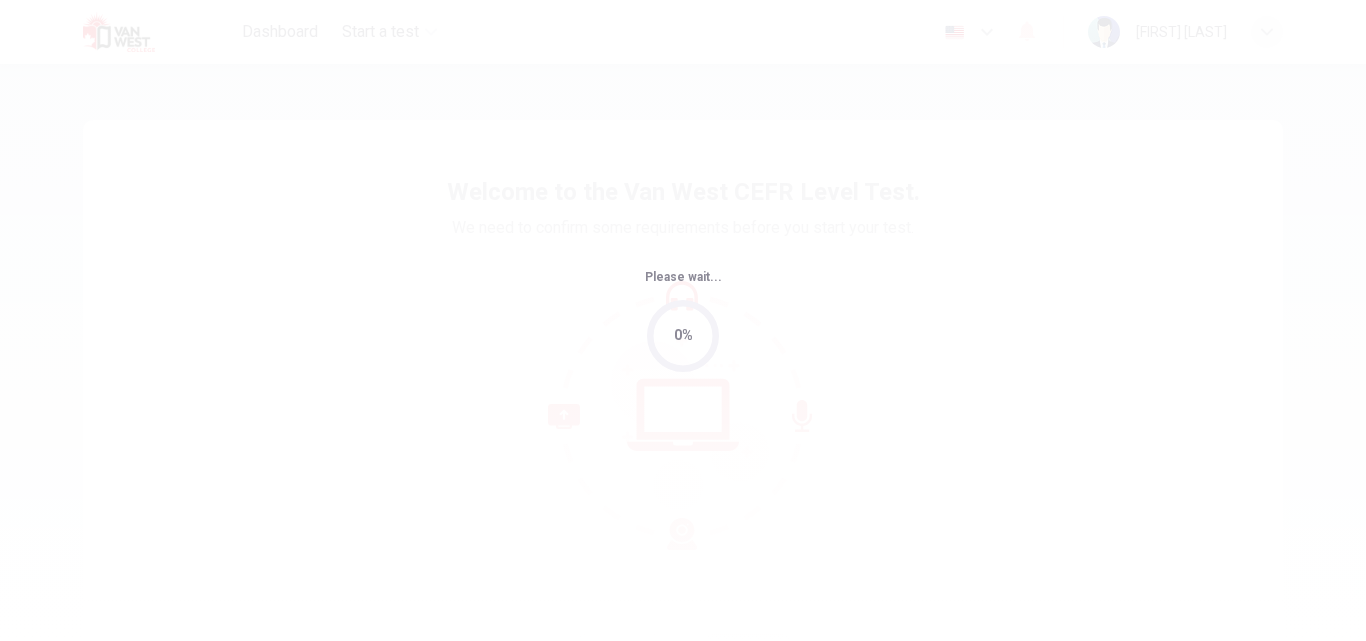 scroll, scrollTop: 0, scrollLeft: 0, axis: both 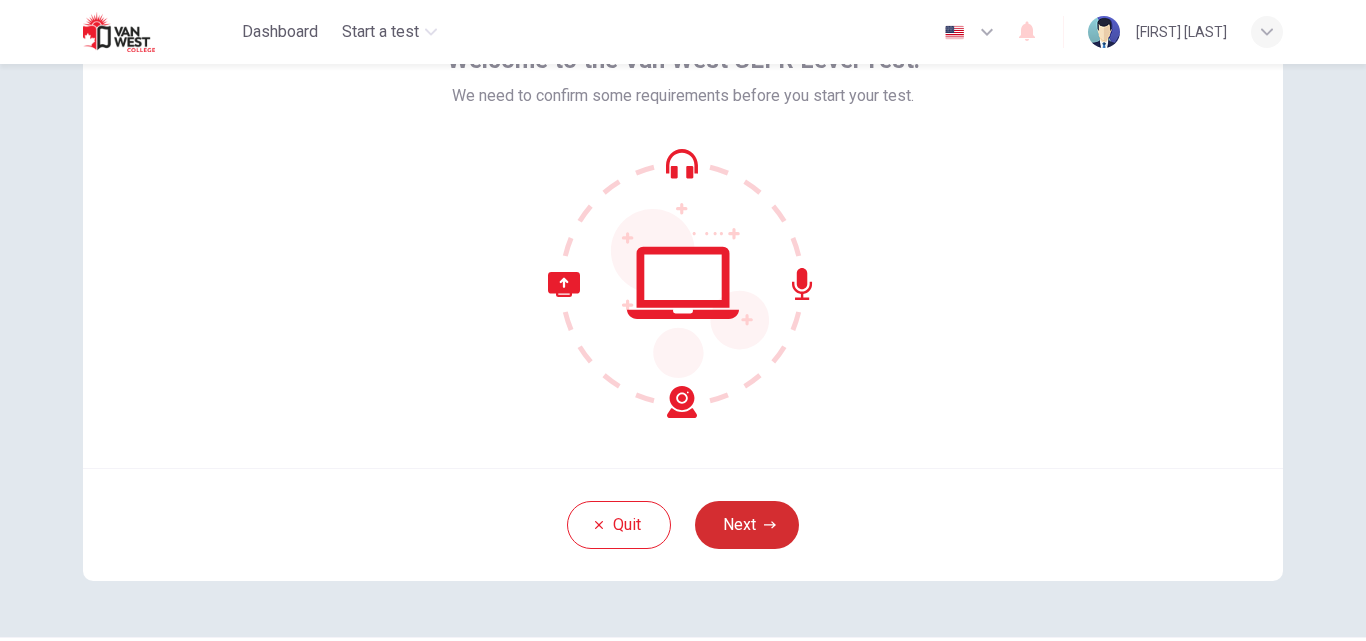 click on "Next" at bounding box center [747, 525] 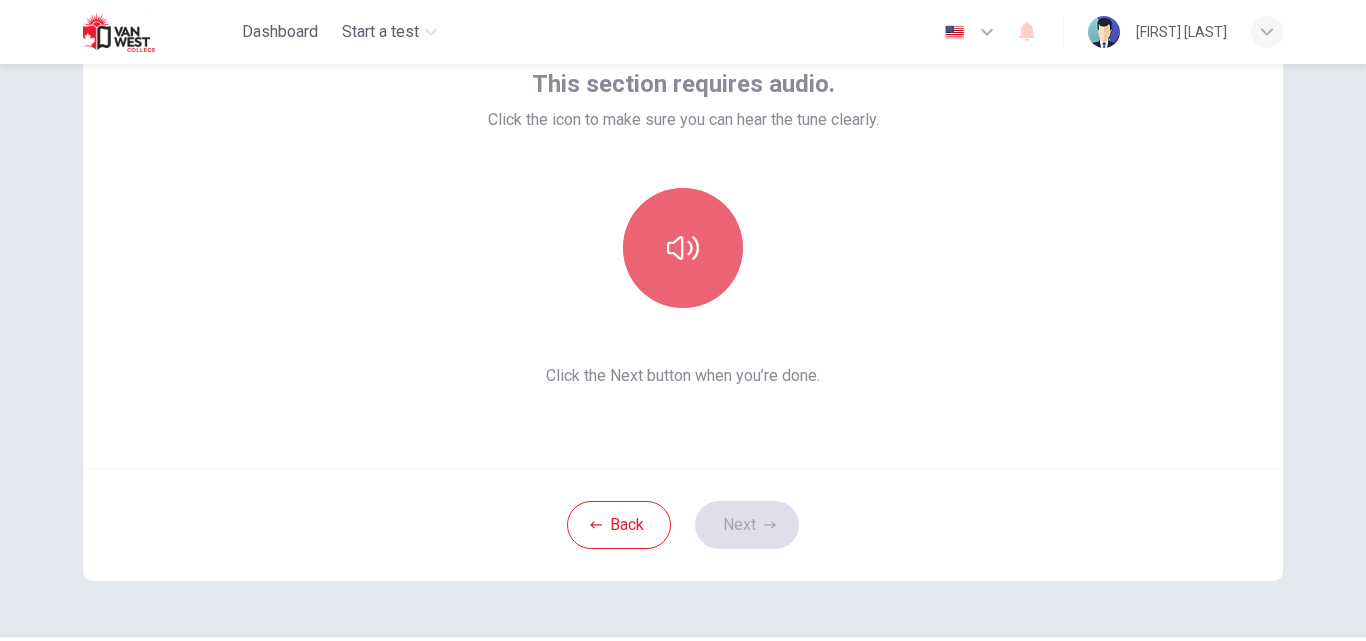 click 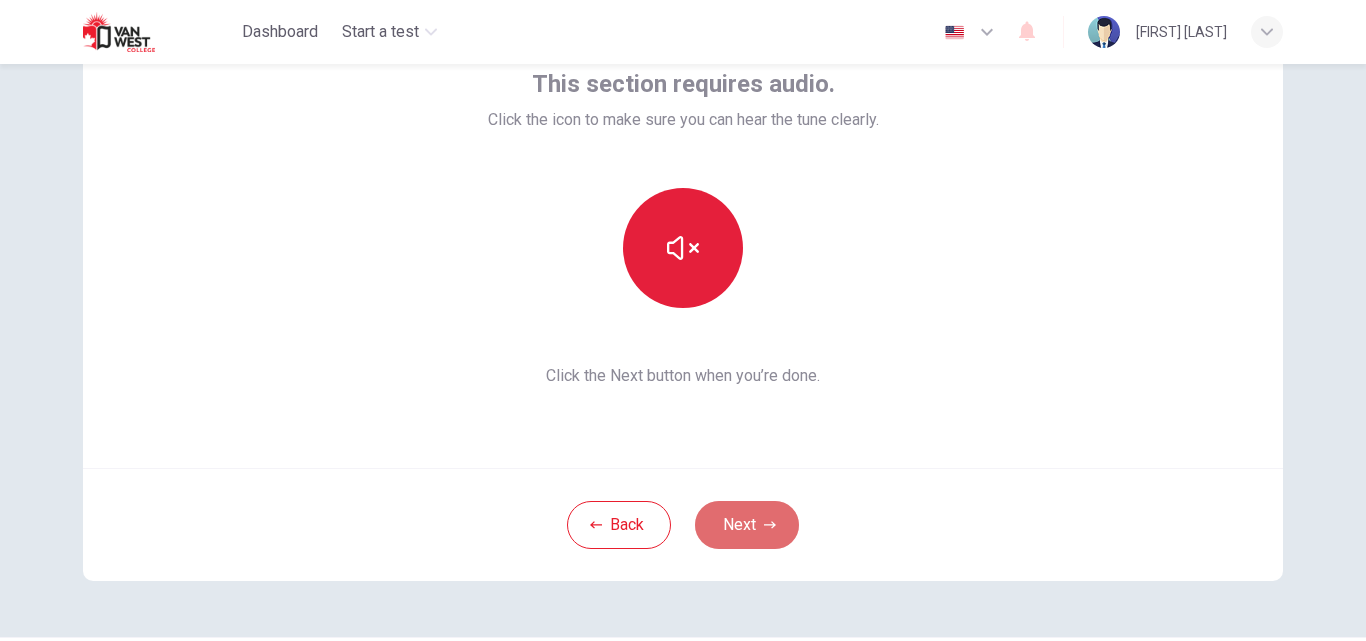 click on "Next" at bounding box center (747, 525) 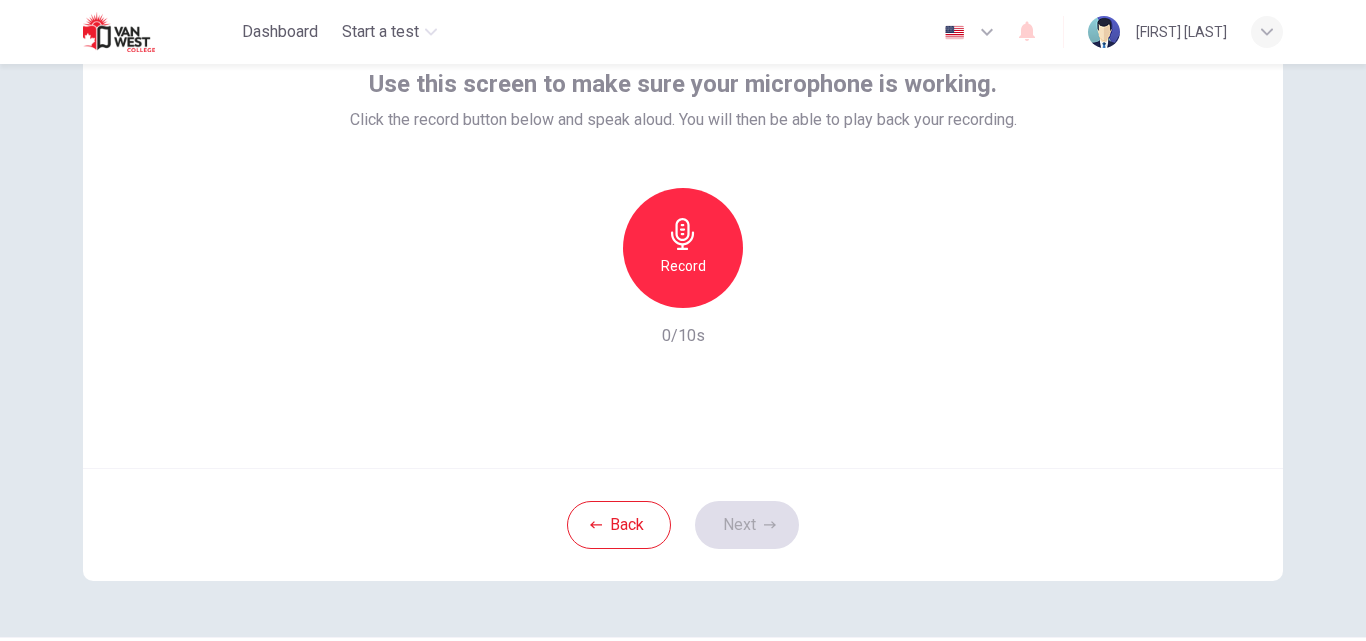 click 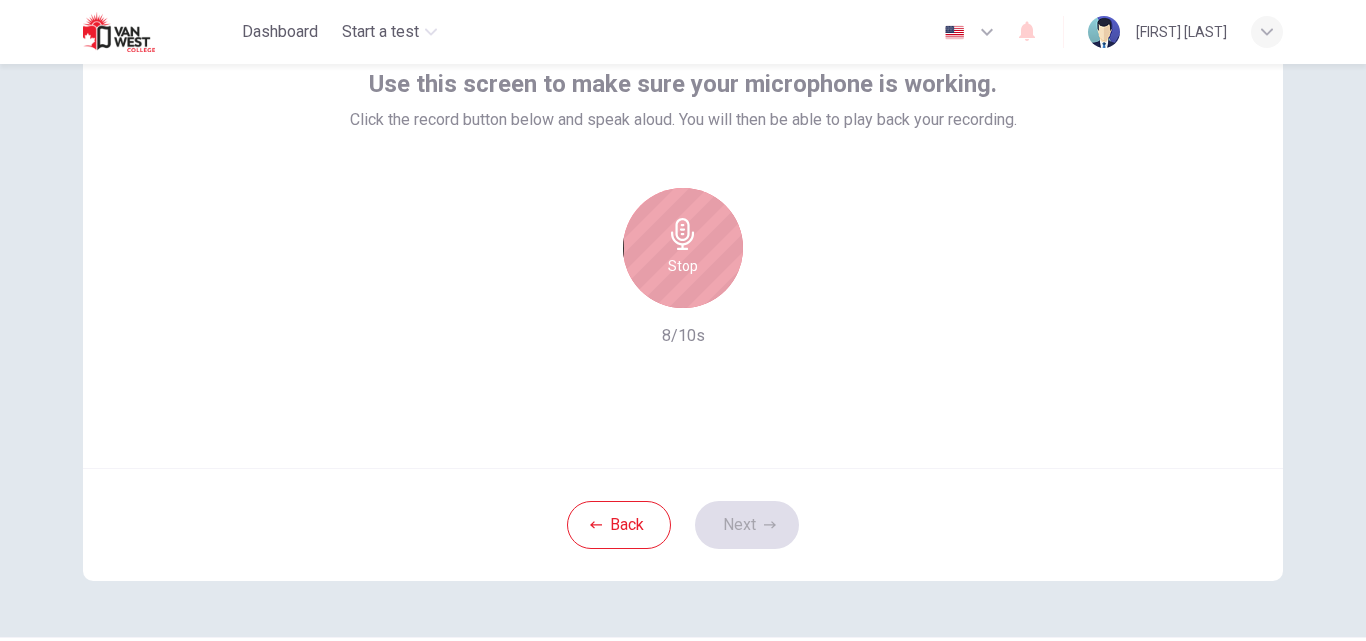 click 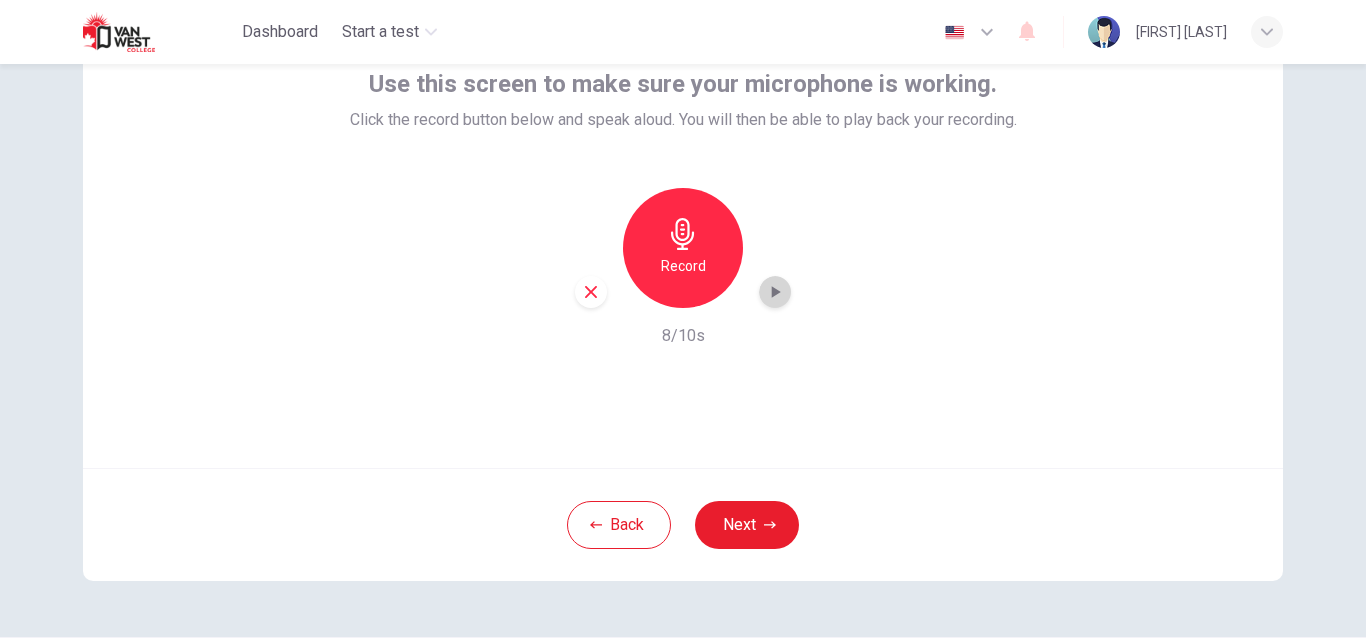 click 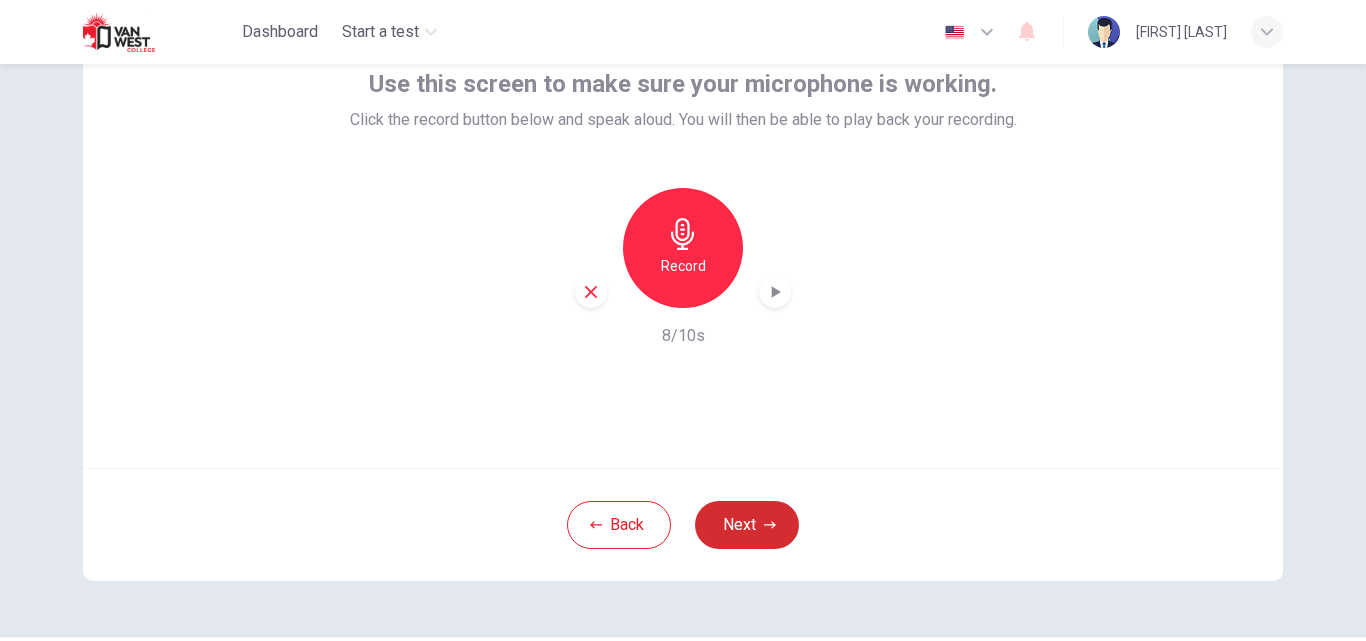 click on "Next" at bounding box center [747, 525] 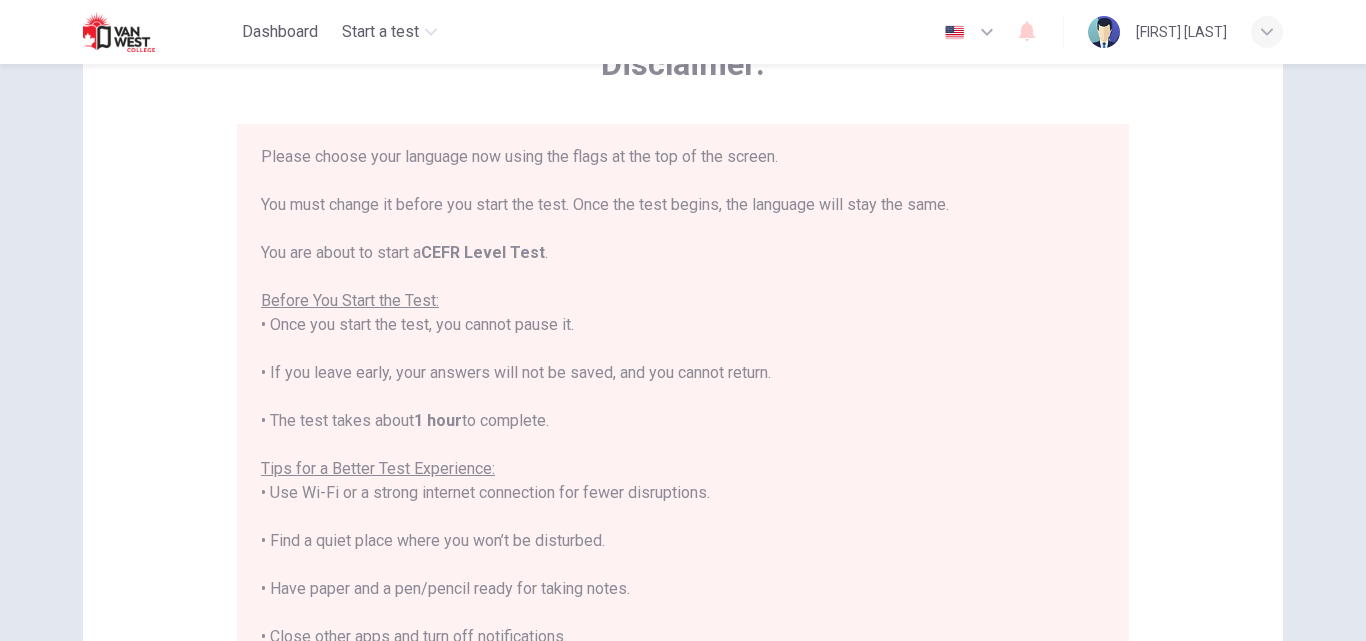 scroll, scrollTop: 0, scrollLeft: 0, axis: both 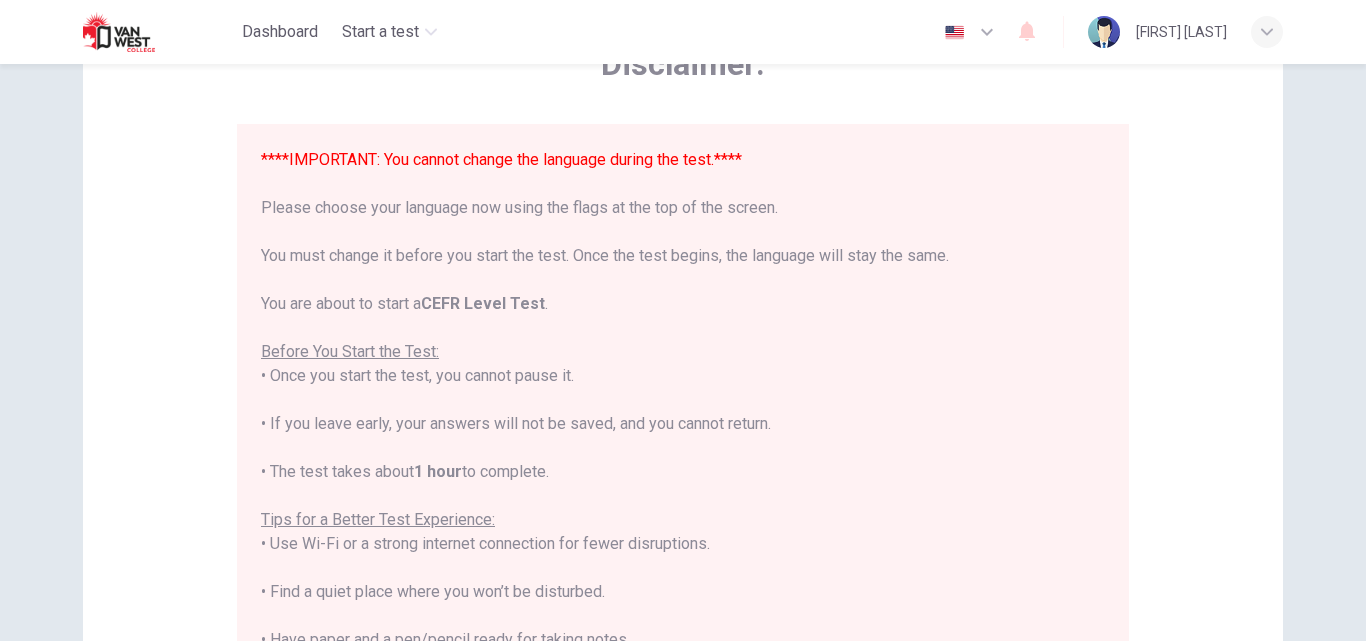 click at bounding box center (970, 32) 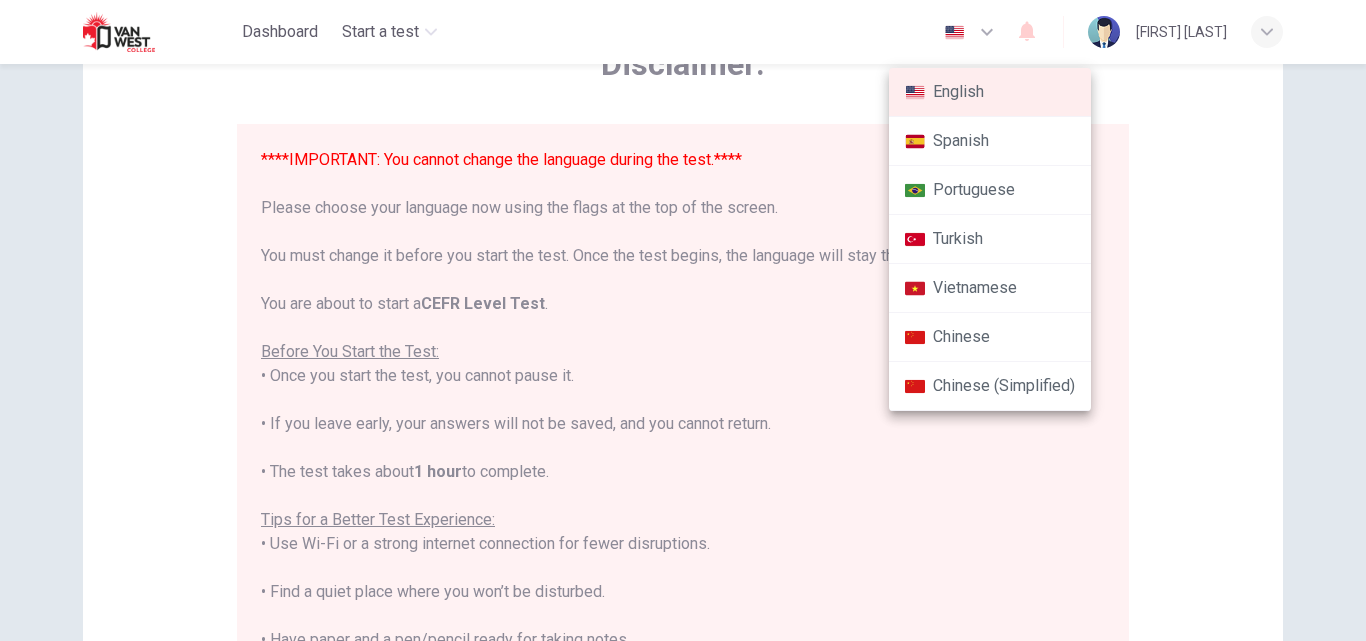 click on "Turkish" at bounding box center (990, 239) 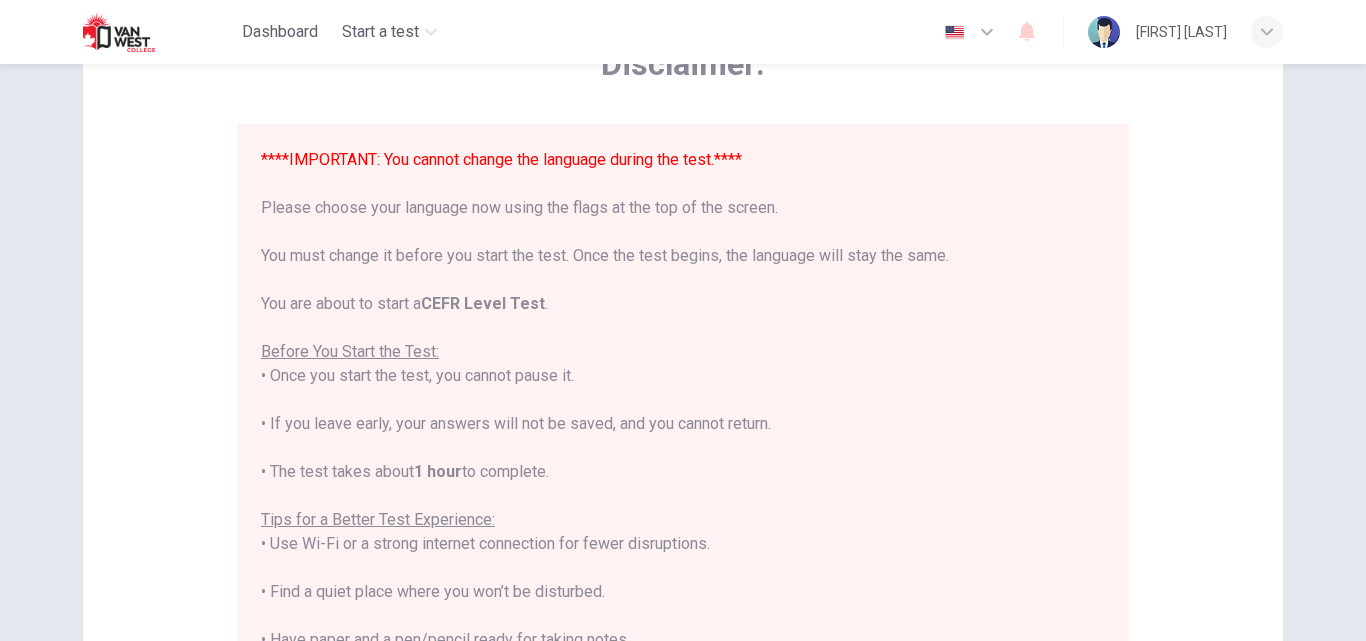 type on "tr" 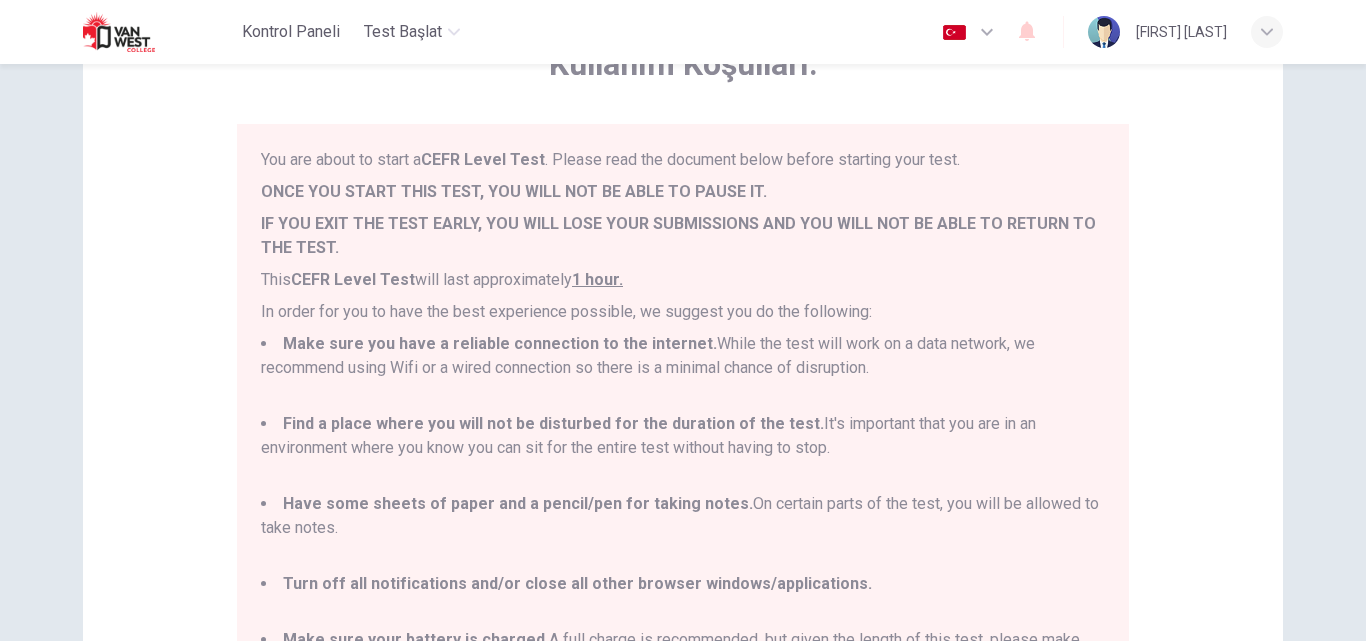 scroll, scrollTop: 29, scrollLeft: 0, axis: vertical 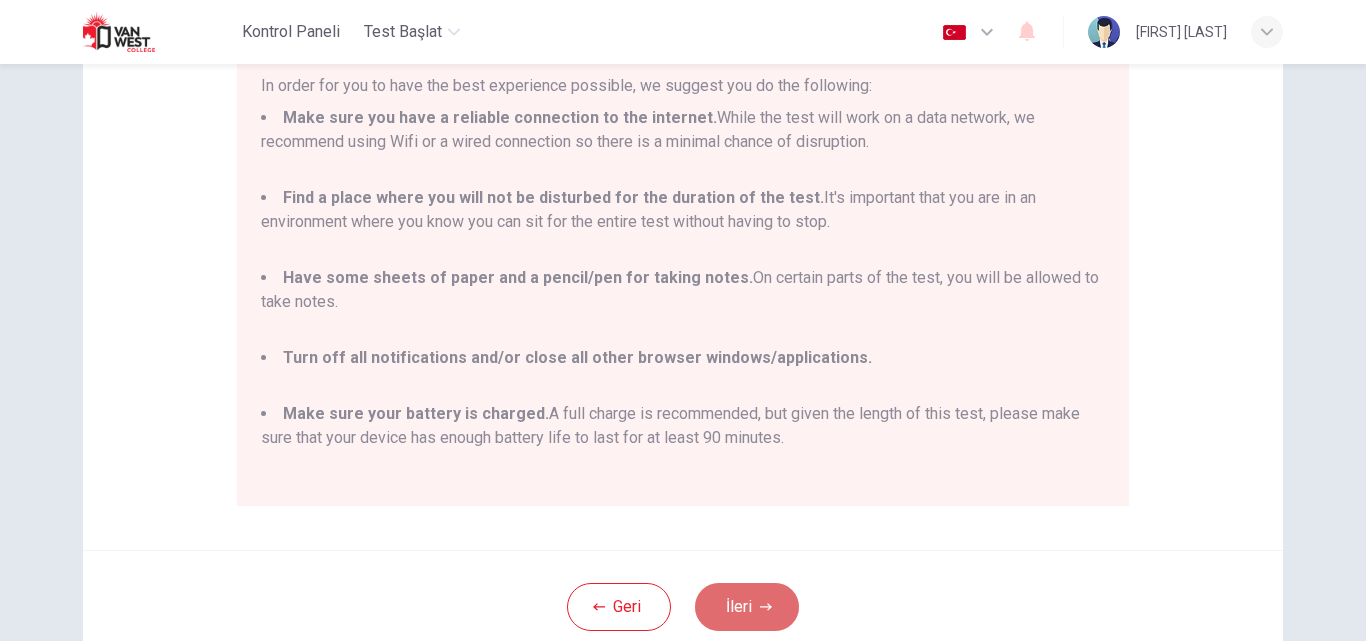 click on "İleri" at bounding box center [747, 607] 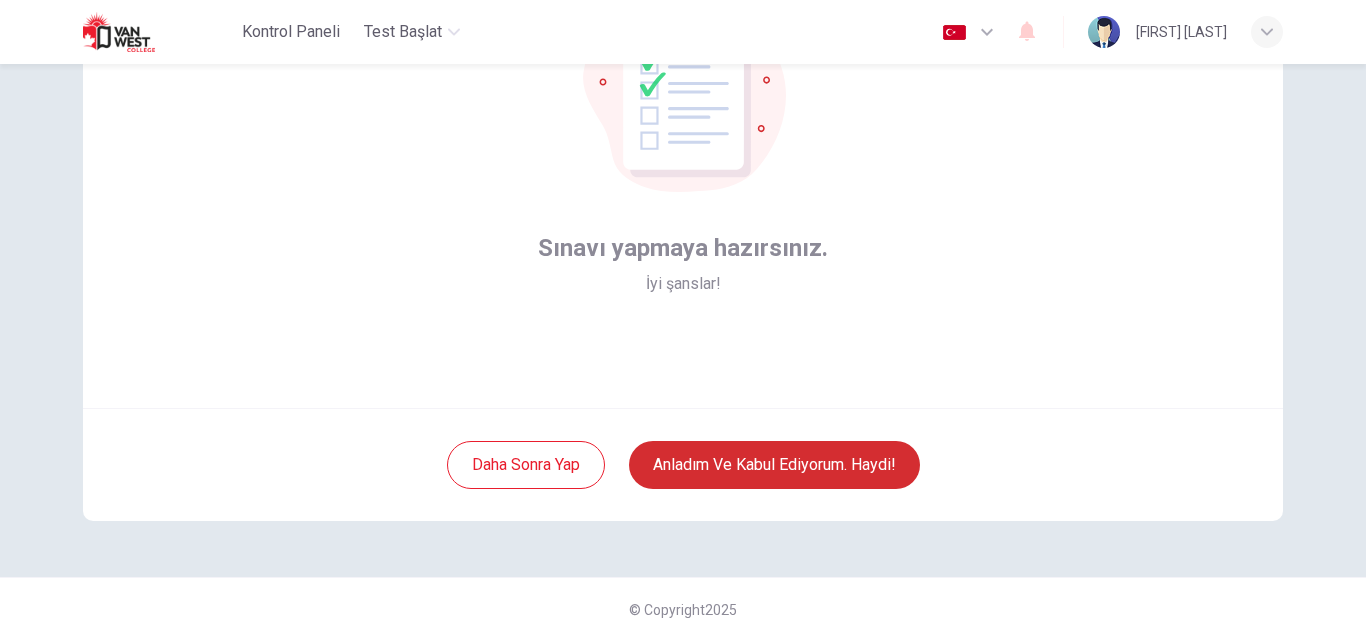 scroll, scrollTop: 192, scrollLeft: 0, axis: vertical 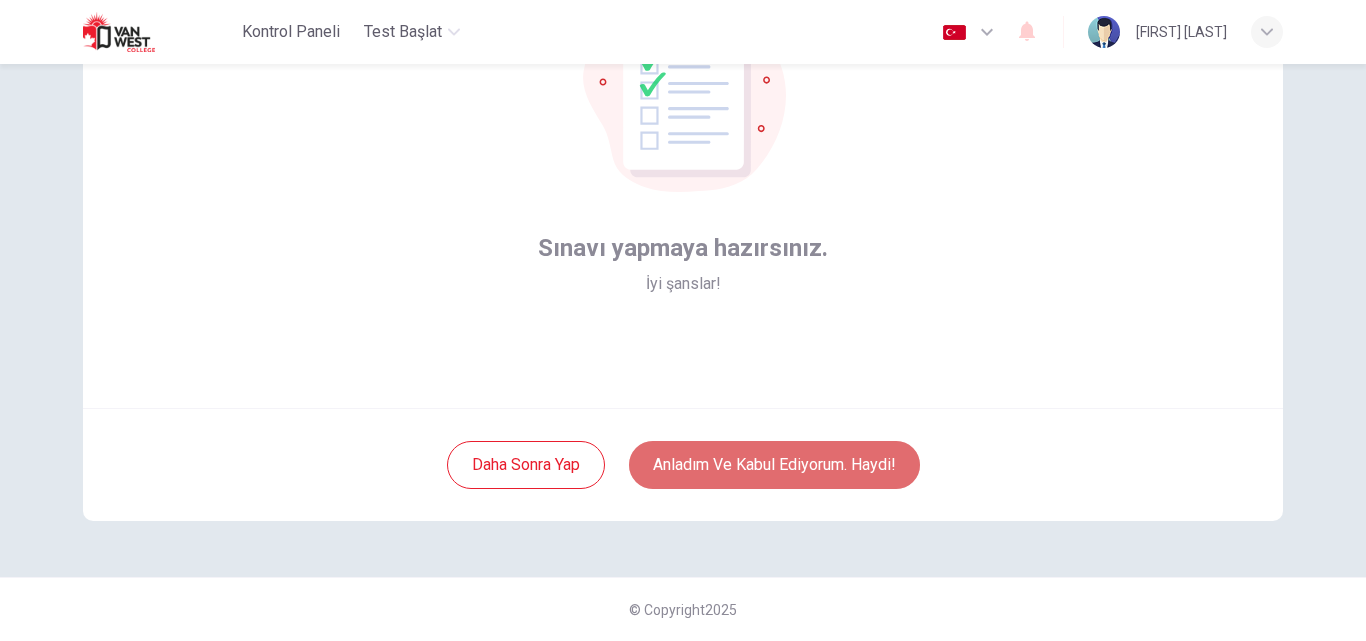 click on "Anladım ve kabul ediyorum. Haydi!" at bounding box center (774, 465) 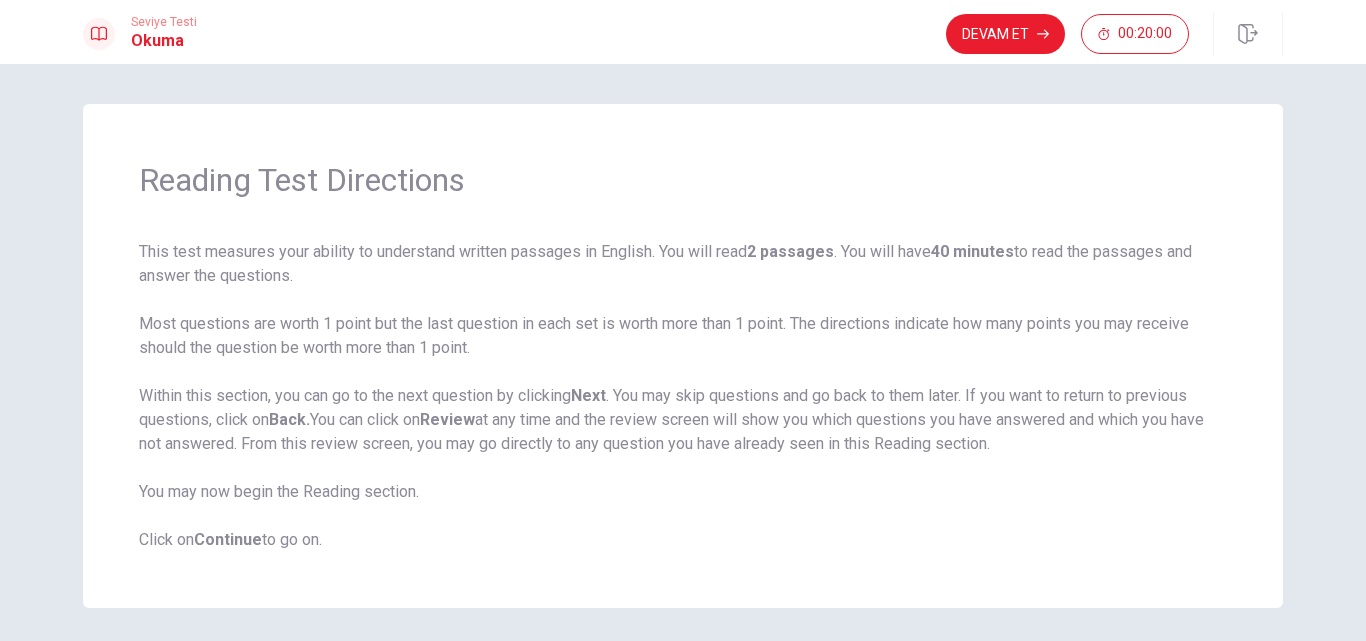 scroll, scrollTop: 71, scrollLeft: 0, axis: vertical 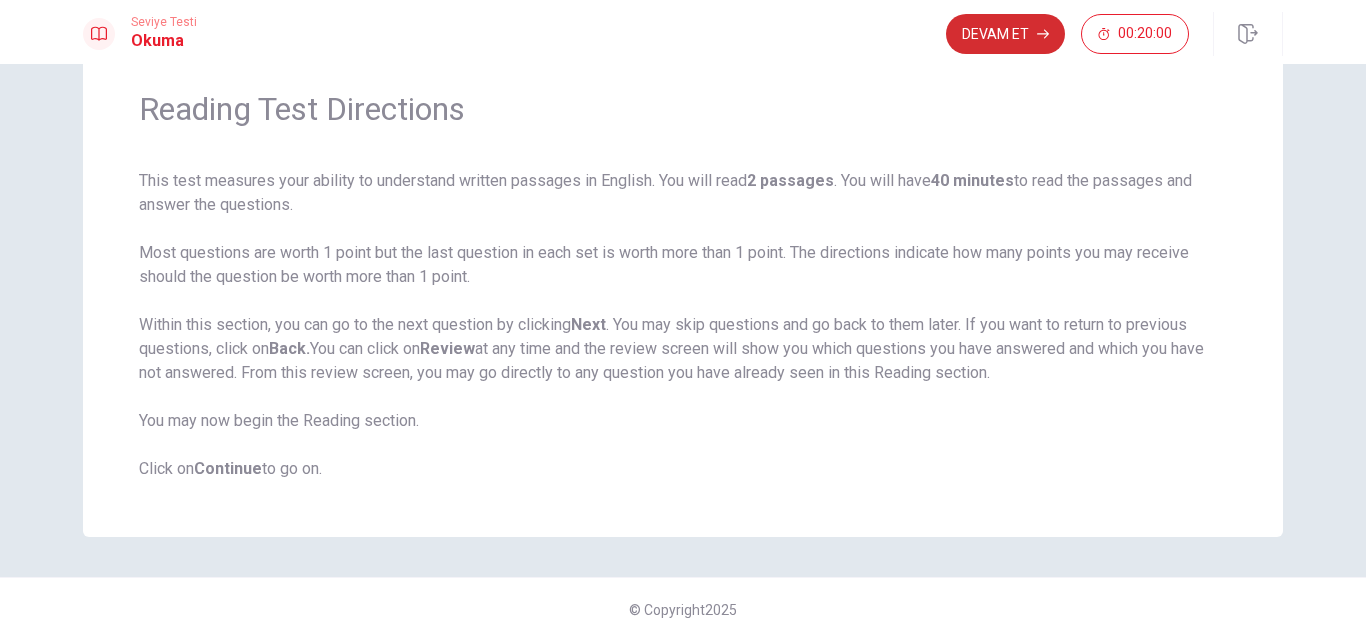 click on "Devam Et" at bounding box center [1005, 34] 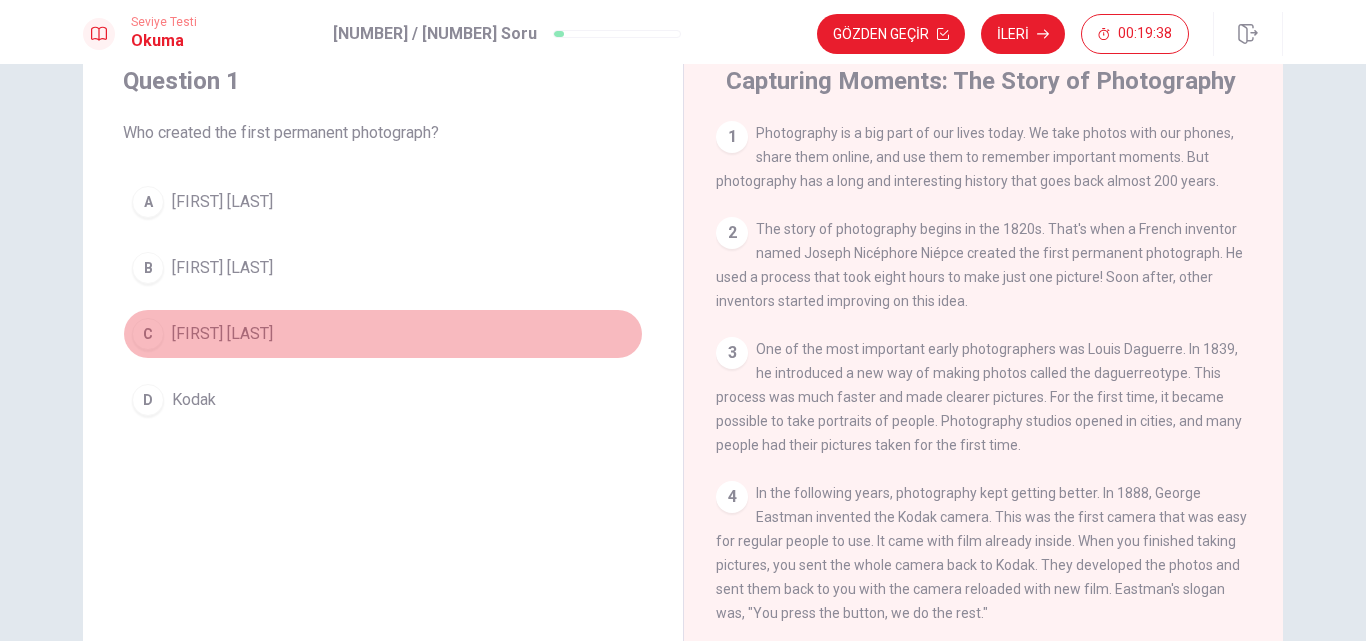 click on "C" at bounding box center (148, 334) 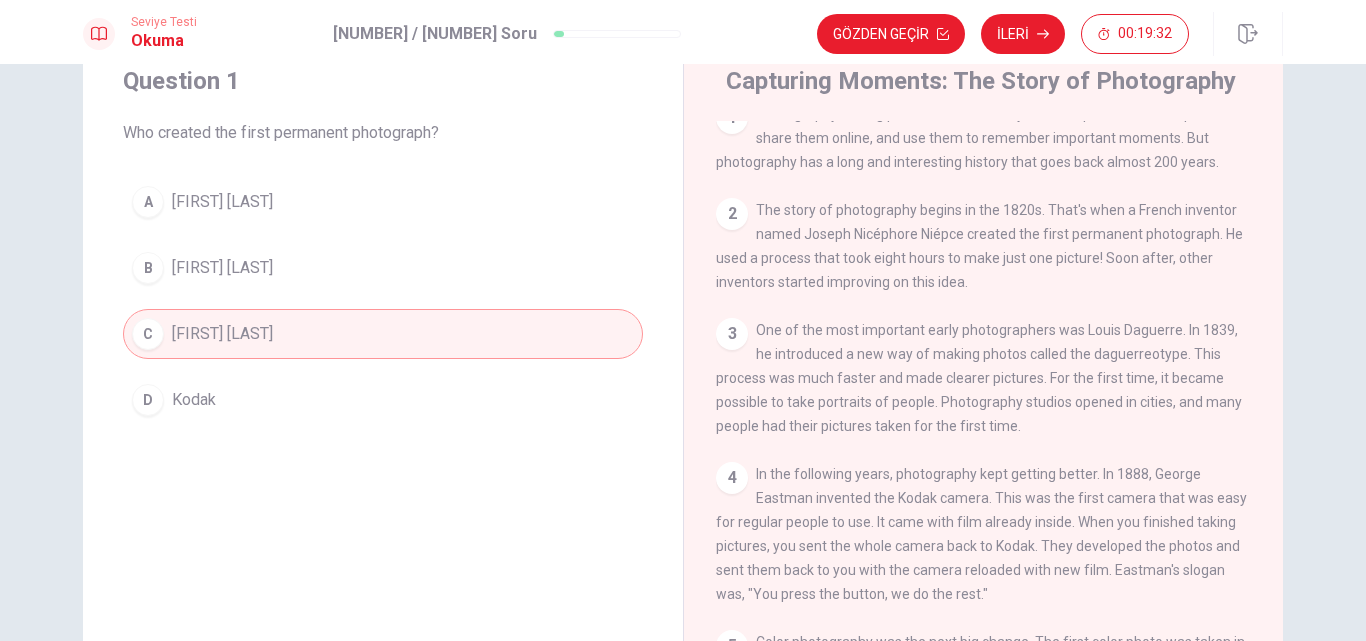scroll, scrollTop: 0, scrollLeft: 0, axis: both 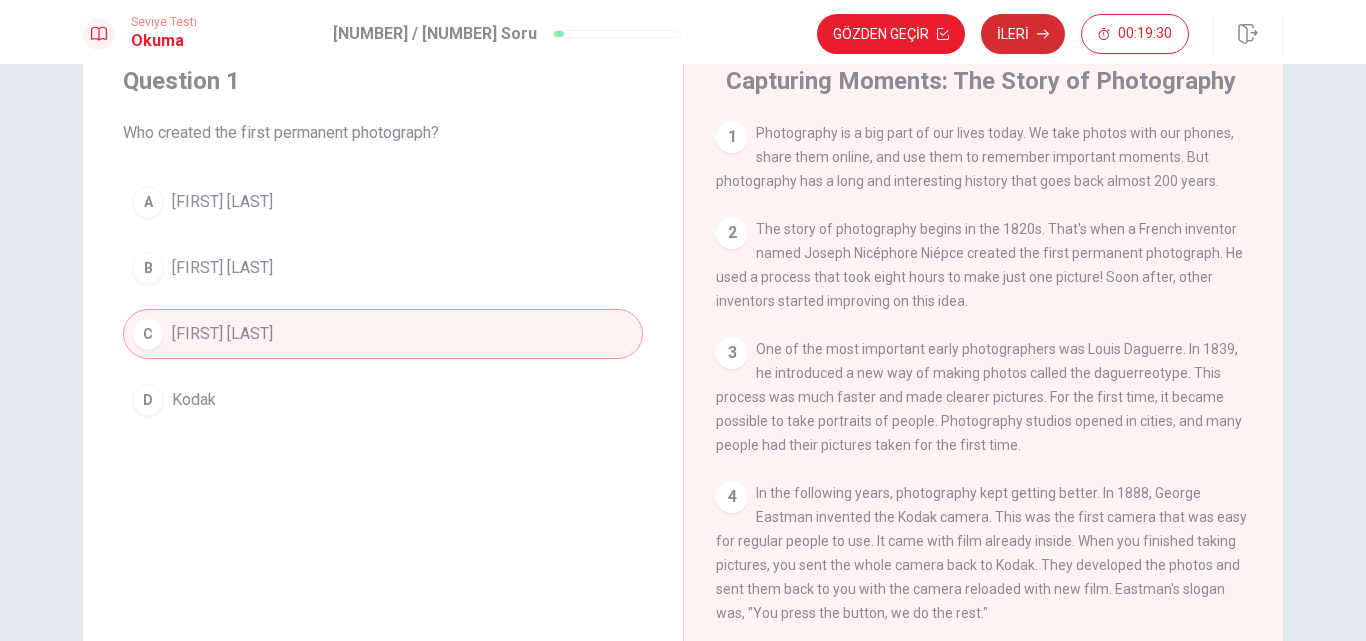 click on "İleri" at bounding box center (1023, 34) 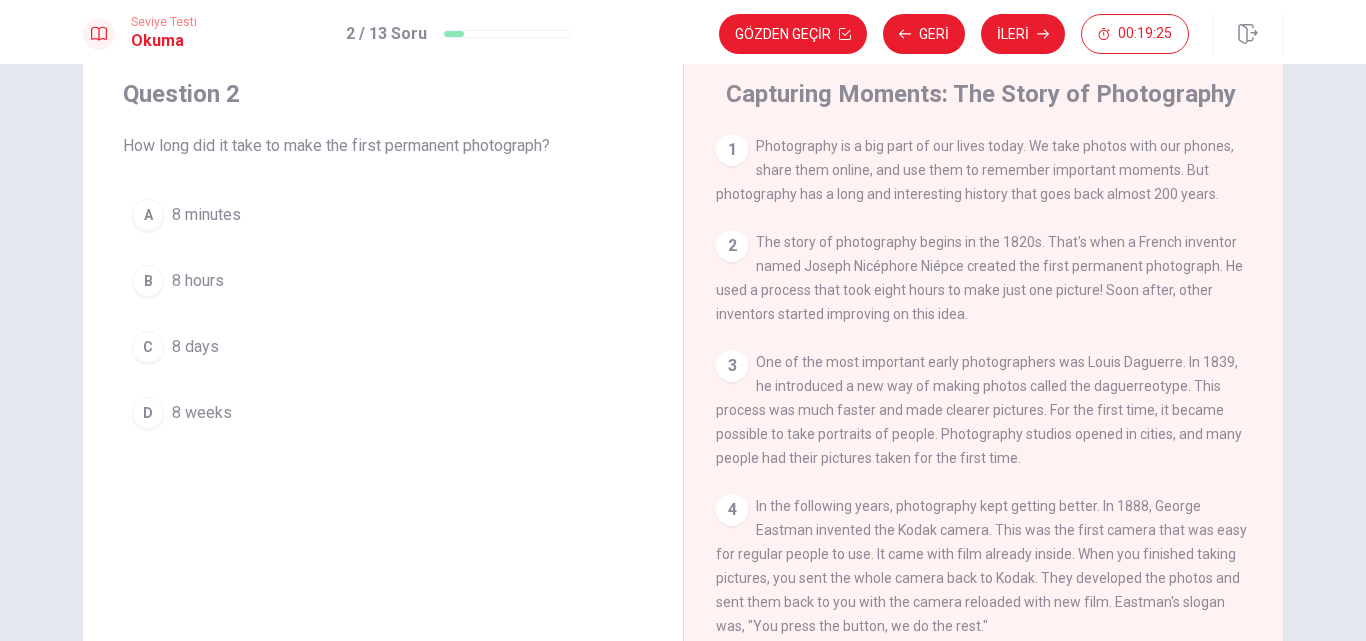 scroll, scrollTop: 64, scrollLeft: 0, axis: vertical 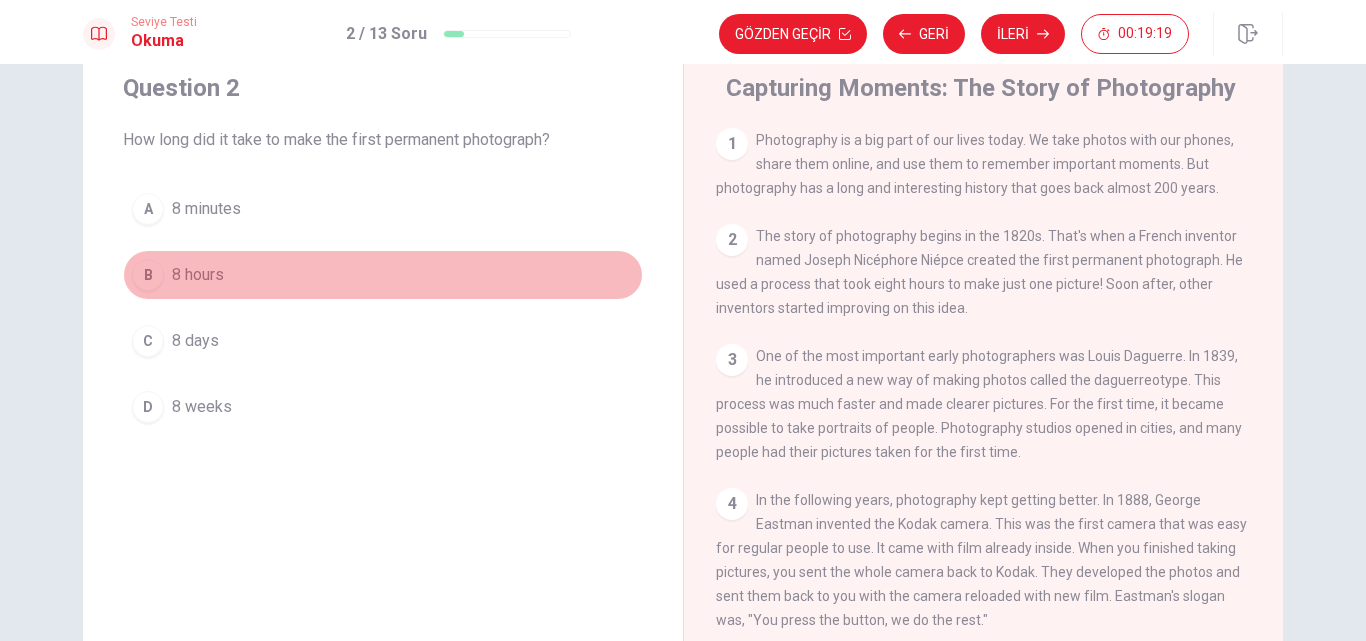 click on "B" at bounding box center (148, 275) 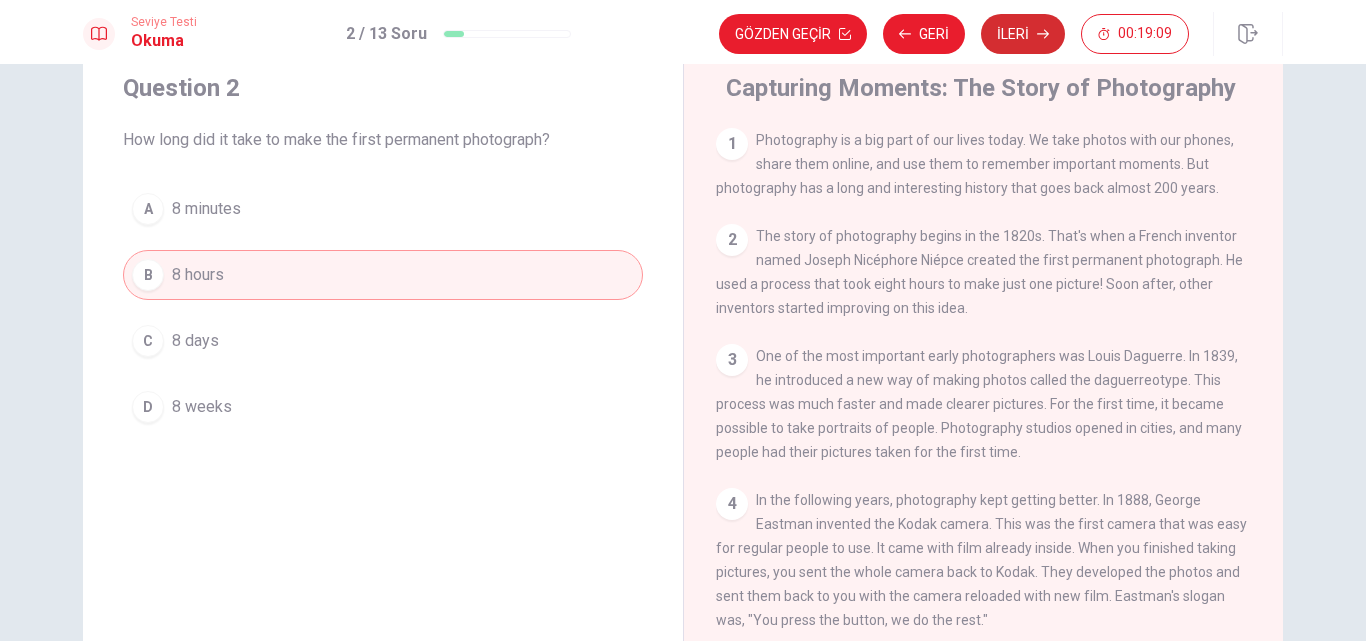 click on "İleri" at bounding box center (1023, 34) 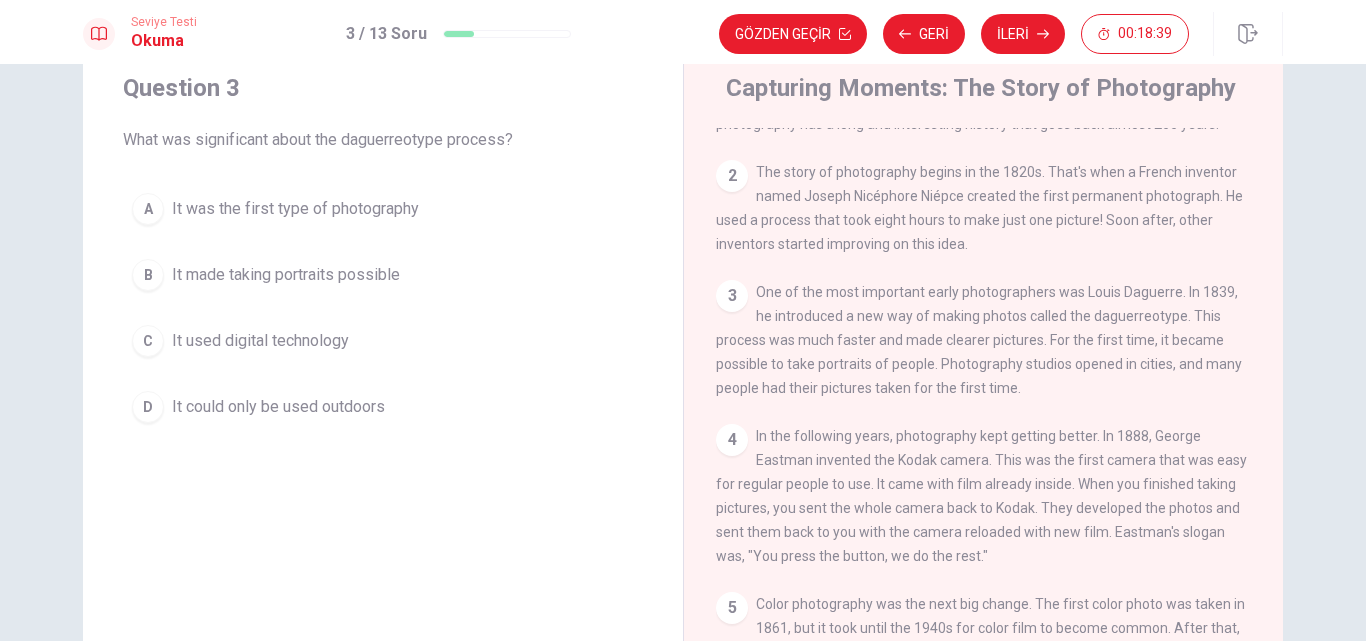 scroll, scrollTop: 65, scrollLeft: 0, axis: vertical 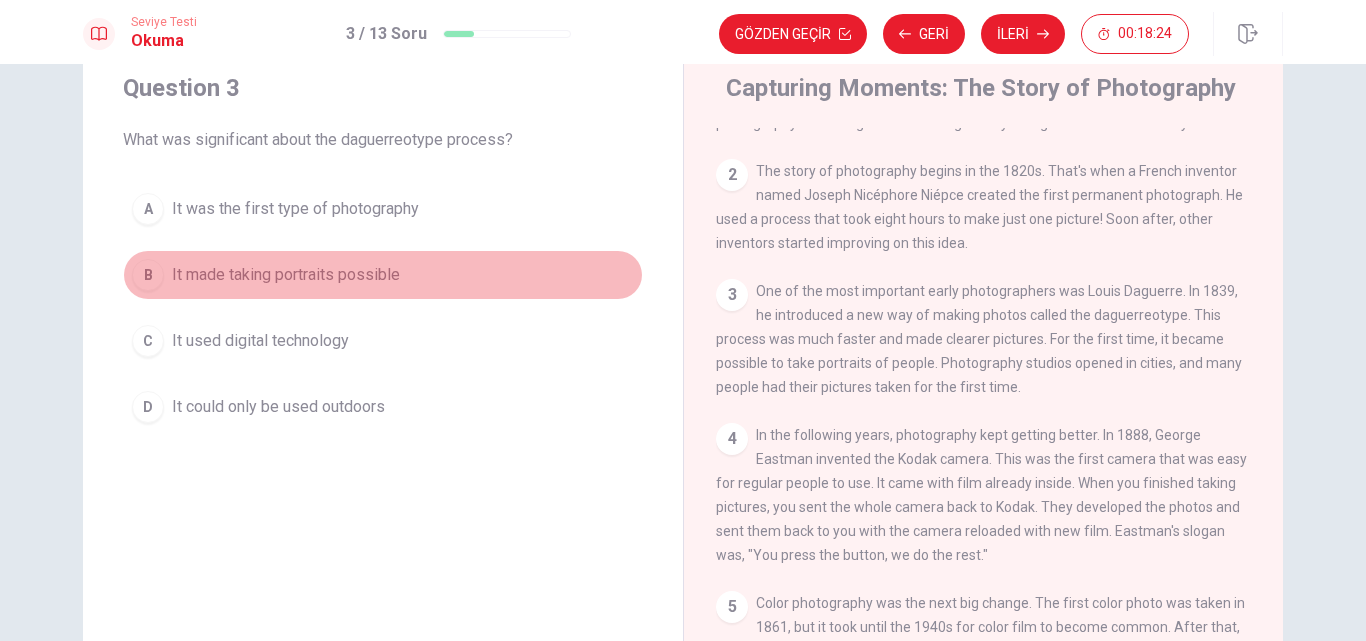 click on "B" at bounding box center [148, 275] 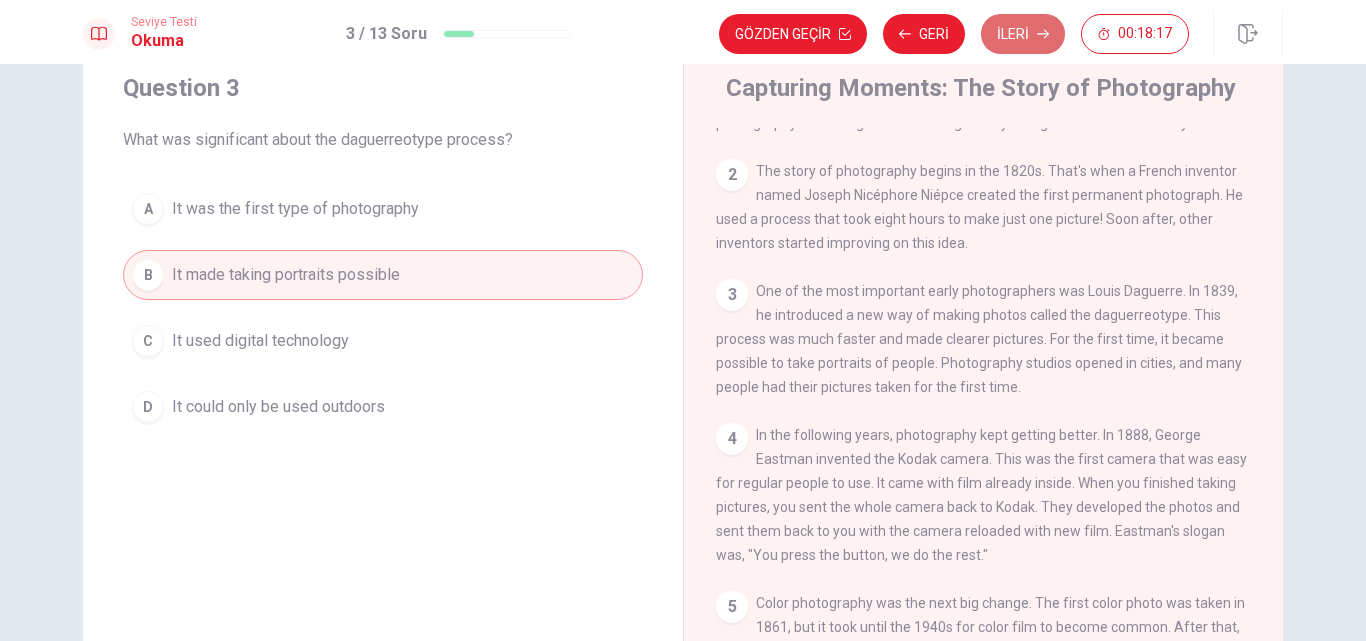 click on "İleri" at bounding box center (1023, 34) 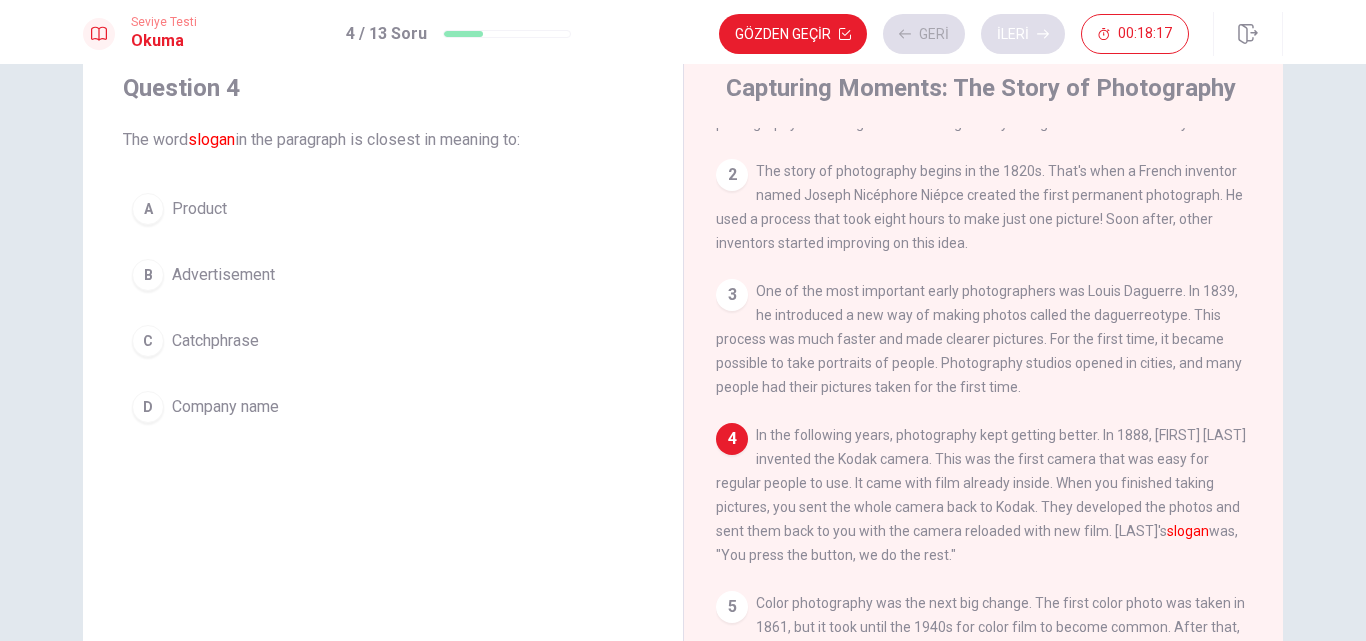 scroll, scrollTop: 147, scrollLeft: 0, axis: vertical 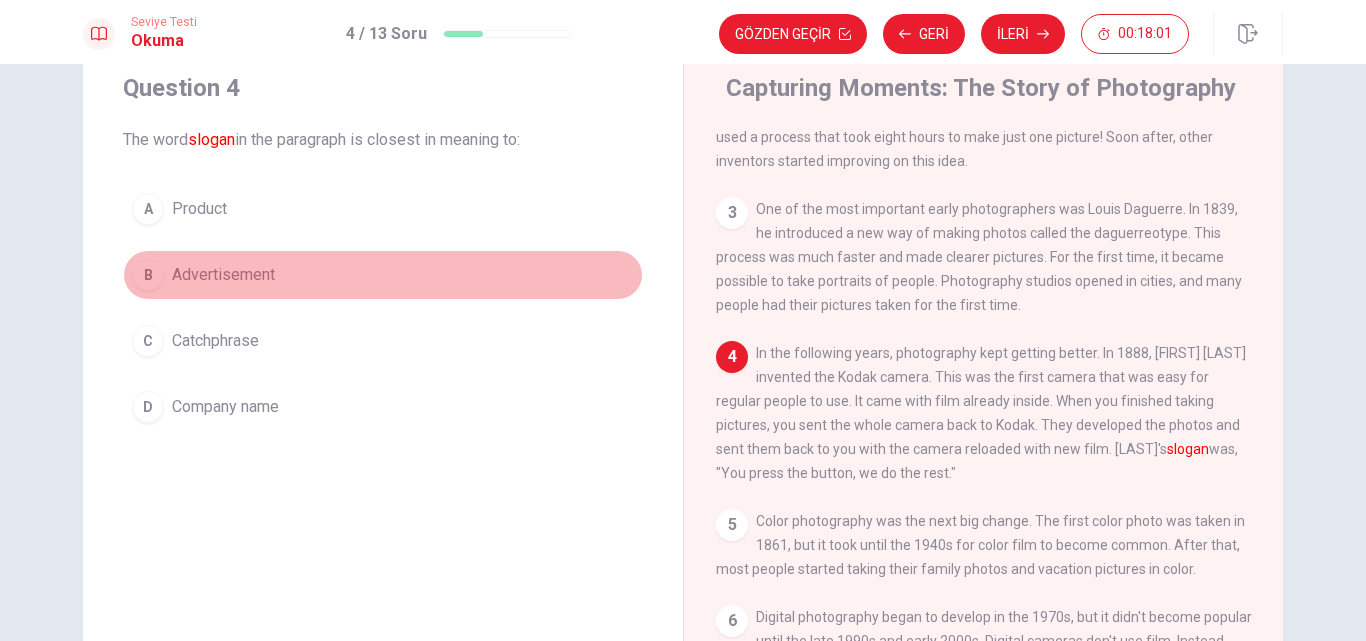 click on "B" at bounding box center (148, 275) 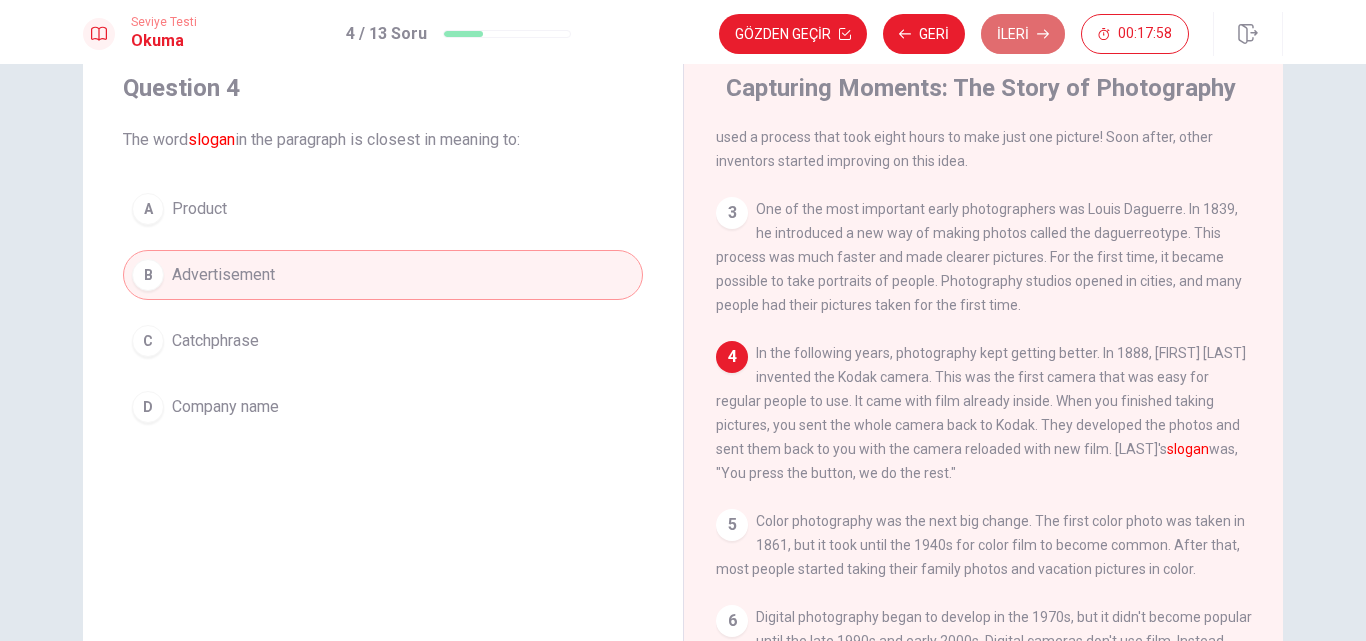 click on "İleri" at bounding box center (1023, 34) 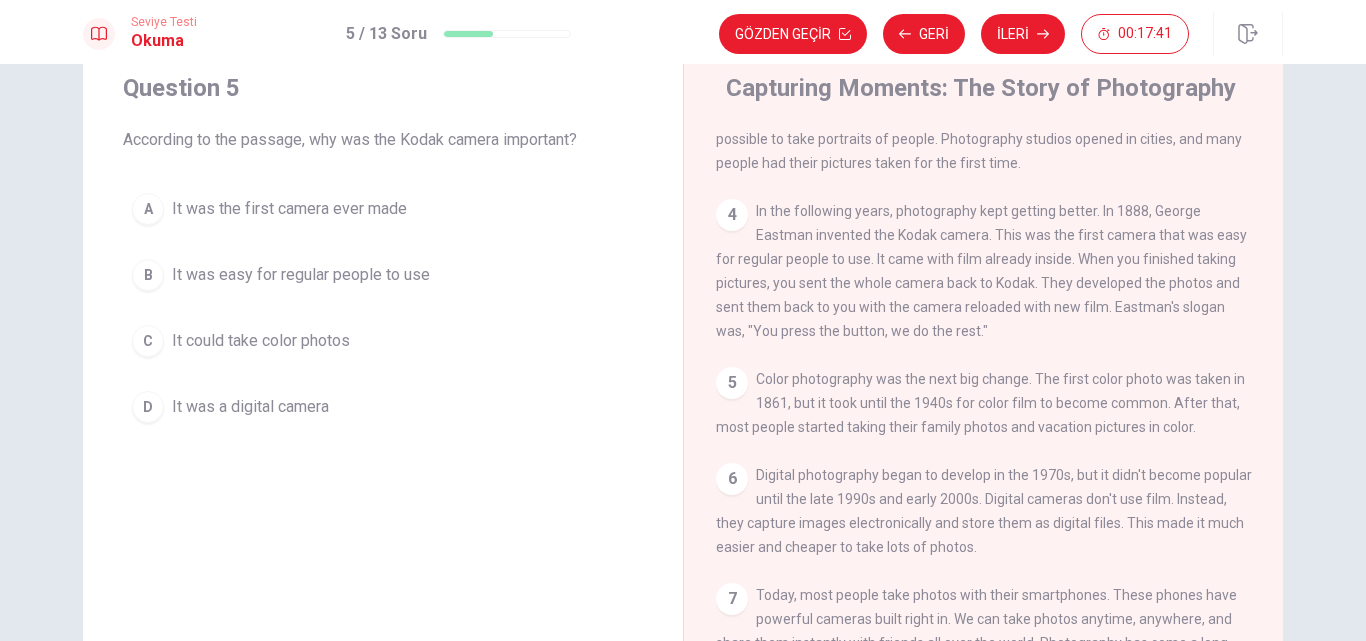 scroll, scrollTop: 318, scrollLeft: 0, axis: vertical 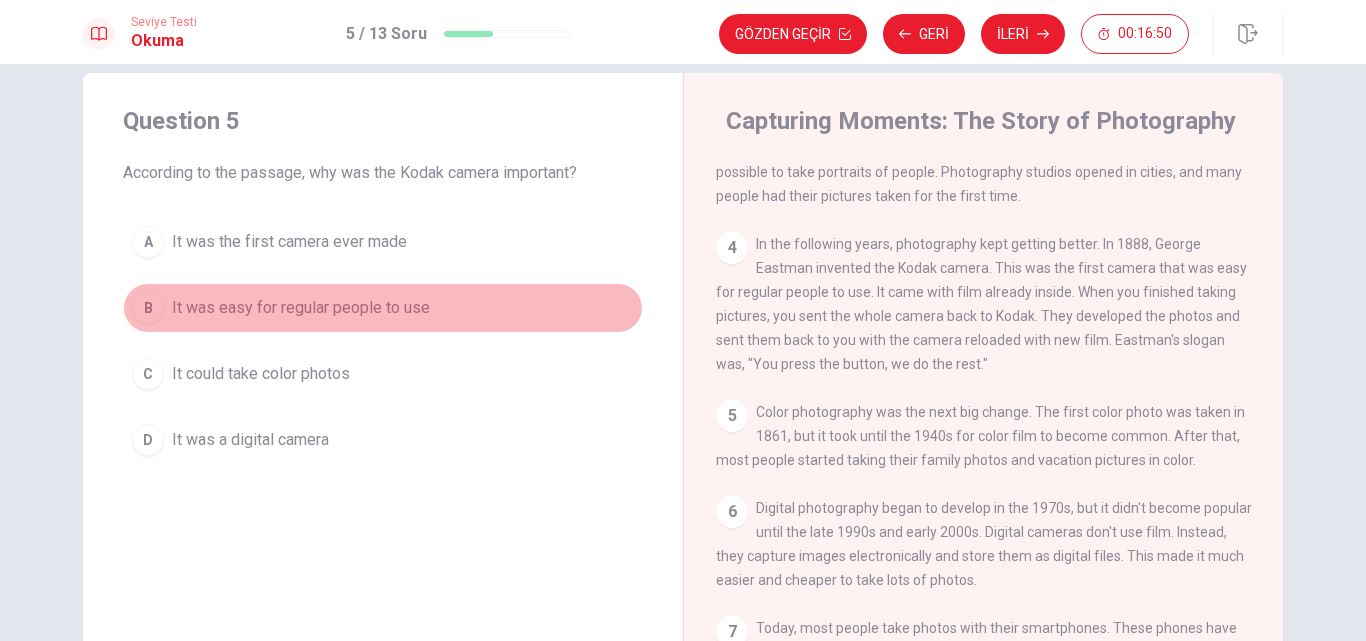 click on "B" at bounding box center (148, 308) 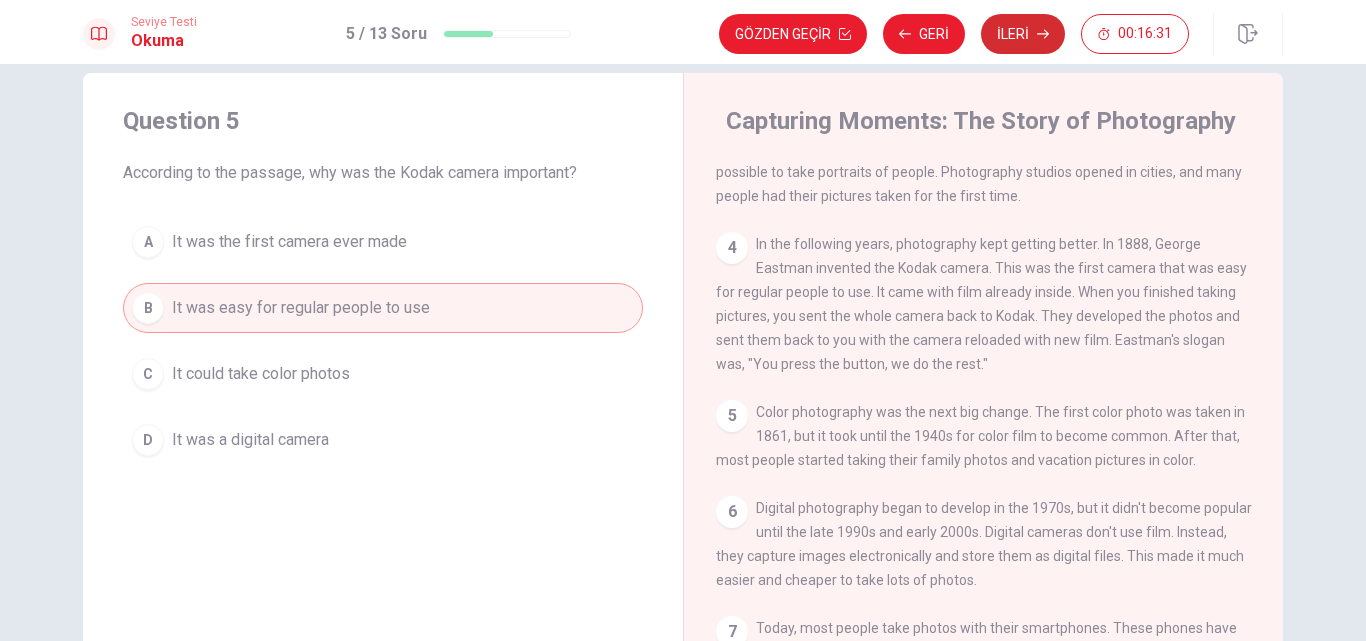 click on "İleri" at bounding box center (1023, 34) 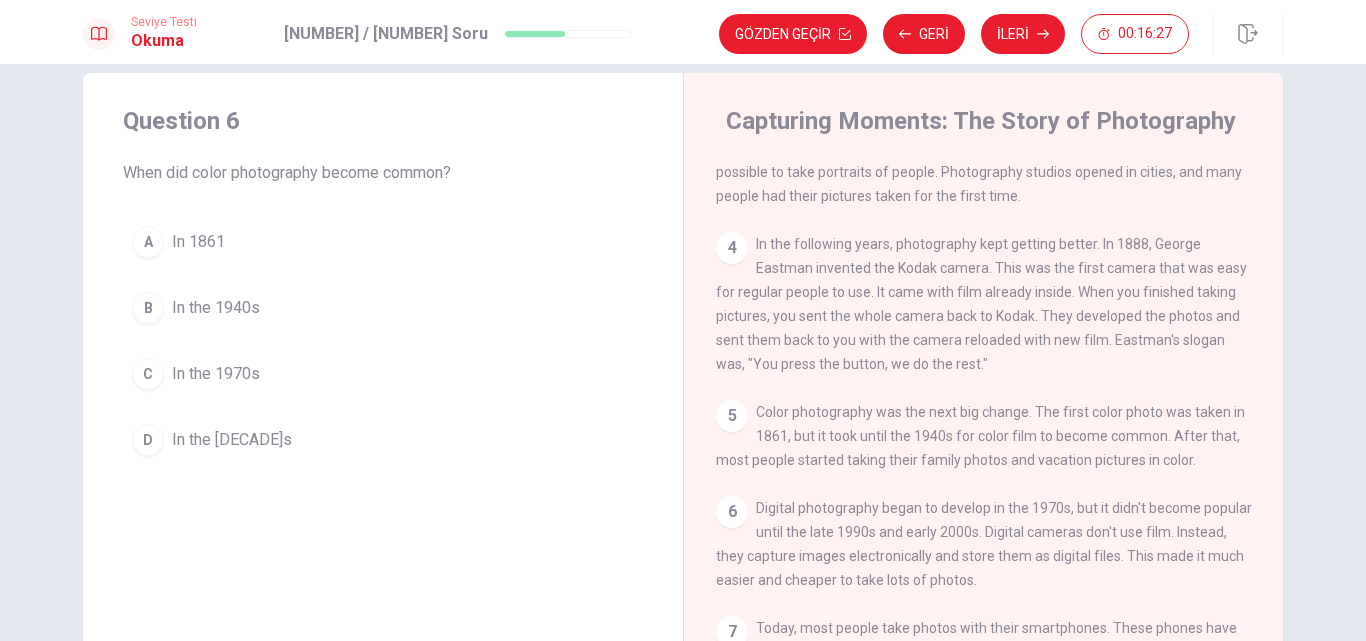 scroll, scrollTop: 318, scrollLeft: 0, axis: vertical 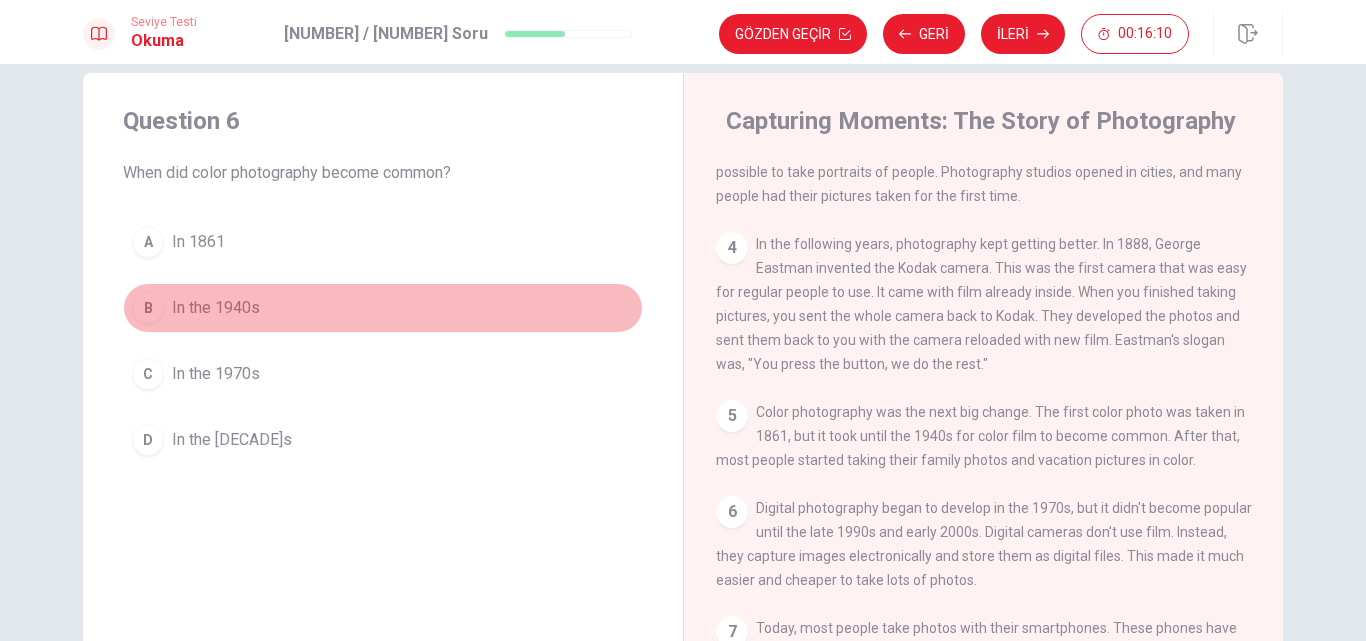 click on "B" at bounding box center (148, 308) 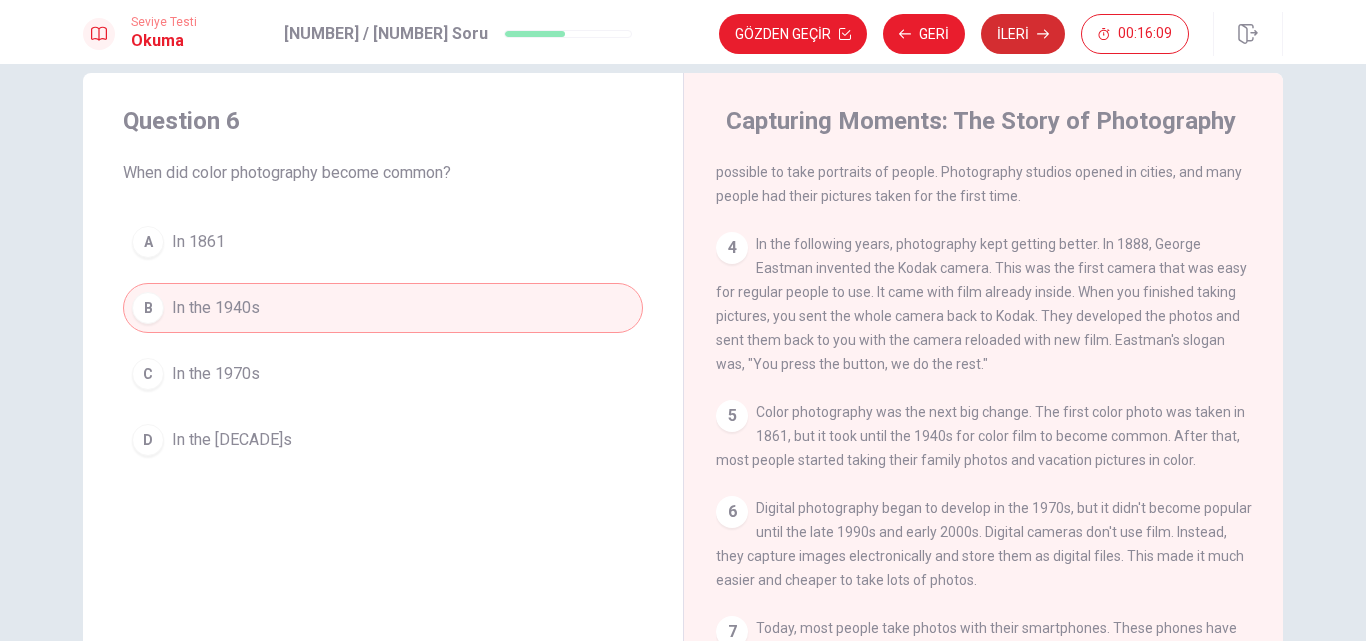 click on "İleri" at bounding box center (1023, 34) 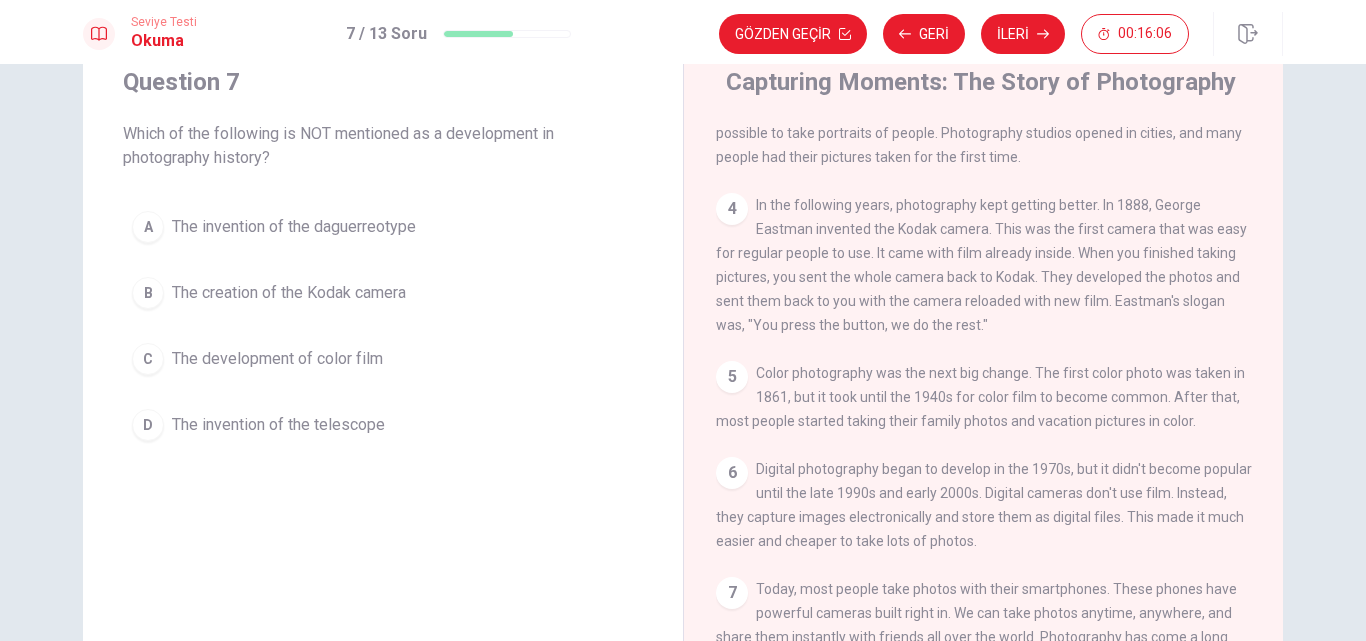 scroll, scrollTop: 72, scrollLeft: 0, axis: vertical 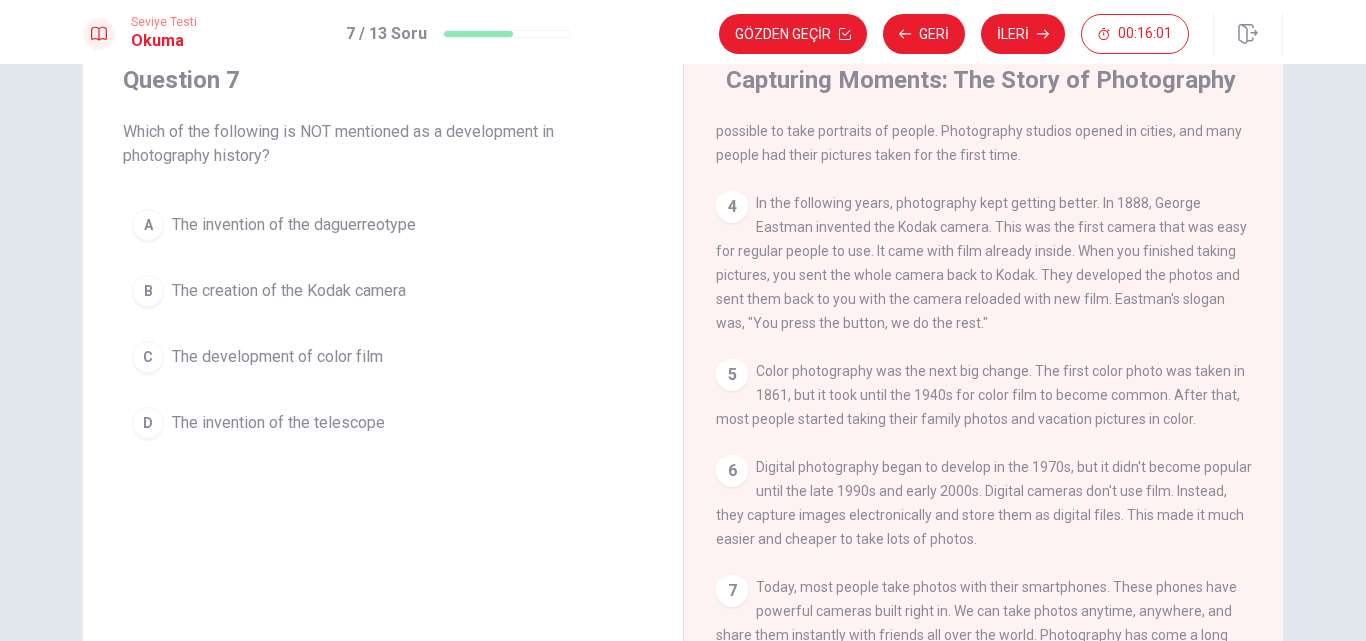 click on "D" at bounding box center (148, 423) 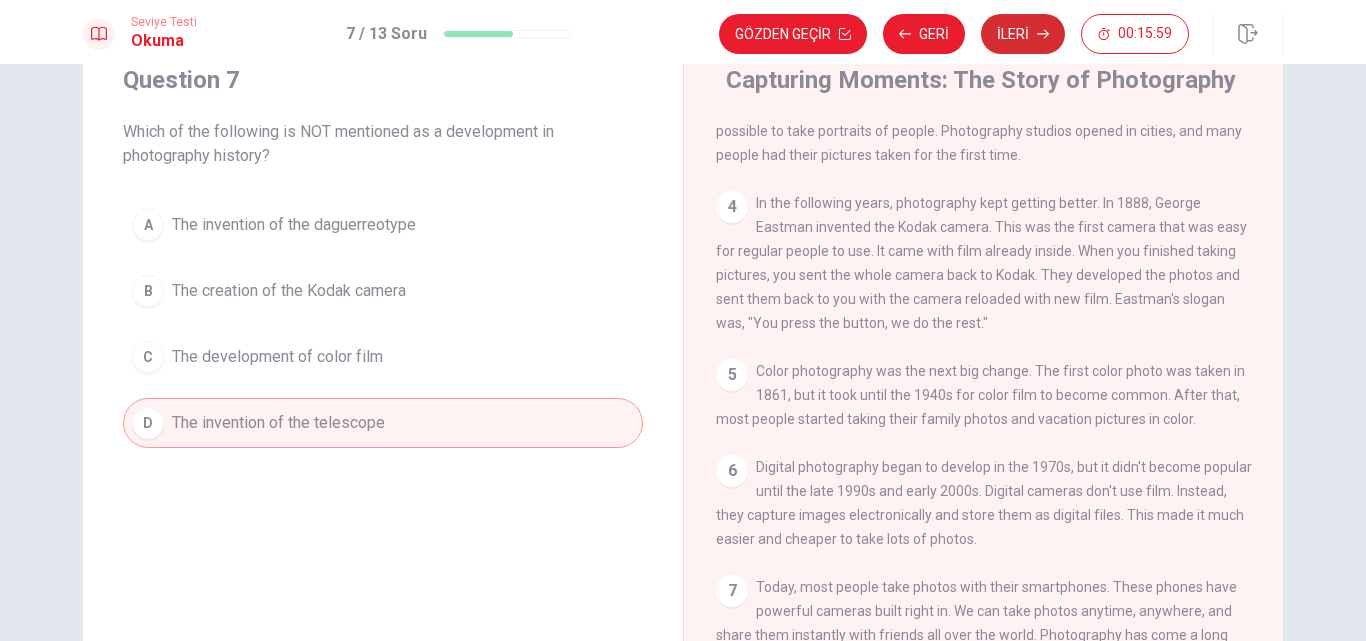 click on "İleri" at bounding box center (1023, 34) 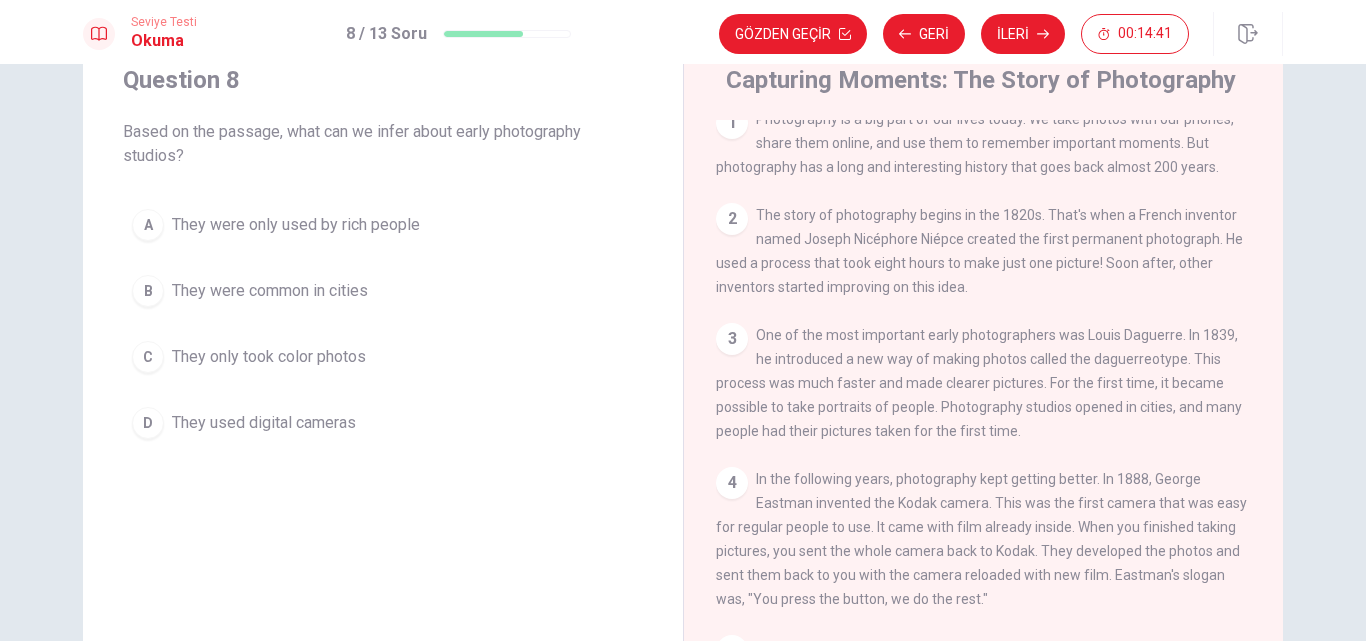 scroll, scrollTop: 14, scrollLeft: 0, axis: vertical 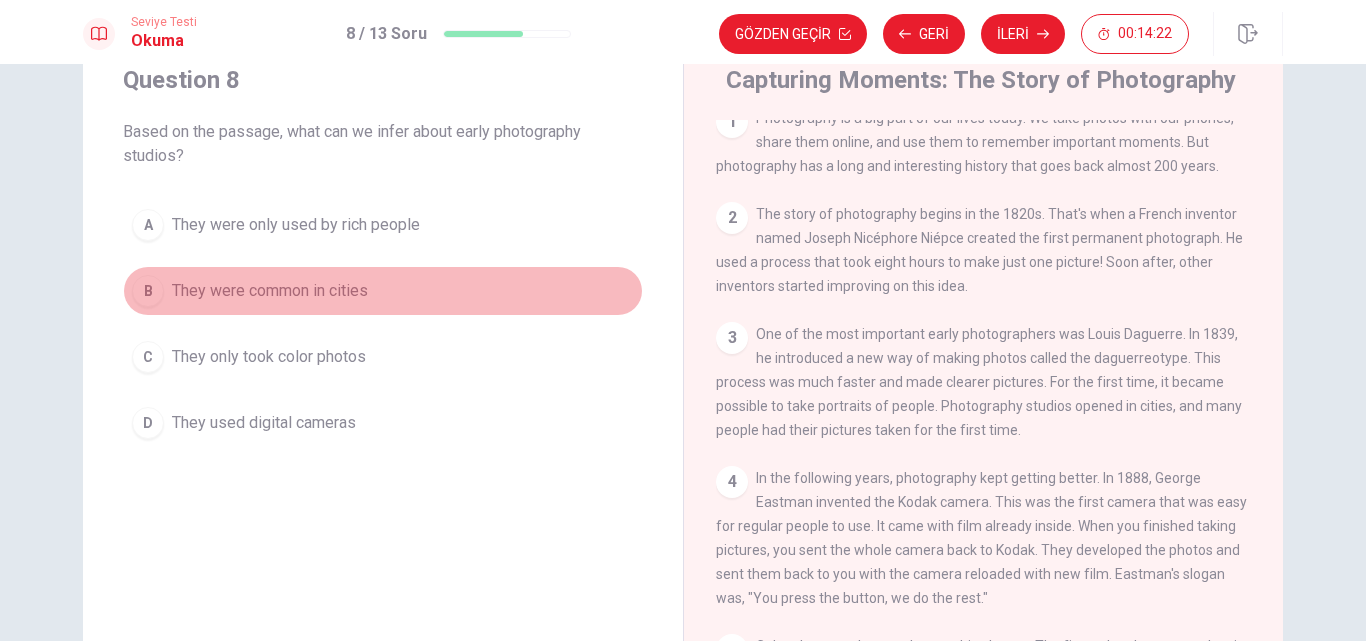 click on "B" at bounding box center [148, 291] 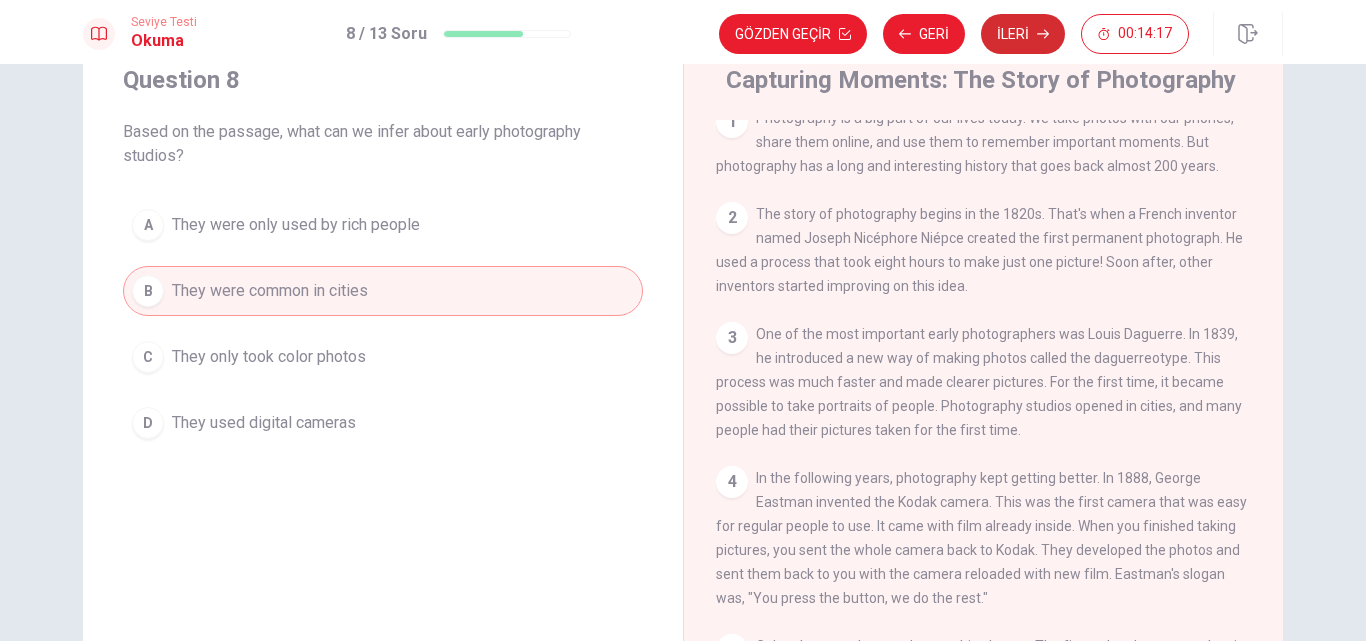 click on "İleri" at bounding box center [1023, 34] 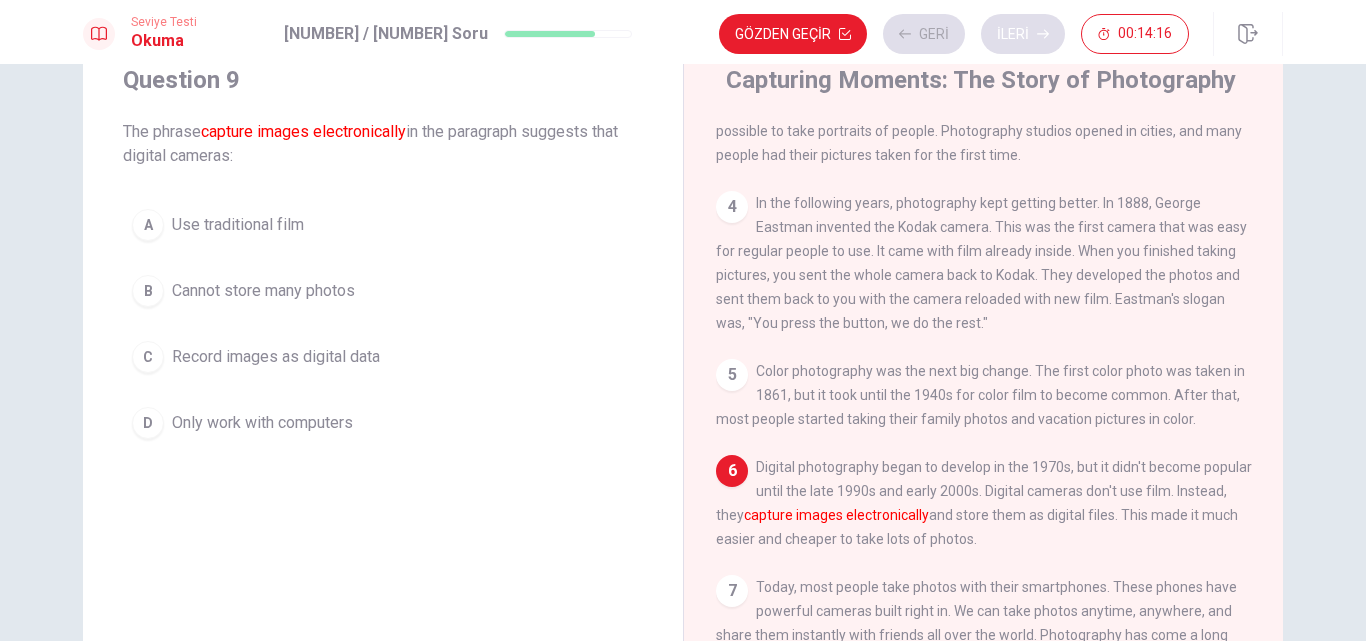 scroll, scrollTop: 318, scrollLeft: 0, axis: vertical 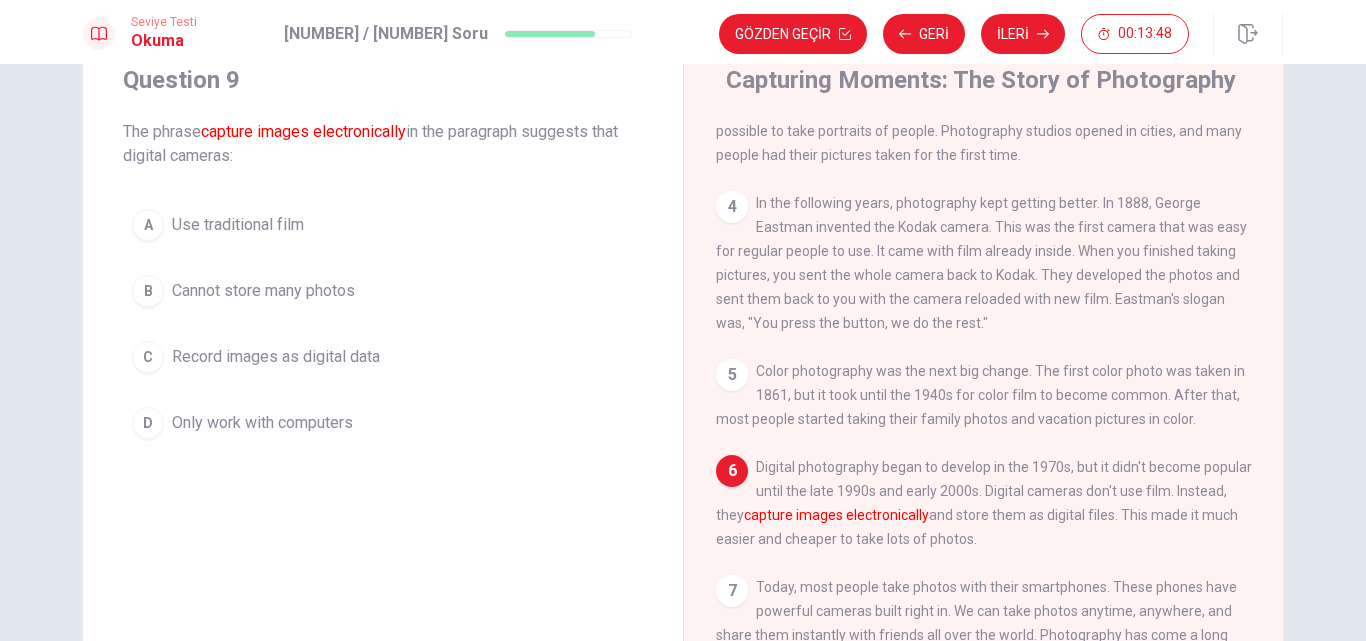 click on "C" at bounding box center (148, 357) 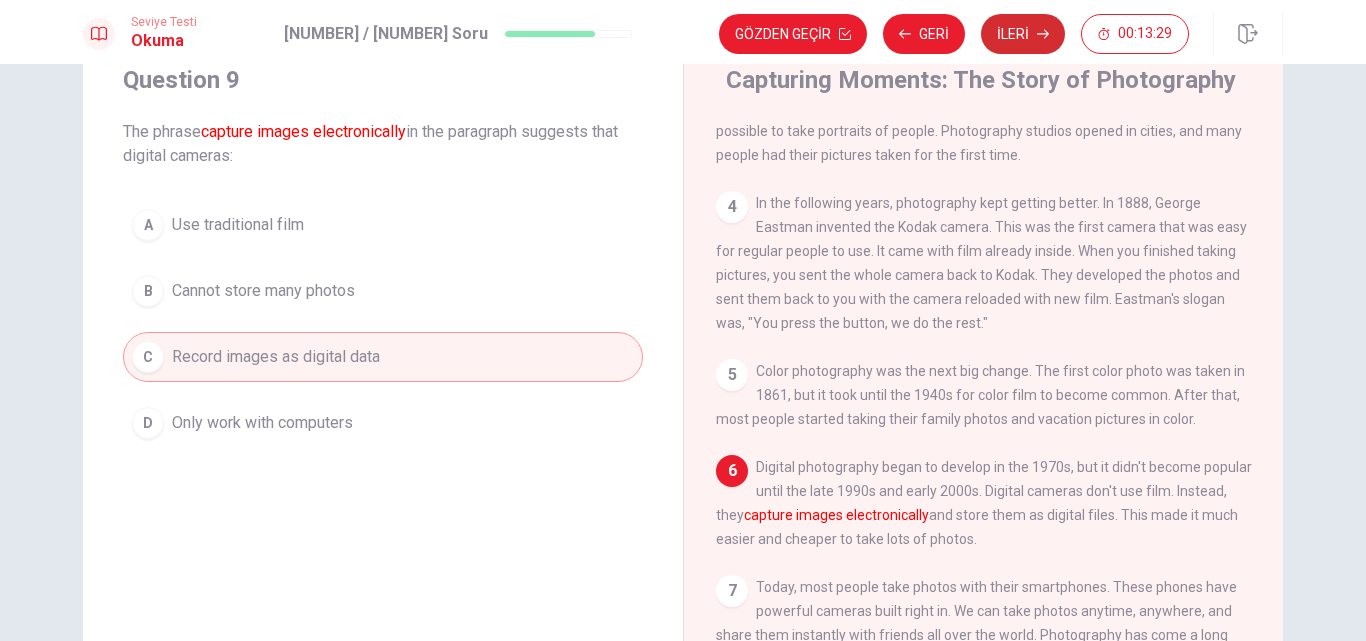 click on "İleri" at bounding box center (1023, 34) 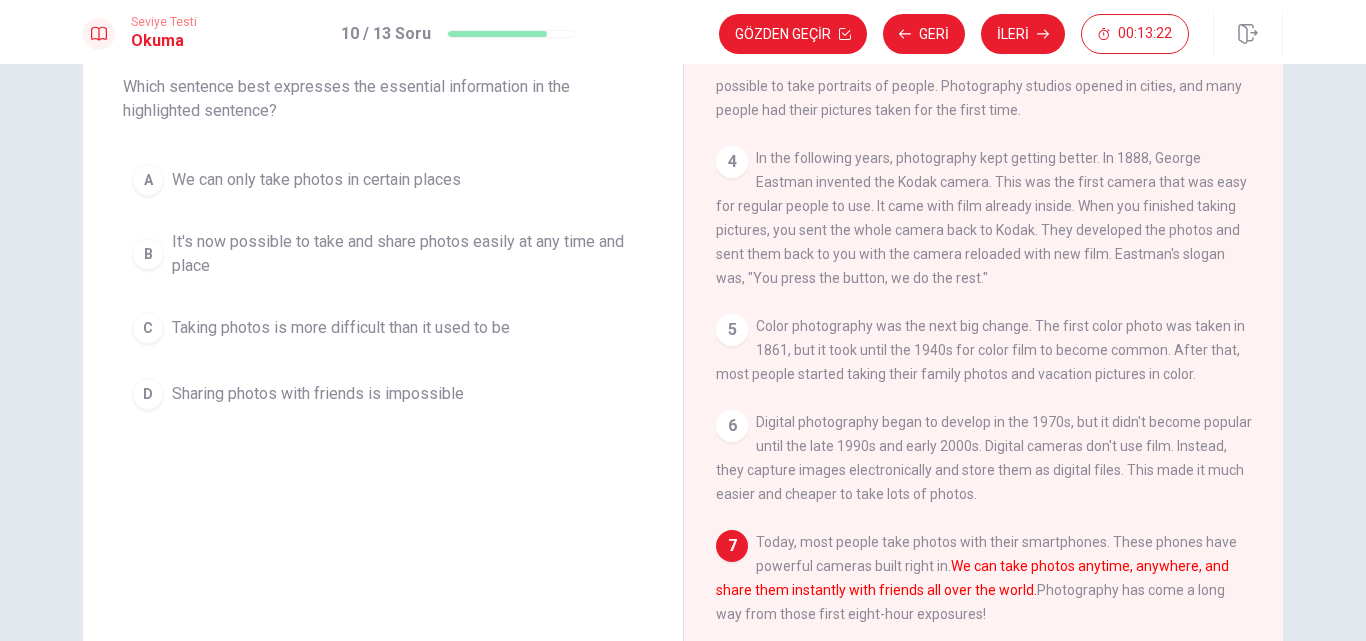 scroll, scrollTop: 119, scrollLeft: 0, axis: vertical 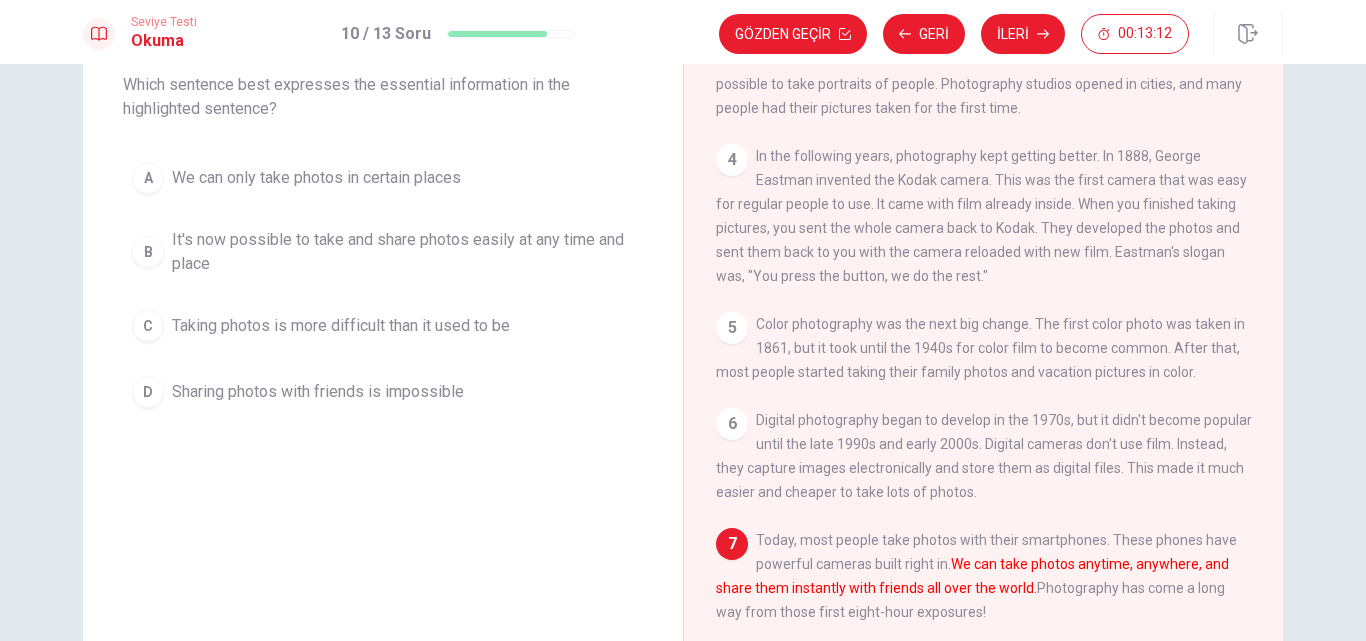 click on "B" at bounding box center [148, 252] 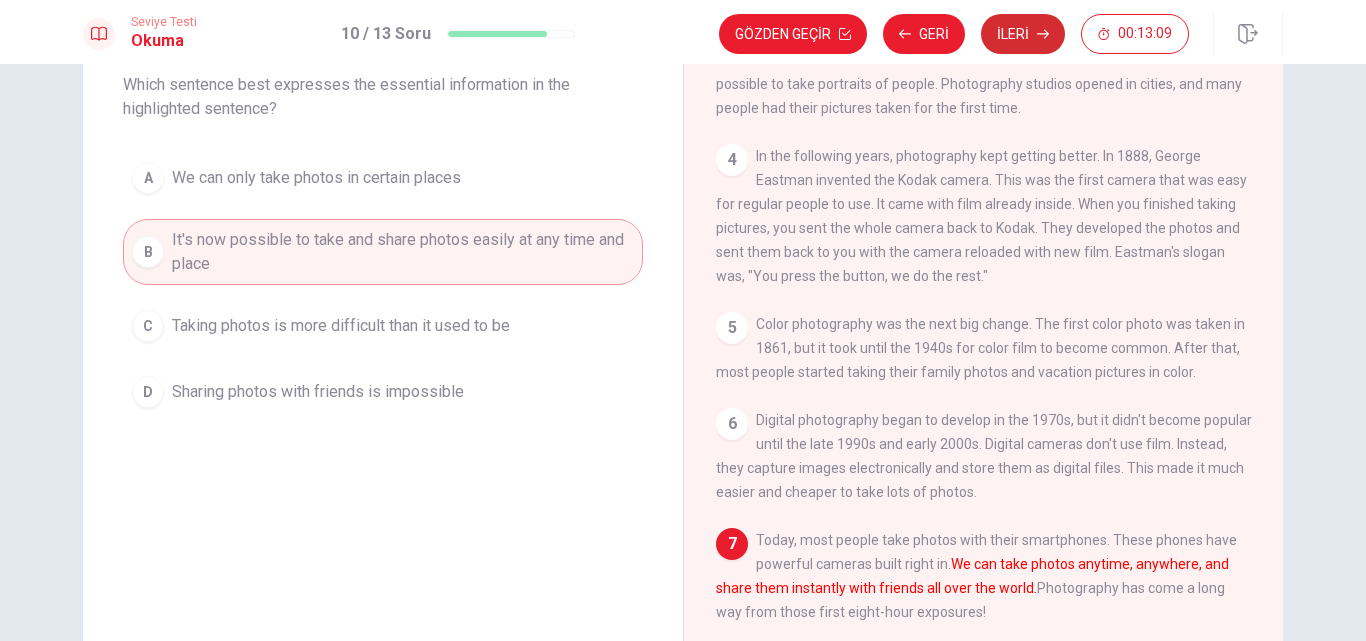 click on "İleri" at bounding box center [1023, 34] 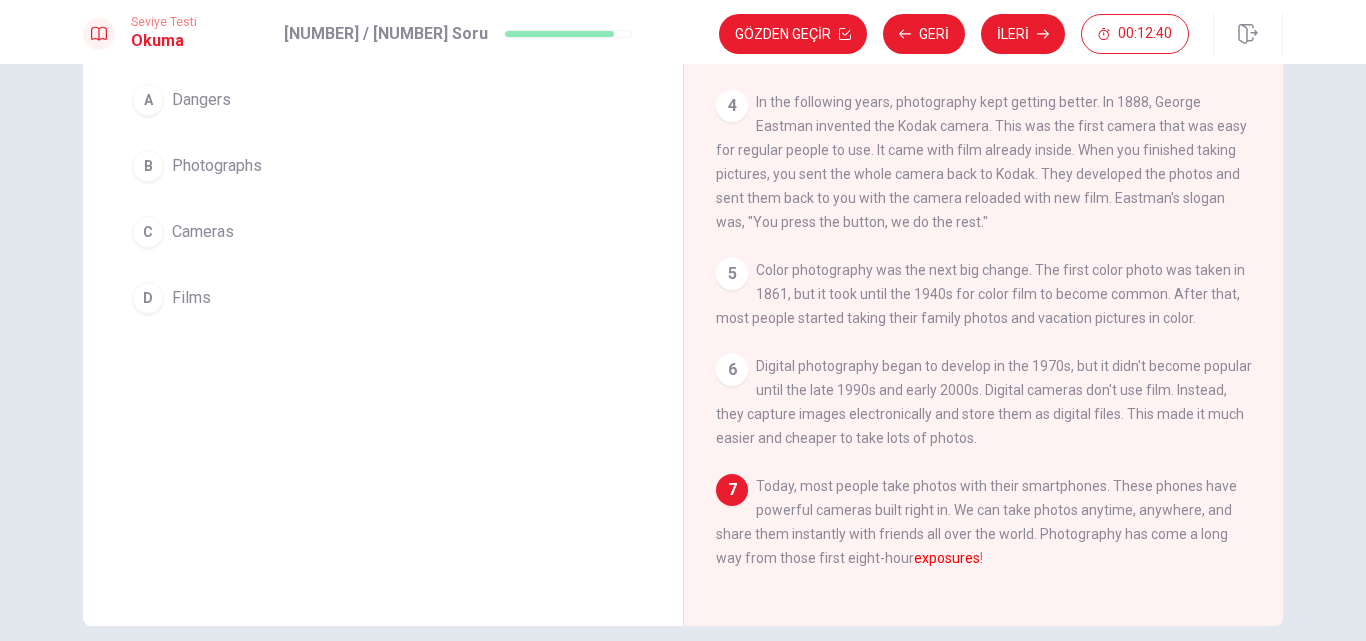 scroll, scrollTop: 174, scrollLeft: 0, axis: vertical 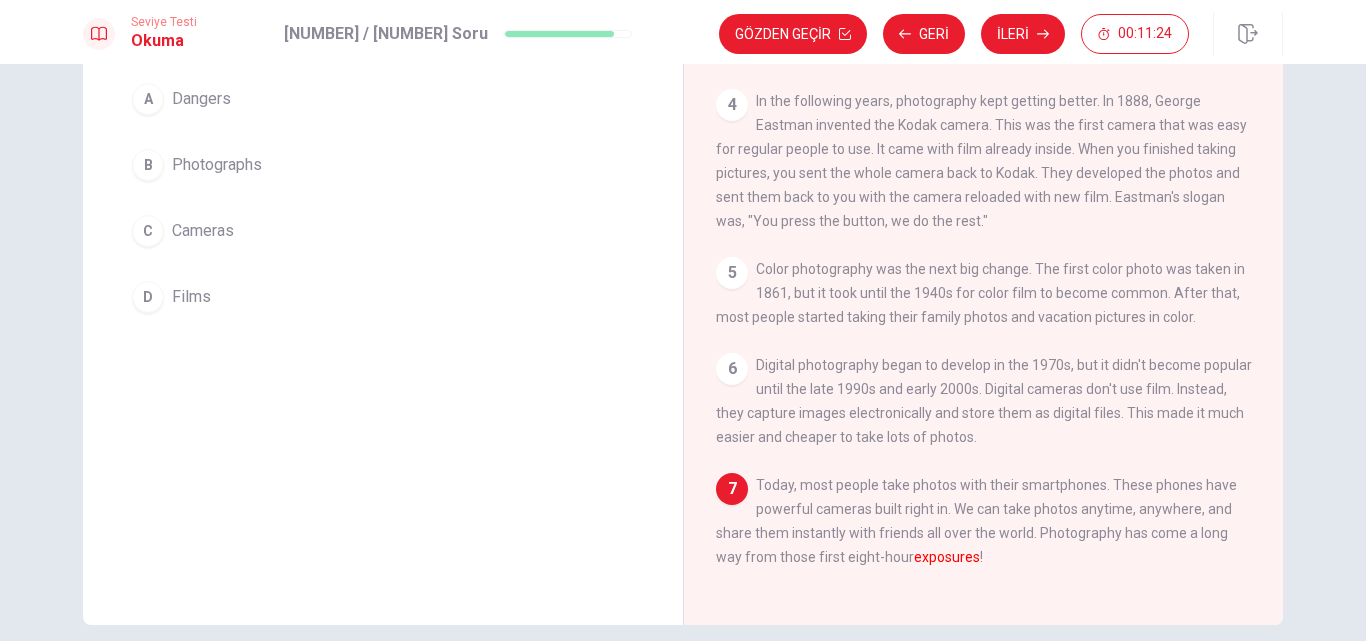 click on "B" at bounding box center [148, 165] 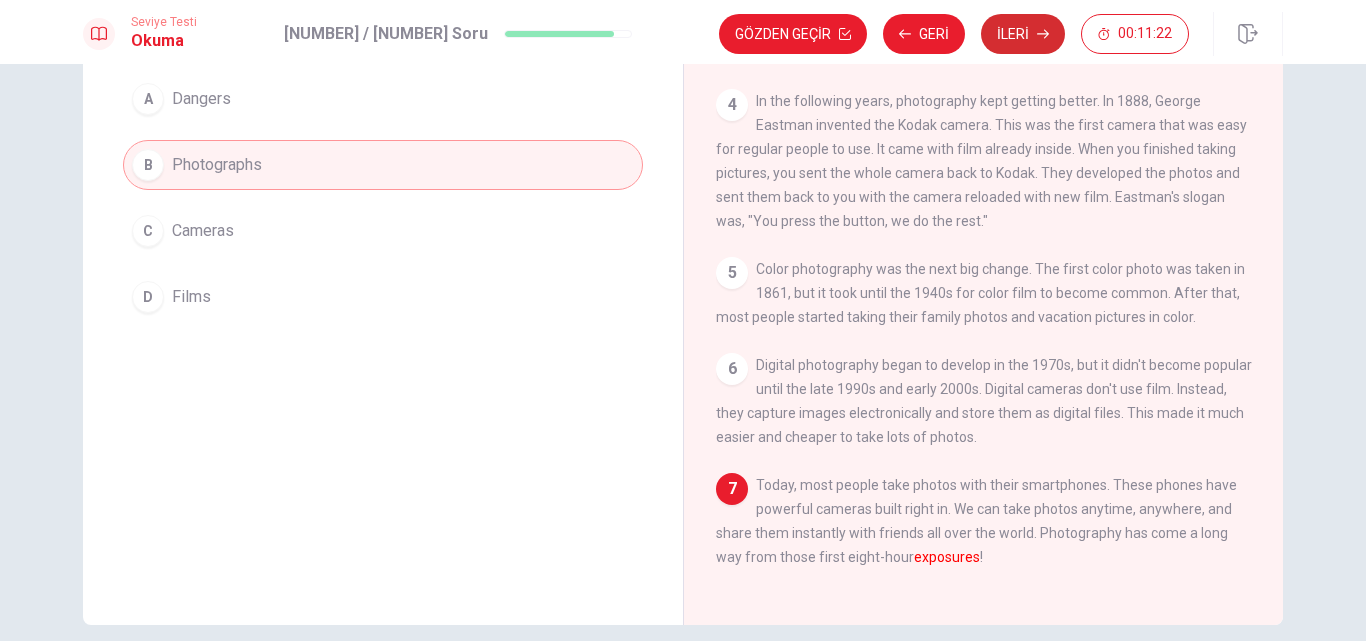 click on "İleri" at bounding box center (1023, 34) 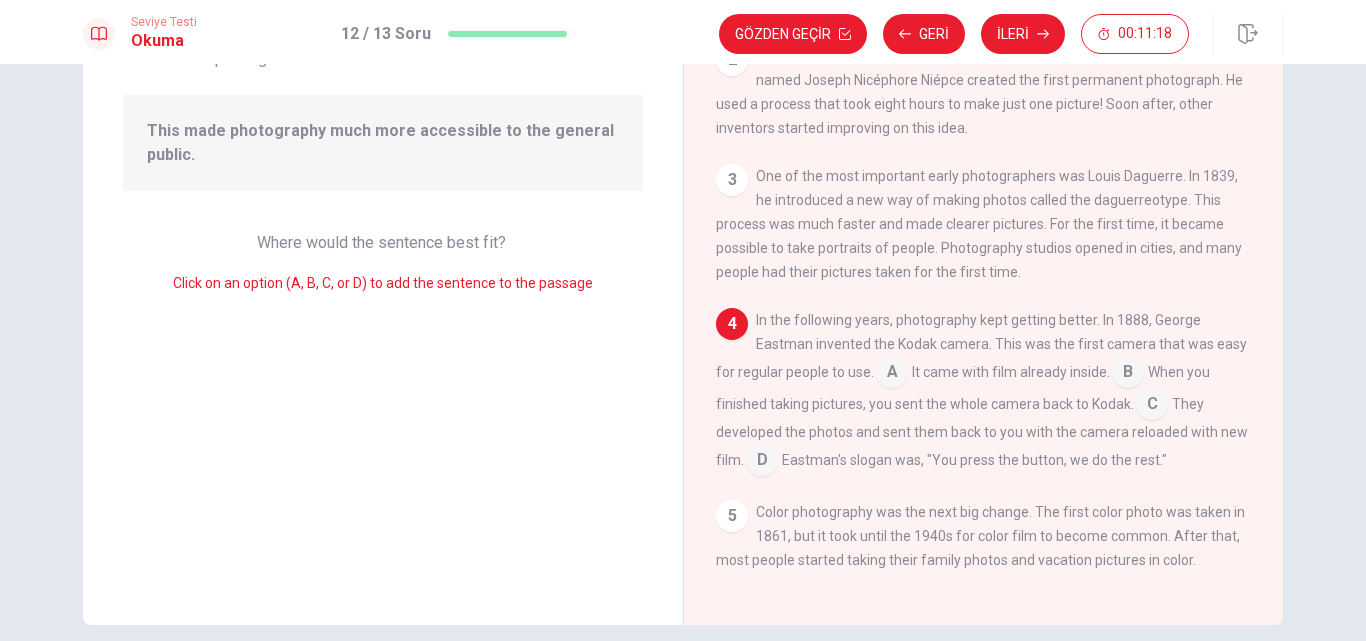 scroll, scrollTop: 69, scrollLeft: 0, axis: vertical 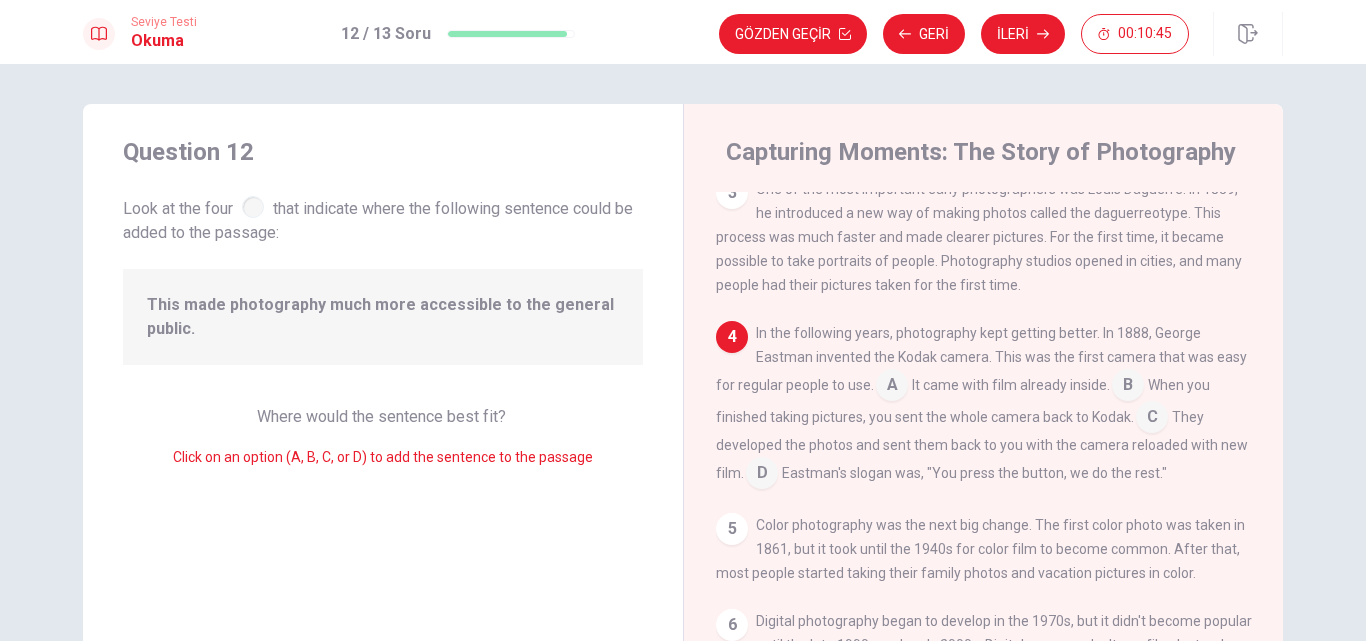 click at bounding box center (892, 387) 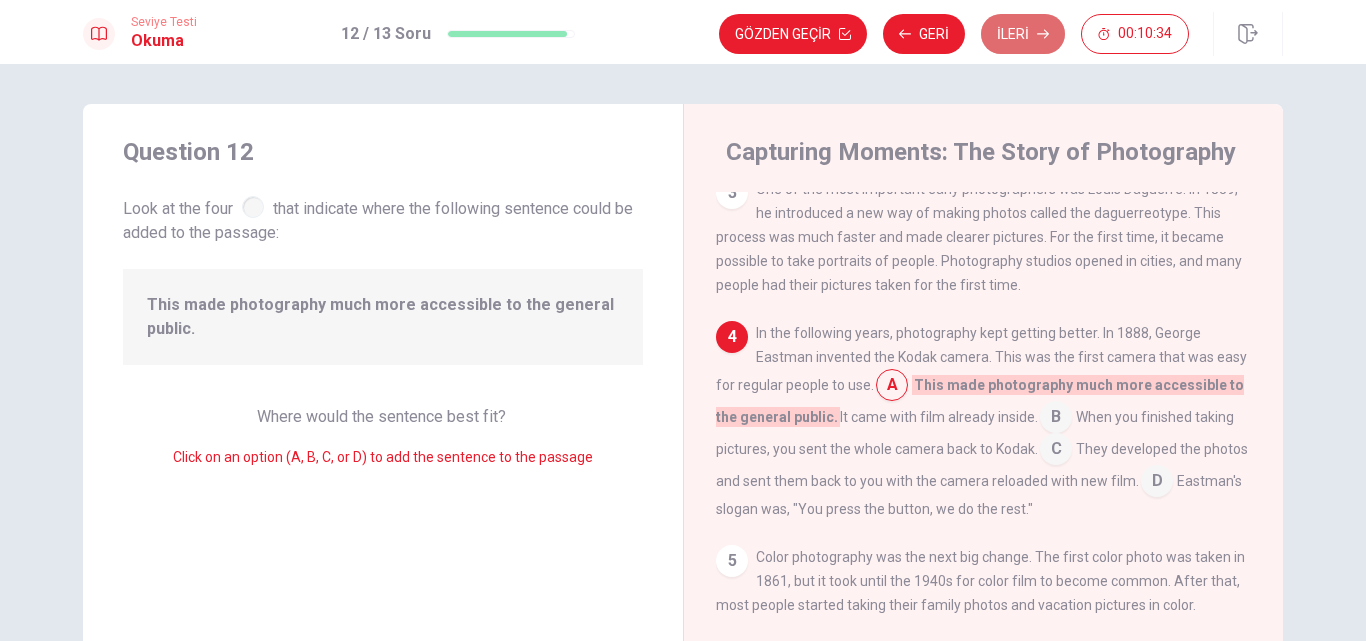 click on "İleri" at bounding box center [1023, 34] 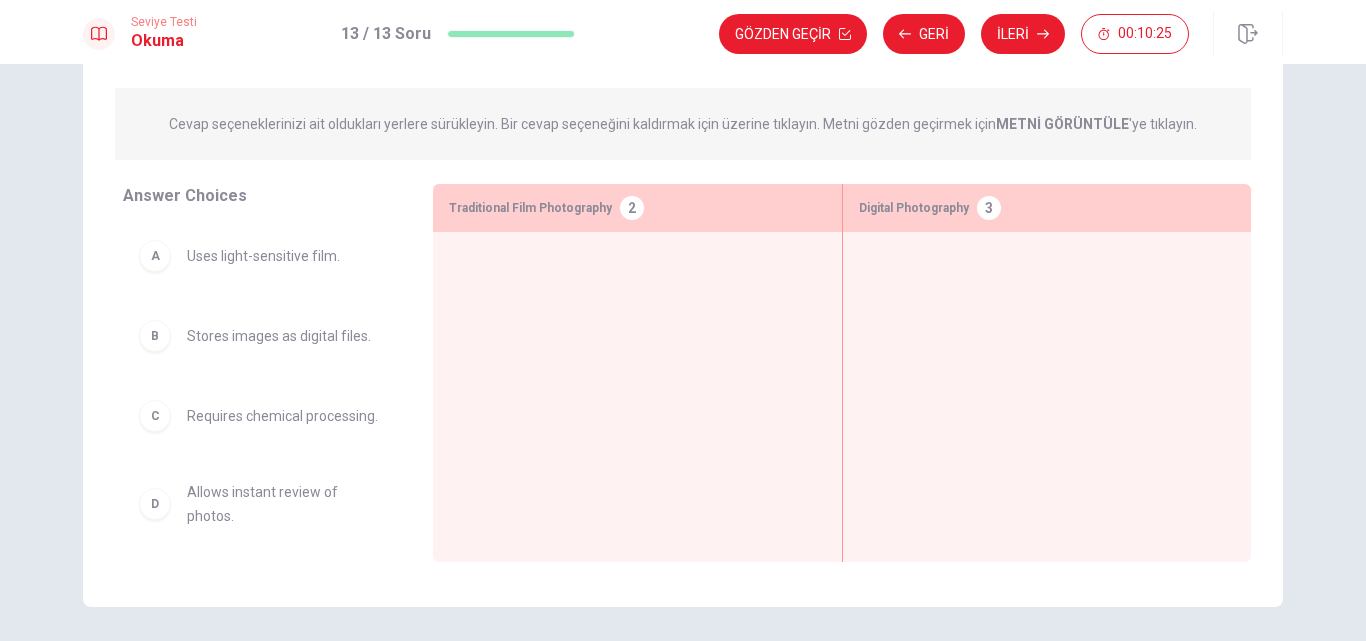 scroll, scrollTop: 262, scrollLeft: 0, axis: vertical 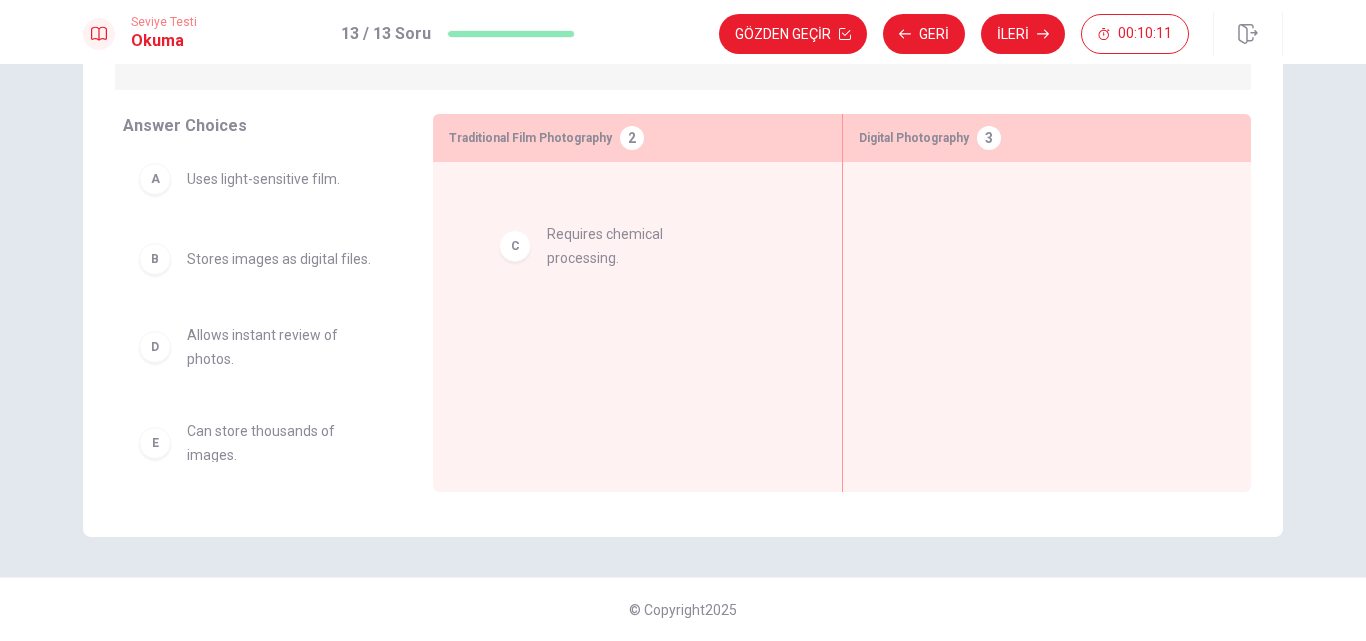 drag, startPoint x: 184, startPoint y: 352, endPoint x: 552, endPoint y: 251, distance: 381.60843 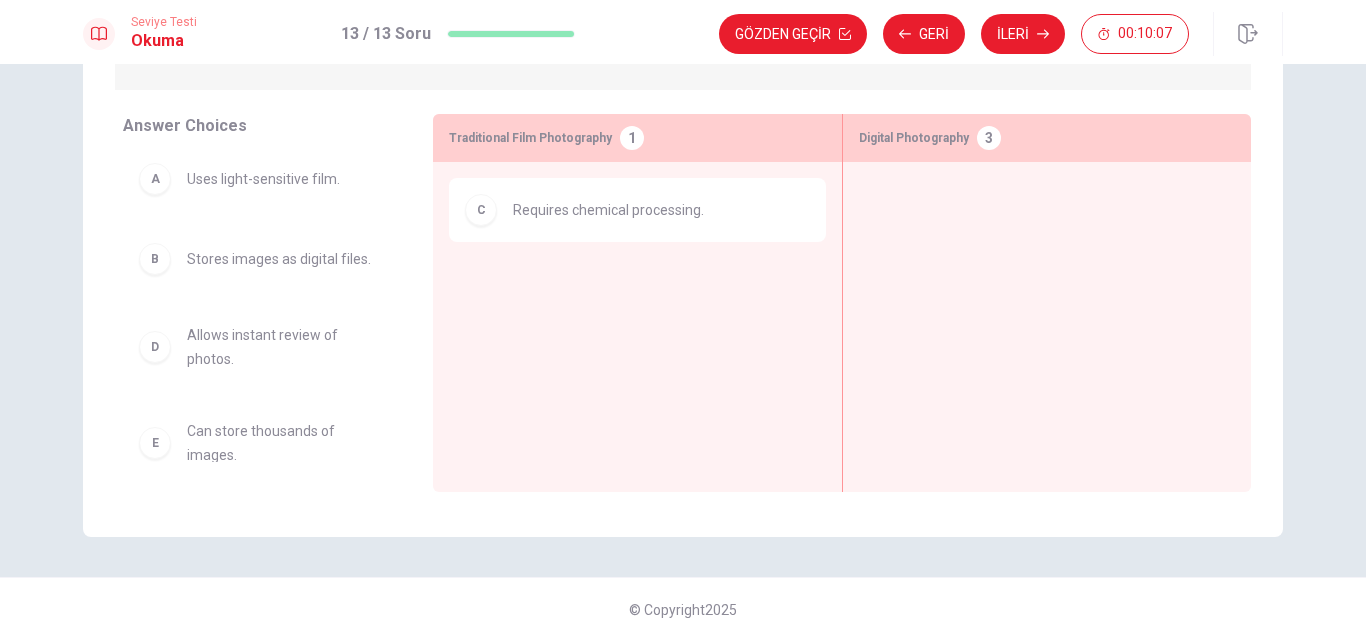 scroll, scrollTop: 9, scrollLeft: 0, axis: vertical 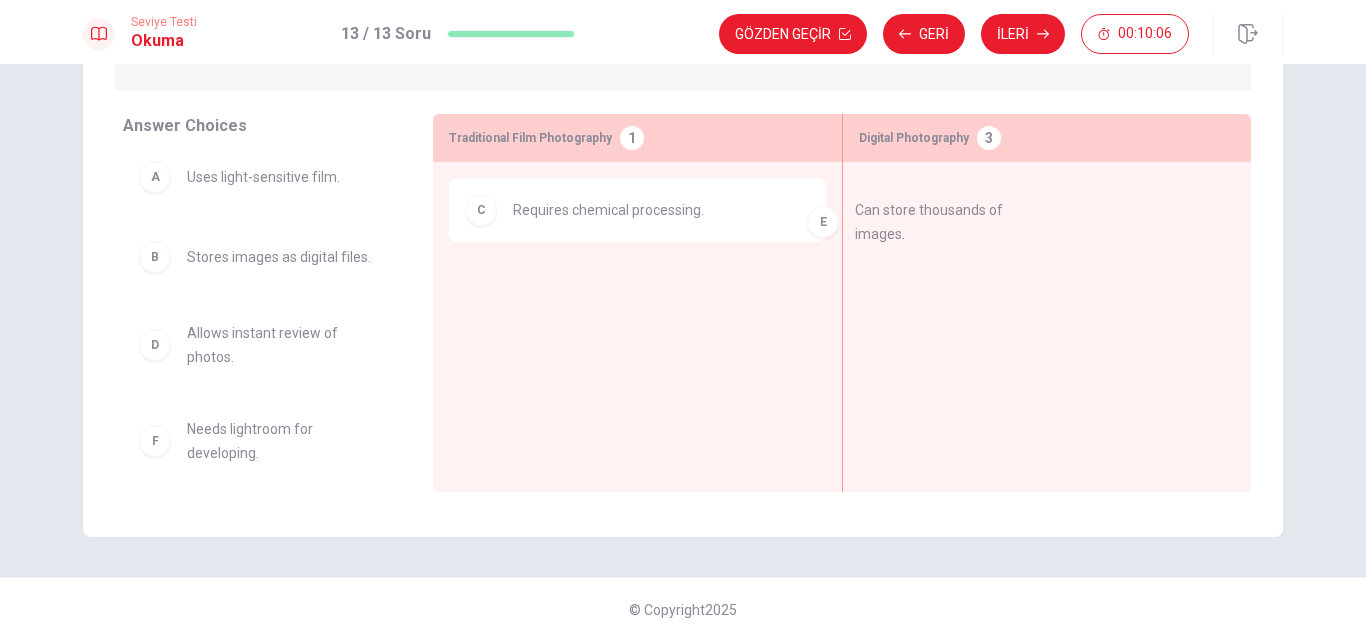 drag, startPoint x: 304, startPoint y: 432, endPoint x: 1120, endPoint y: 154, distance: 862.05566 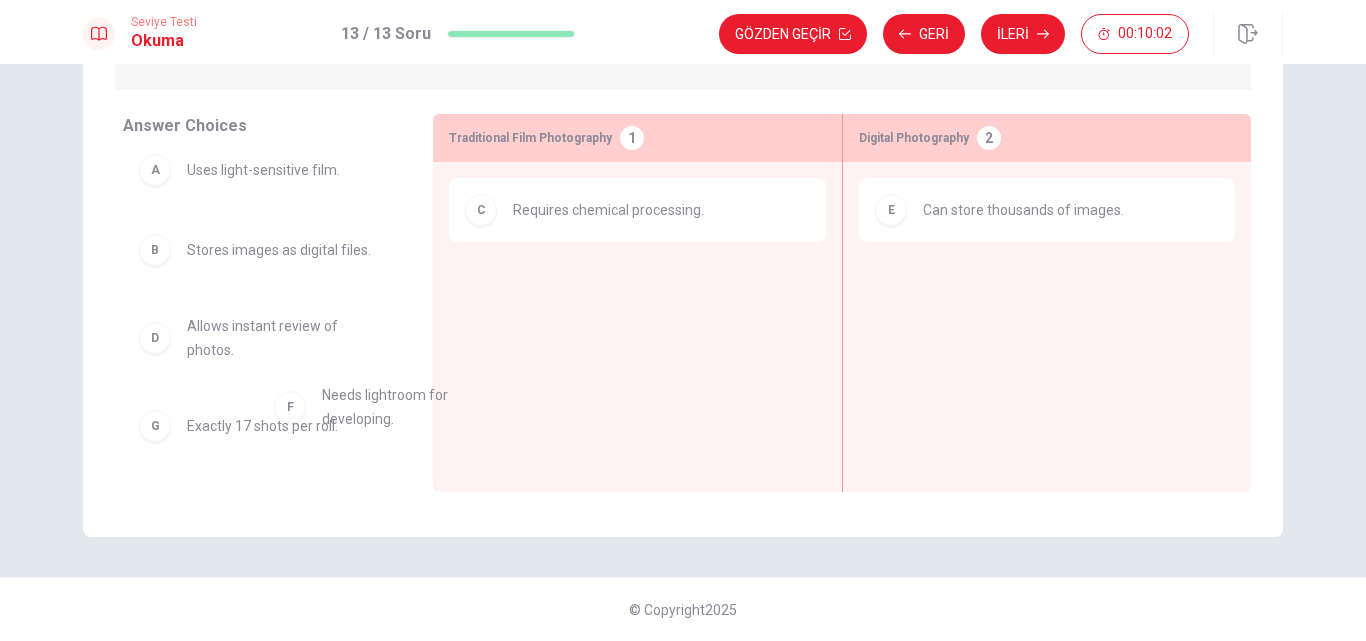 scroll, scrollTop: 22, scrollLeft: 0, axis: vertical 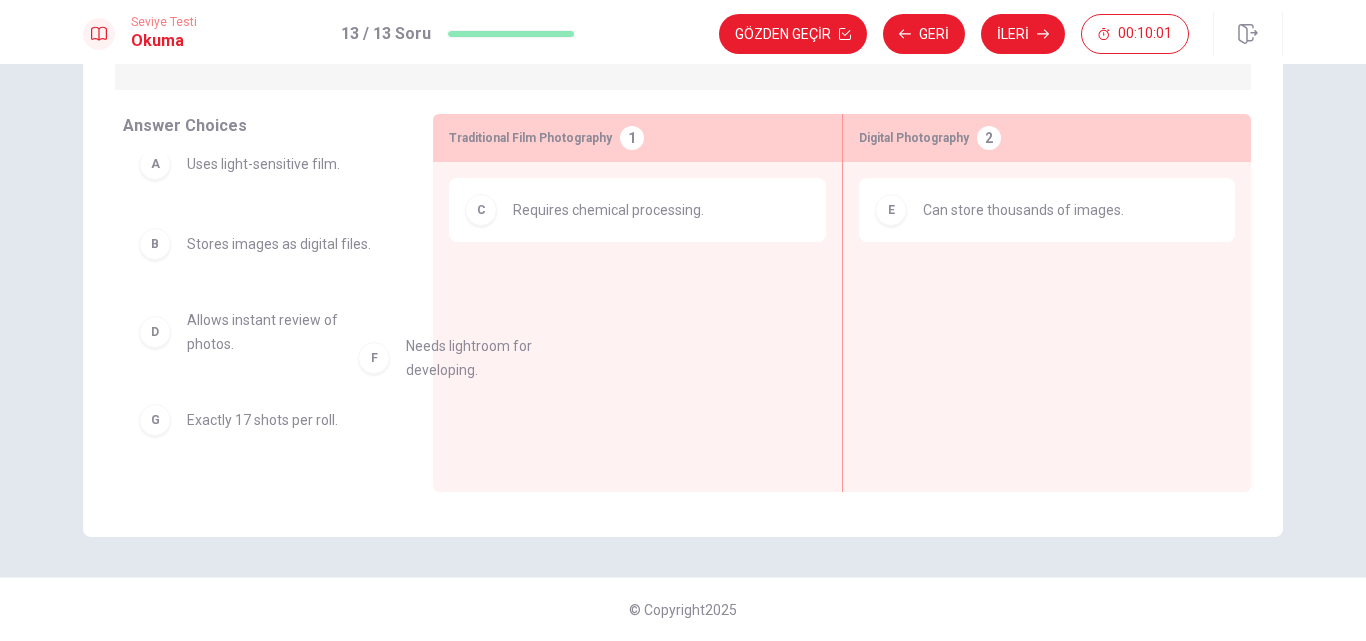 drag, startPoint x: 260, startPoint y: 420, endPoint x: 554, endPoint y: 305, distance: 315.6913 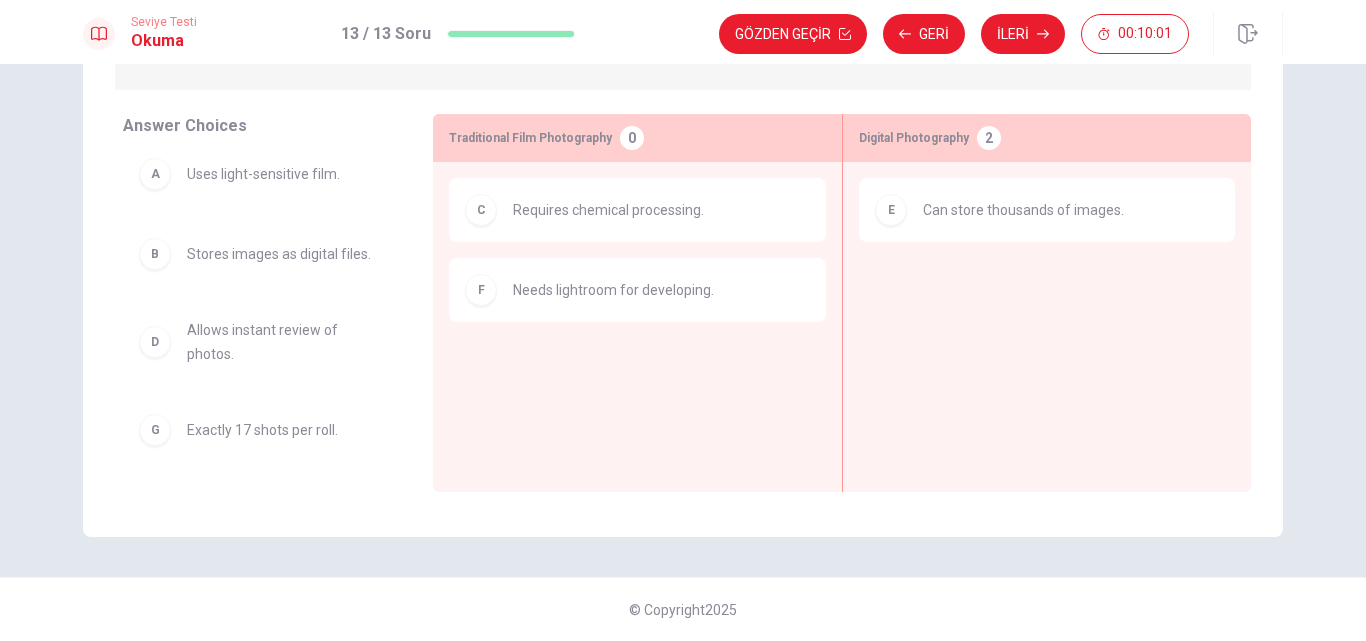 scroll, scrollTop: 12, scrollLeft: 0, axis: vertical 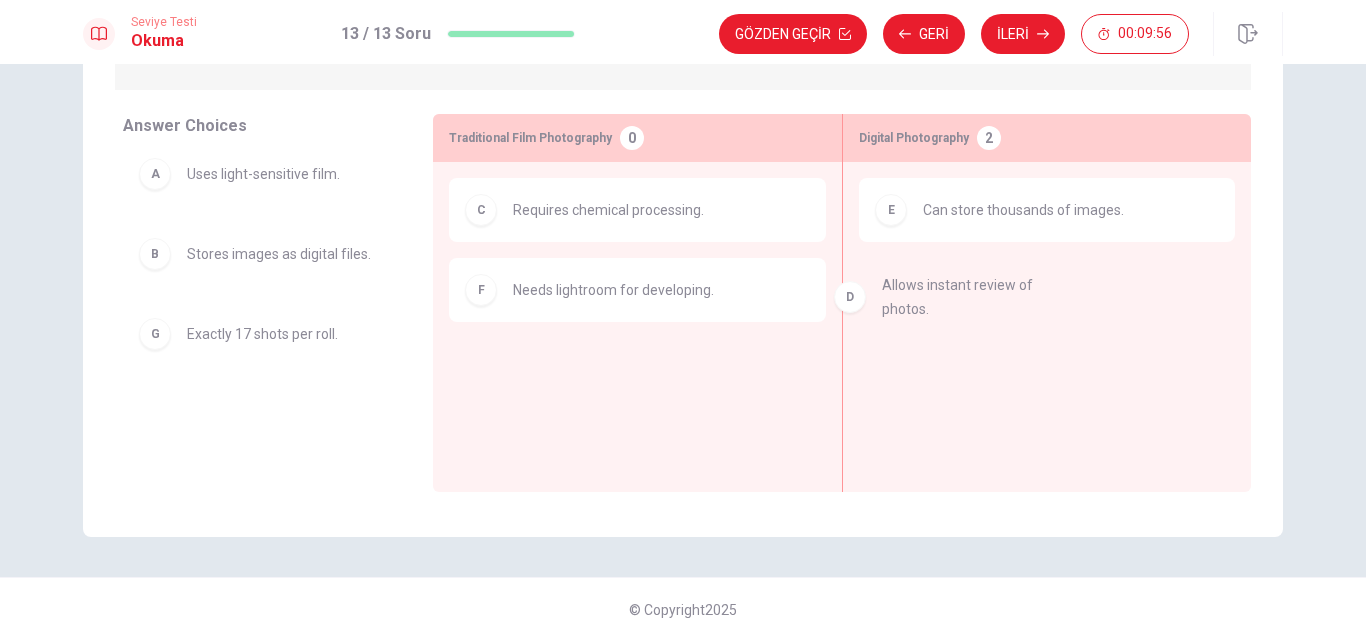 drag, startPoint x: 239, startPoint y: 354, endPoint x: 983, endPoint y: 303, distance: 745.7459 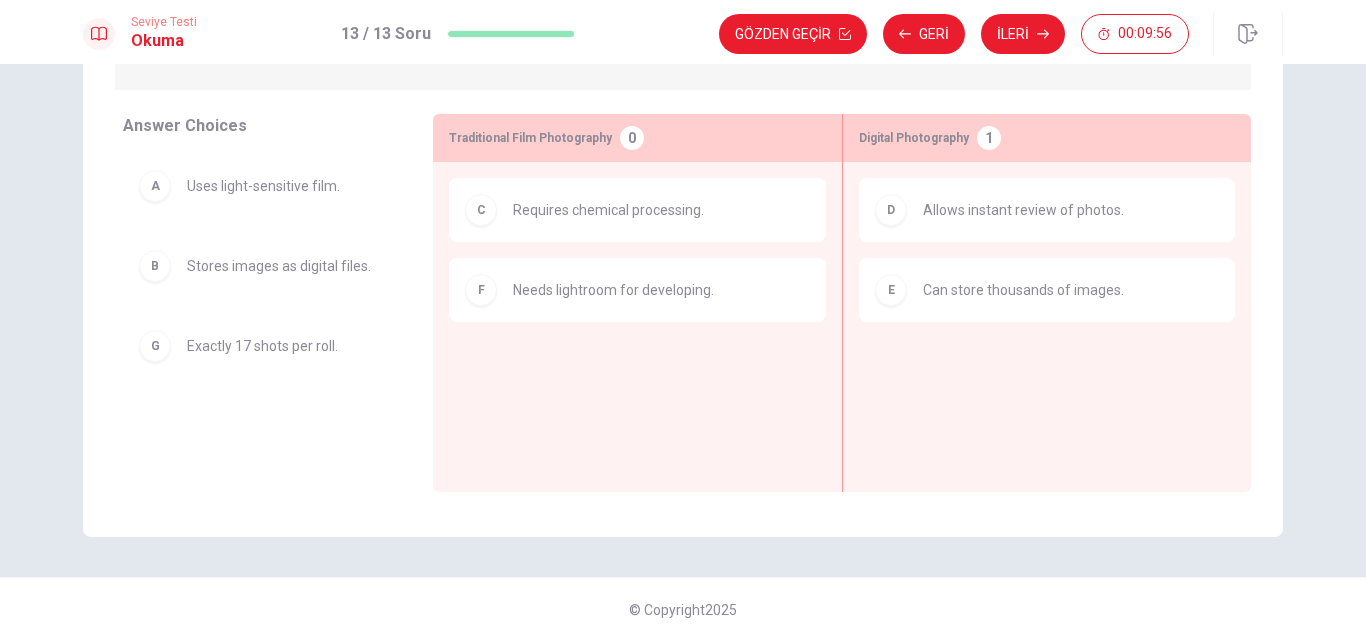 scroll, scrollTop: 0, scrollLeft: 0, axis: both 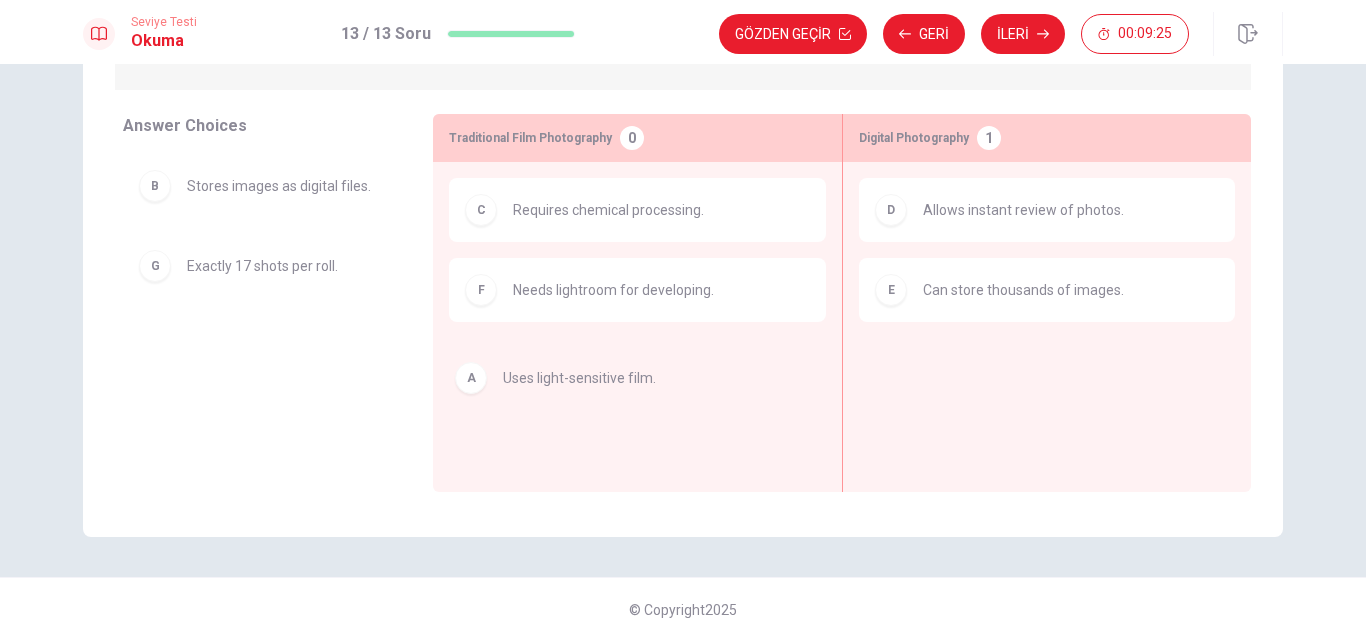 drag, startPoint x: 246, startPoint y: 207, endPoint x: 585, endPoint y: 397, distance: 388.6142 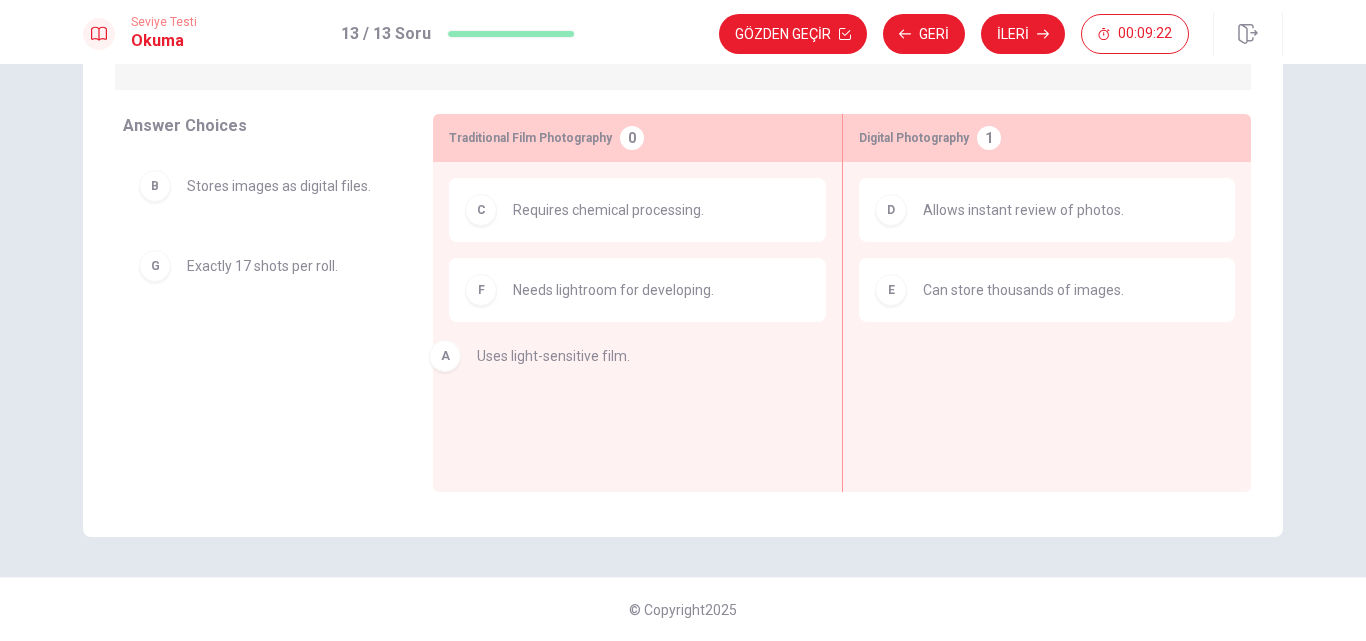 drag, startPoint x: 241, startPoint y: 198, endPoint x: 591, endPoint y: 388, distance: 398.24615 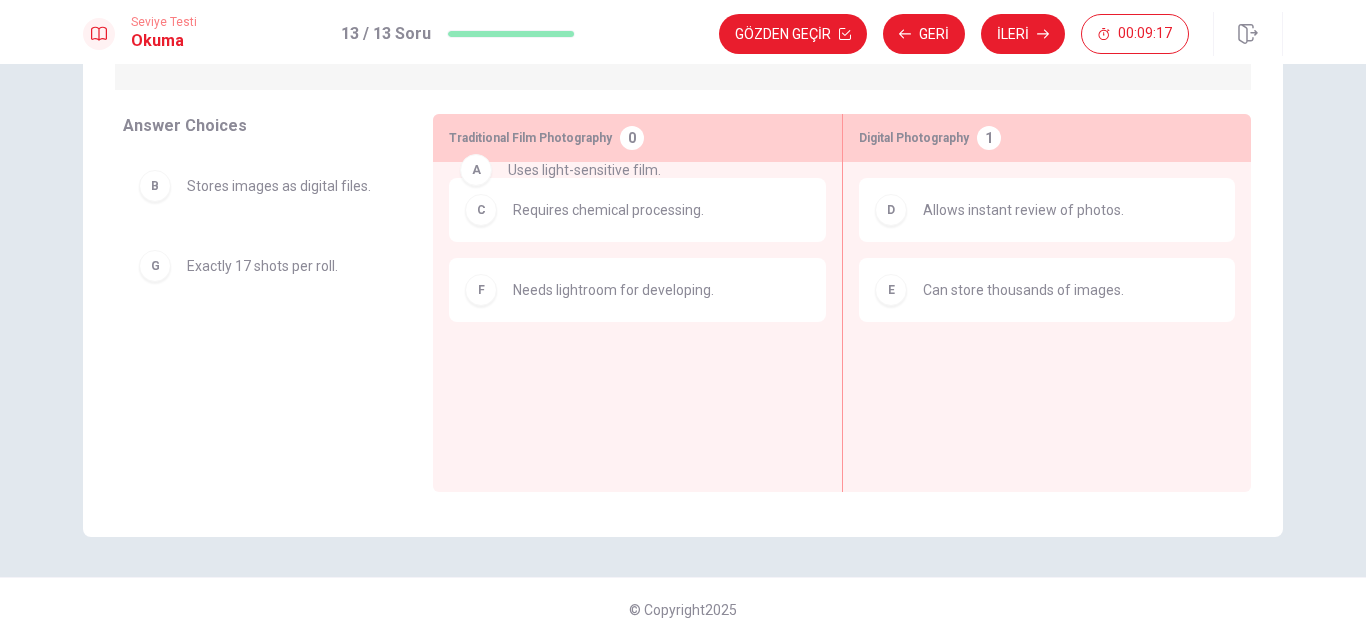 drag, startPoint x: 269, startPoint y: 183, endPoint x: 601, endPoint y: 171, distance: 332.2168 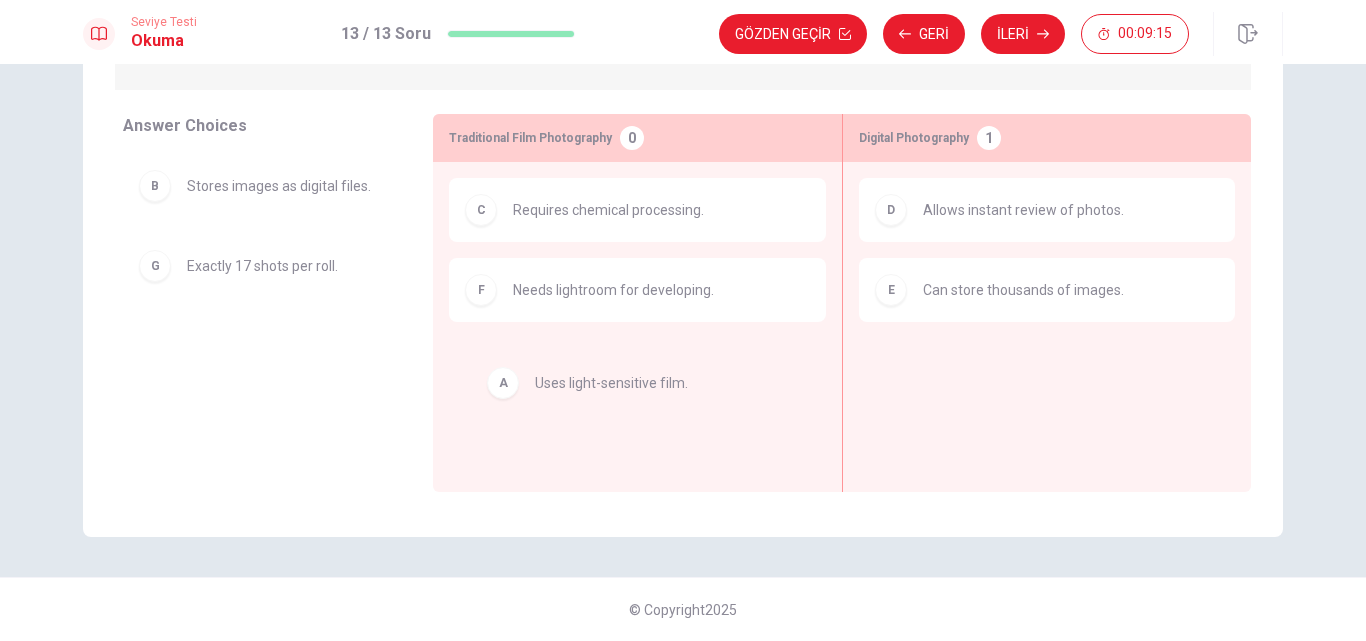 drag, startPoint x: 217, startPoint y: 193, endPoint x: 640, endPoint y: 406, distance: 473.6011 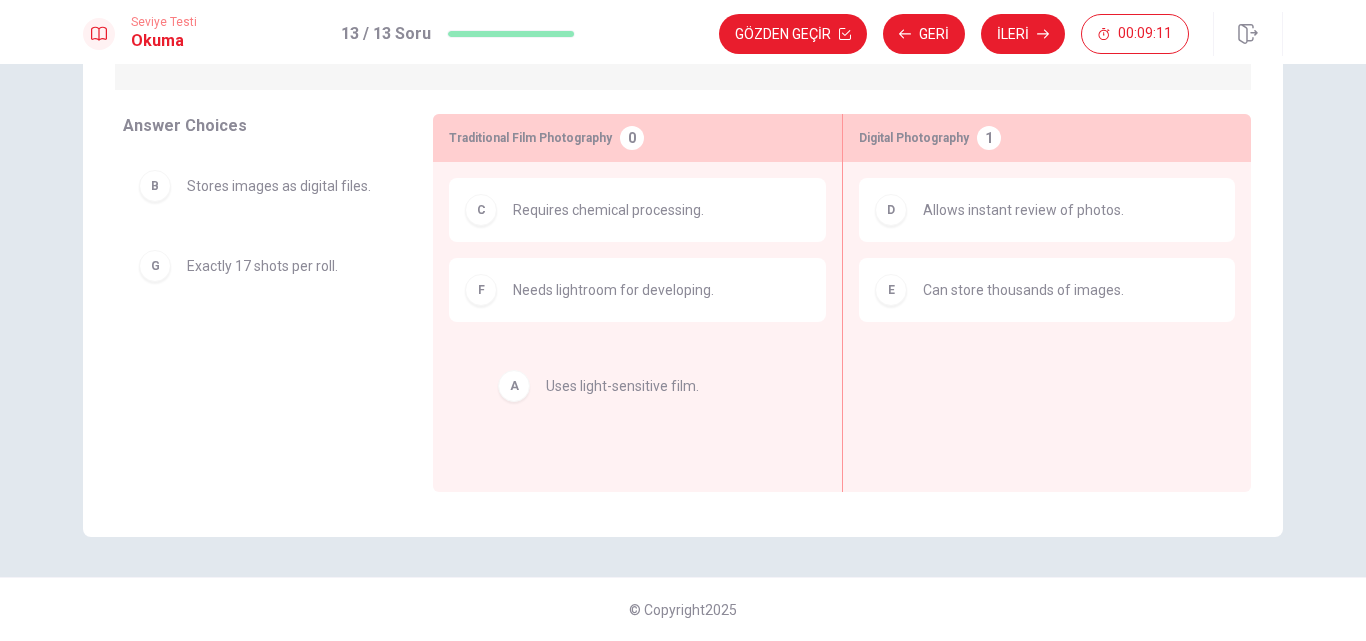 drag, startPoint x: 243, startPoint y: 207, endPoint x: 672, endPoint y: 405, distance: 472.4881 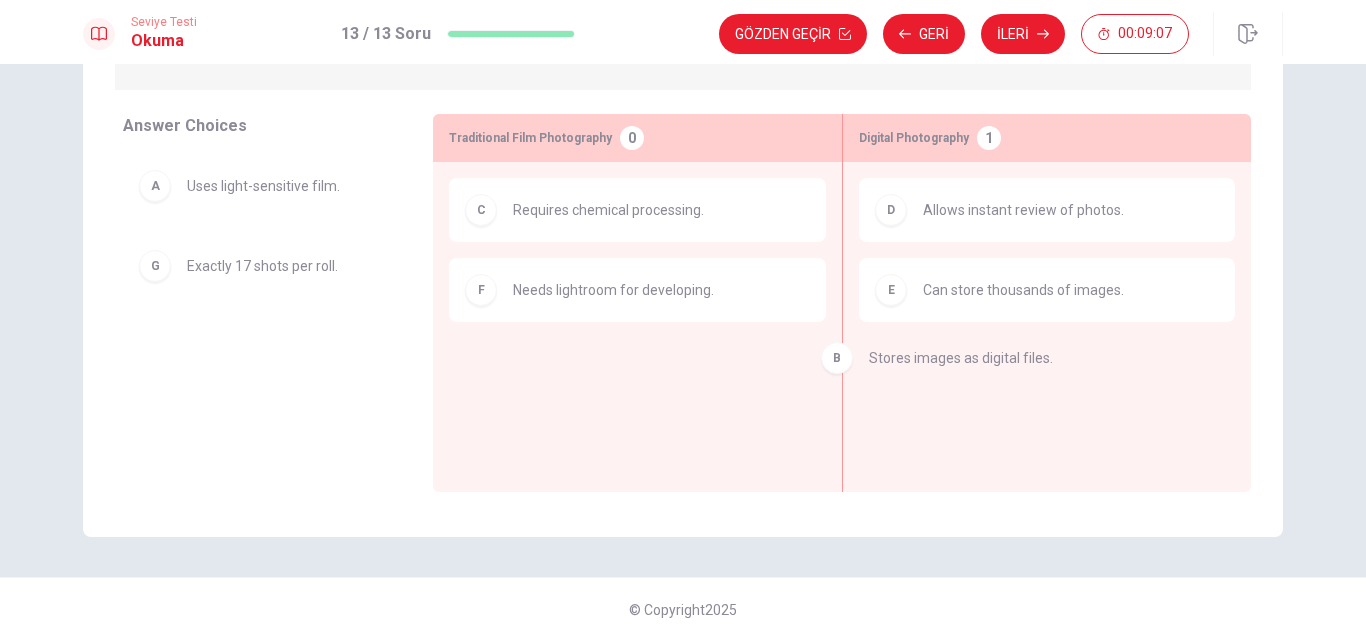 drag, startPoint x: 231, startPoint y: 266, endPoint x: 947, endPoint y: 358, distance: 721.8864 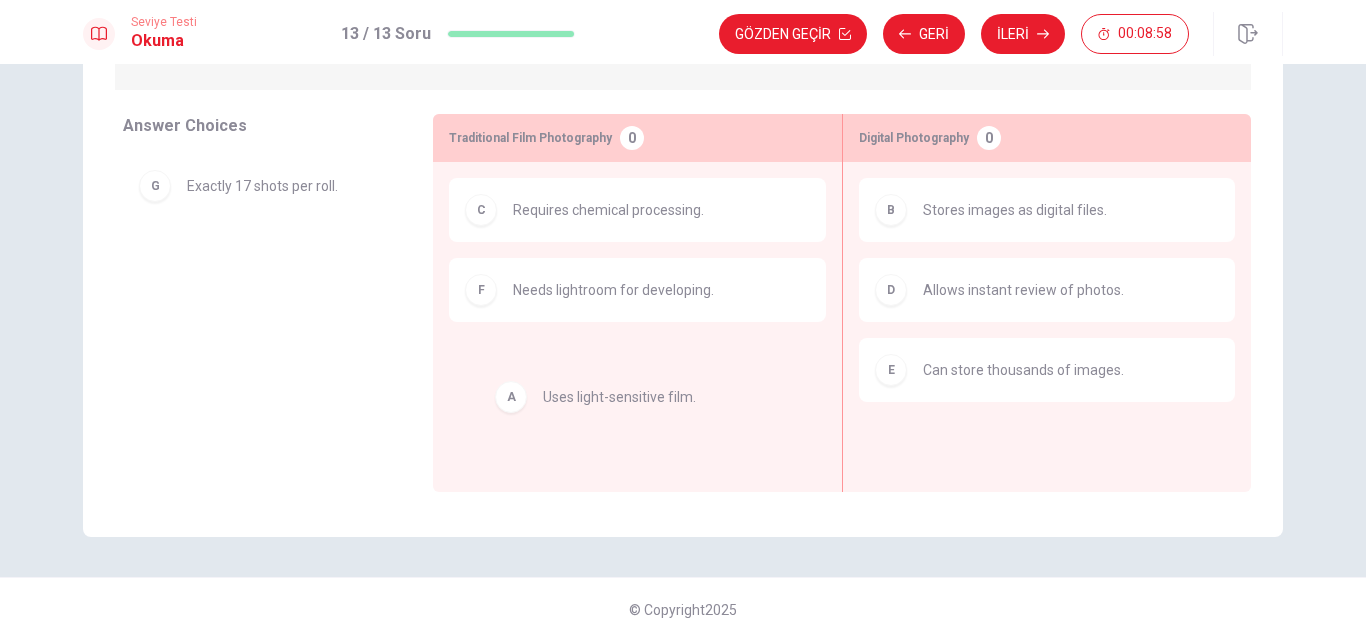 drag, startPoint x: 302, startPoint y: 195, endPoint x: 711, endPoint y: 416, distance: 464.88922 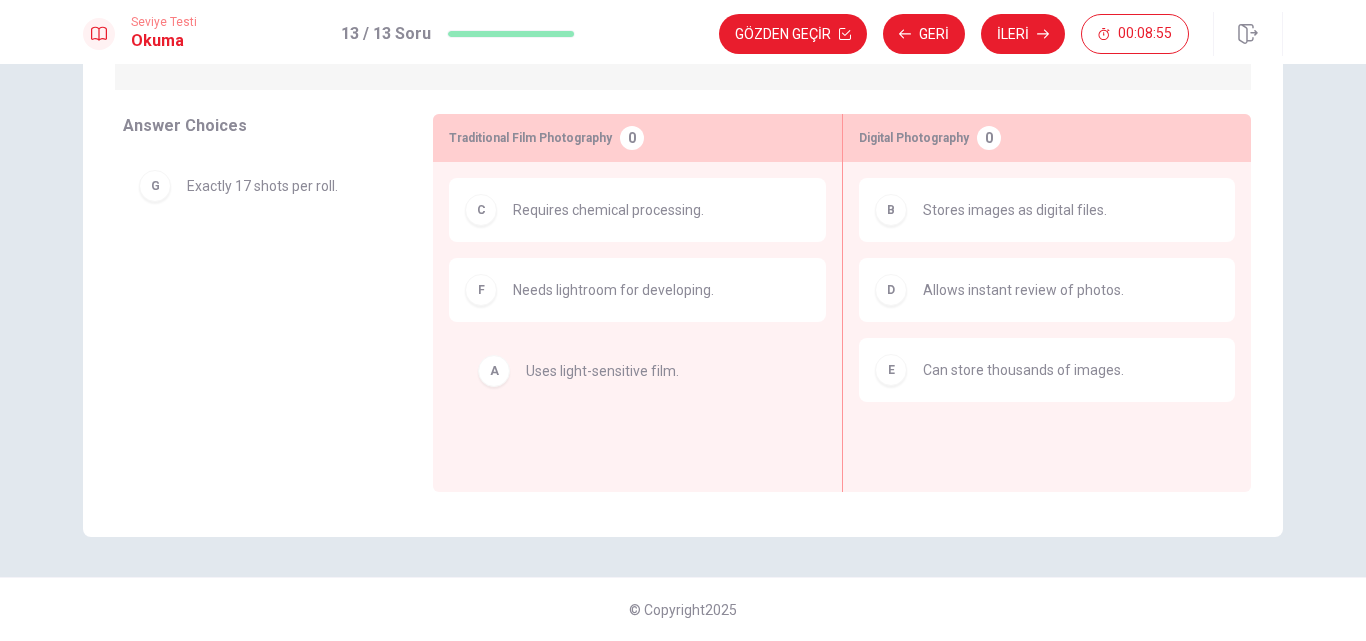 drag, startPoint x: 218, startPoint y: 183, endPoint x: 583, endPoint y: 377, distance: 413.35336 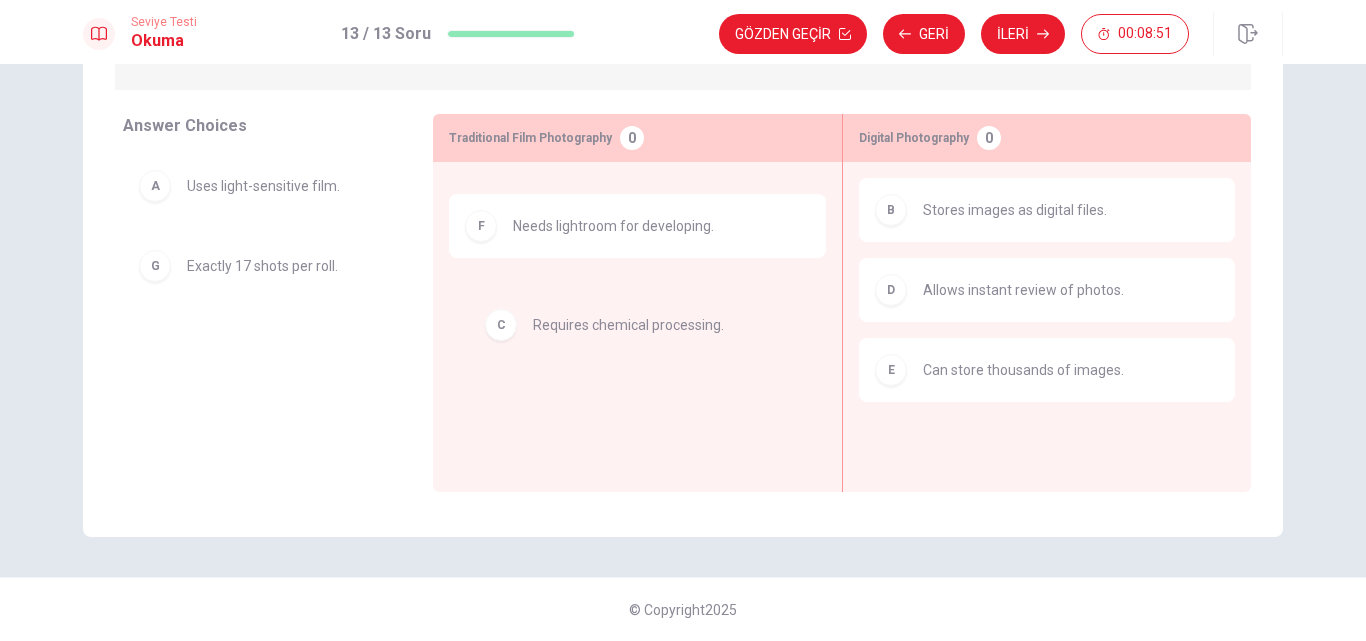 drag, startPoint x: 508, startPoint y: 226, endPoint x: 537, endPoint y: 356, distance: 133.19534 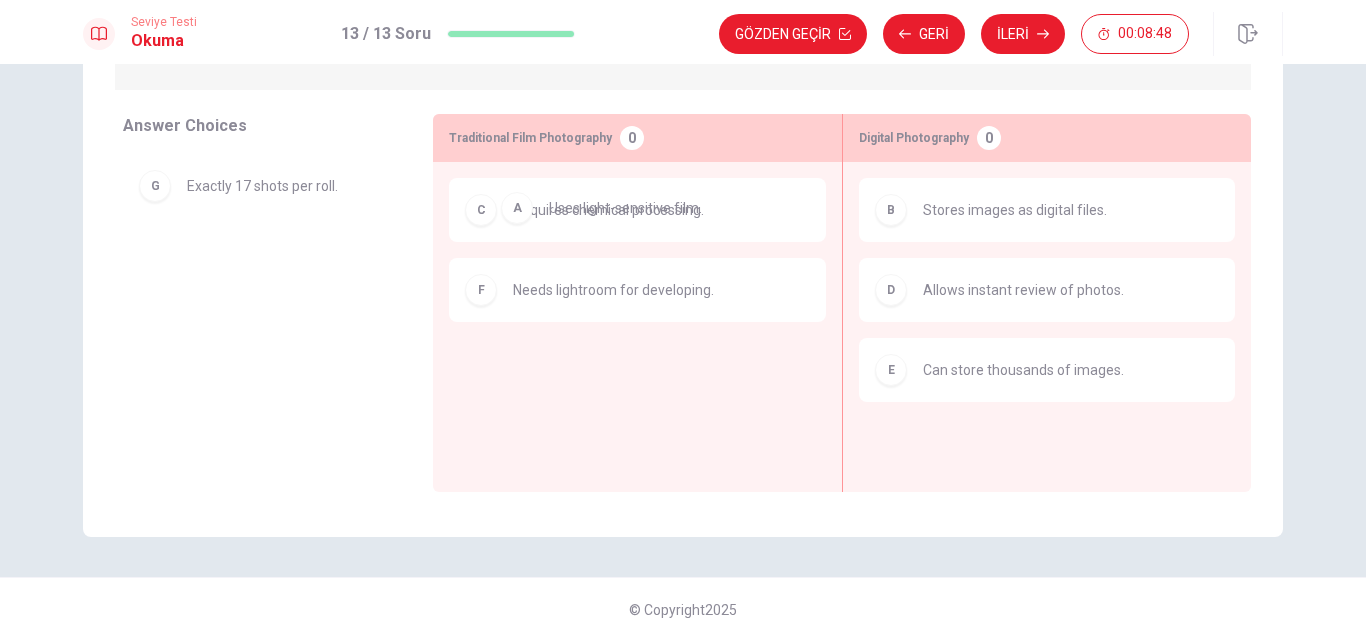 drag, startPoint x: 294, startPoint y: 182, endPoint x: 666, endPoint y: 207, distance: 372.8391 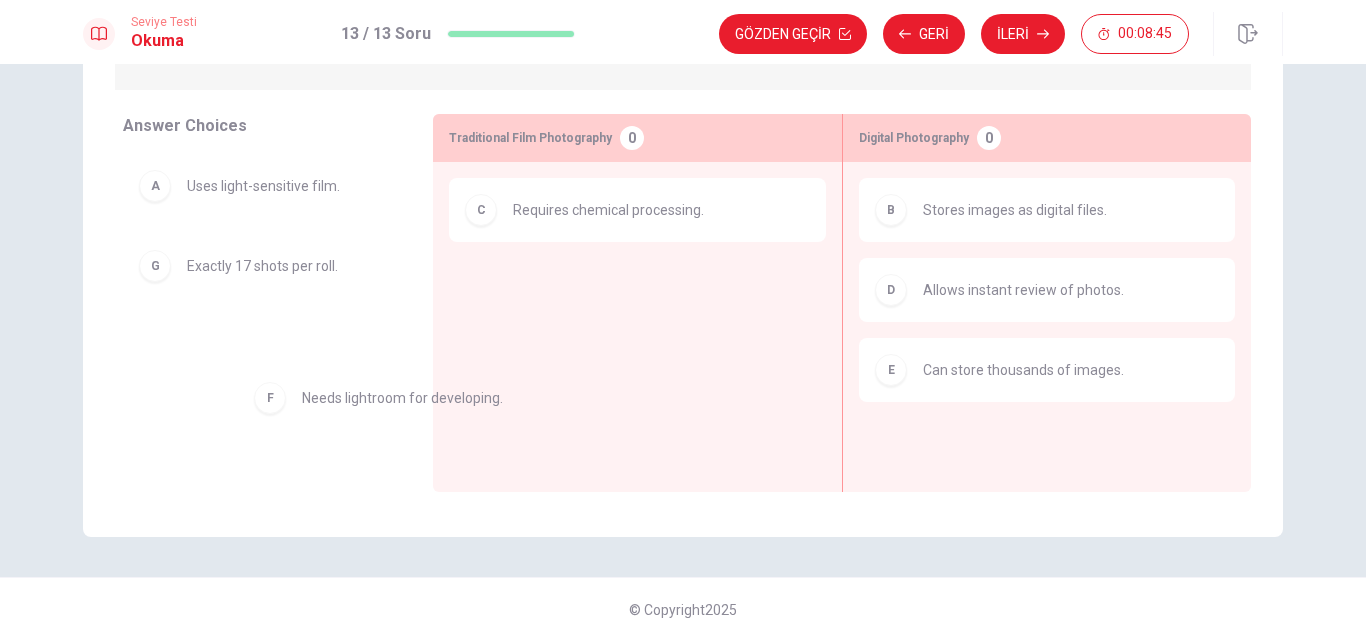 drag, startPoint x: 553, startPoint y: 288, endPoint x: 305, endPoint y: 410, distance: 276.3838 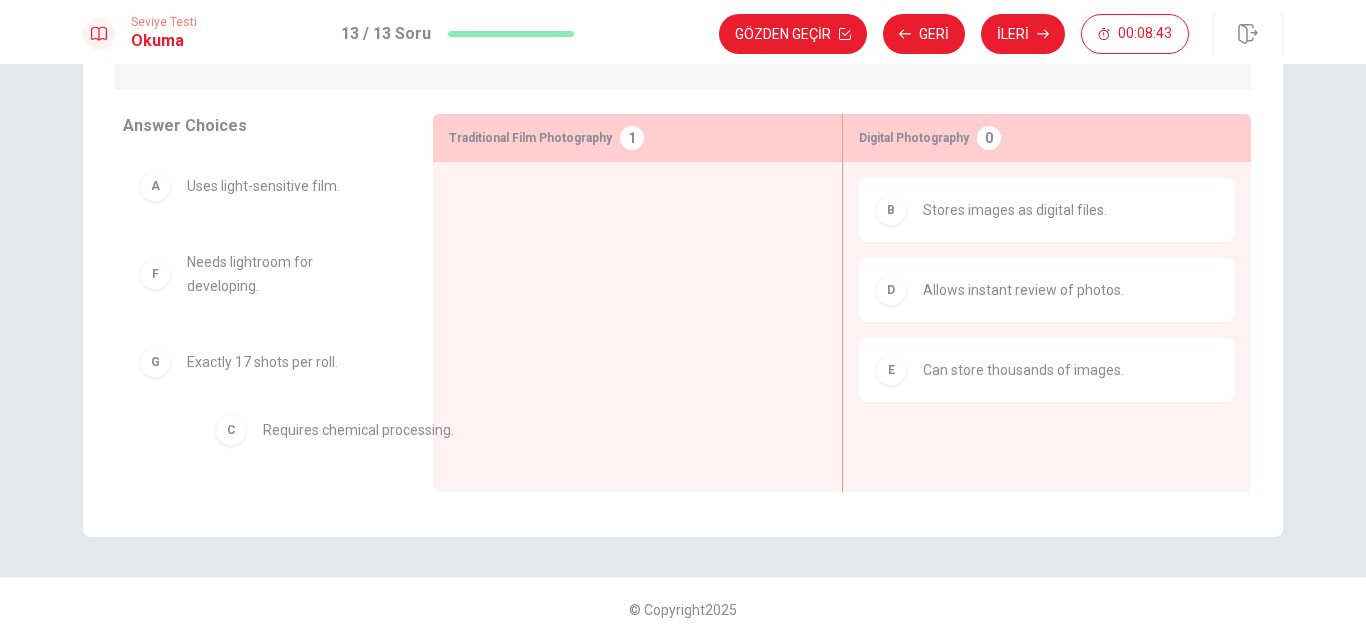drag, startPoint x: 536, startPoint y: 213, endPoint x: 254, endPoint y: 457, distance: 372.9075 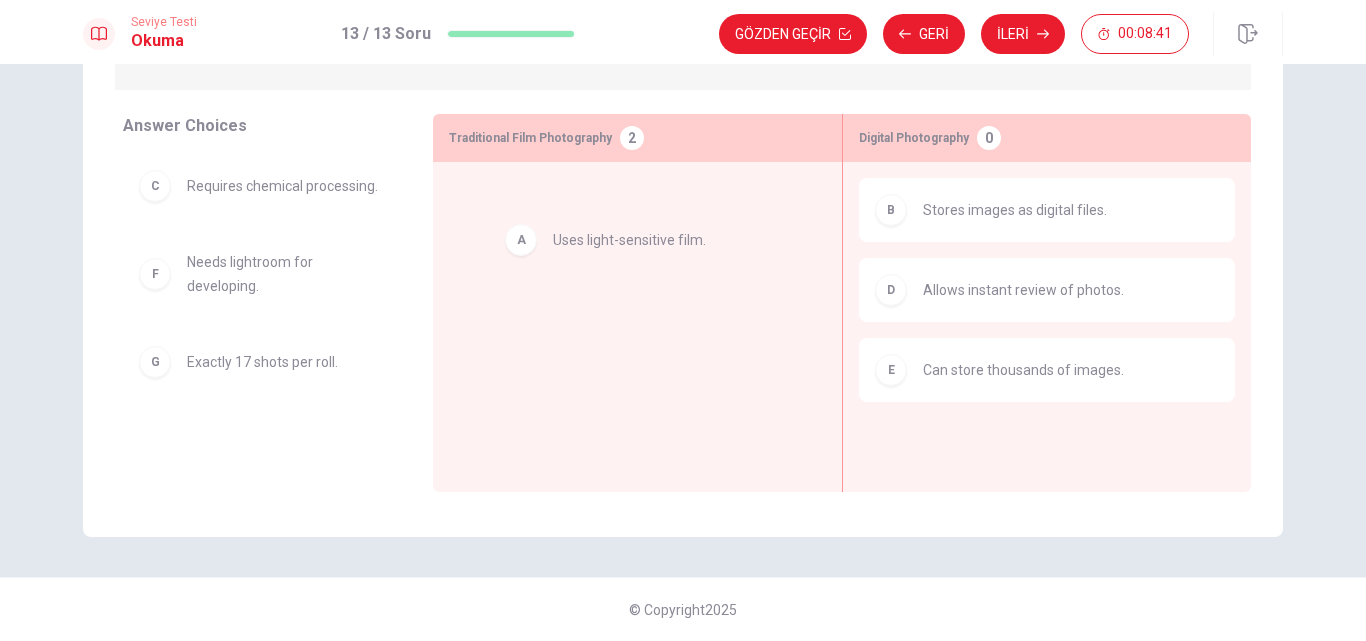 drag, startPoint x: 187, startPoint y: 207, endPoint x: 565, endPoint y: 248, distance: 380.21704 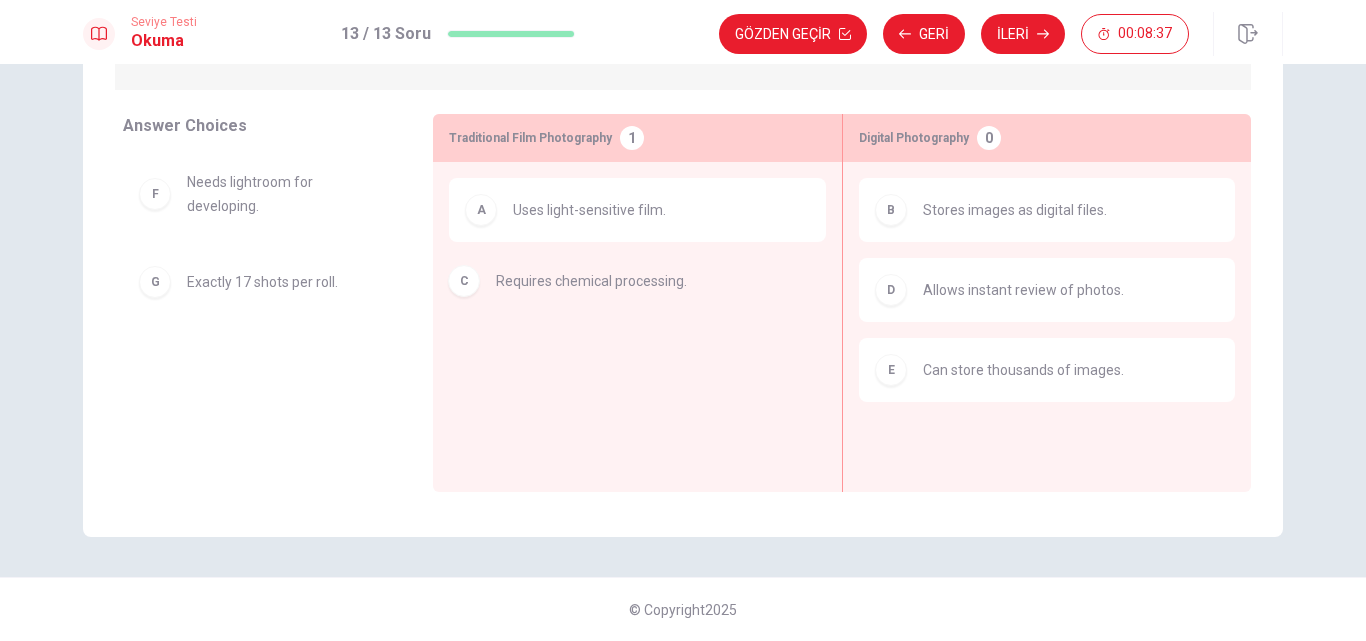 drag, startPoint x: 237, startPoint y: 197, endPoint x: 558, endPoint y: 289, distance: 333.92365 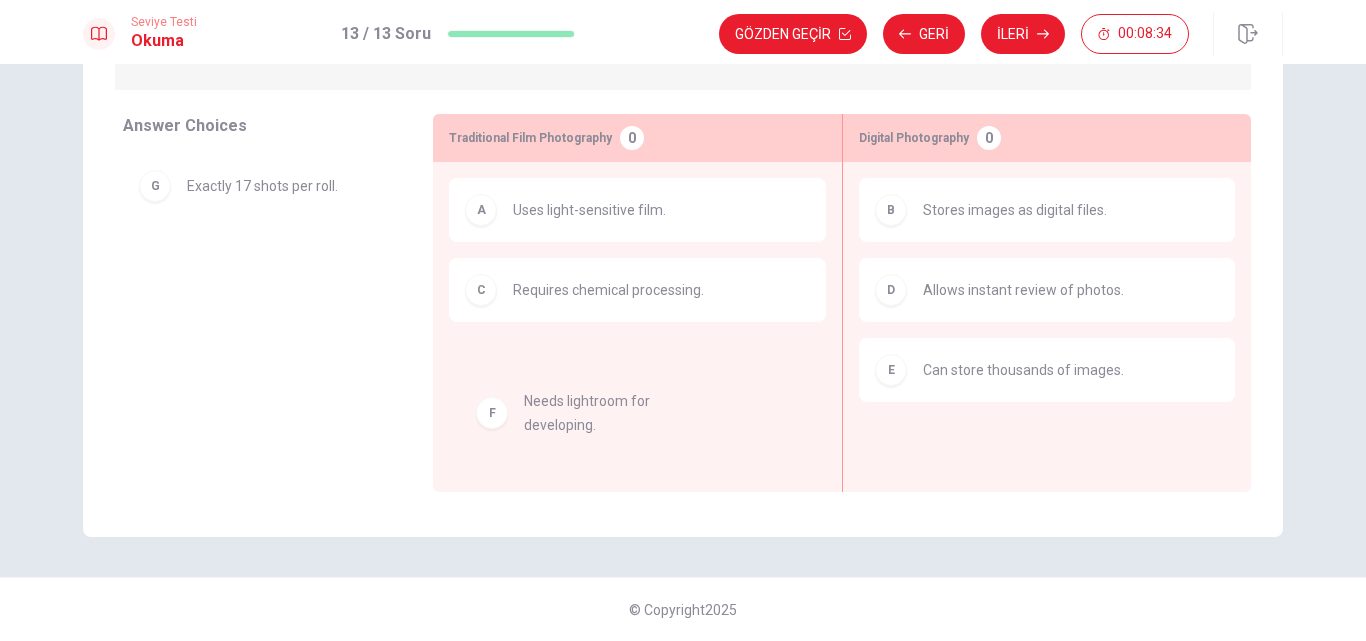 drag, startPoint x: 260, startPoint y: 199, endPoint x: 614, endPoint y: 414, distance: 414.17508 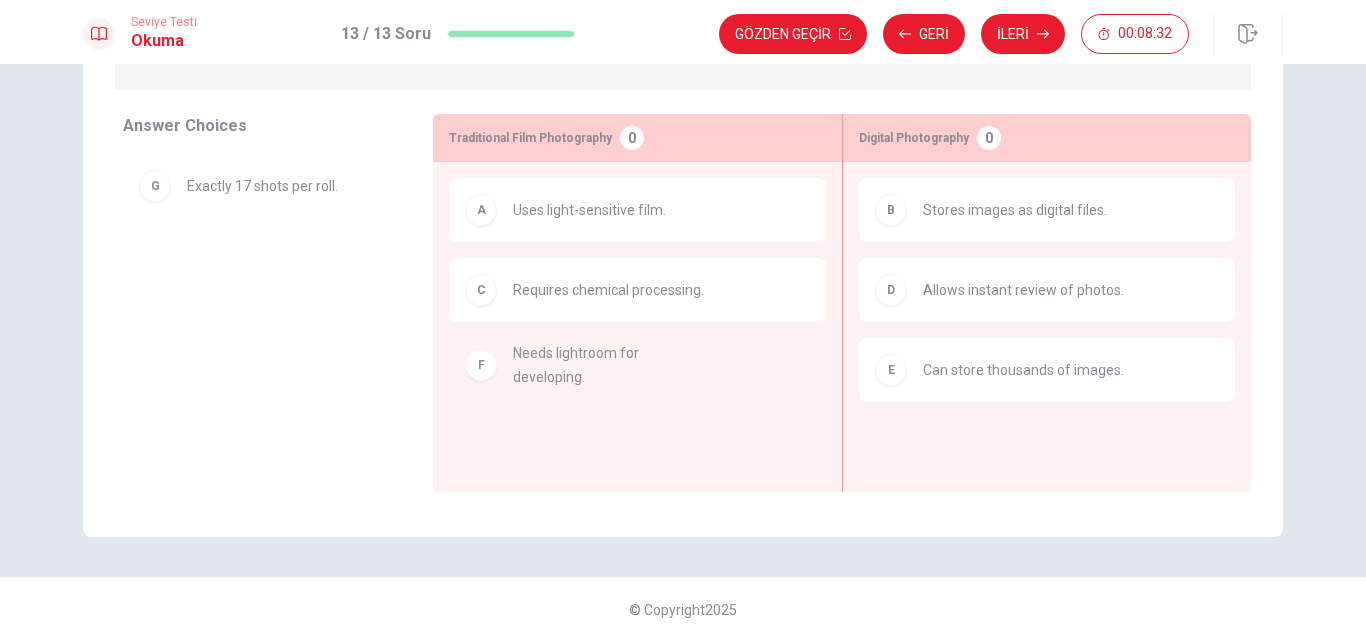 drag, startPoint x: 320, startPoint y: 201, endPoint x: 656, endPoint y: 370, distance: 376.1077 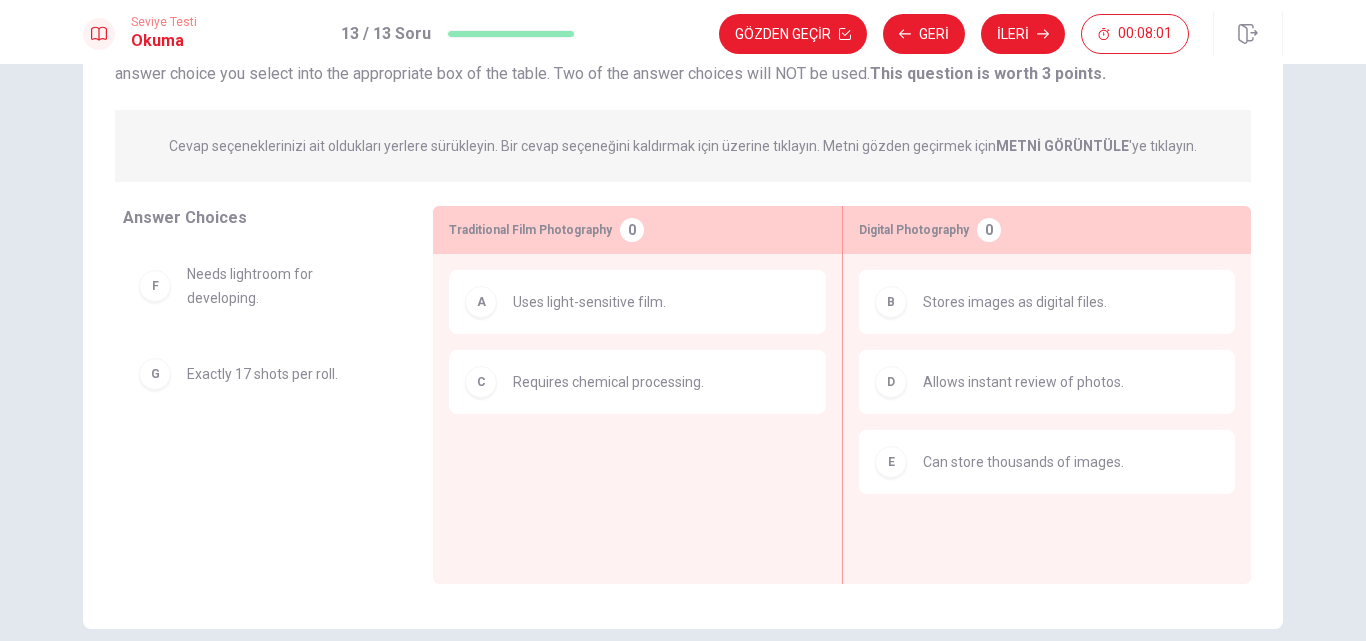 scroll, scrollTop: 142, scrollLeft: 0, axis: vertical 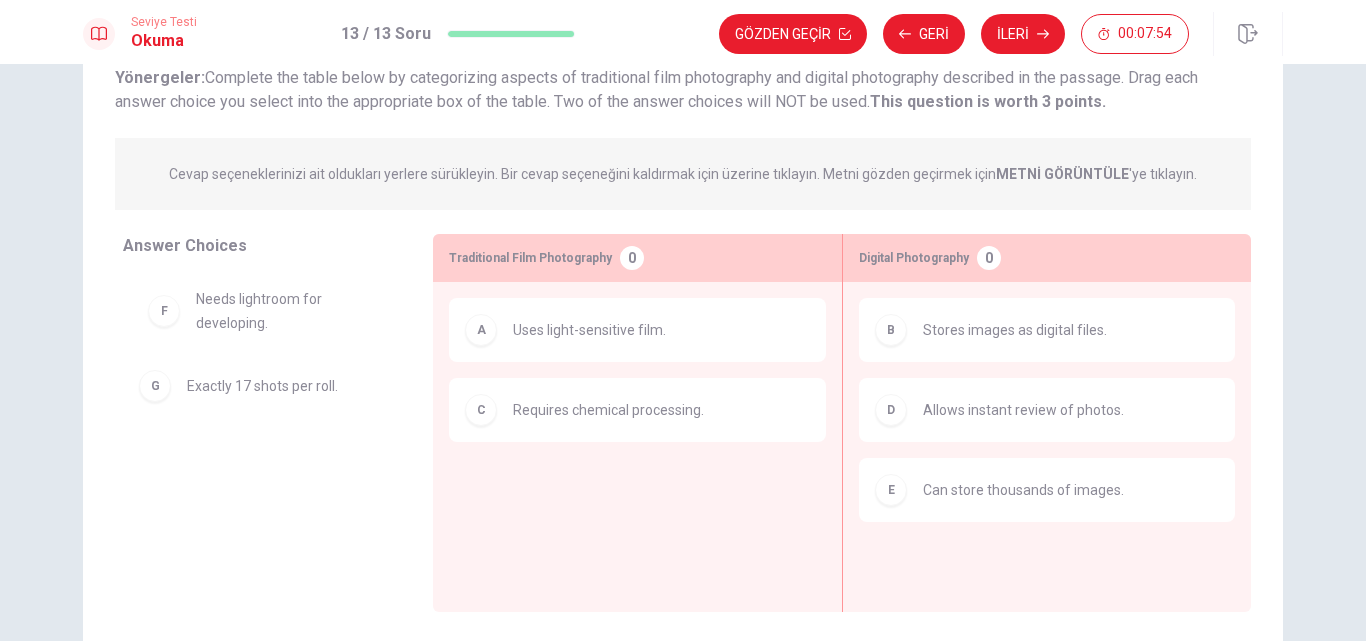 drag, startPoint x: 229, startPoint y: 332, endPoint x: 249, endPoint y: 329, distance: 20.22375 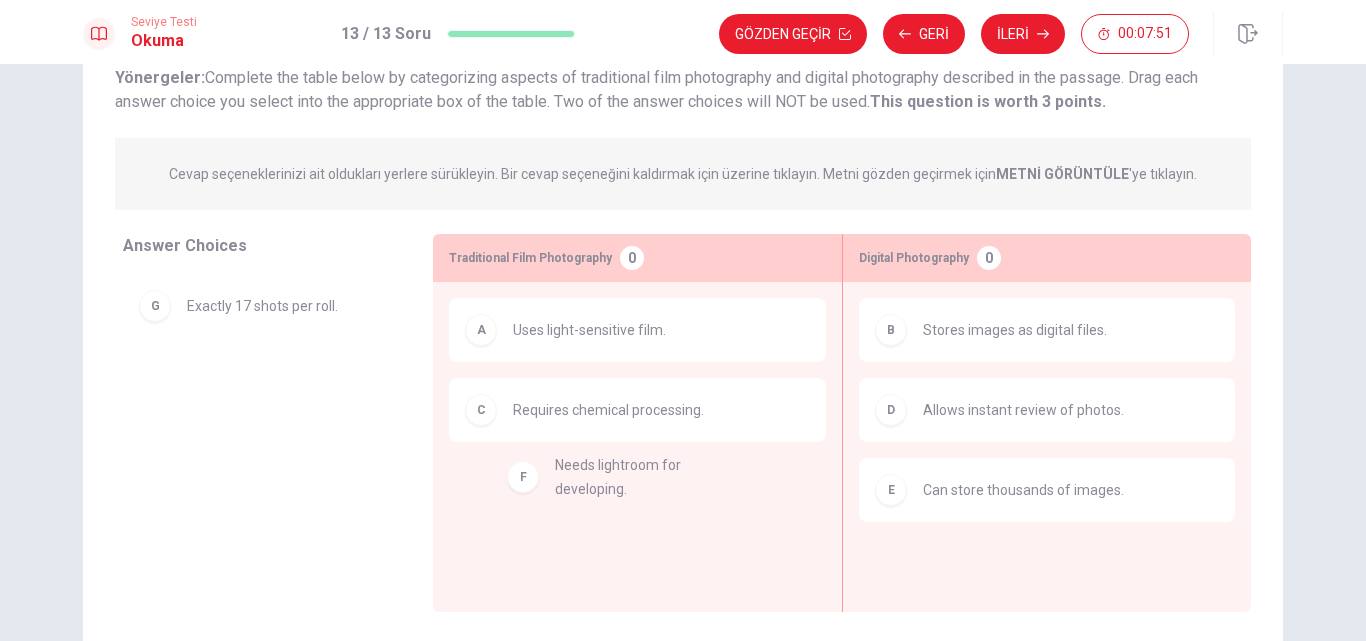 drag, startPoint x: 240, startPoint y: 335, endPoint x: 625, endPoint y: 500, distance: 418.86752 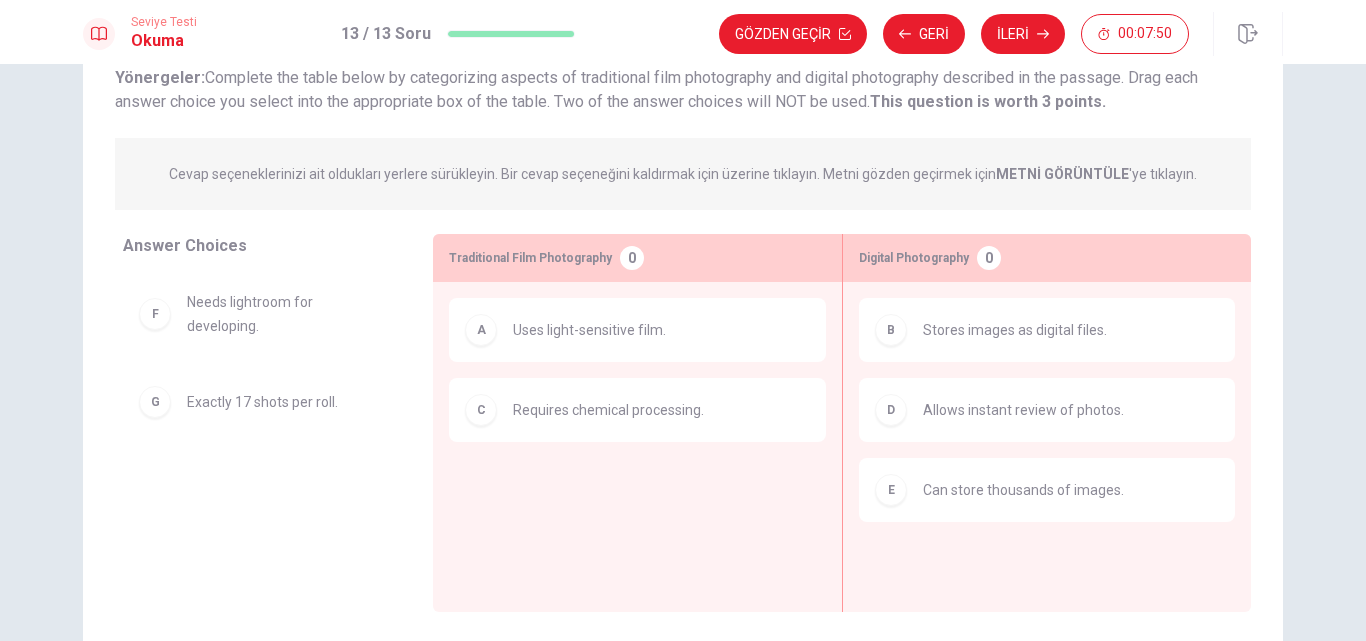 scroll, scrollTop: 257, scrollLeft: 0, axis: vertical 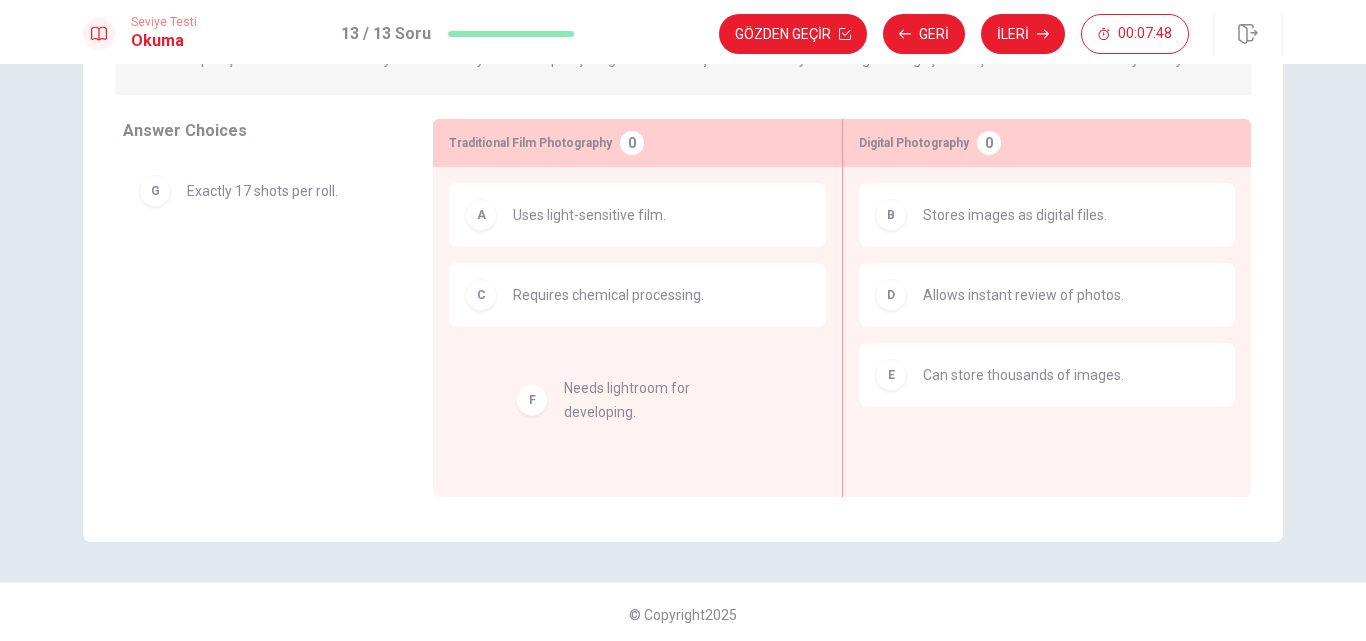 drag, startPoint x: 182, startPoint y: 209, endPoint x: 570, endPoint y: 412, distance: 437.89612 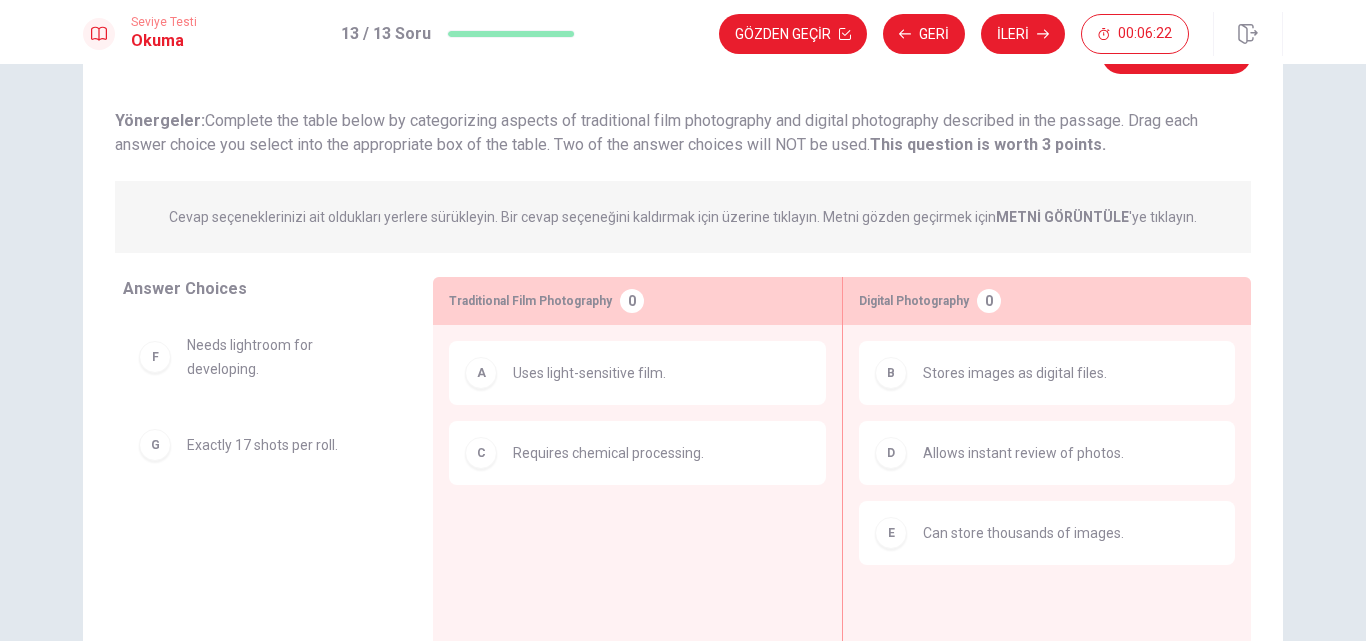 scroll, scrollTop: 102, scrollLeft: 0, axis: vertical 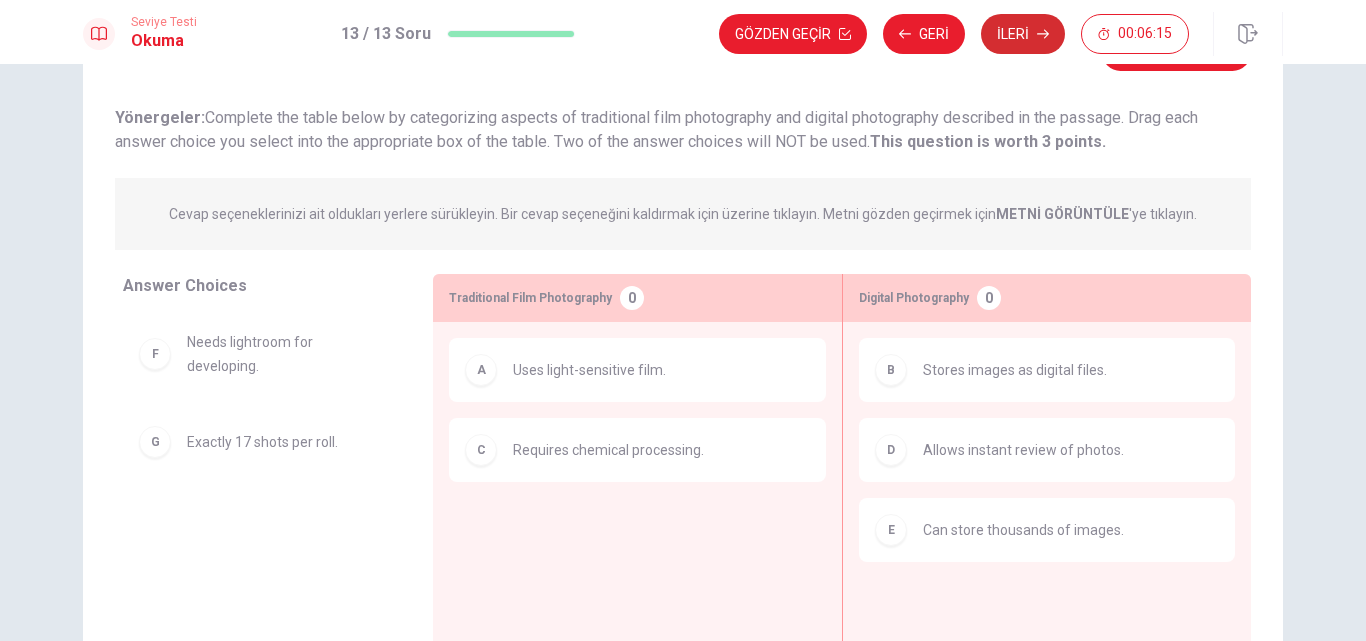 click on "İleri" at bounding box center (1023, 34) 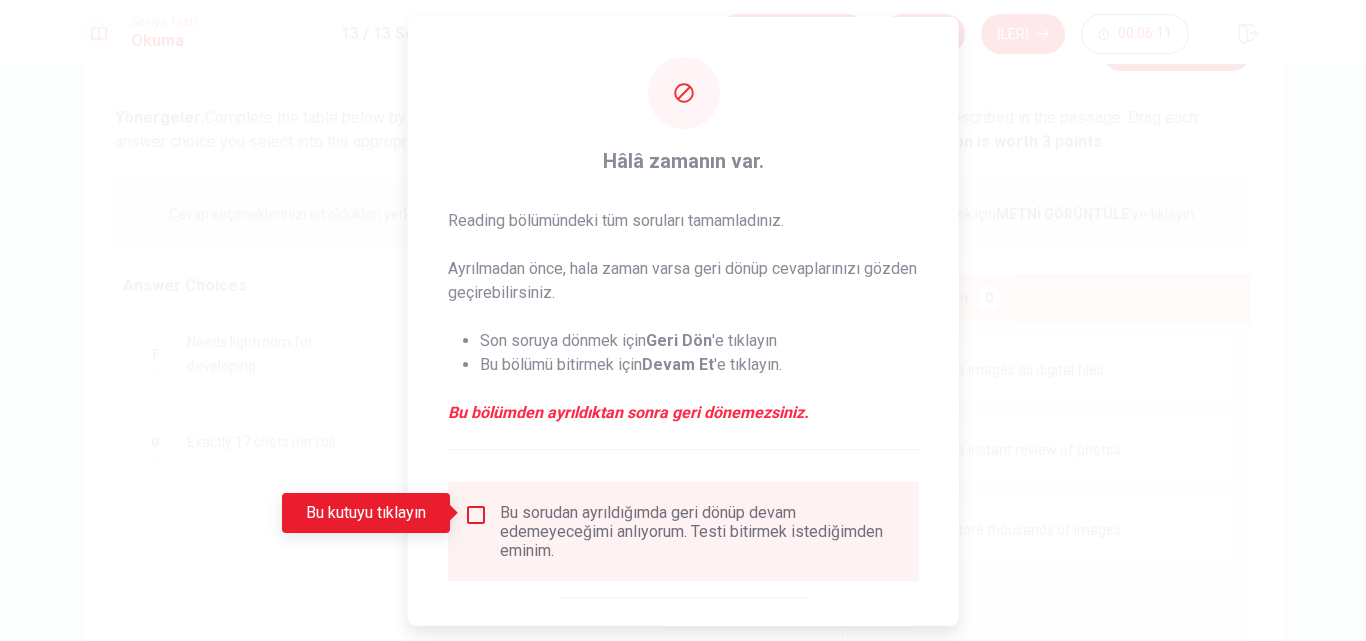 scroll, scrollTop: 92, scrollLeft: 0, axis: vertical 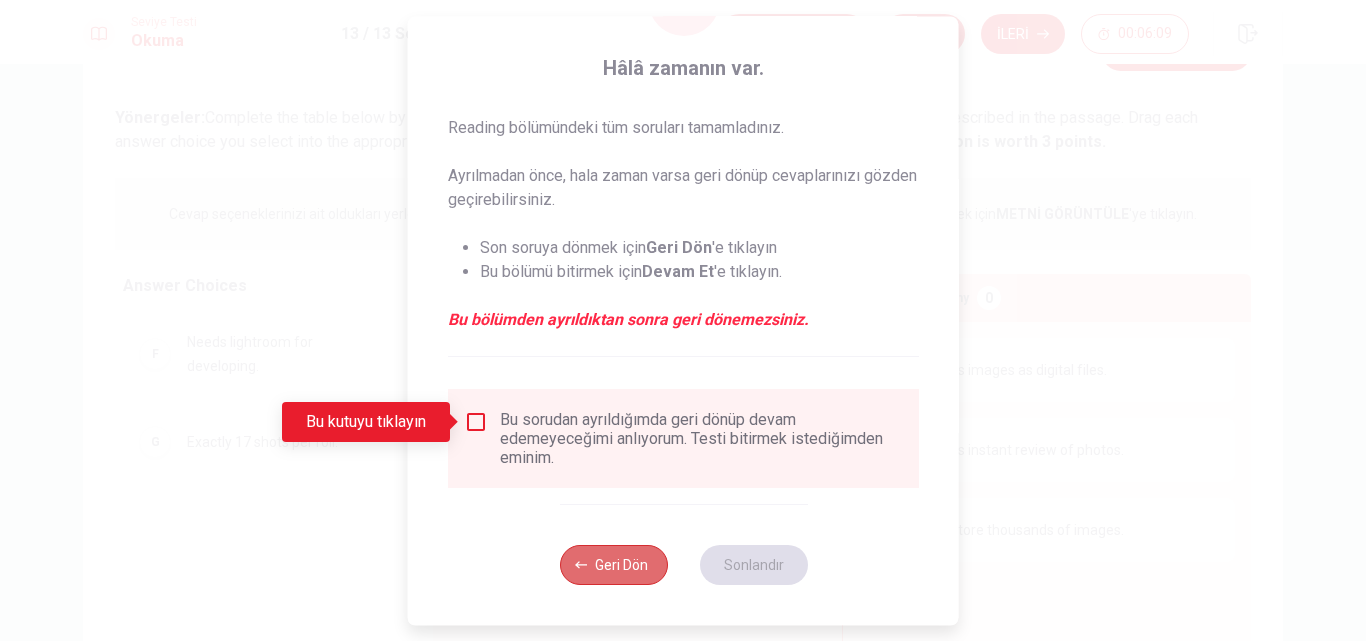 click on "Geri Dön" at bounding box center (613, 565) 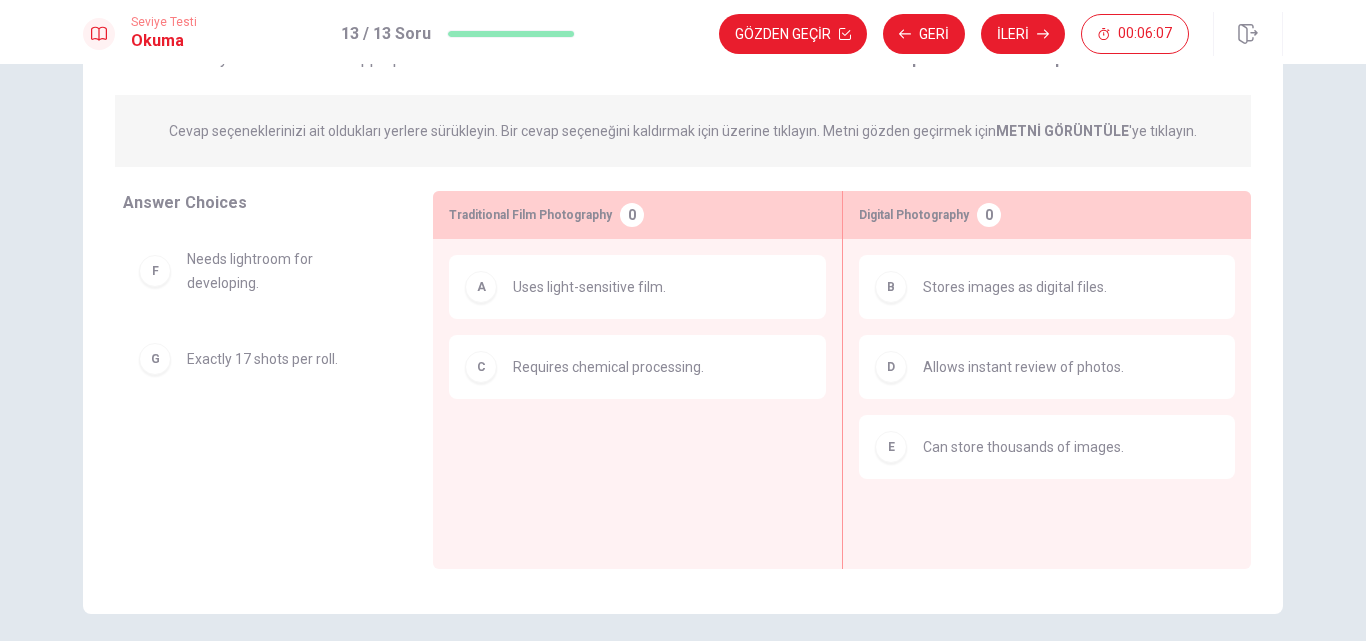 scroll, scrollTop: 188, scrollLeft: 0, axis: vertical 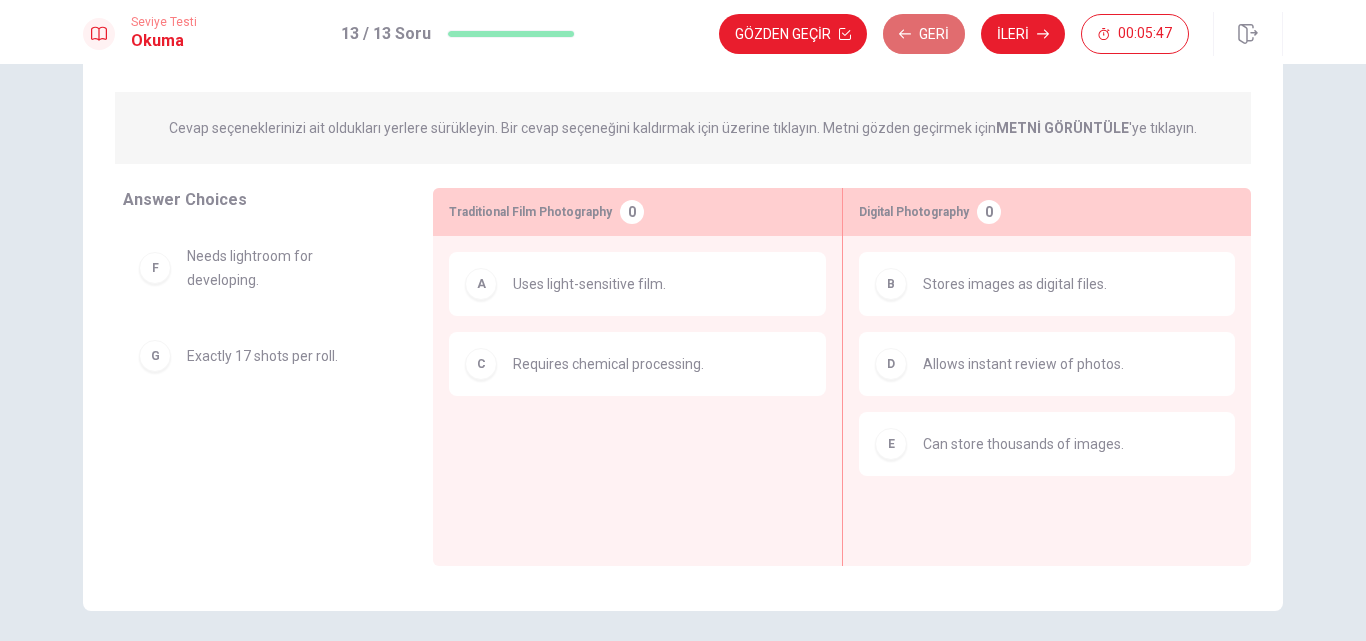 click on "Geri" at bounding box center [924, 34] 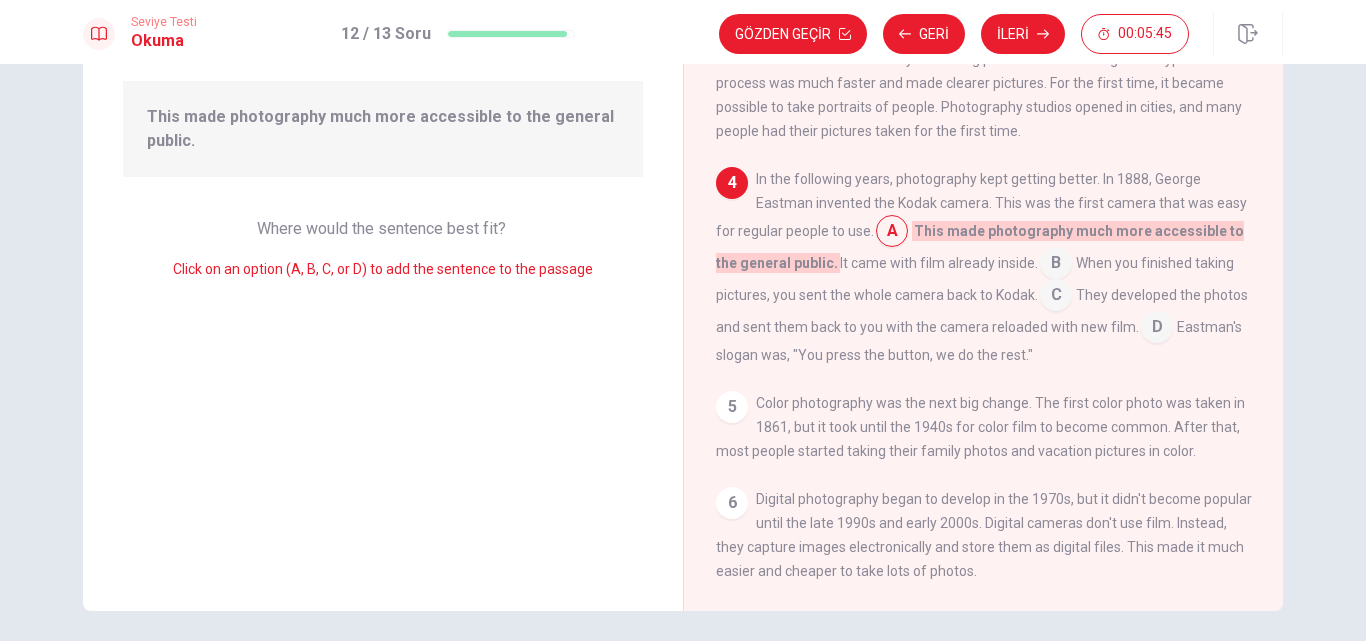 scroll, scrollTop: 0, scrollLeft: 0, axis: both 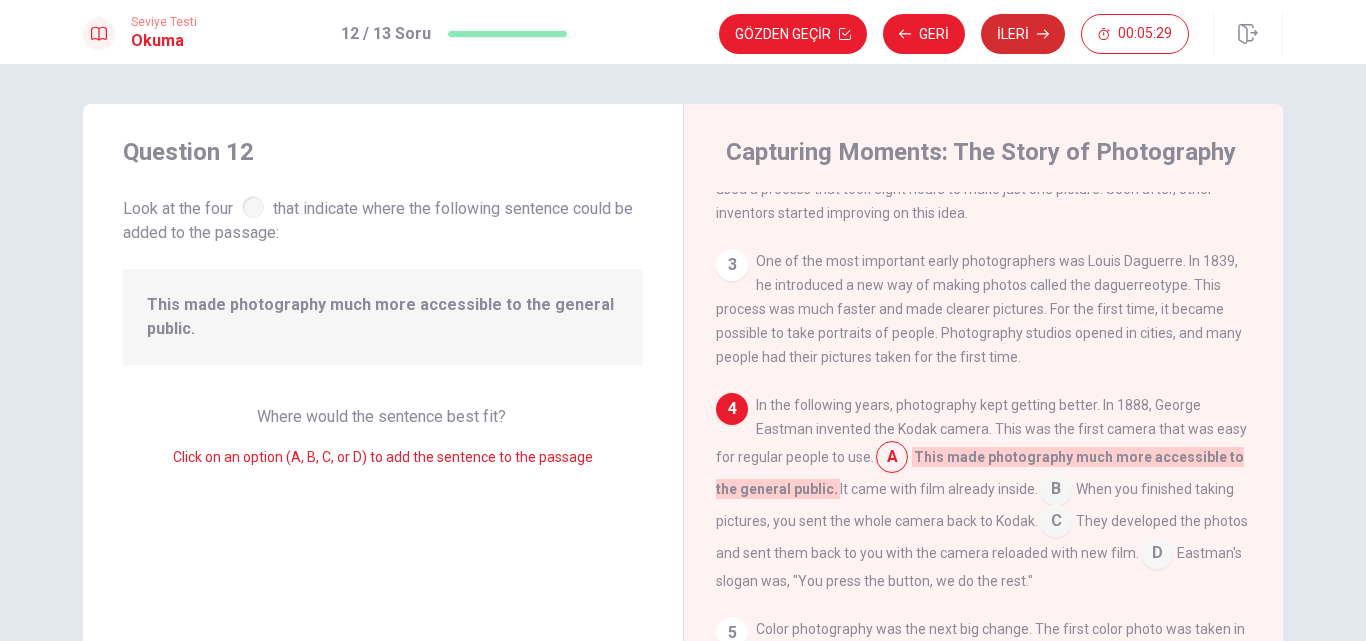 click on "İleri" at bounding box center (1023, 34) 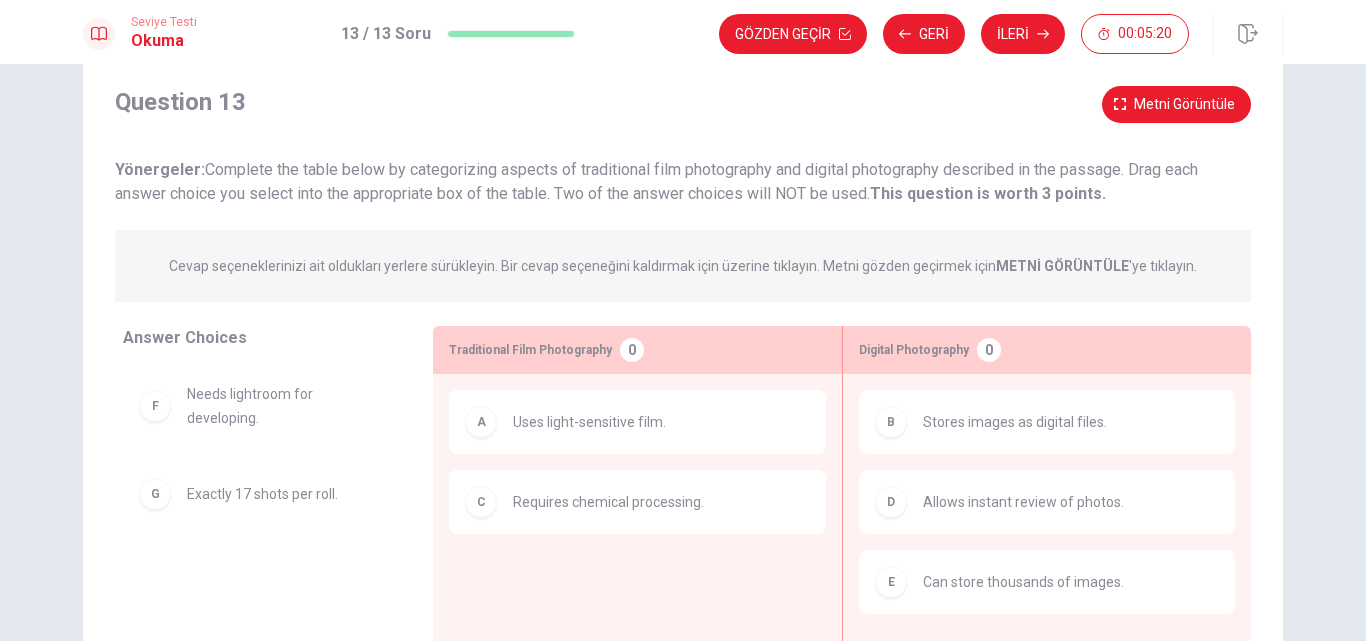 scroll, scrollTop: 49, scrollLeft: 0, axis: vertical 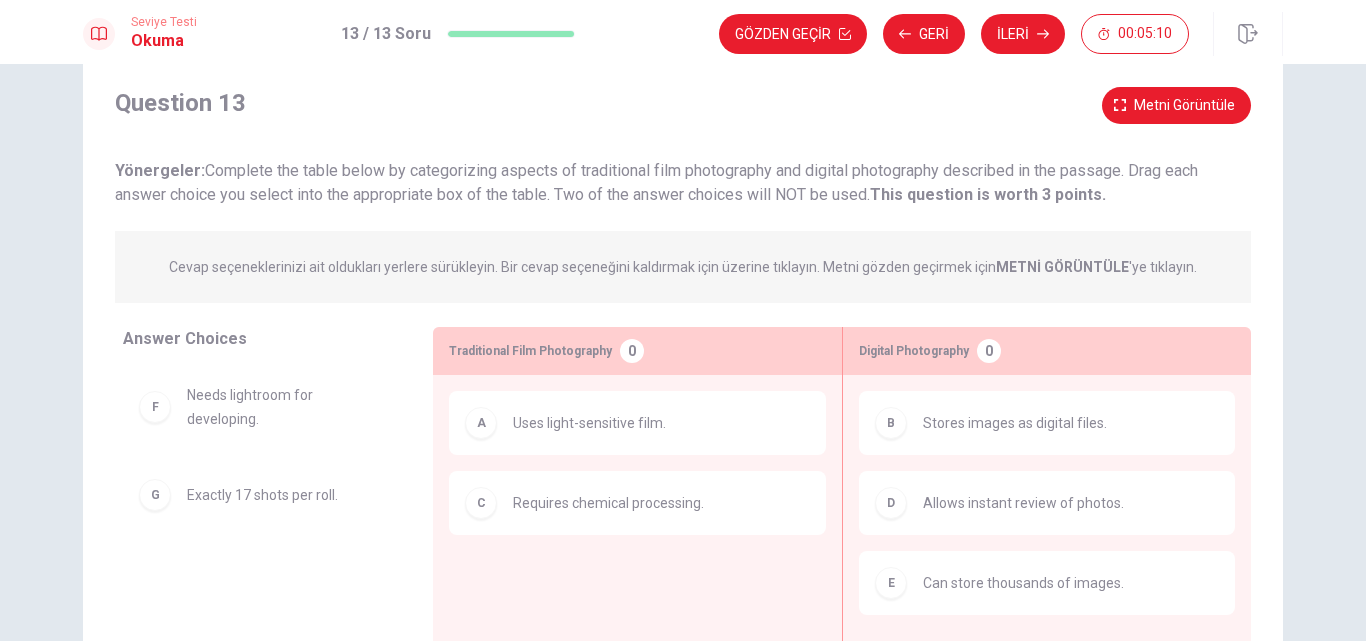 click on "Seviye Testi Okuma 13 / 13 Soru Gözden Geçir Geri İleri 00:05:10" at bounding box center (683, 32) 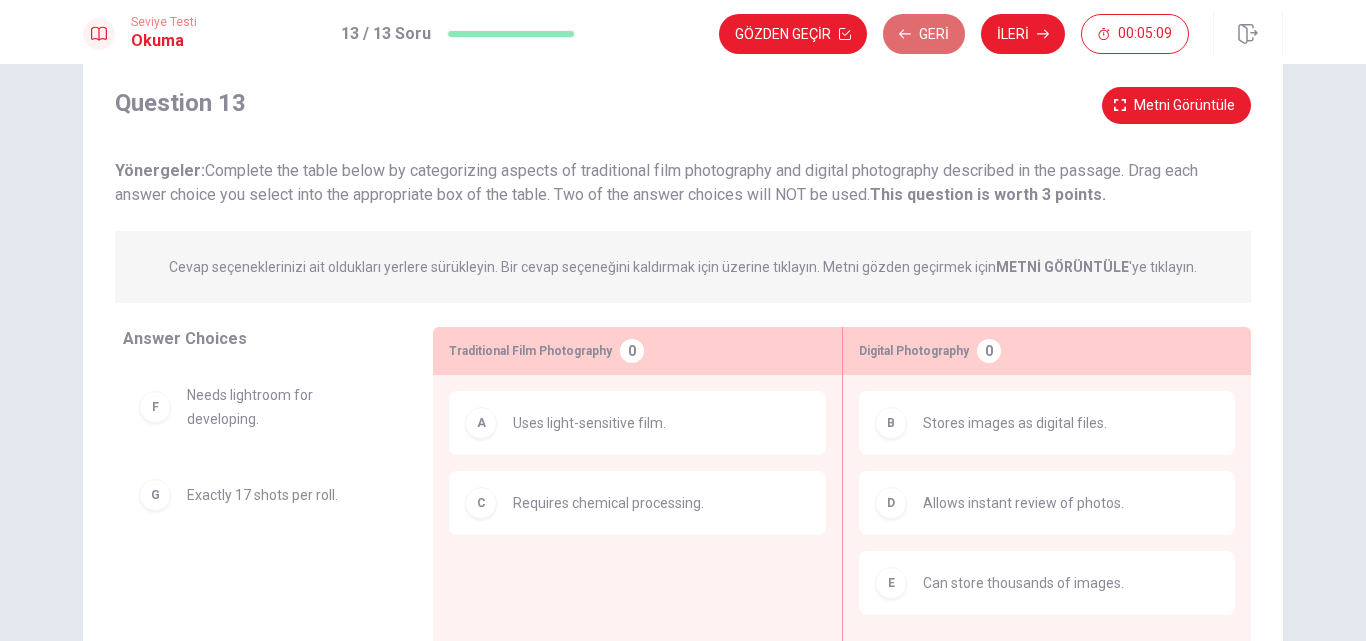 click on "Geri" at bounding box center (924, 34) 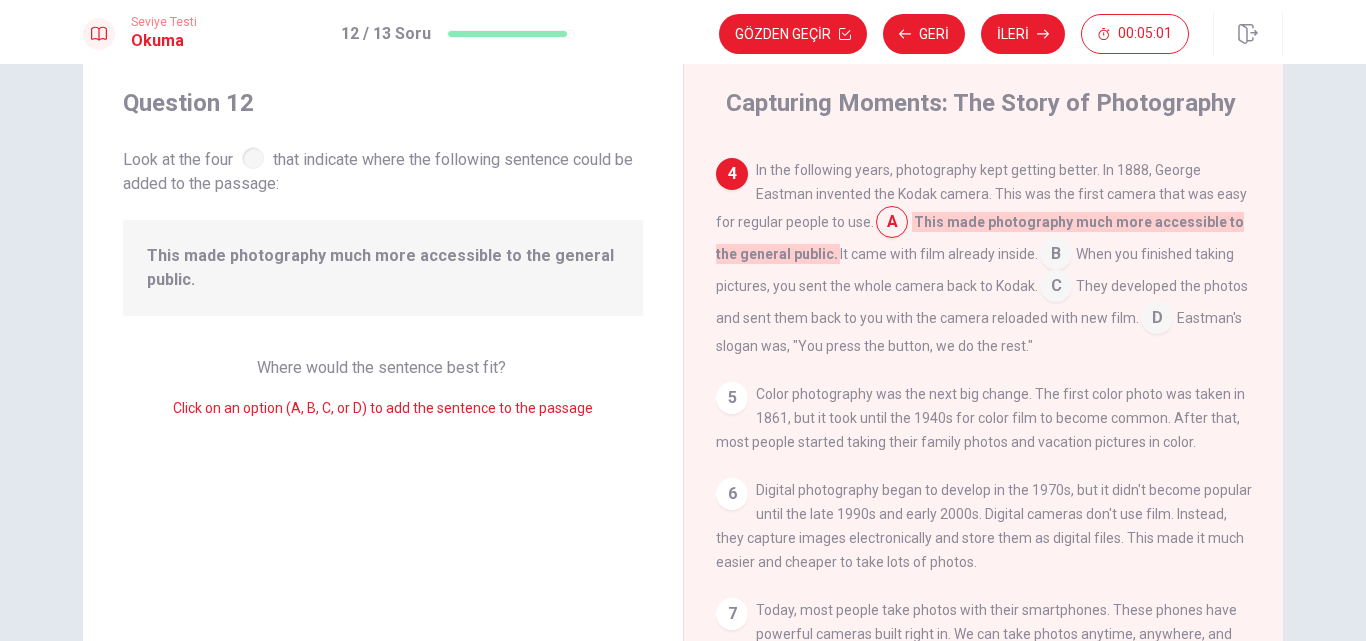 scroll, scrollTop: 368, scrollLeft: 0, axis: vertical 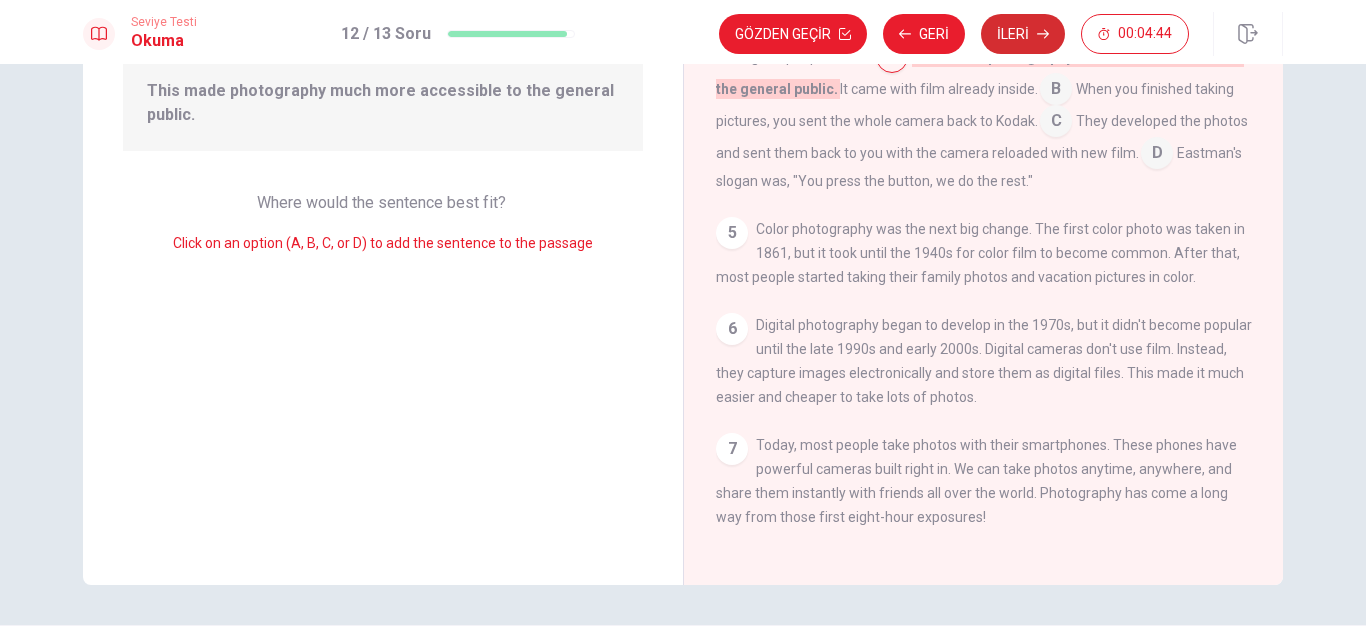 click on "İleri" at bounding box center (1023, 34) 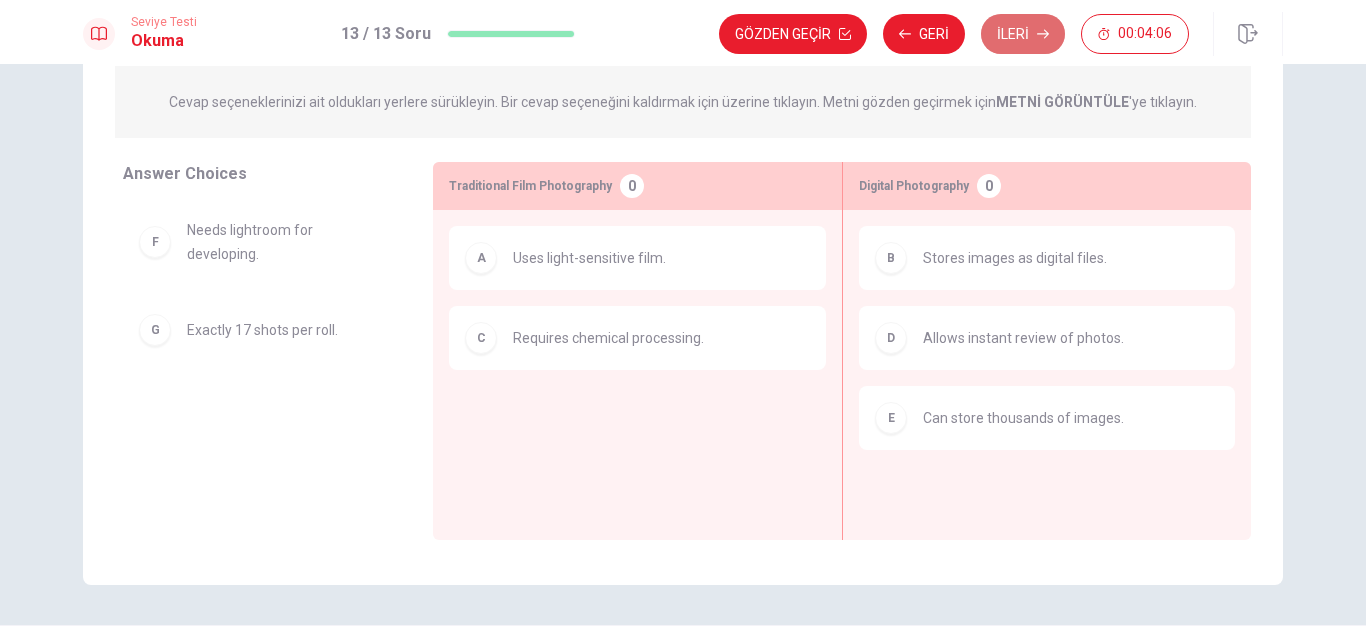 click on "İleri" at bounding box center (1023, 34) 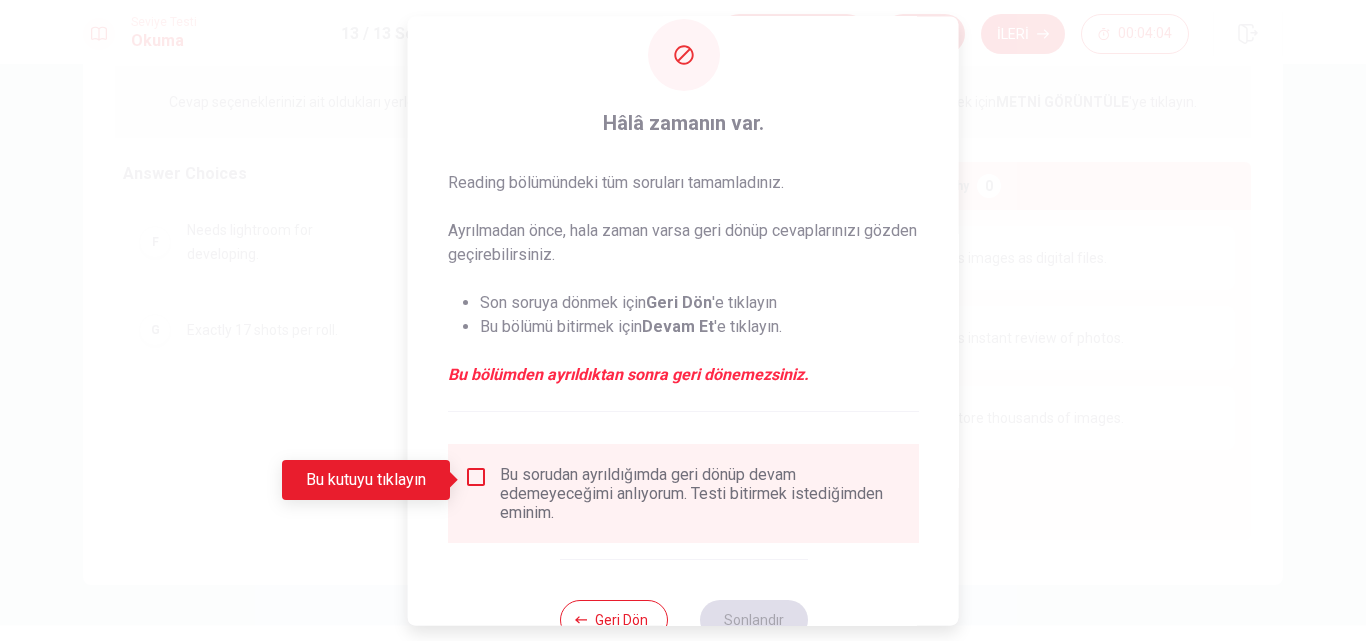 scroll, scrollTop: 40, scrollLeft: 0, axis: vertical 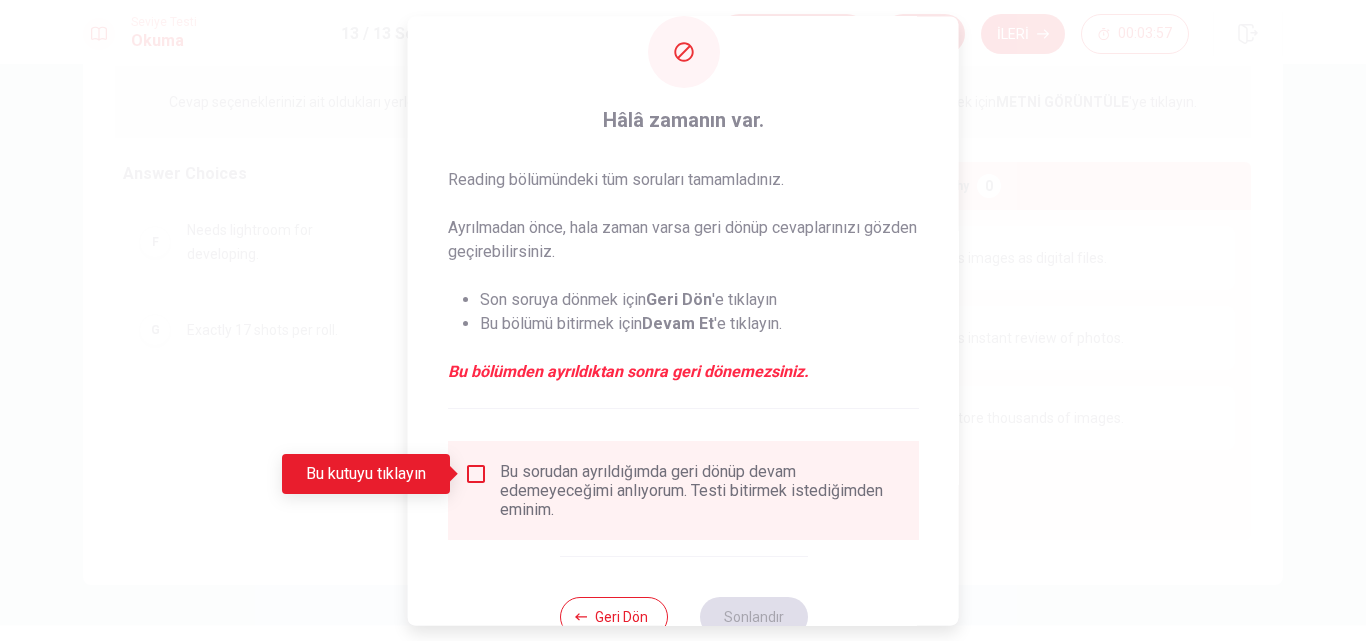 click at bounding box center [683, 320] 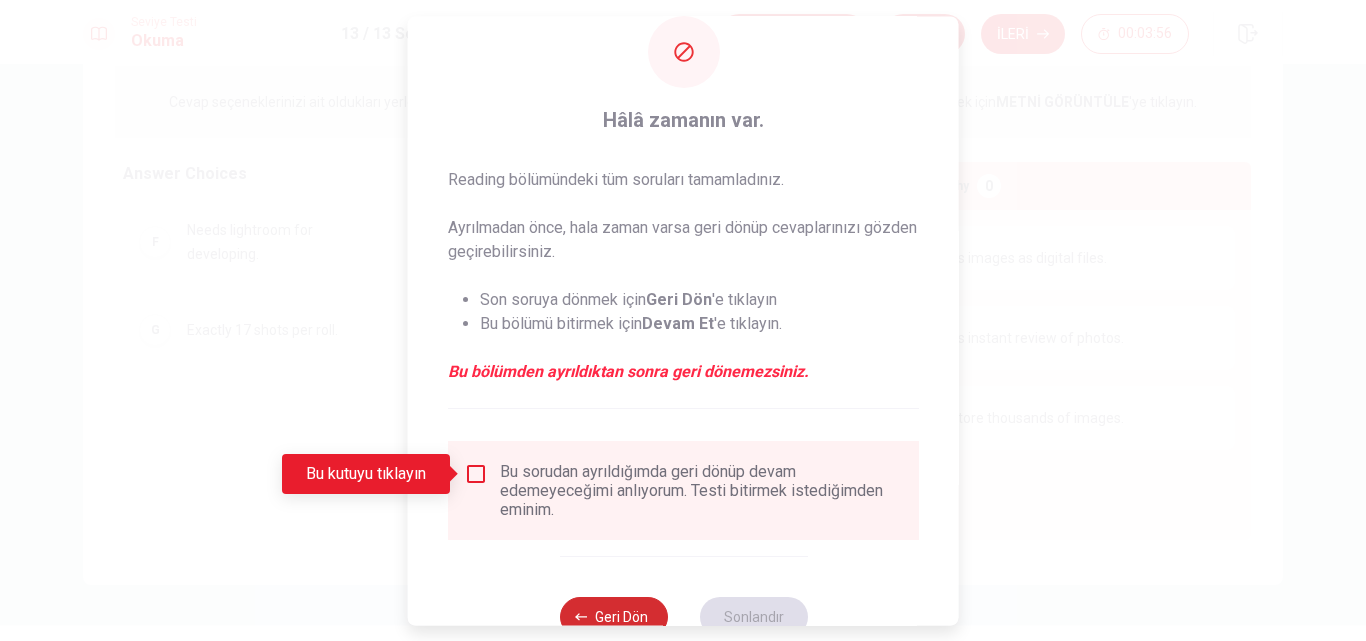 click on "Geri Dön" at bounding box center [613, 617] 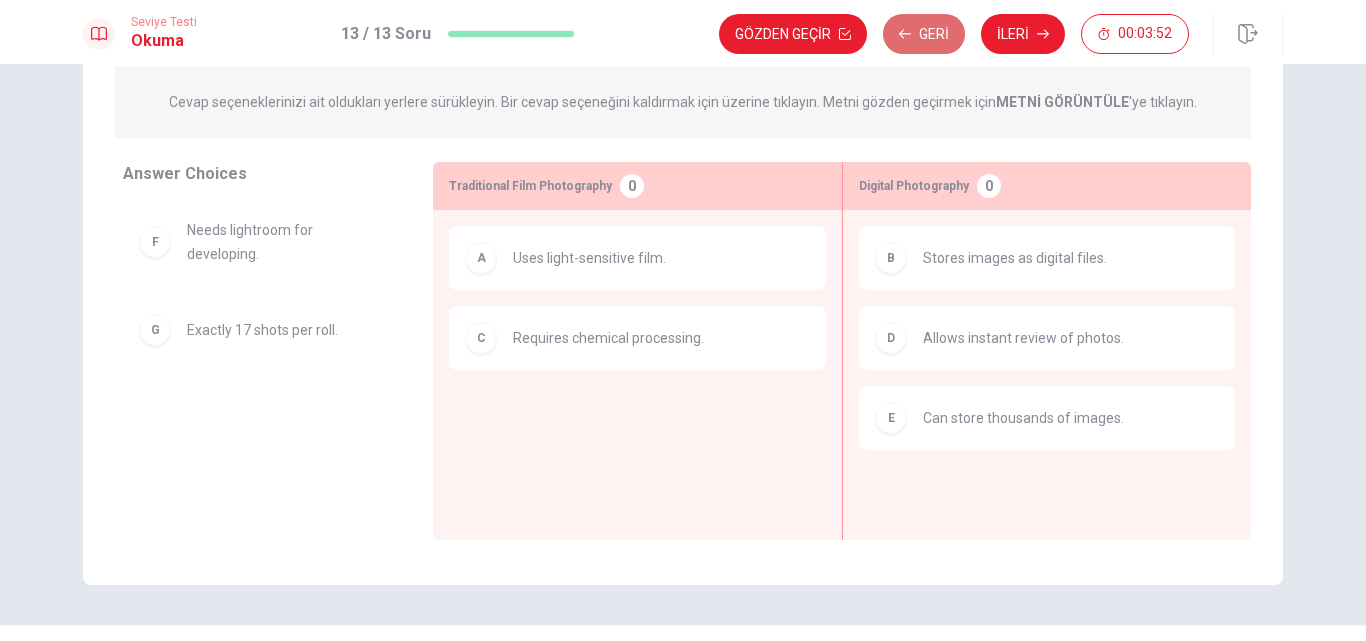 click on "Geri" at bounding box center (924, 34) 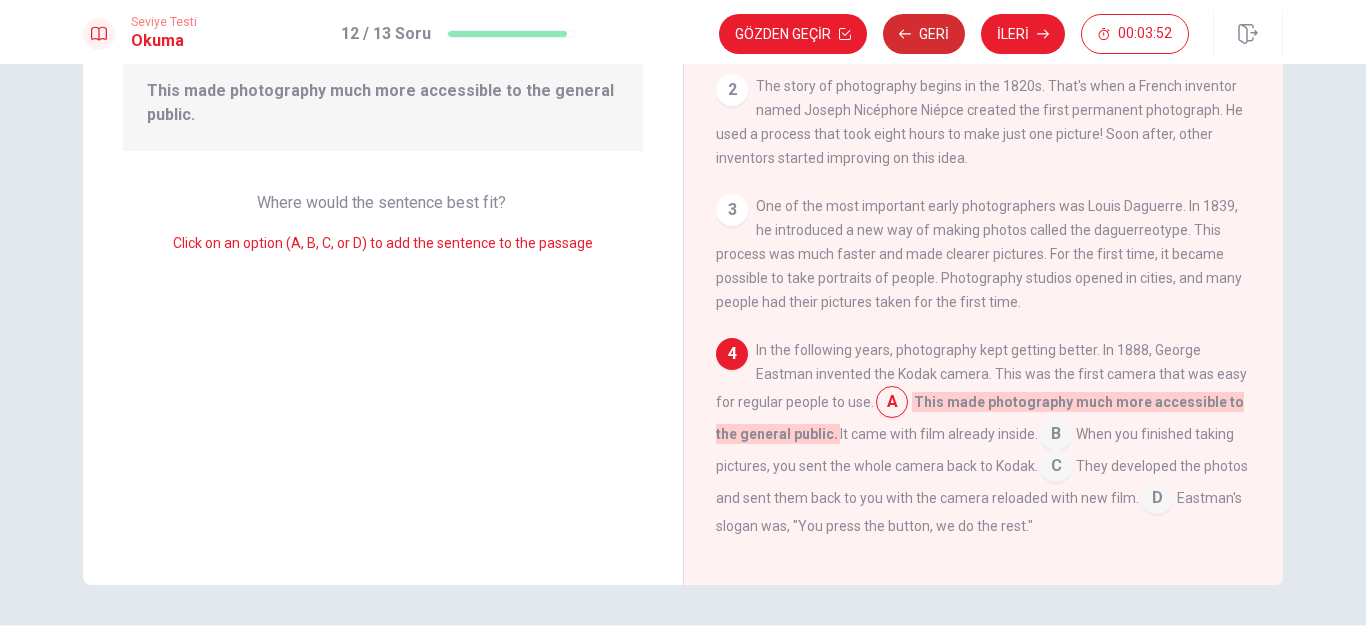 scroll, scrollTop: 197, scrollLeft: 0, axis: vertical 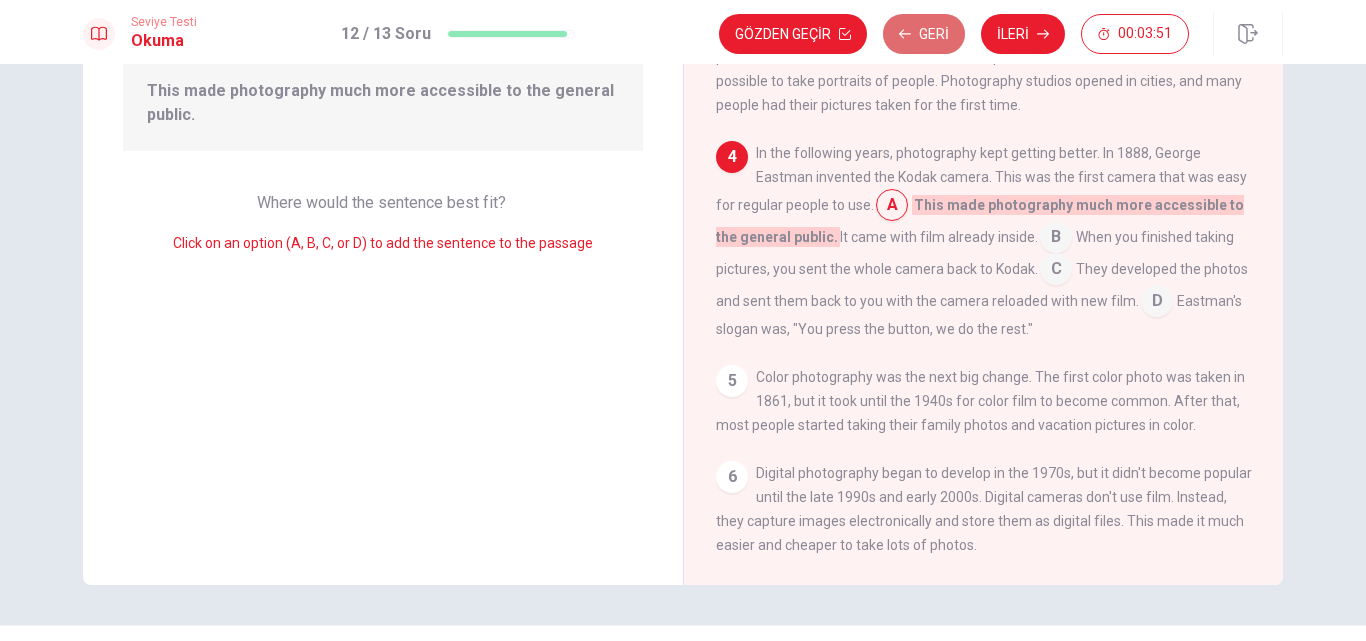 click on "Geri" at bounding box center [924, 34] 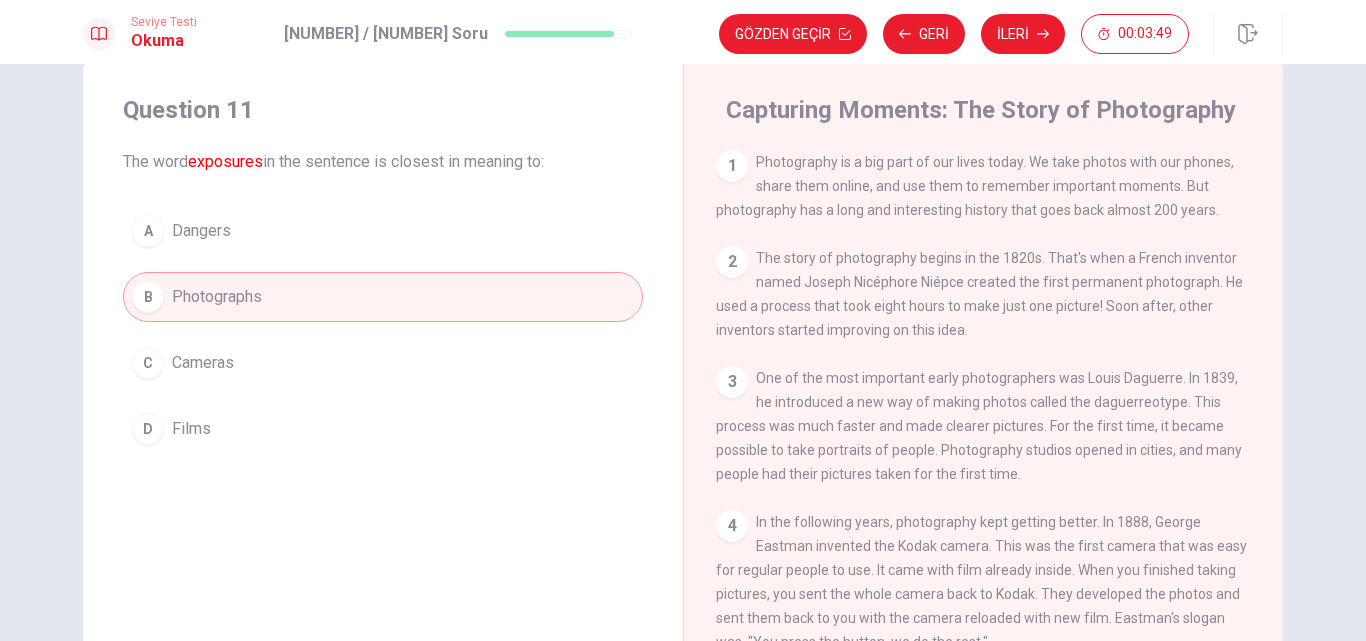 scroll, scrollTop: 41, scrollLeft: 0, axis: vertical 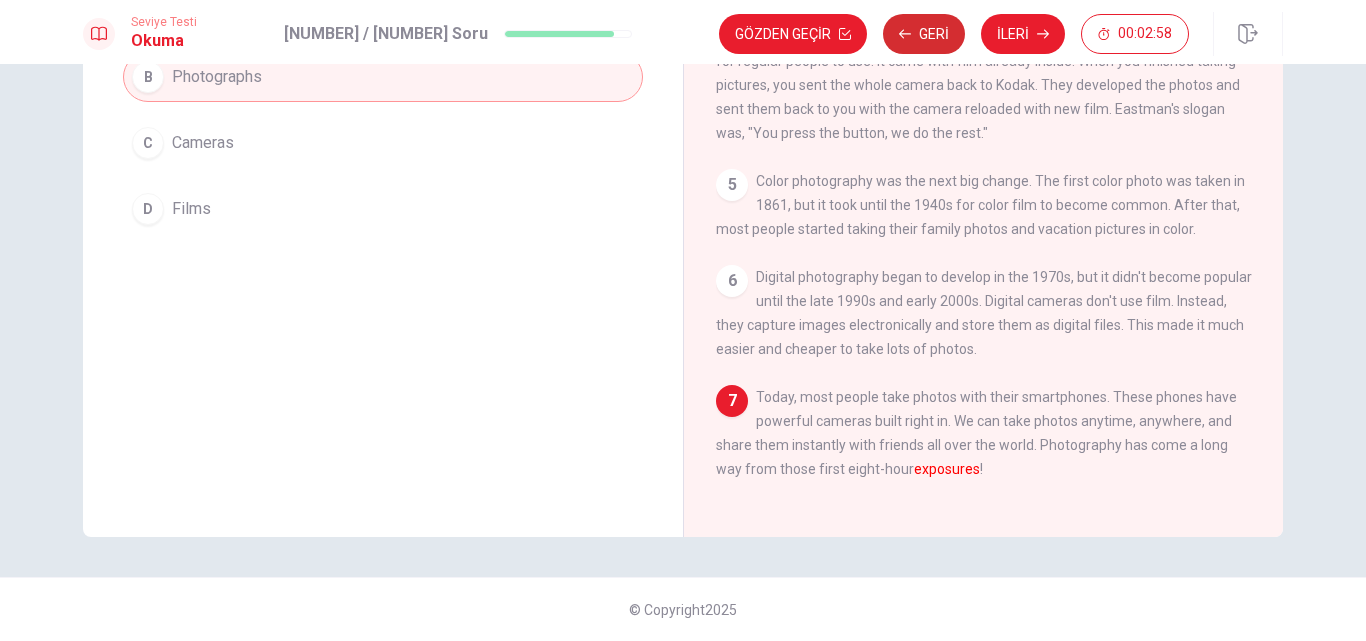 click on "Geri" at bounding box center [924, 34] 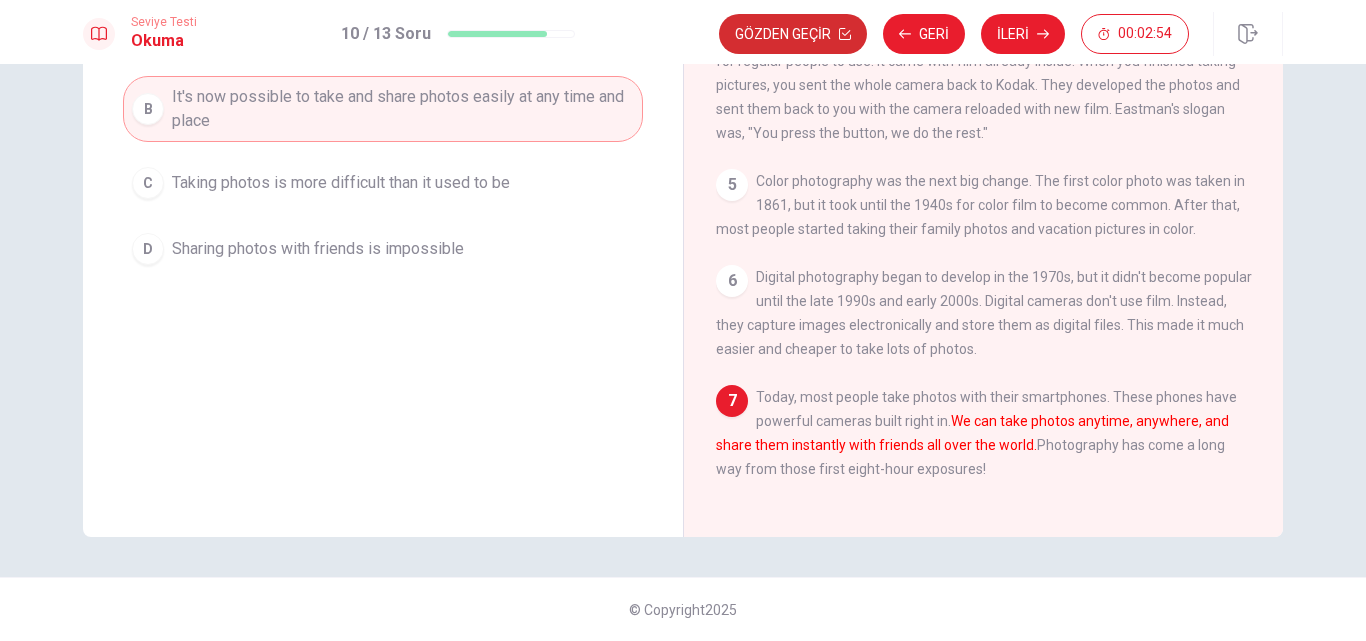 click on "Gözden Geçir" at bounding box center [793, 34] 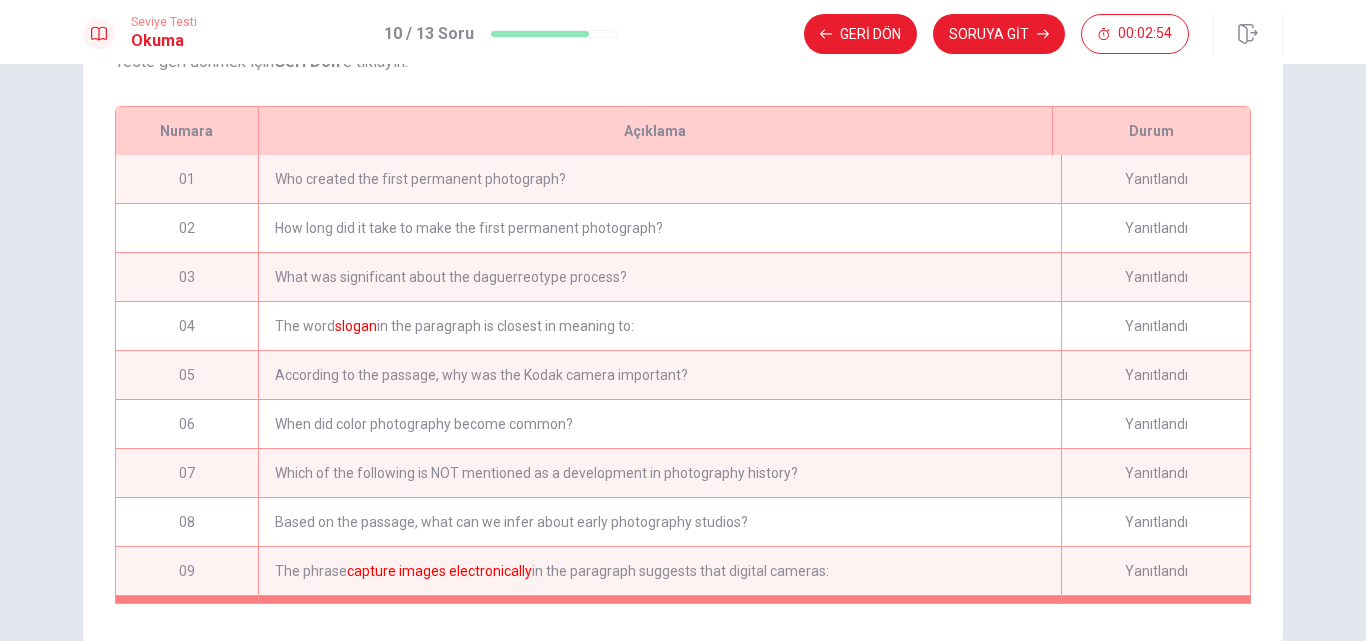 scroll, scrollTop: 369, scrollLeft: 0, axis: vertical 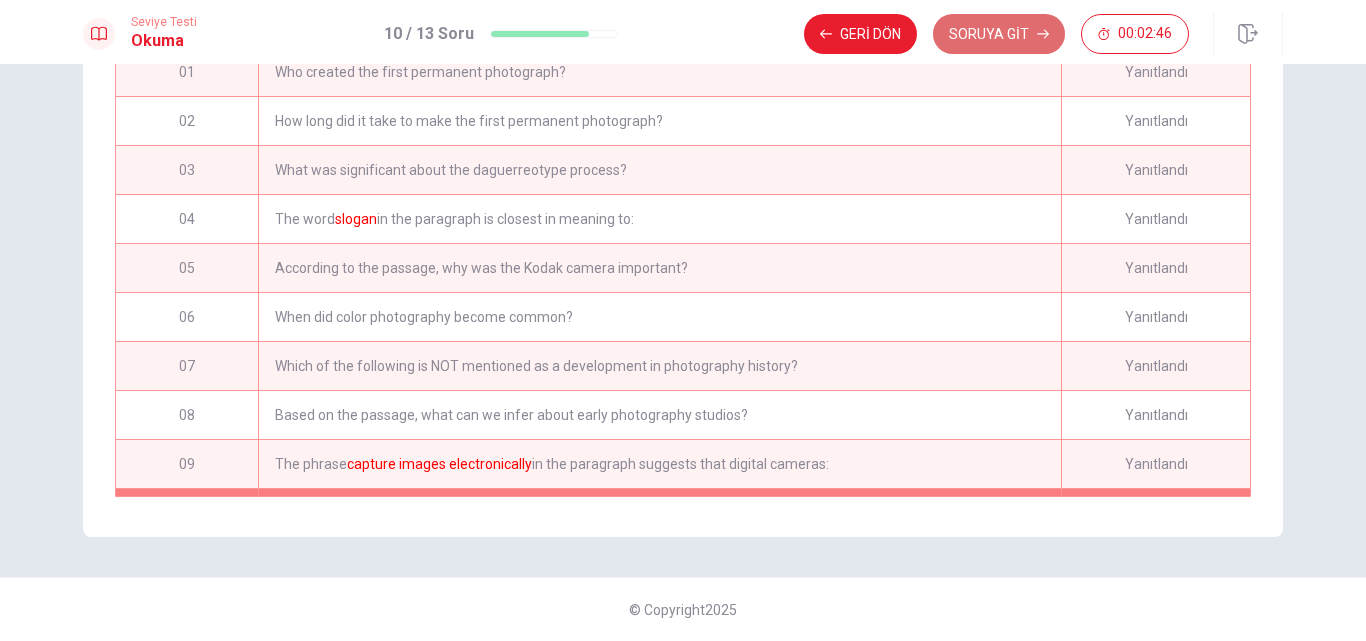 click on "SORUYA GİT" at bounding box center [999, 34] 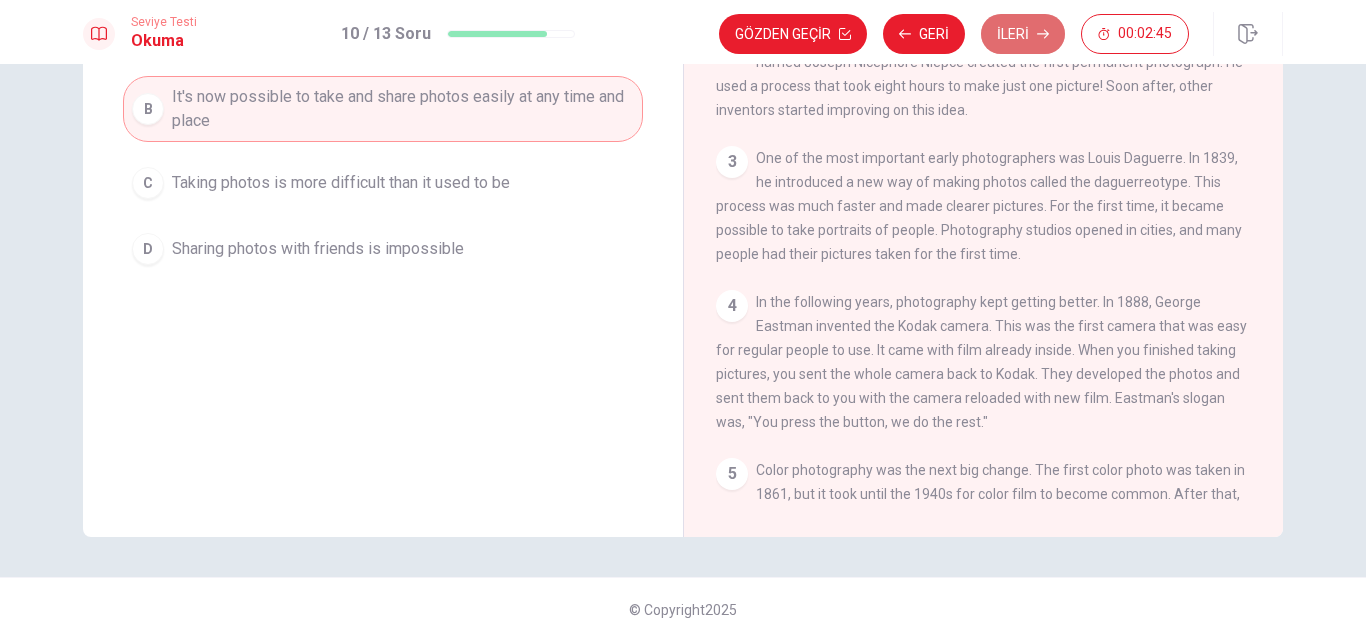 click on "İleri" at bounding box center (1023, 34) 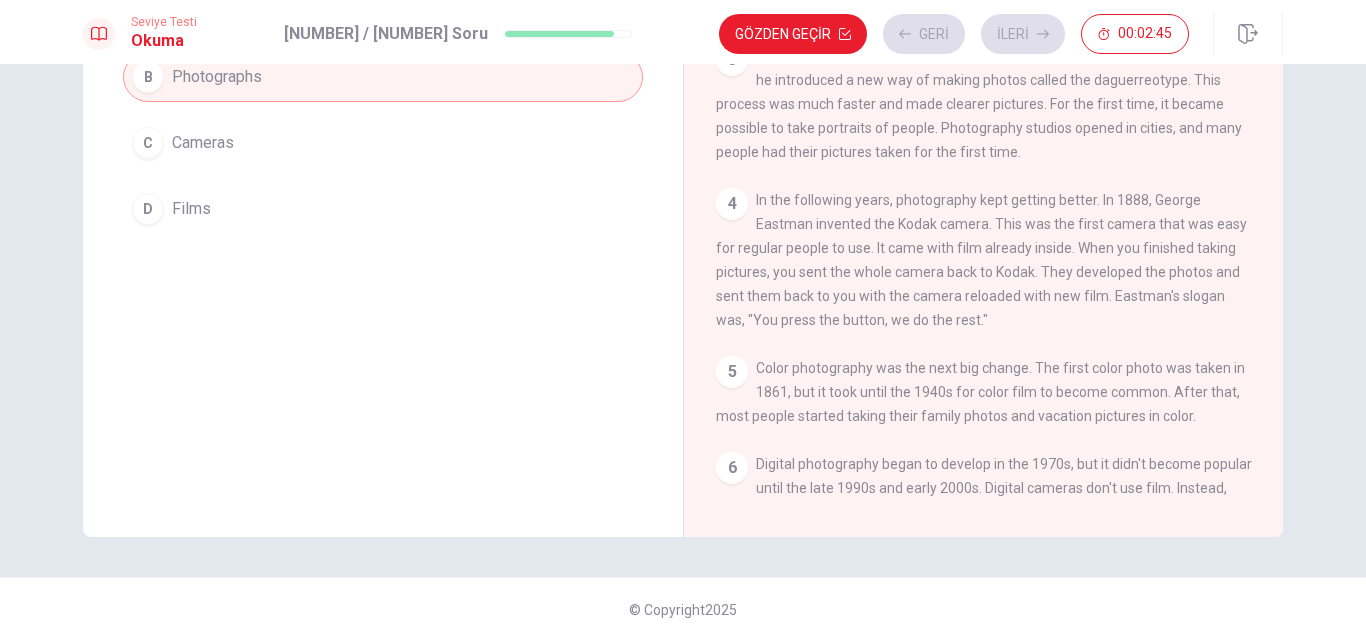 click on "Gözden Geçir Geri İleri 00:02:45" at bounding box center [954, 34] 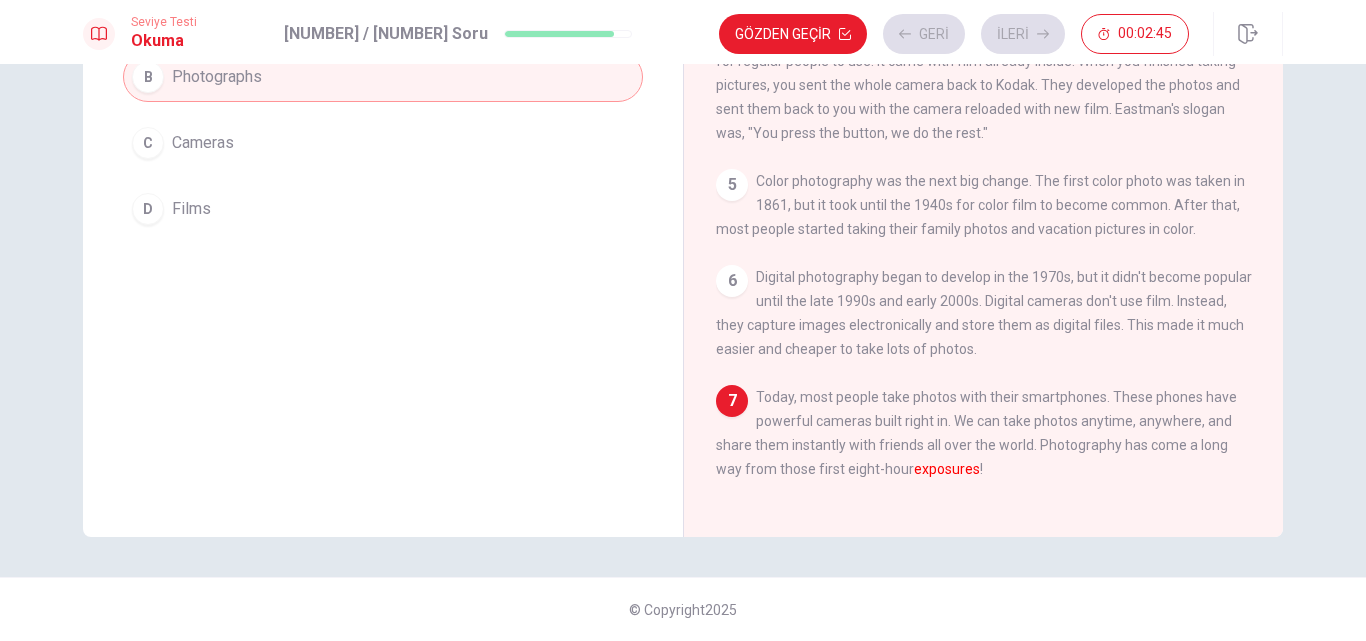 scroll, scrollTop: 318, scrollLeft: 0, axis: vertical 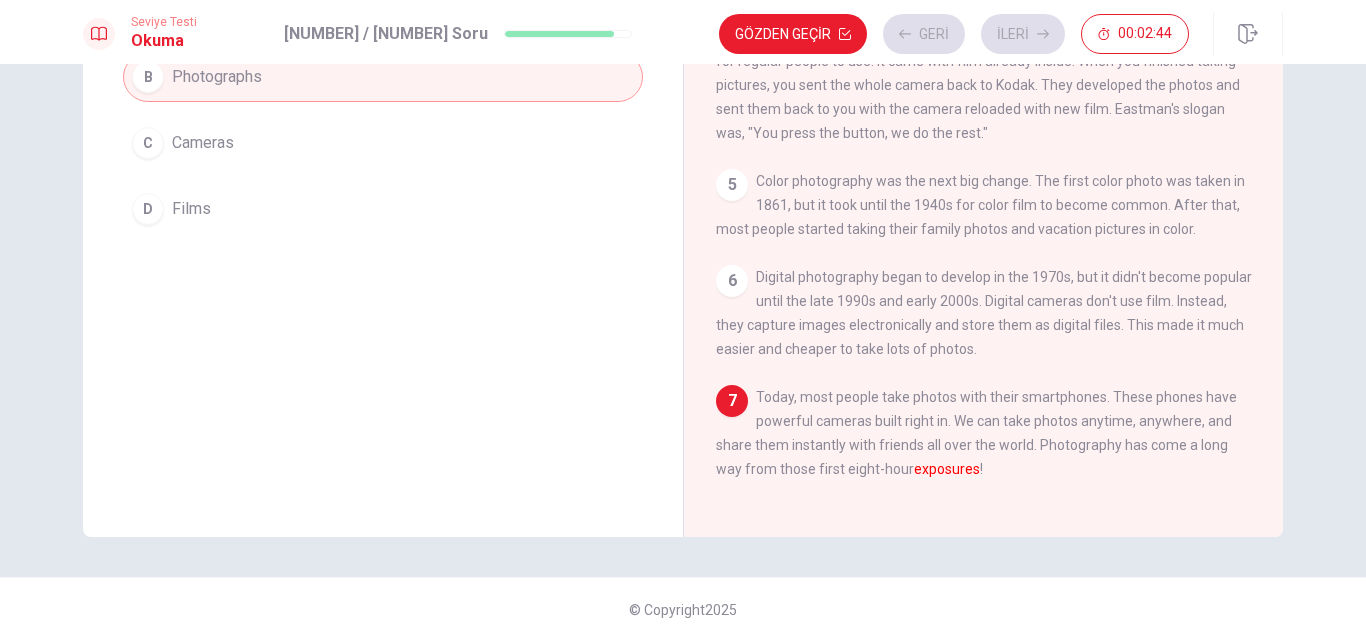 click on "Gözden Geçir Geri İleri 00:02:44" at bounding box center (954, 34) 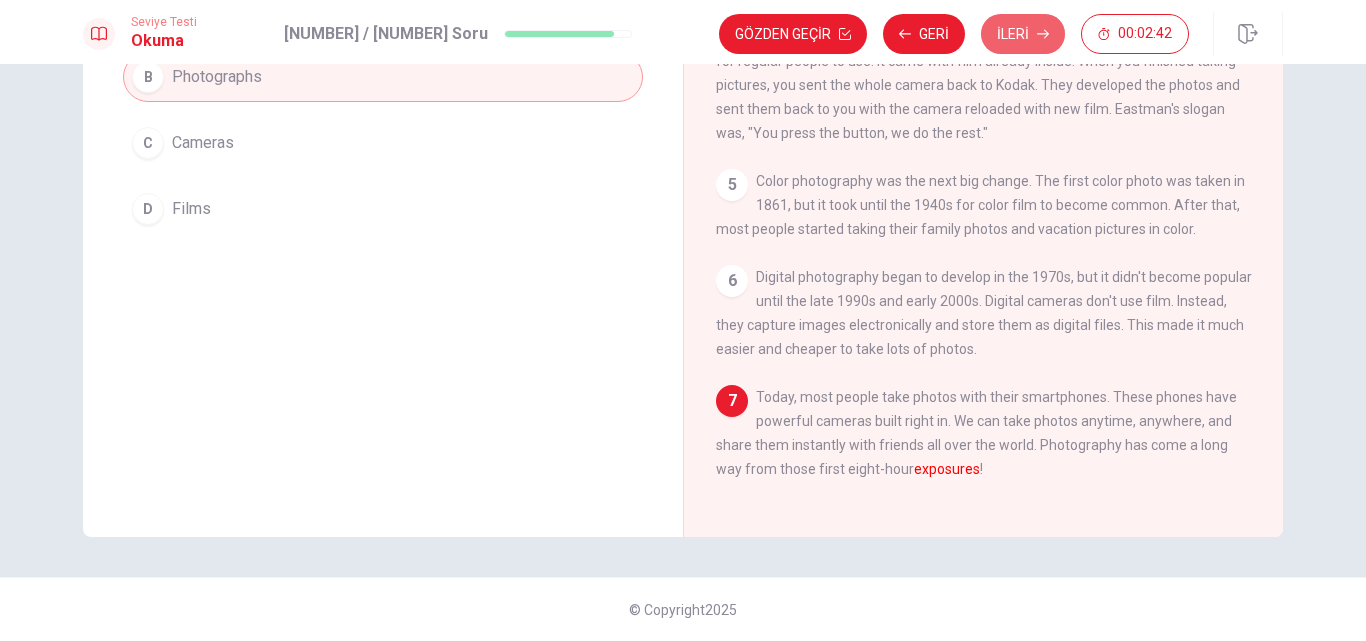 click on "İleri" at bounding box center (1023, 34) 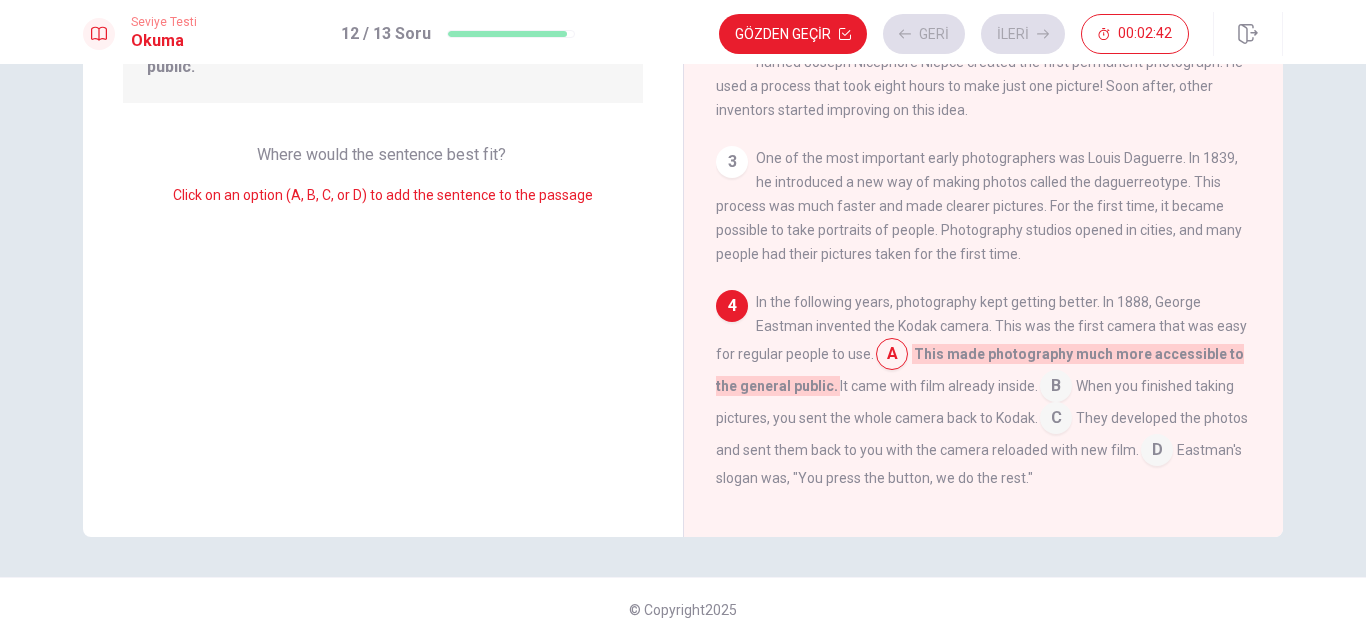 scroll, scrollTop: 197, scrollLeft: 0, axis: vertical 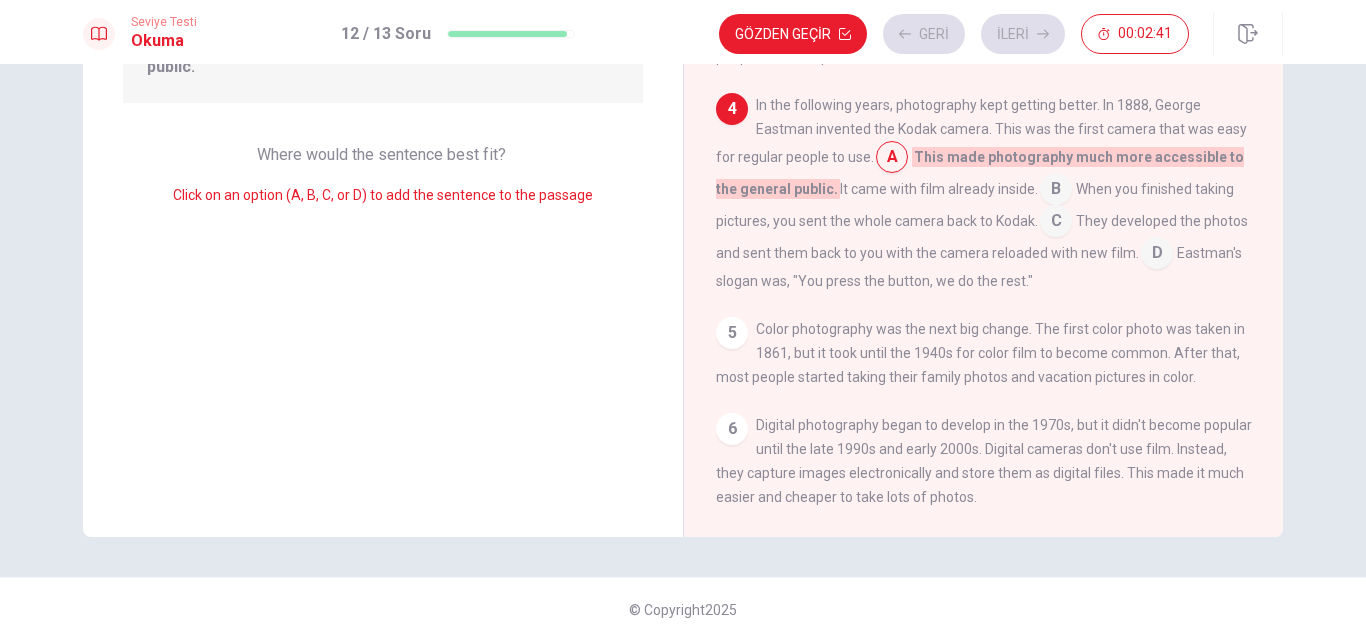 click on "İleri" at bounding box center [1023, 34] 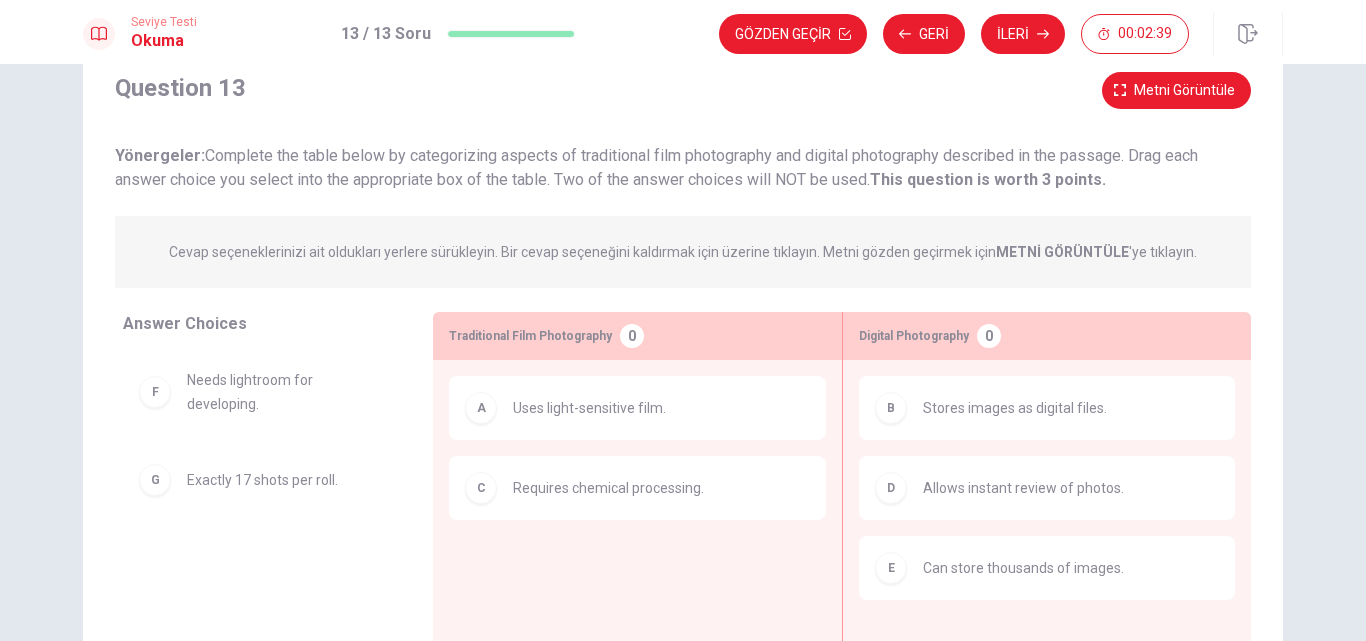 scroll, scrollTop: 62, scrollLeft: 0, axis: vertical 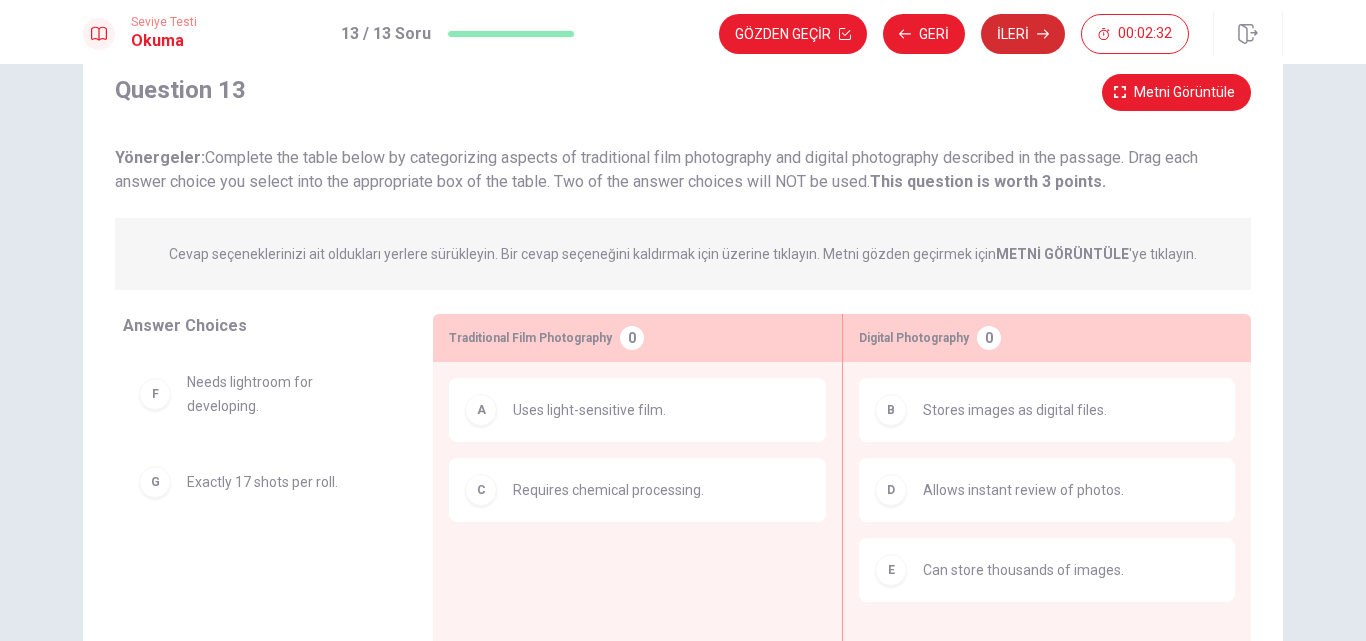 click on "İleri" at bounding box center [1023, 34] 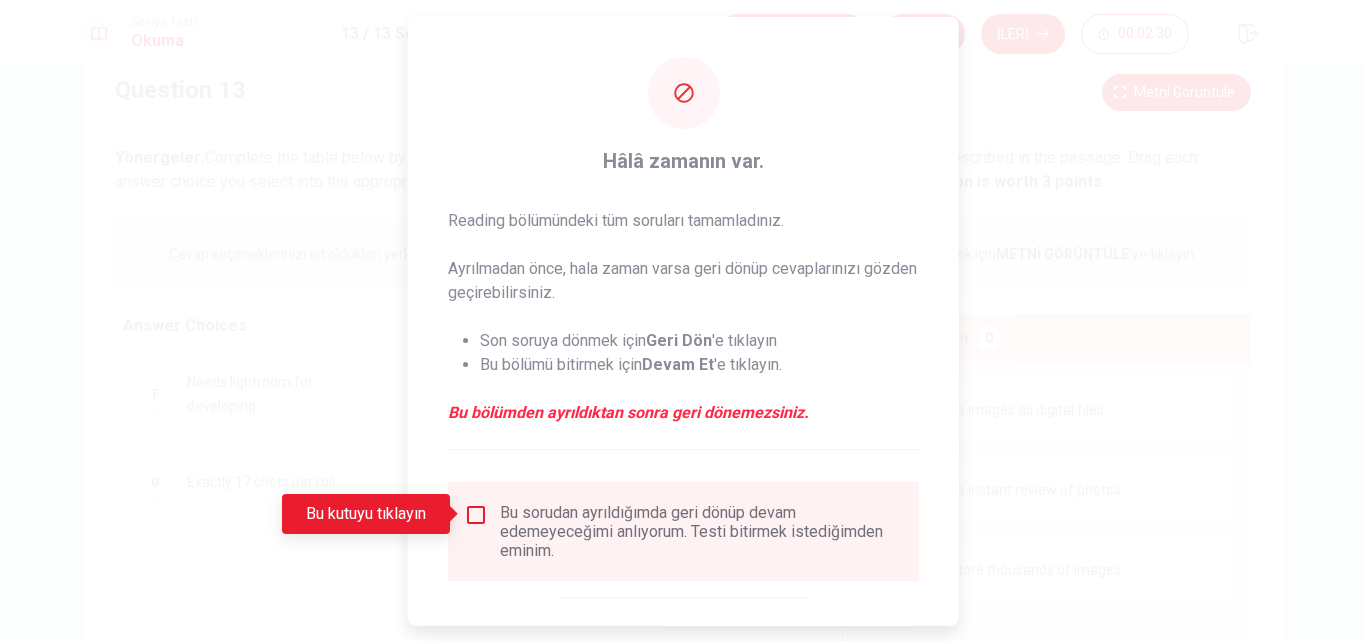 click at bounding box center [476, 514] 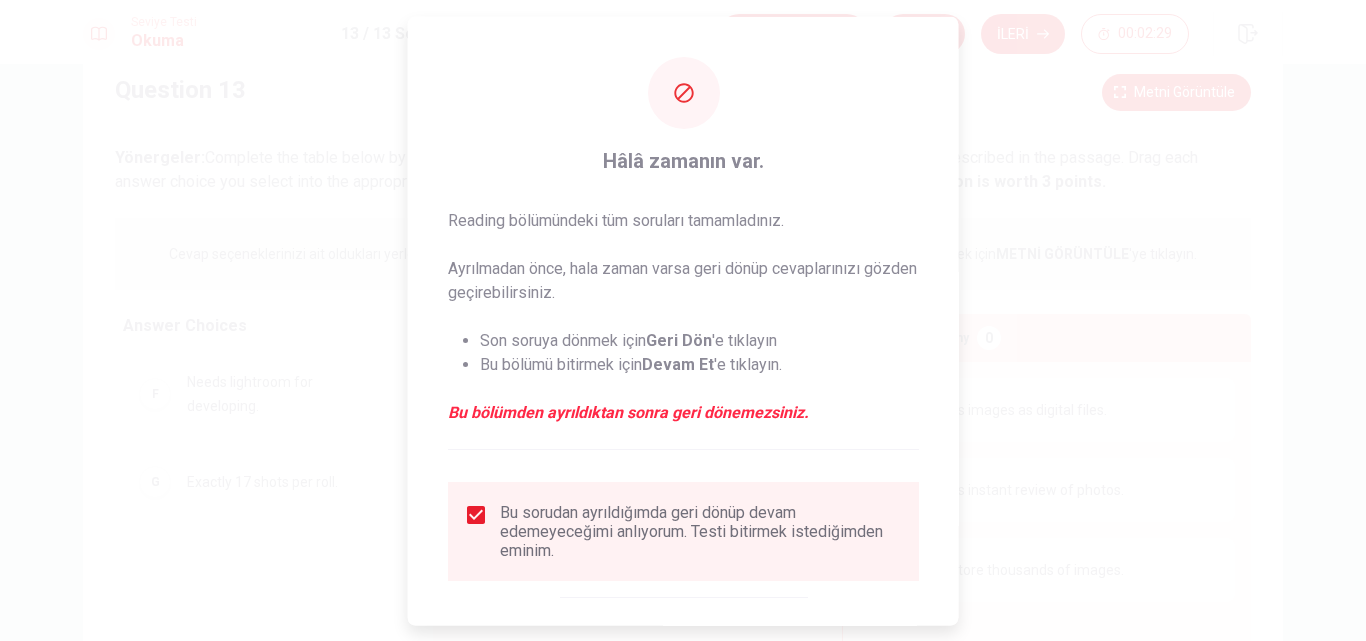 scroll, scrollTop: 92, scrollLeft: 0, axis: vertical 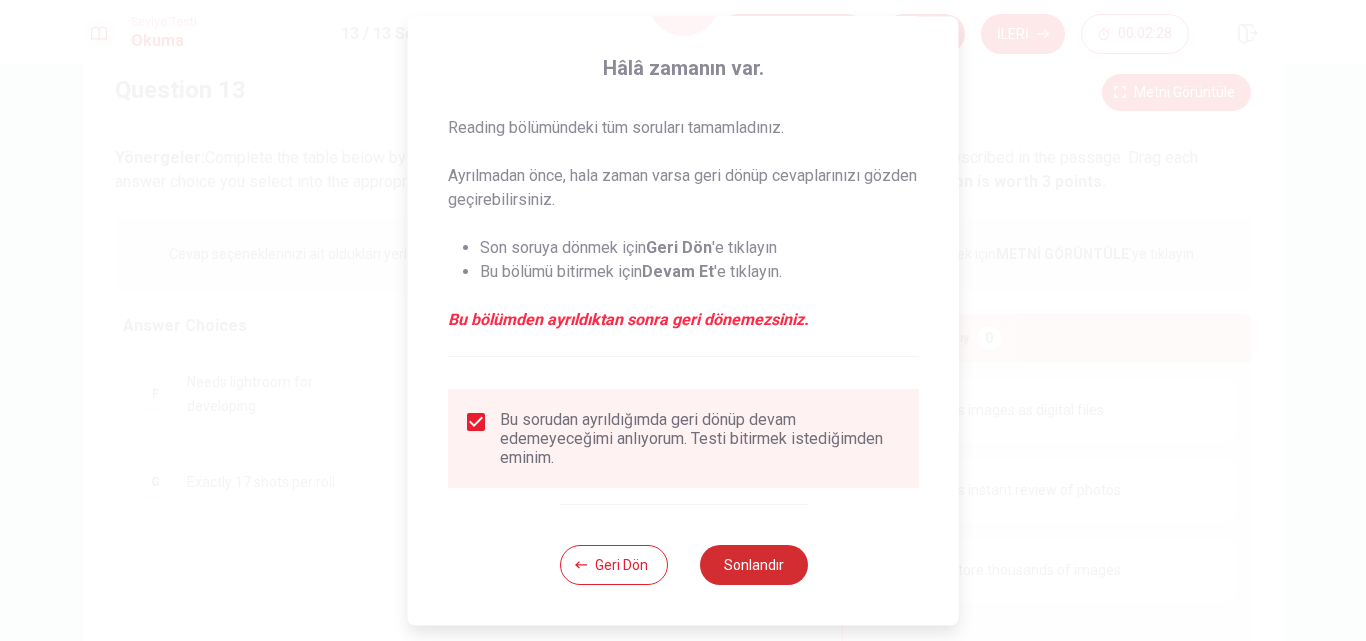 click on "Sonlandır" at bounding box center [753, 565] 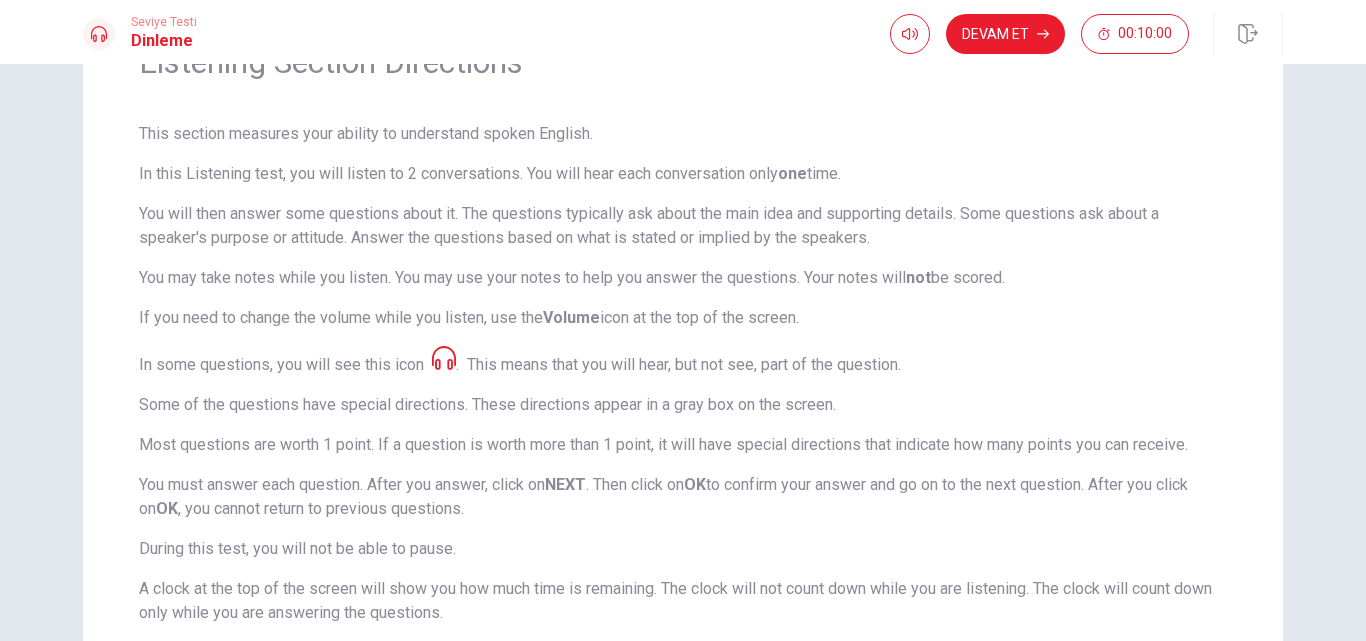 scroll, scrollTop: 117, scrollLeft: 0, axis: vertical 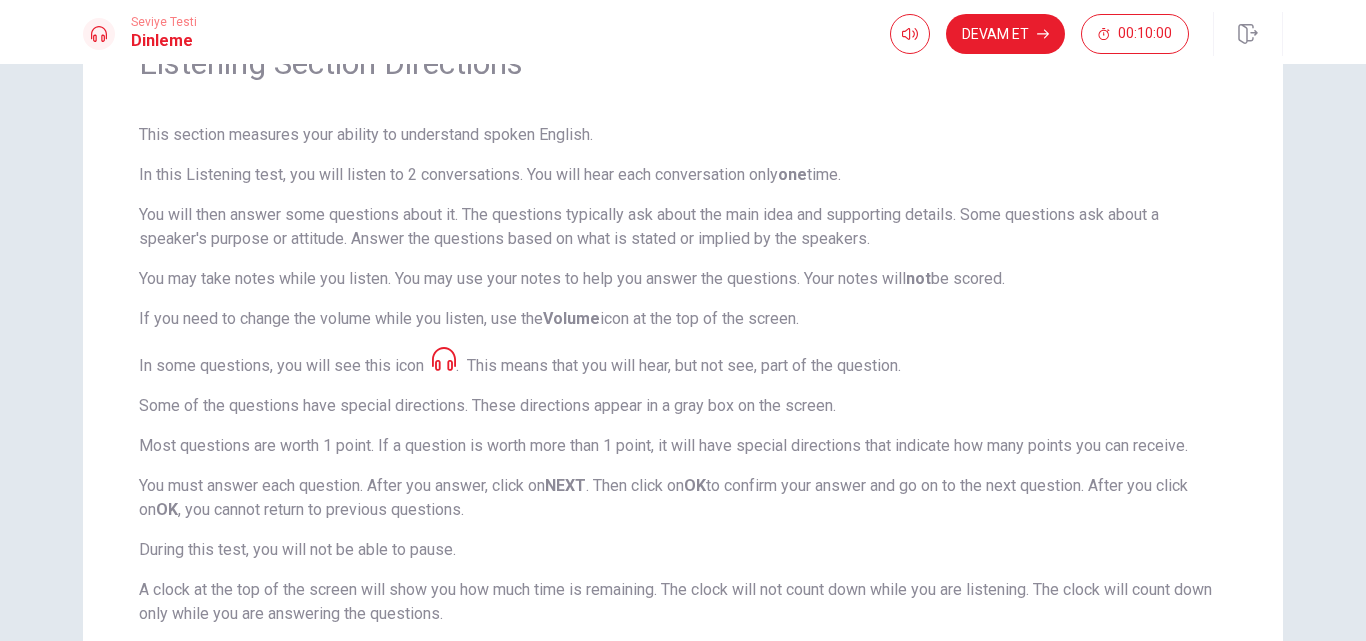 click on "Most questions are worth 1 point. If a question is worth more than 1 point, it will have special directions that indicate how many points you can receive." at bounding box center (683, 446) 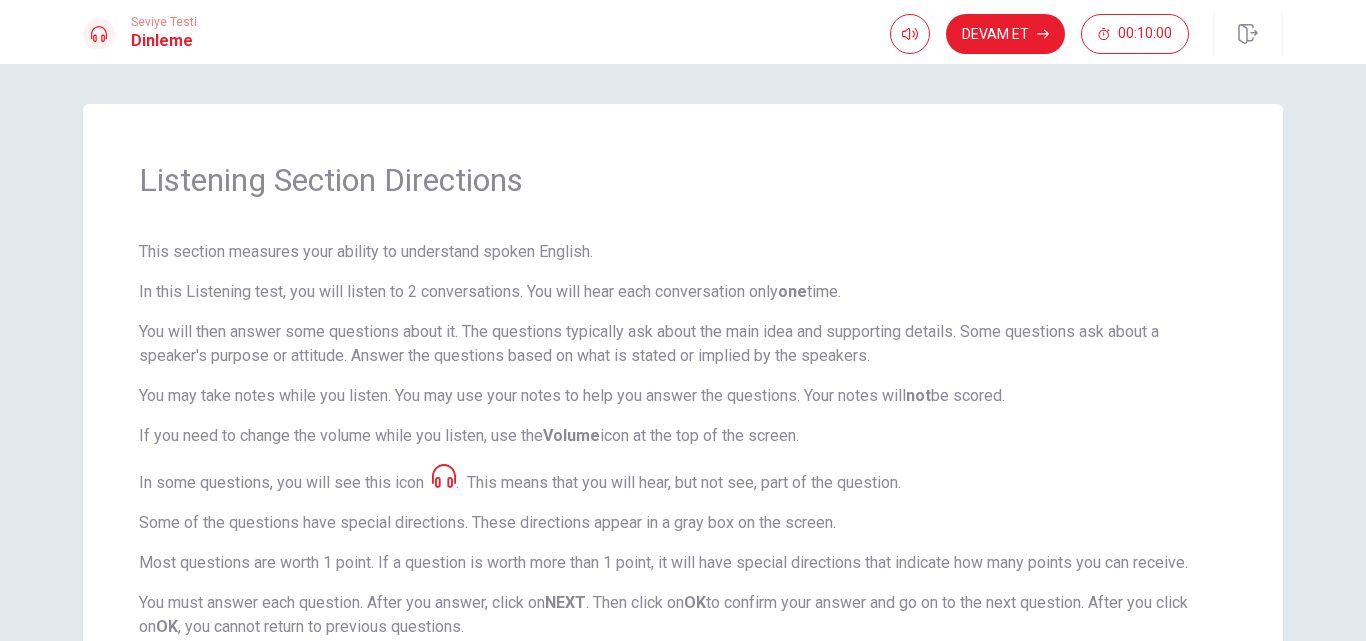 scroll, scrollTop: 1, scrollLeft: 0, axis: vertical 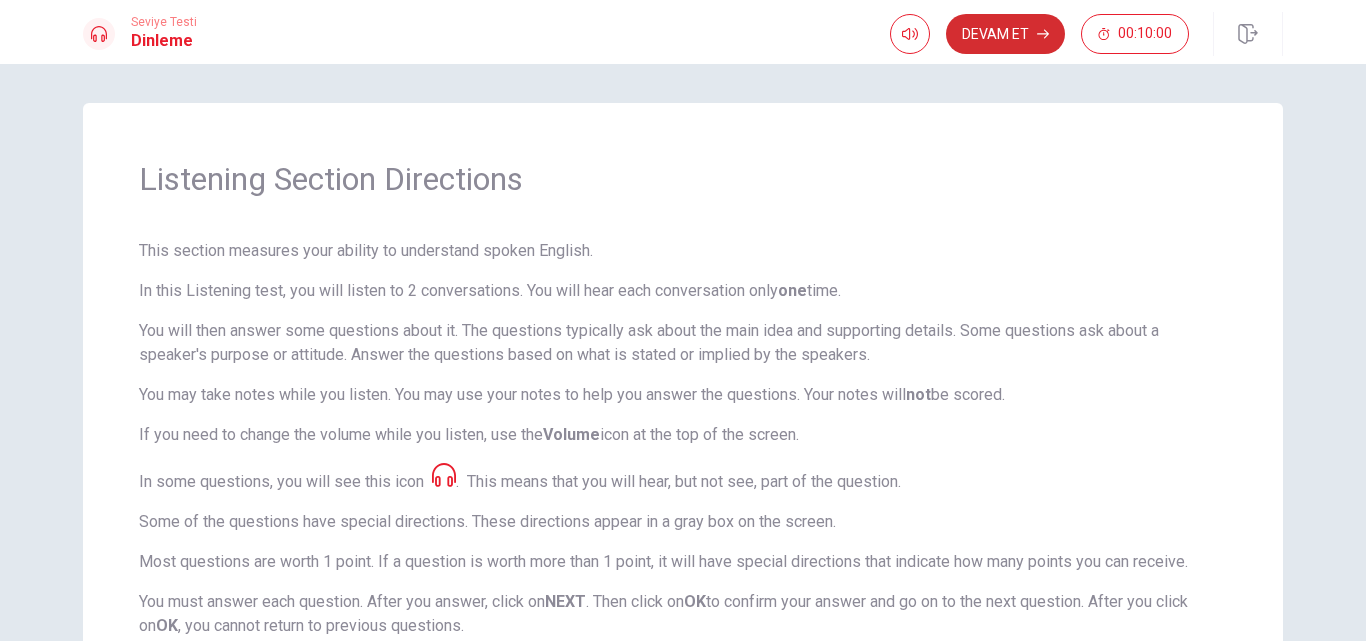 click on "Devam Et" at bounding box center (1005, 34) 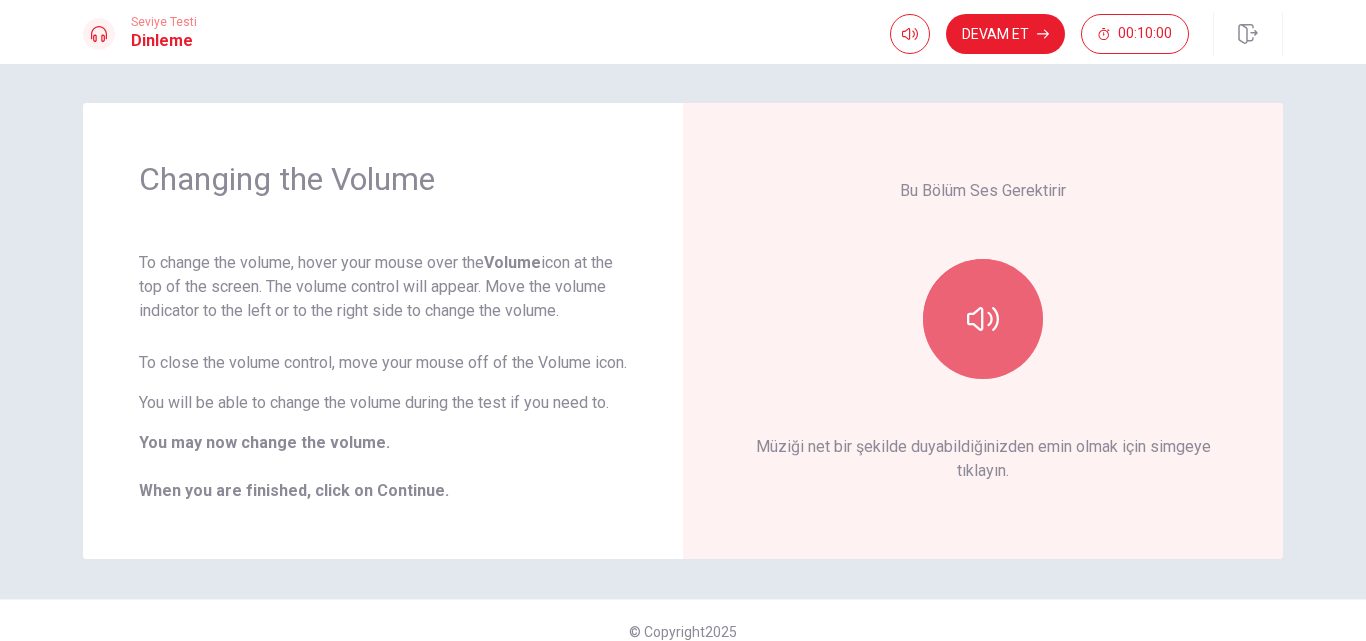 click at bounding box center (983, 319) 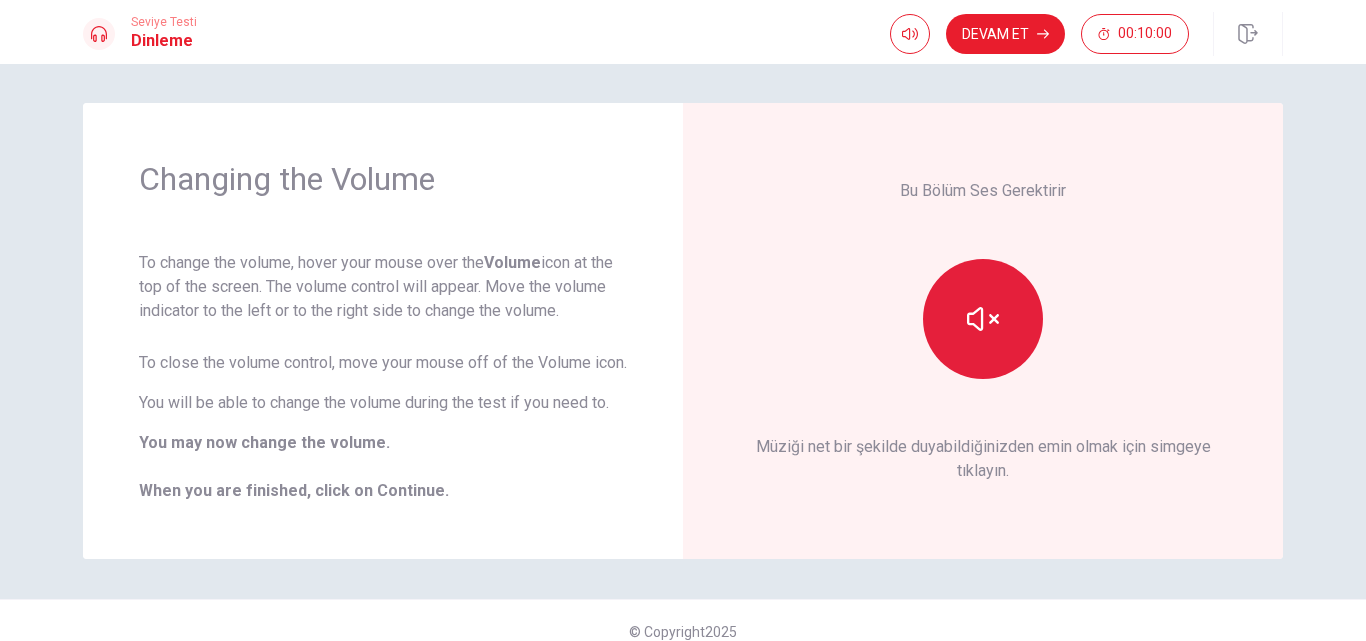 scroll, scrollTop: 47, scrollLeft: 0, axis: vertical 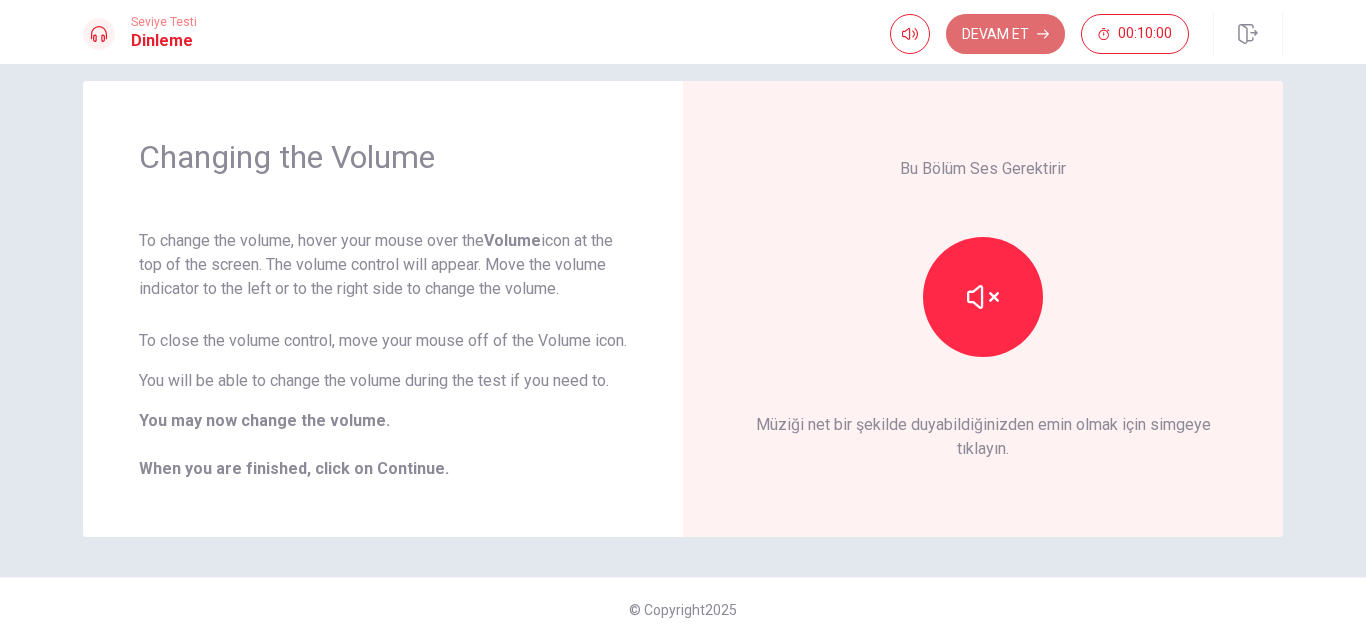 click on "Devam Et" at bounding box center (1005, 34) 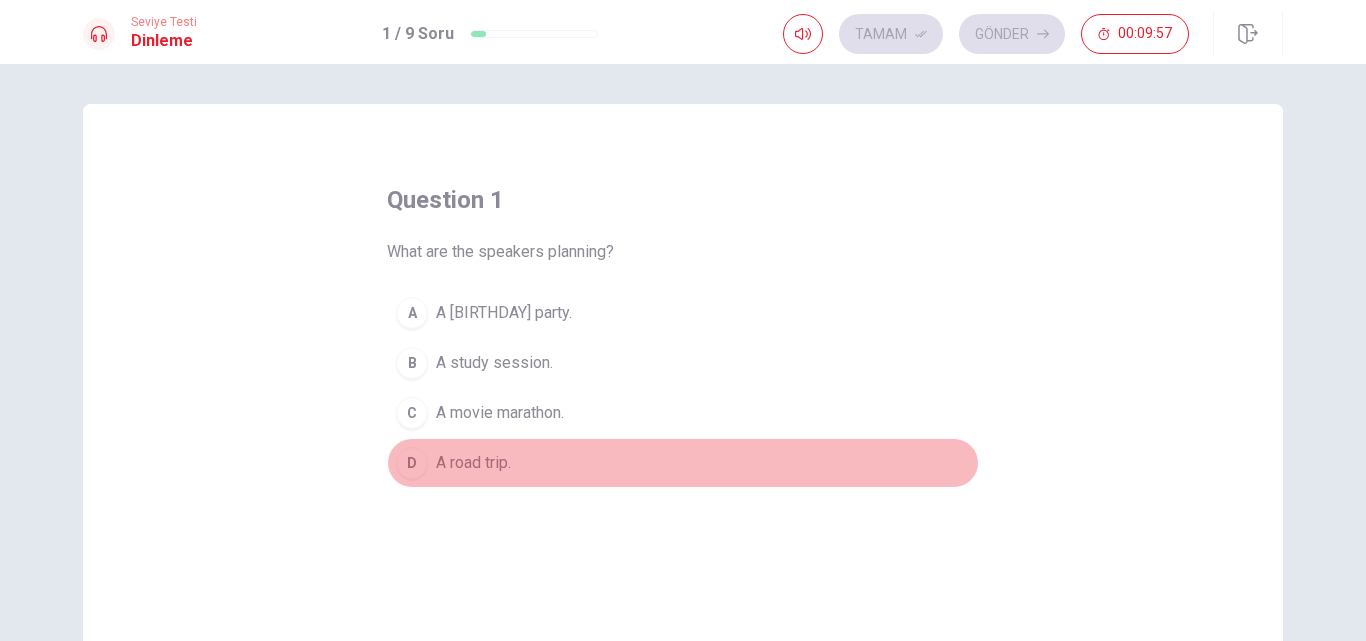 click on "D" at bounding box center [412, 463] 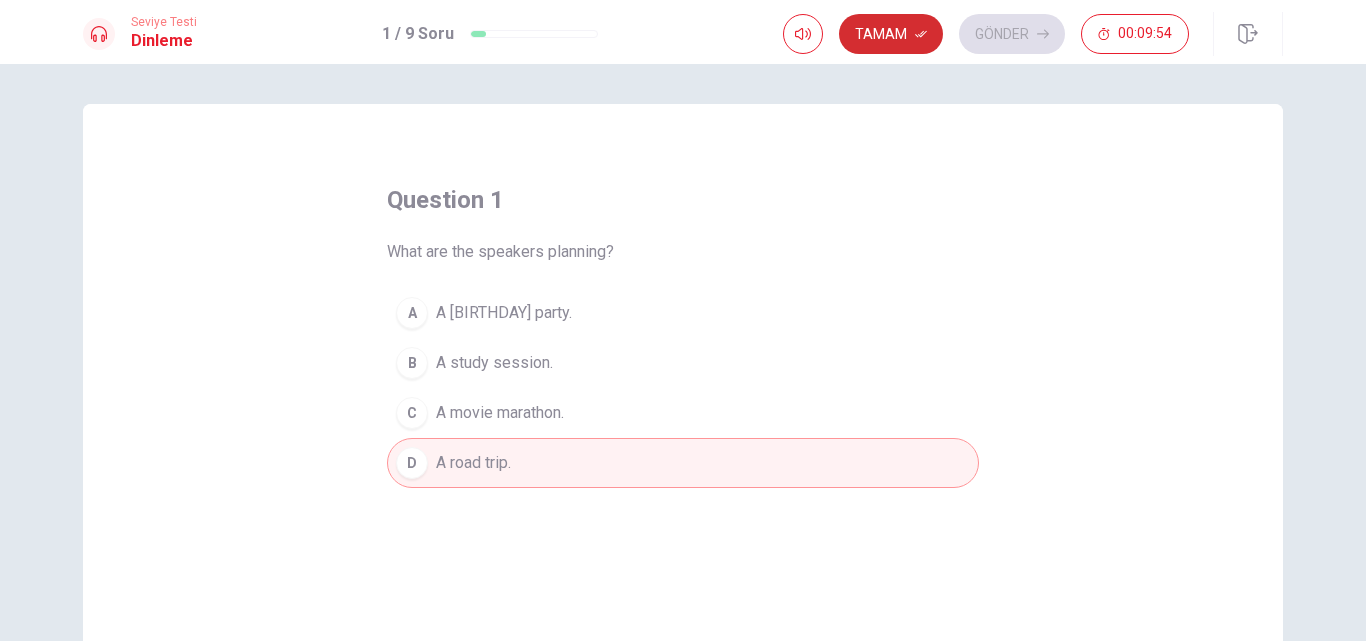 click on "Tamam" at bounding box center [891, 34] 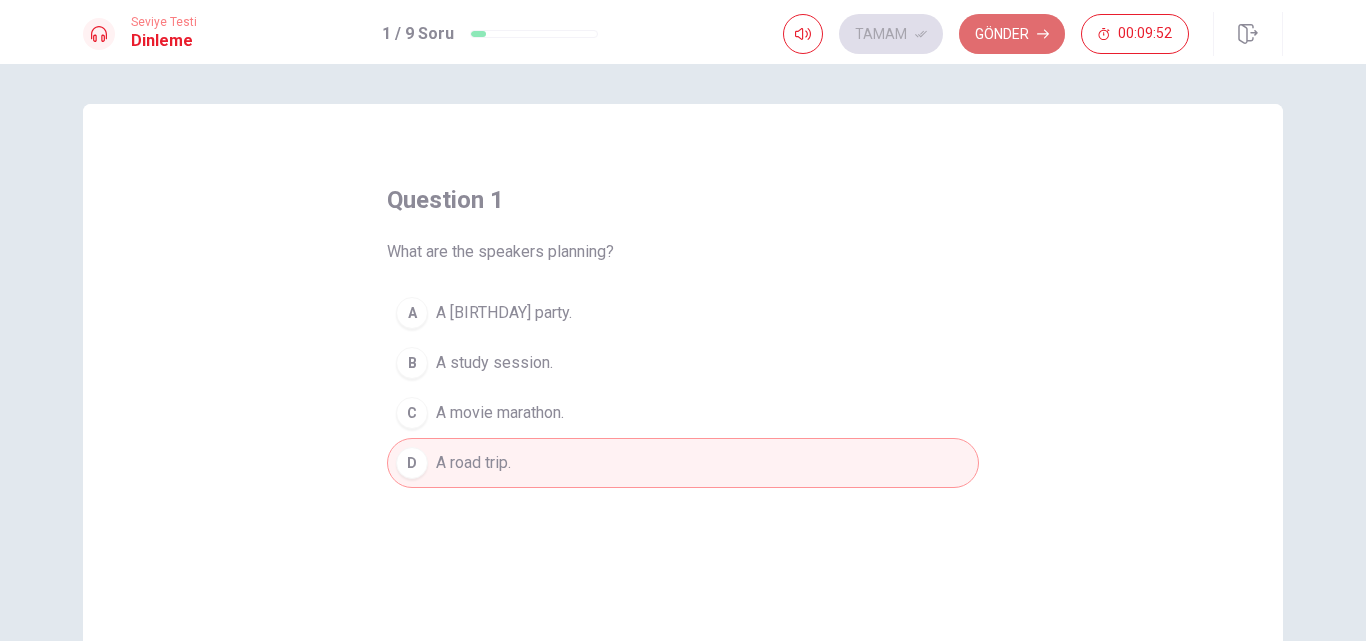 click on "Gönder" at bounding box center [1012, 34] 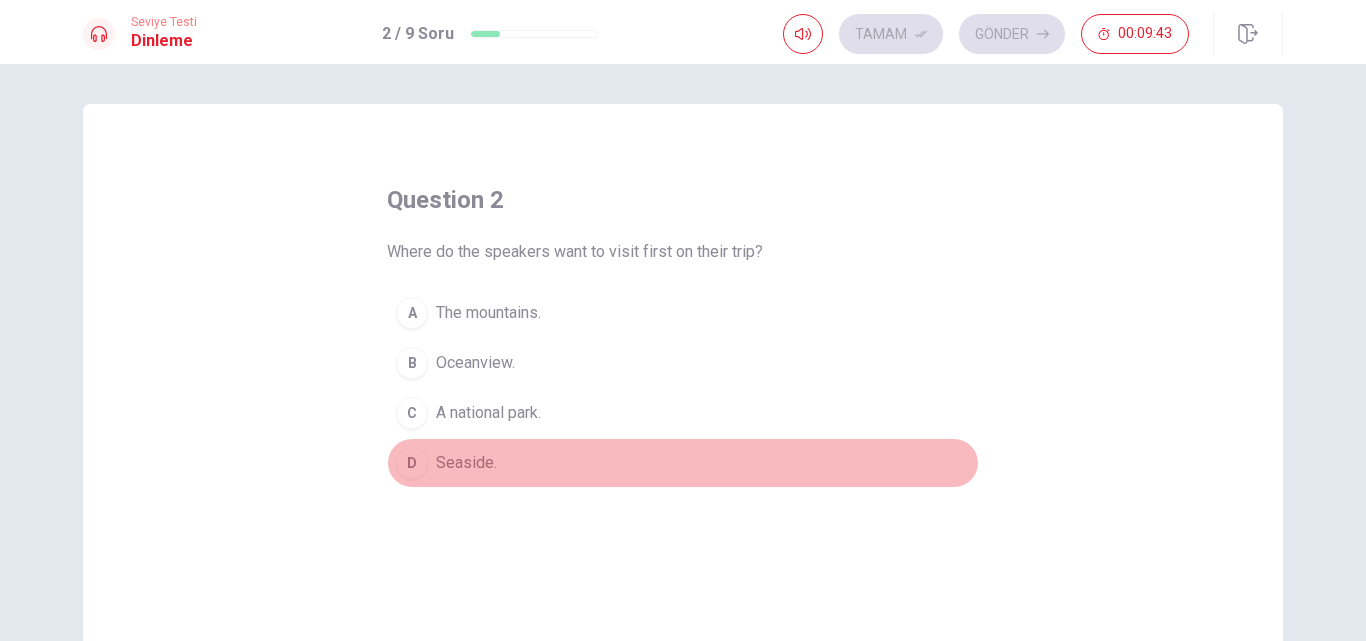 click on "D" at bounding box center [412, 463] 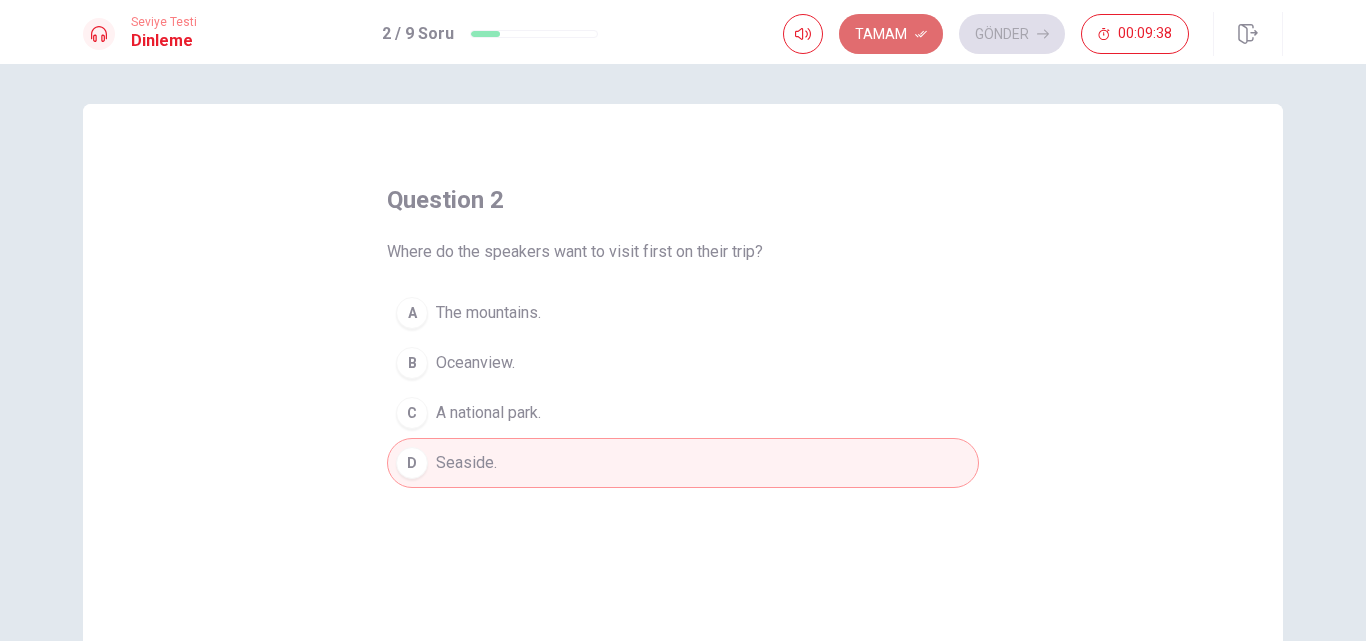 click on "Tamam" at bounding box center [891, 34] 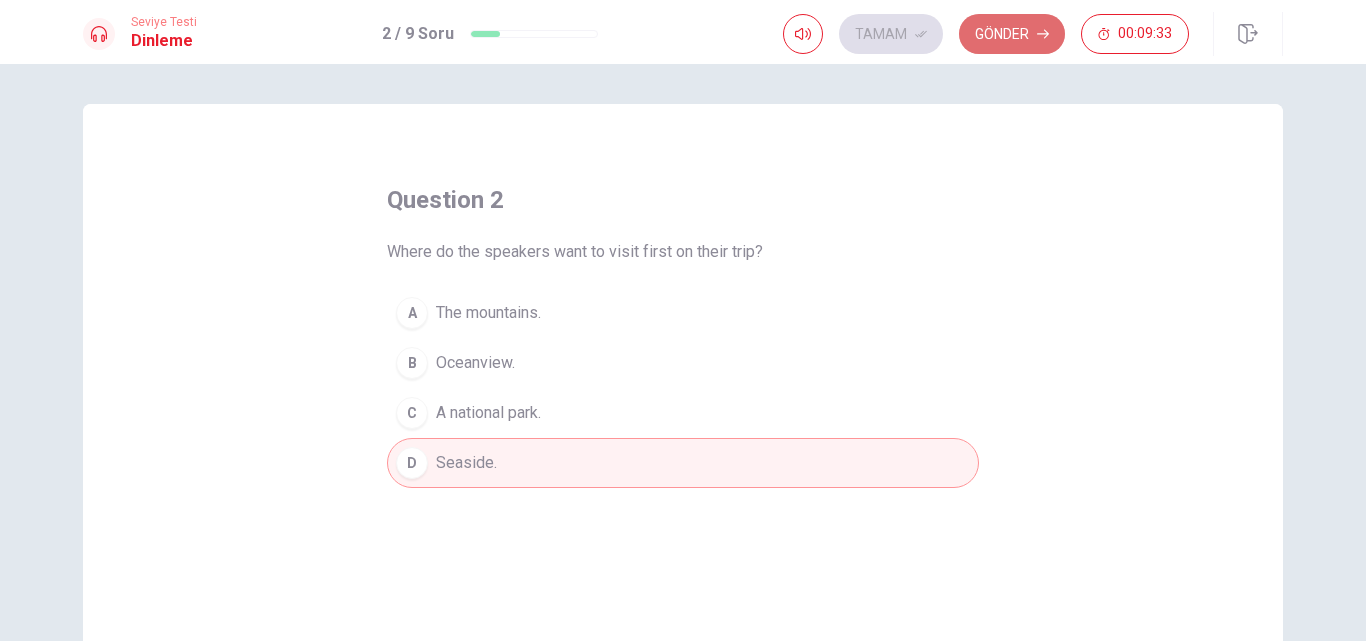 click on "Gönder" at bounding box center (1012, 34) 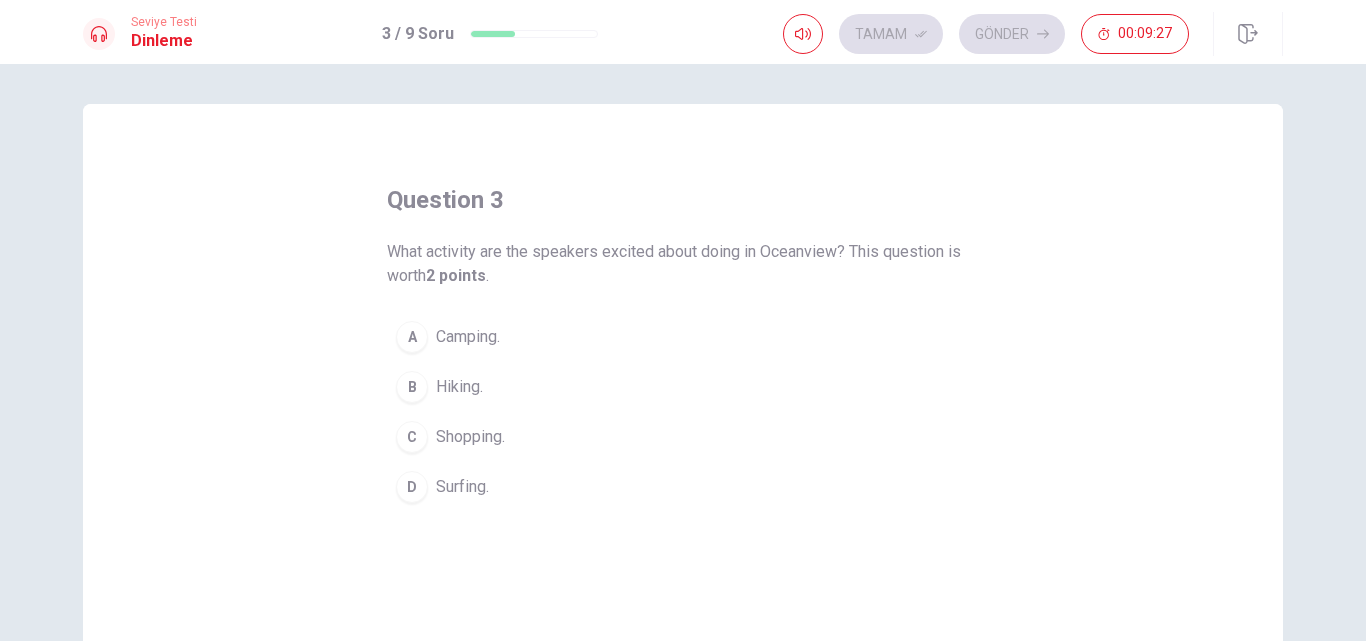 click on "A" at bounding box center [412, 337] 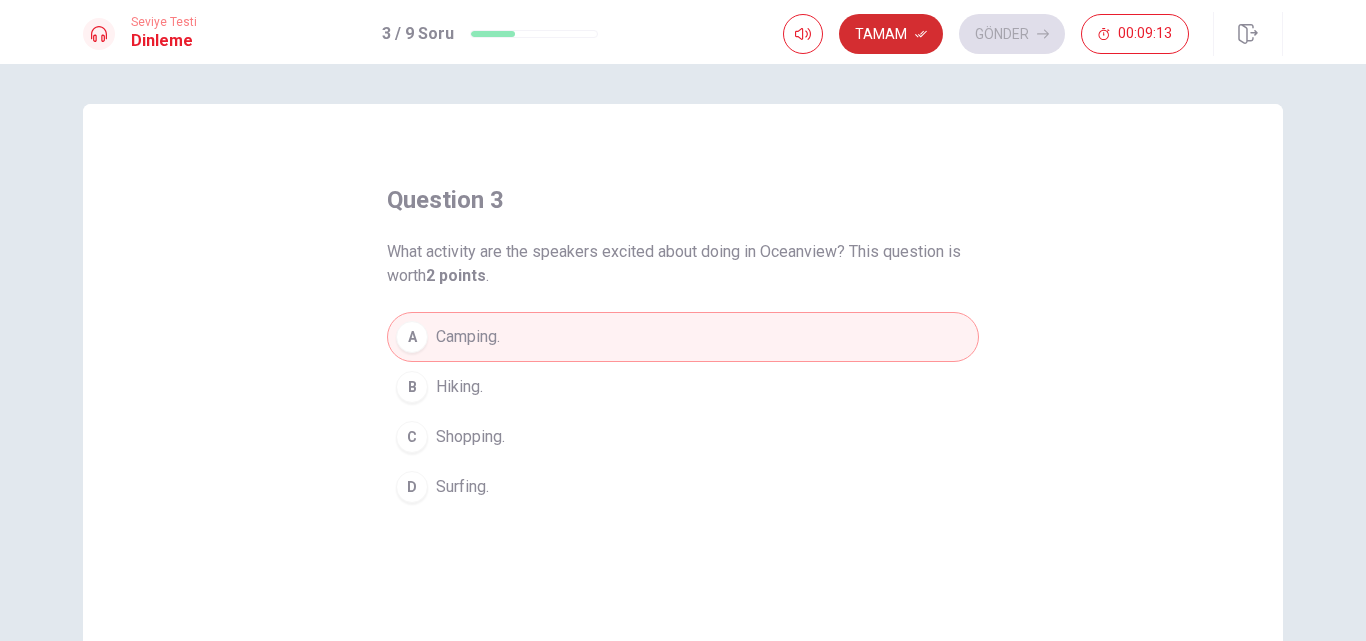 click 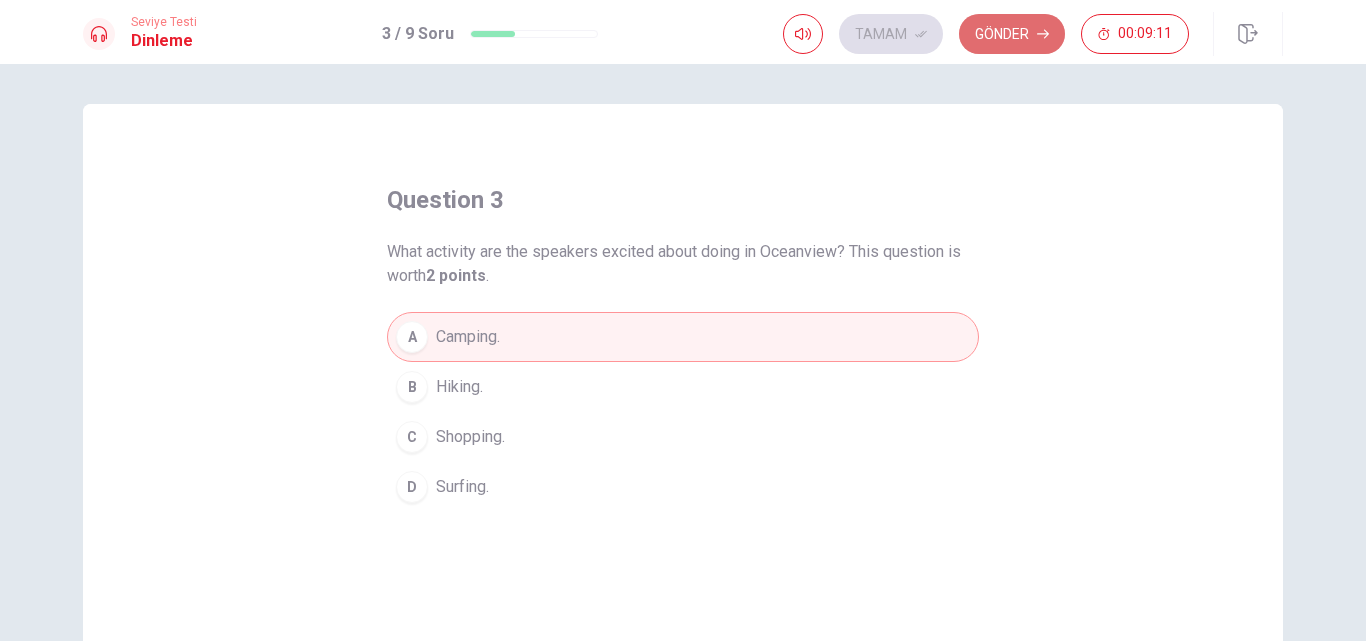 click on "Gönder" at bounding box center [1012, 34] 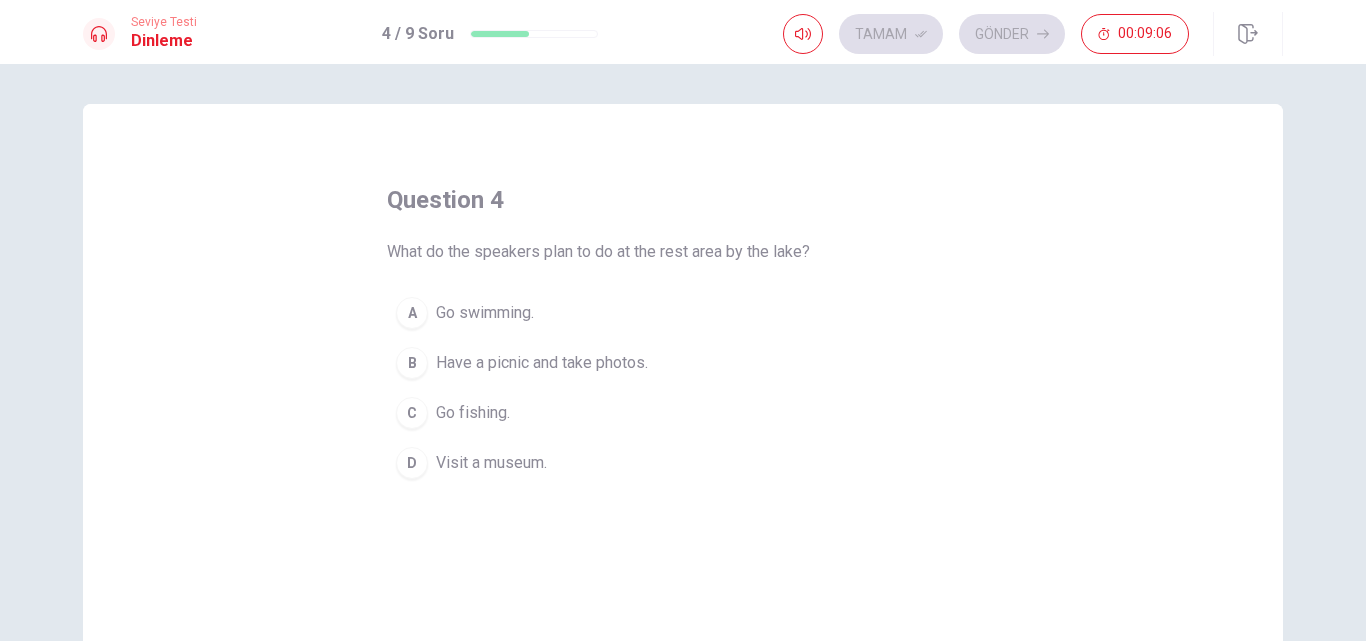 click on "B" at bounding box center [412, 363] 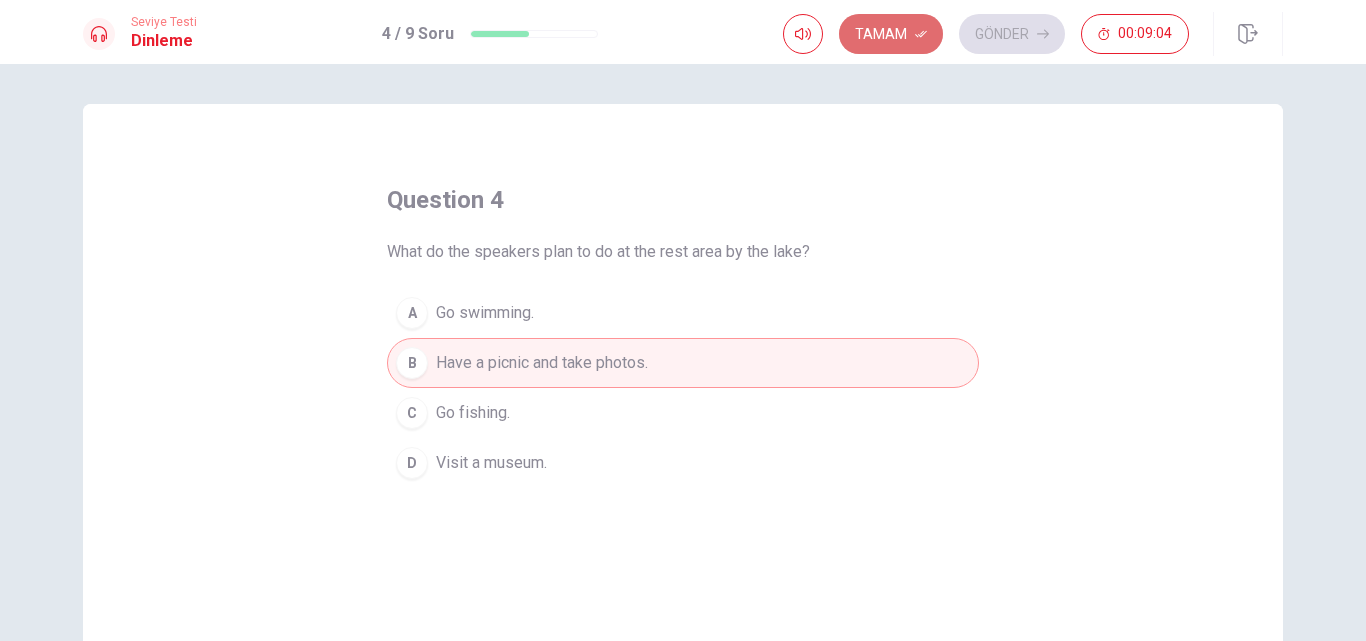 click on "Tamam" at bounding box center (891, 34) 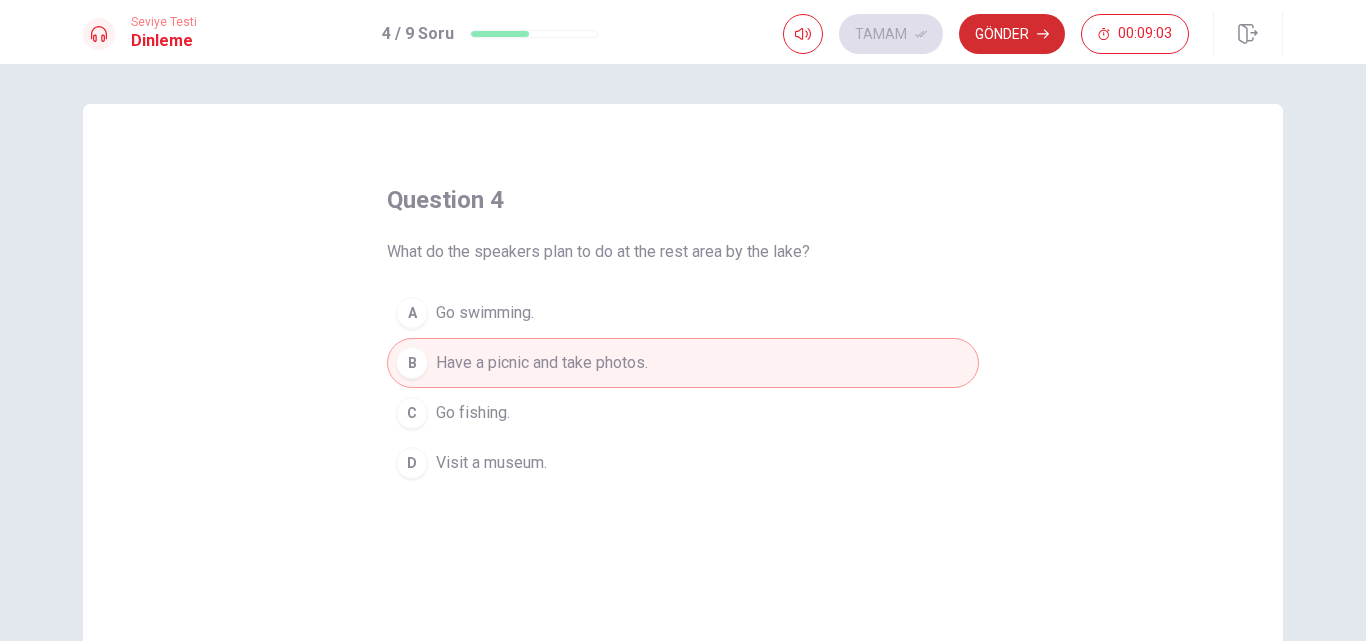 click on "Gönder" at bounding box center (1012, 34) 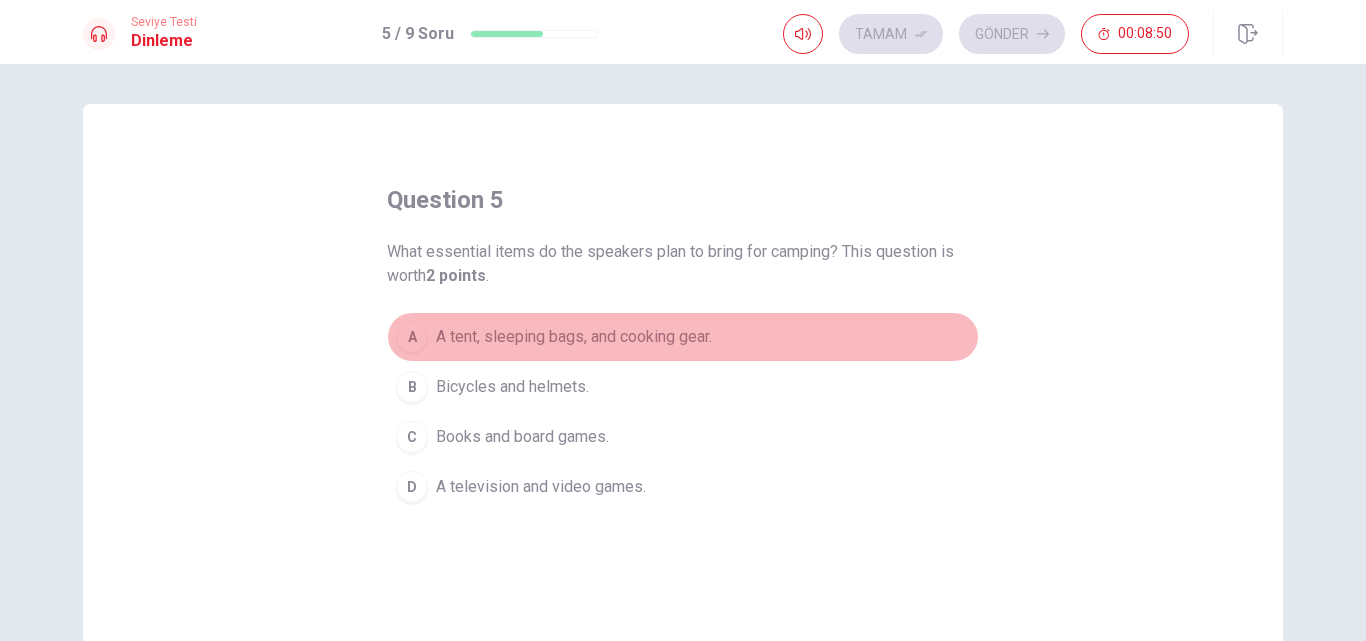 click on "A" at bounding box center [412, 337] 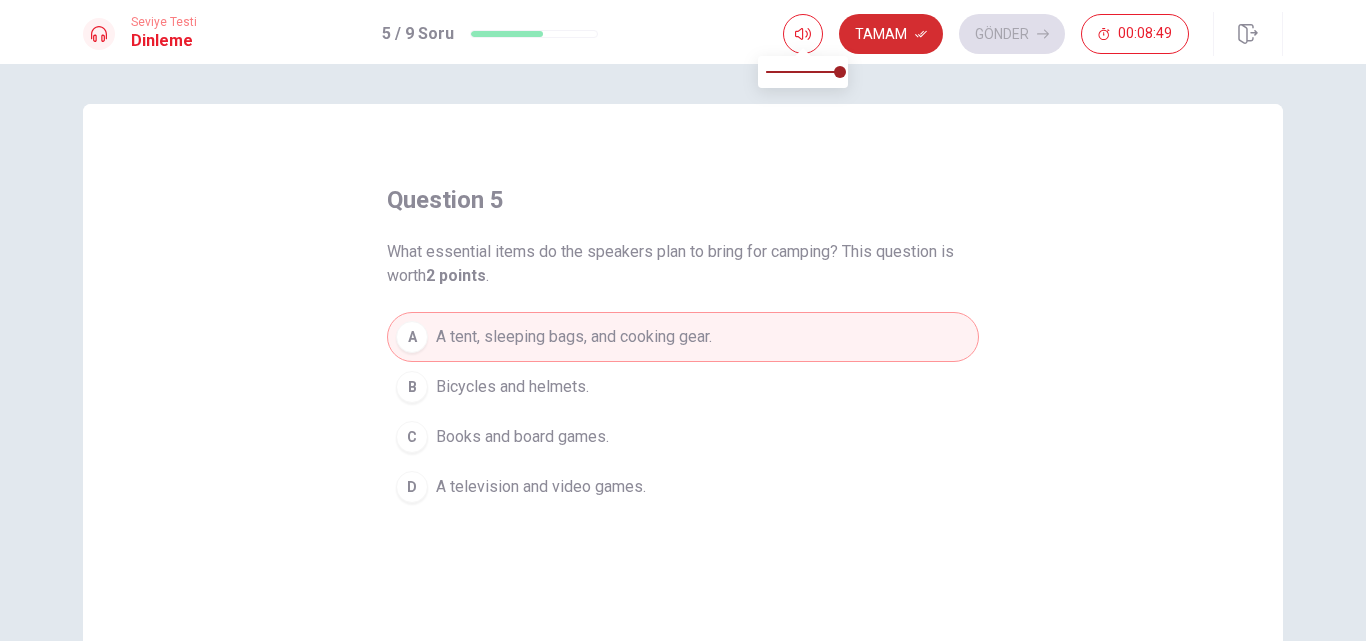 click on "Tamam" at bounding box center [891, 34] 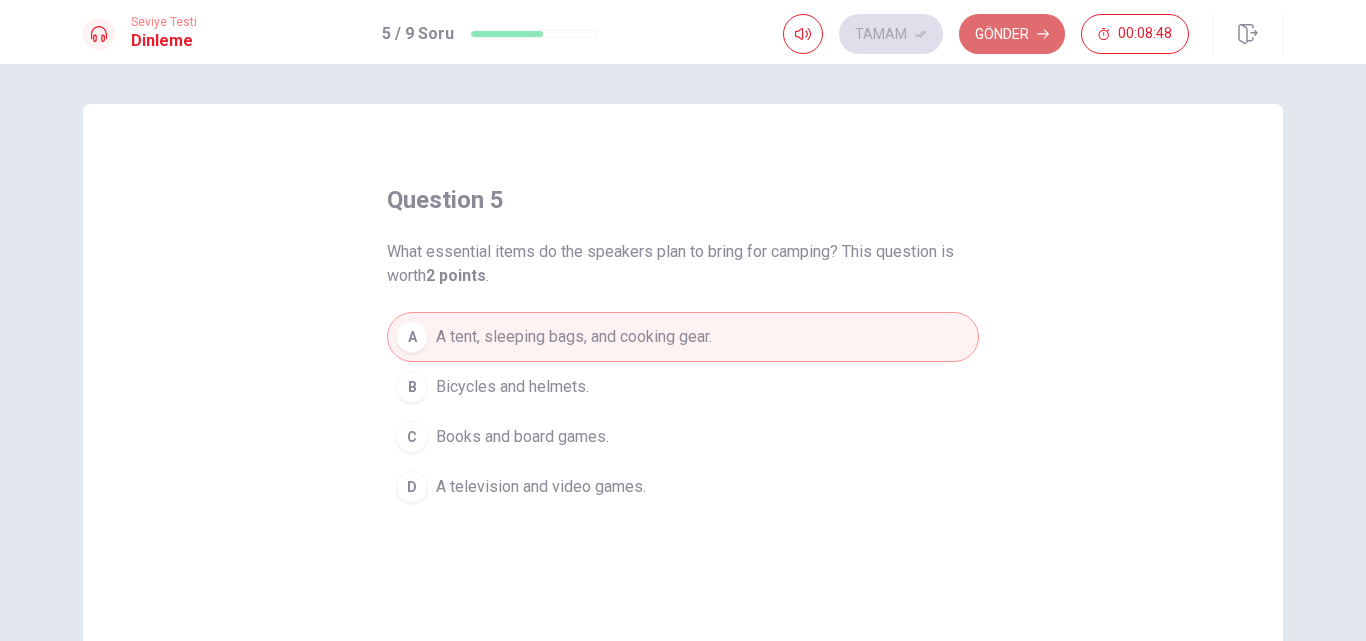 click on "Gönder" at bounding box center [1012, 34] 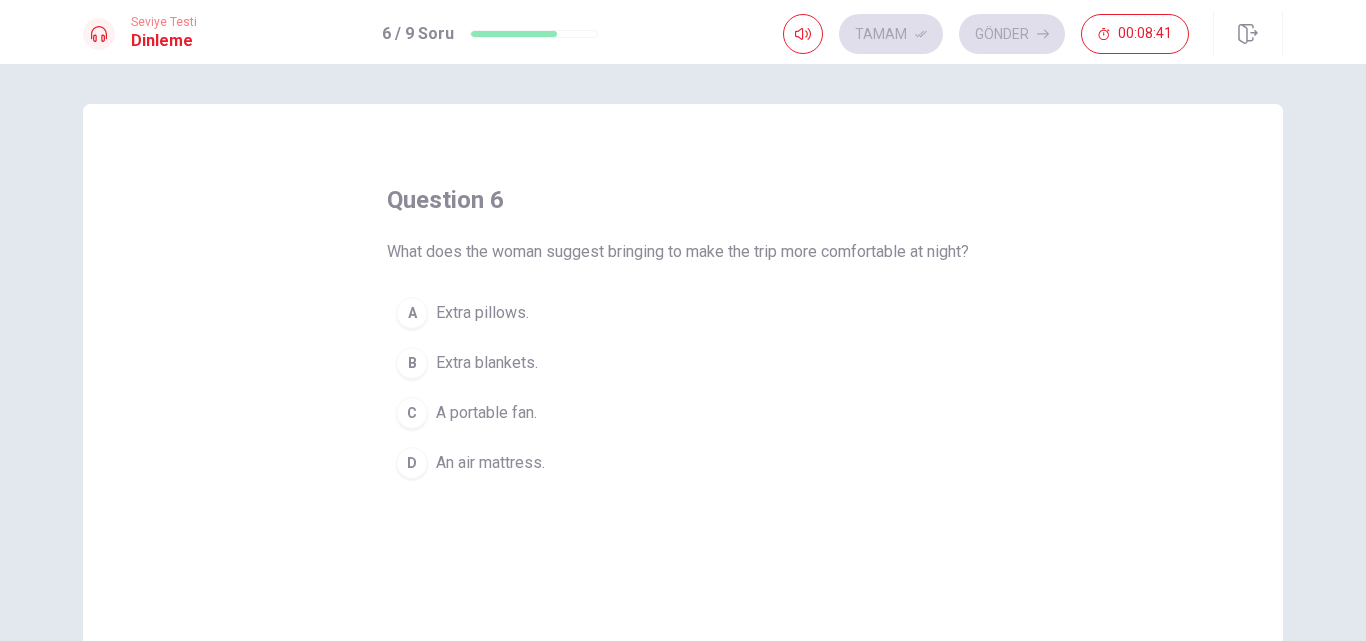 click on "B" at bounding box center [412, 363] 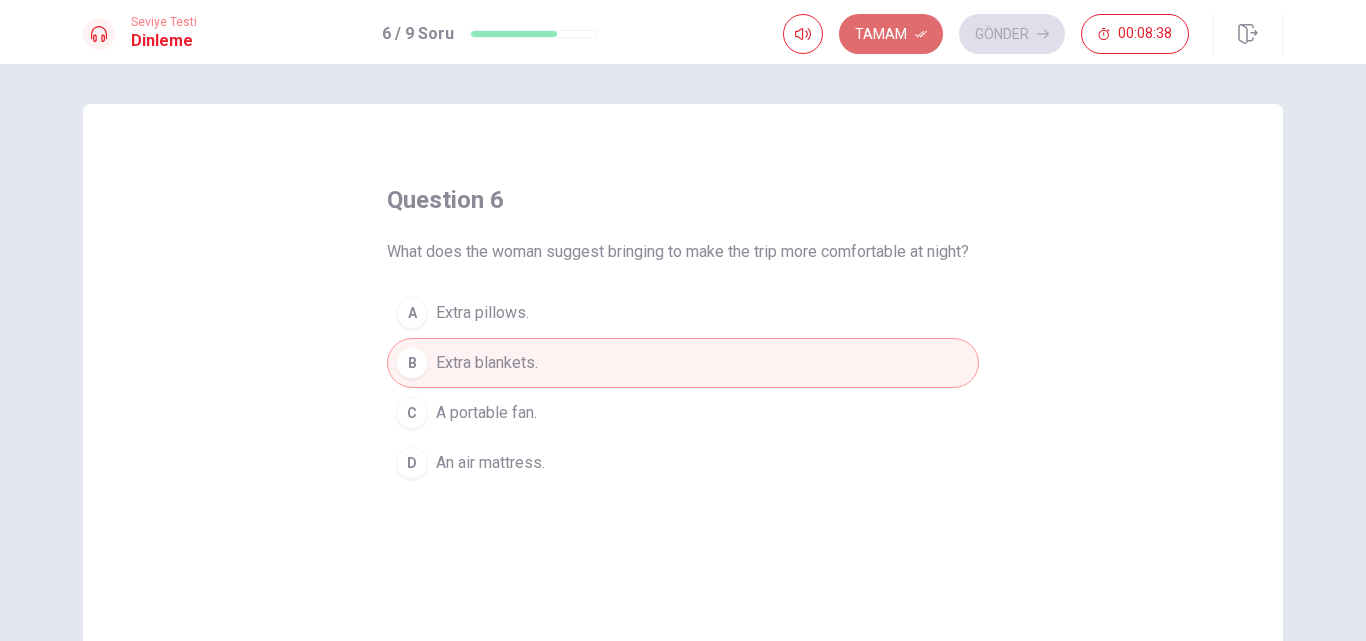 click on "Tamam" at bounding box center (891, 34) 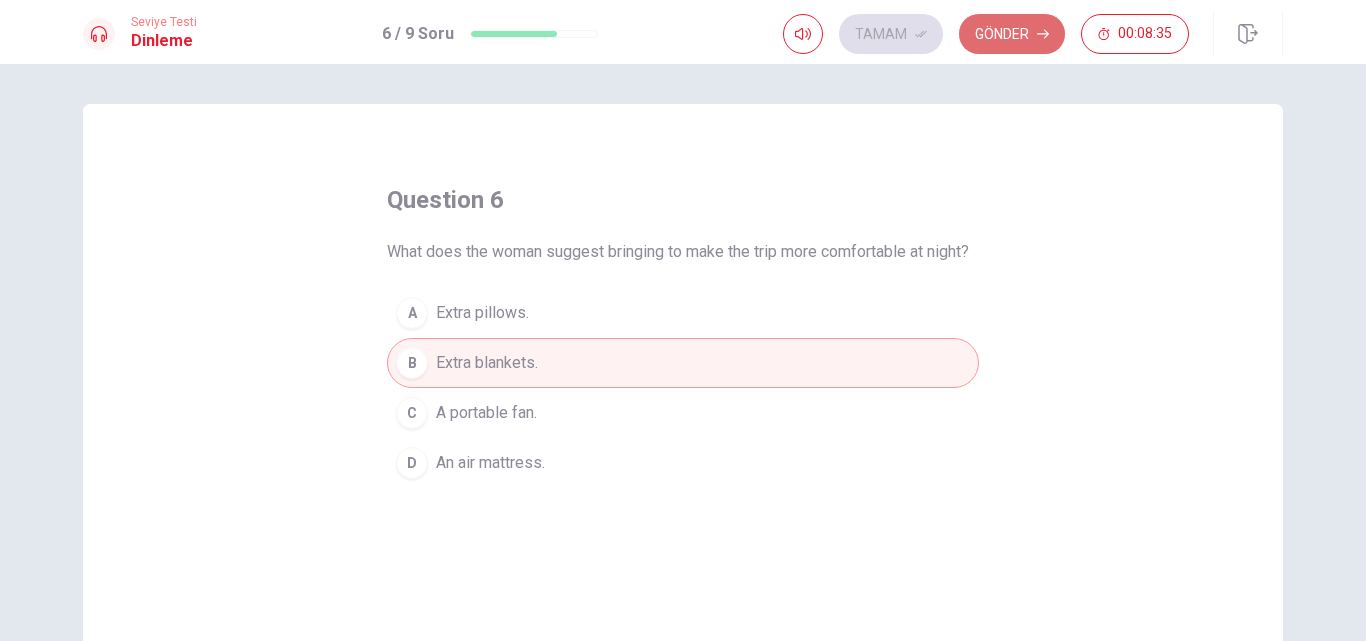 click on "Gönder" at bounding box center (1012, 34) 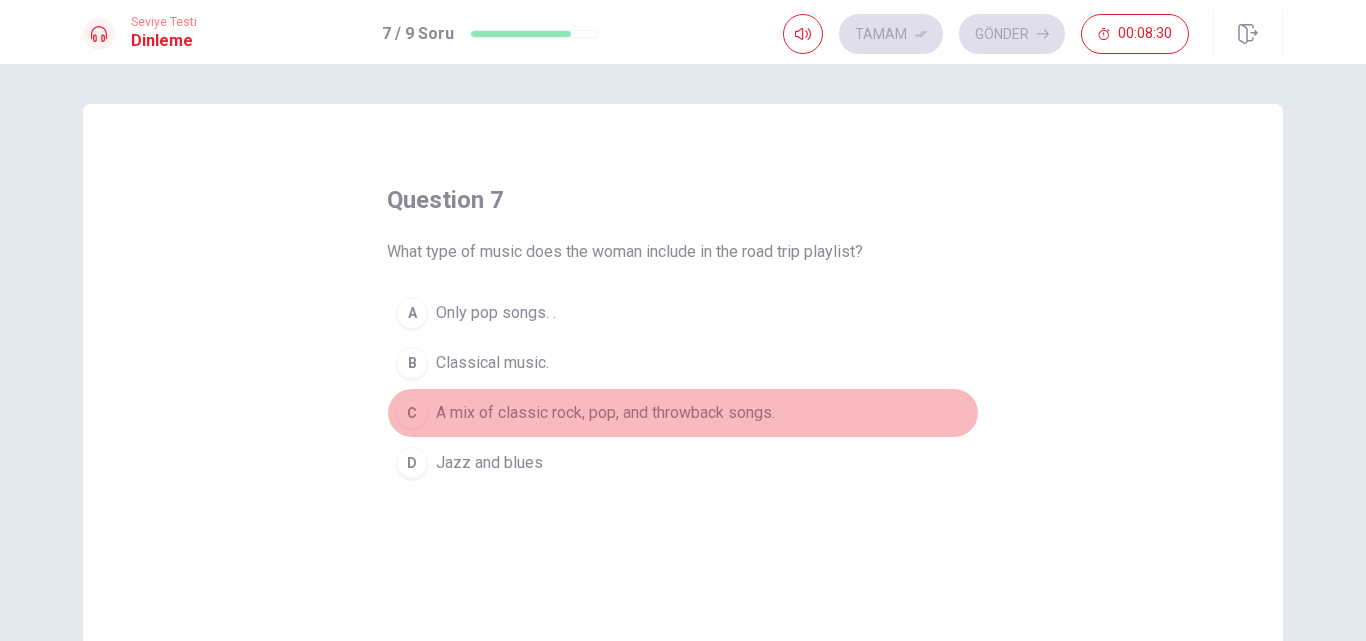 click on "C" at bounding box center (412, 413) 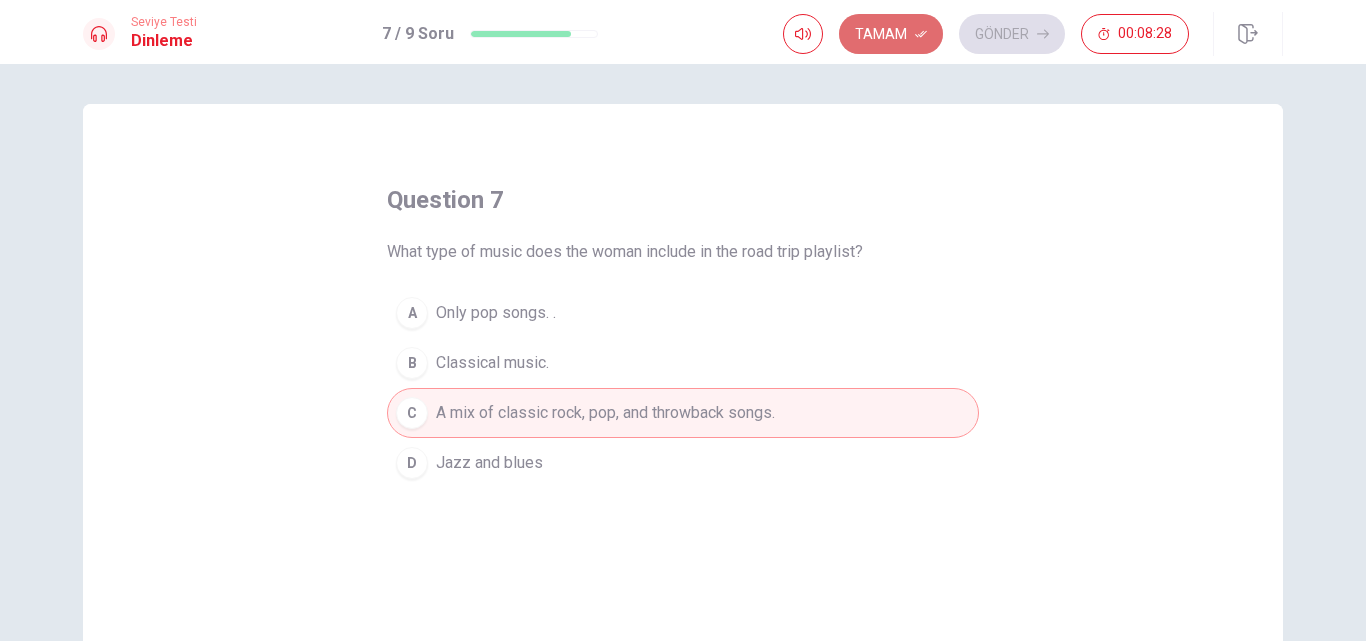 click on "Tamam" at bounding box center (891, 34) 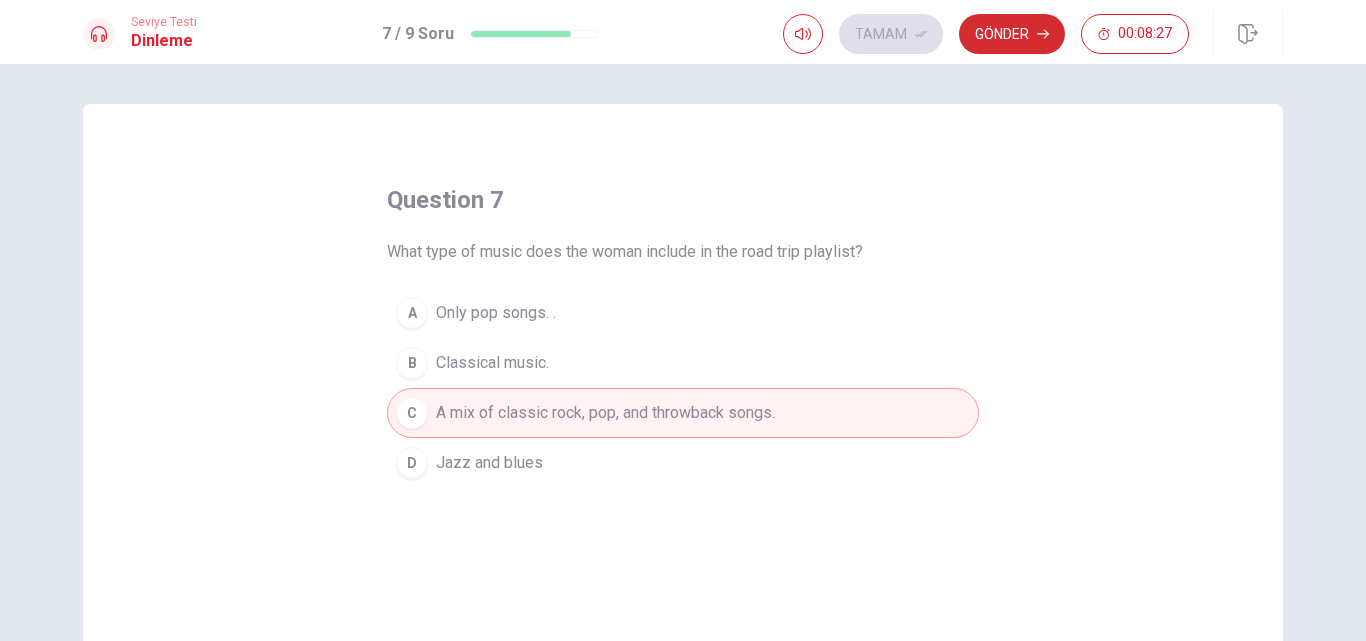 click on "Gönder" at bounding box center (1012, 34) 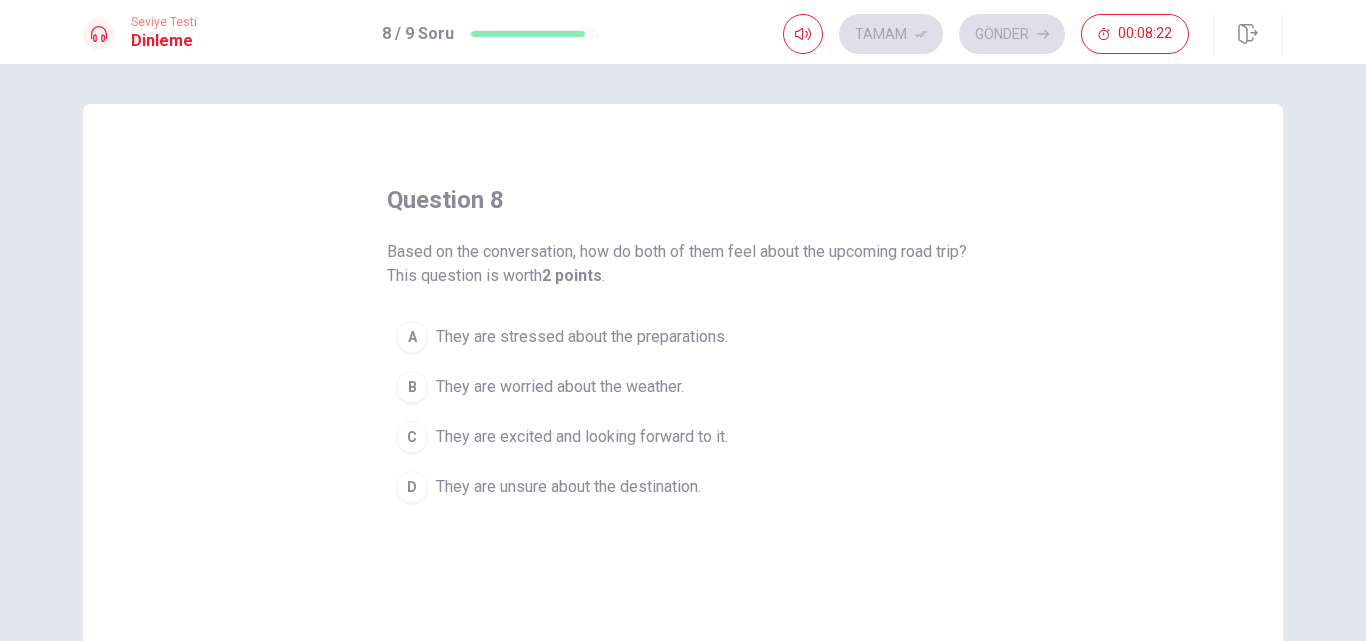 click on "C" at bounding box center [412, 437] 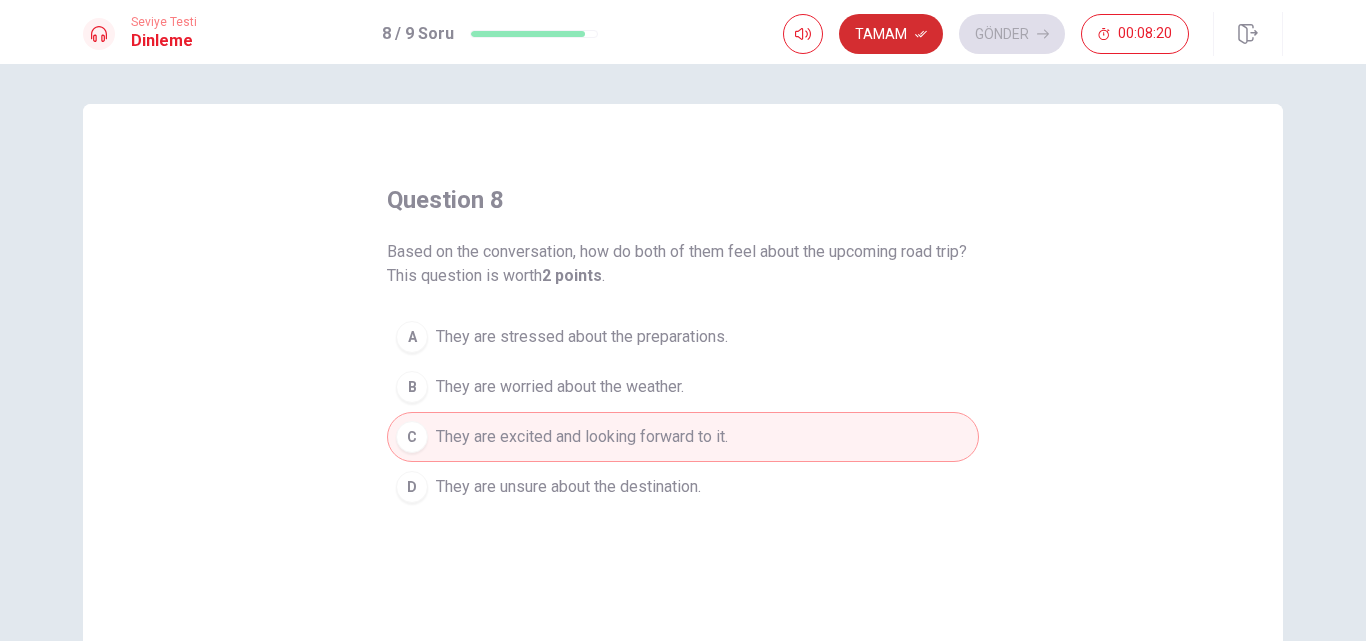 click on "Tamam" at bounding box center (891, 34) 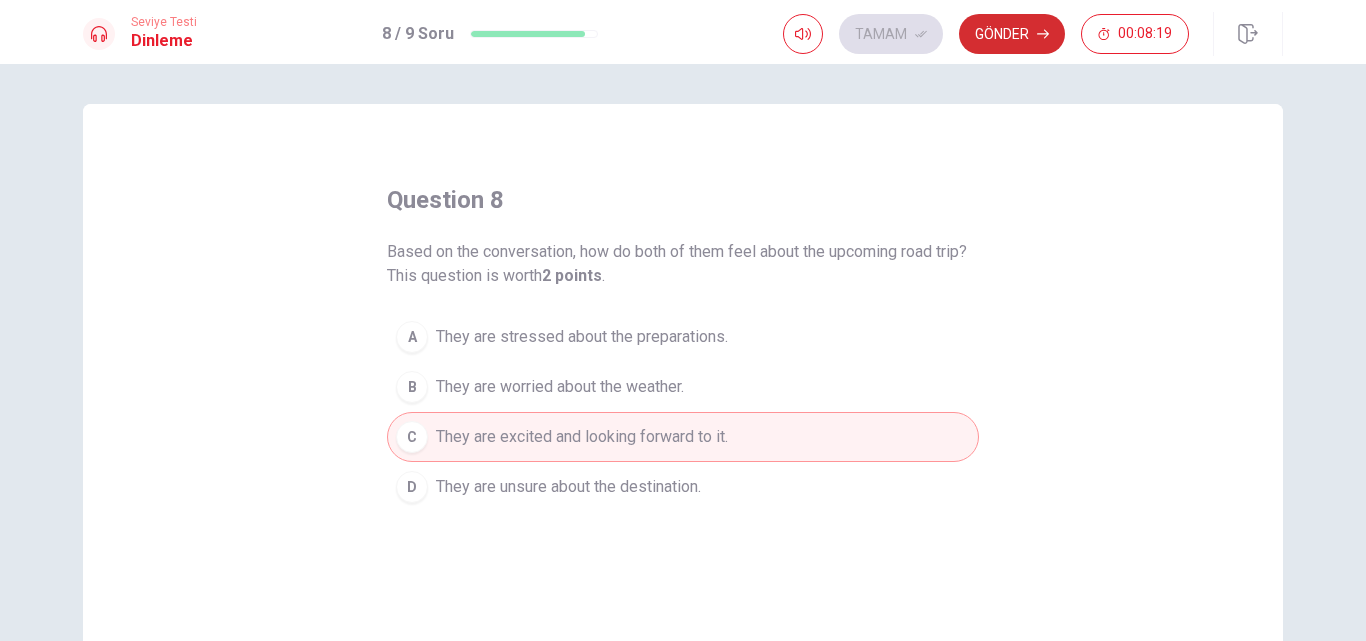 click on "Gönder" at bounding box center (1012, 34) 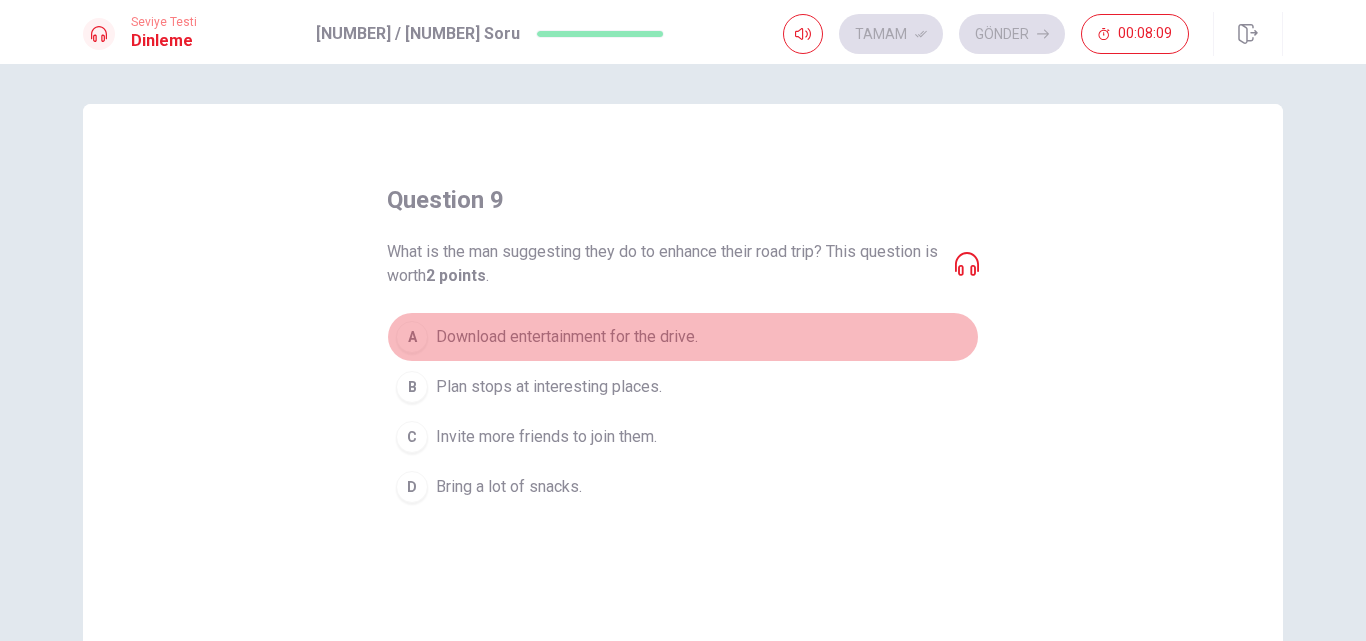 click on "A" at bounding box center [412, 337] 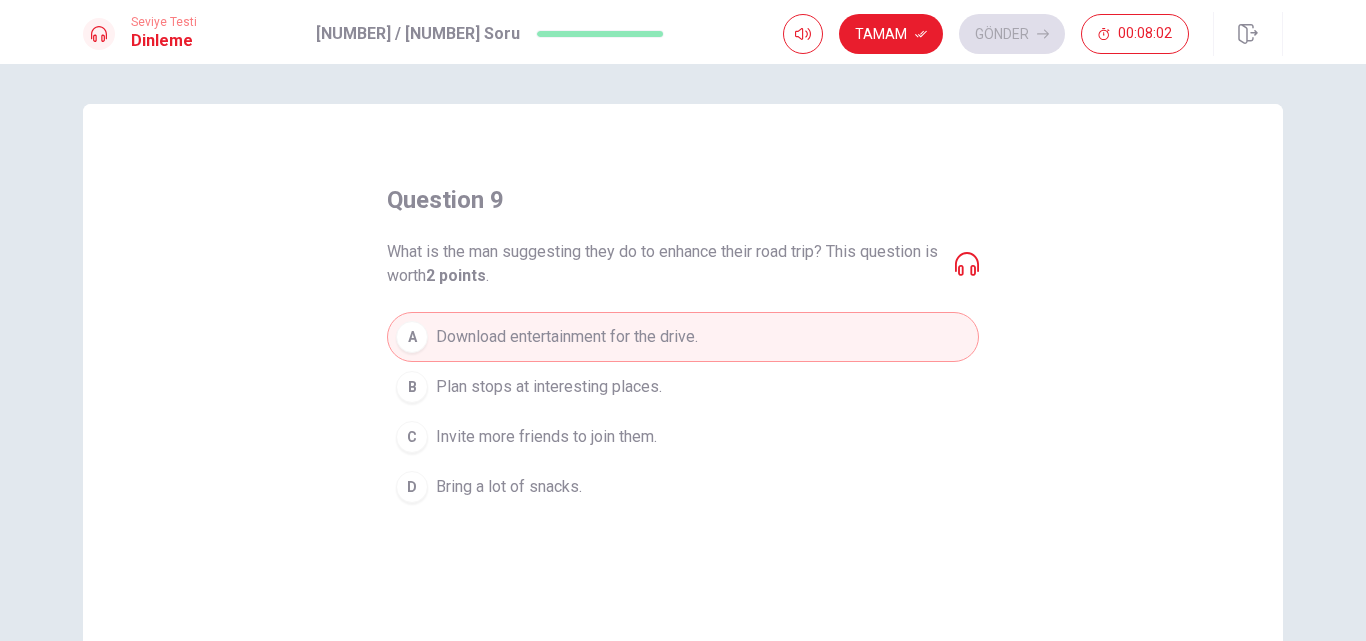 click 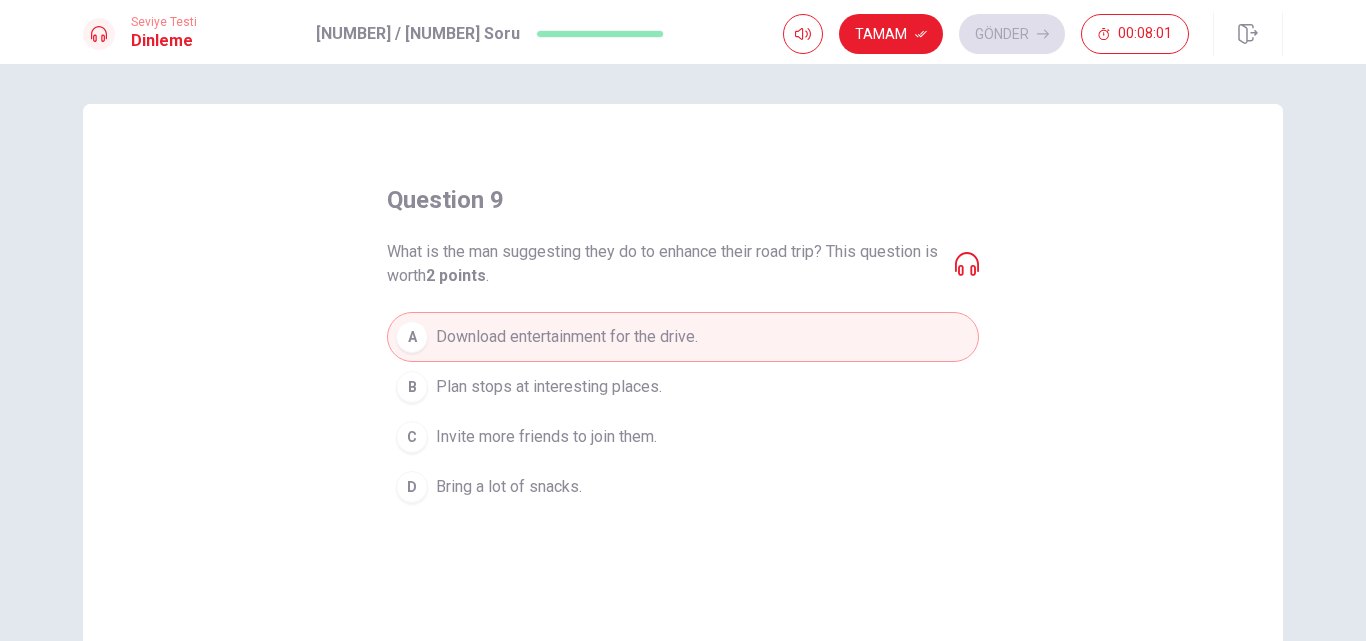 click 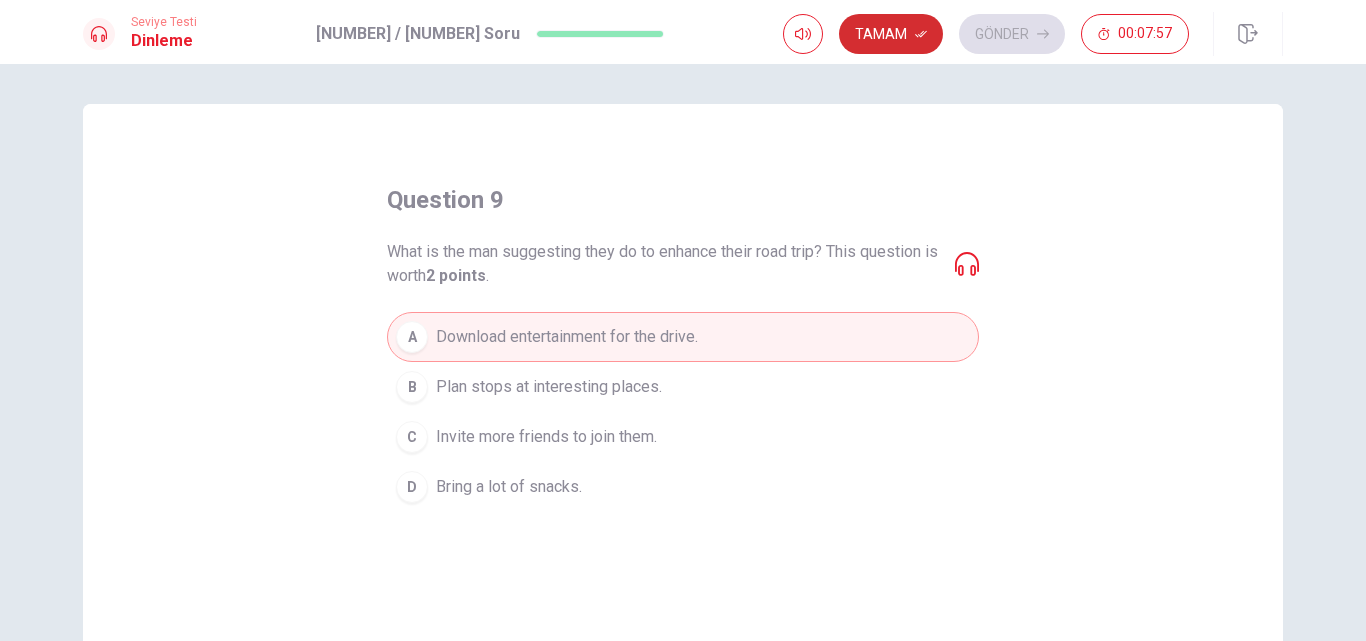 click on "Tamam" at bounding box center (891, 34) 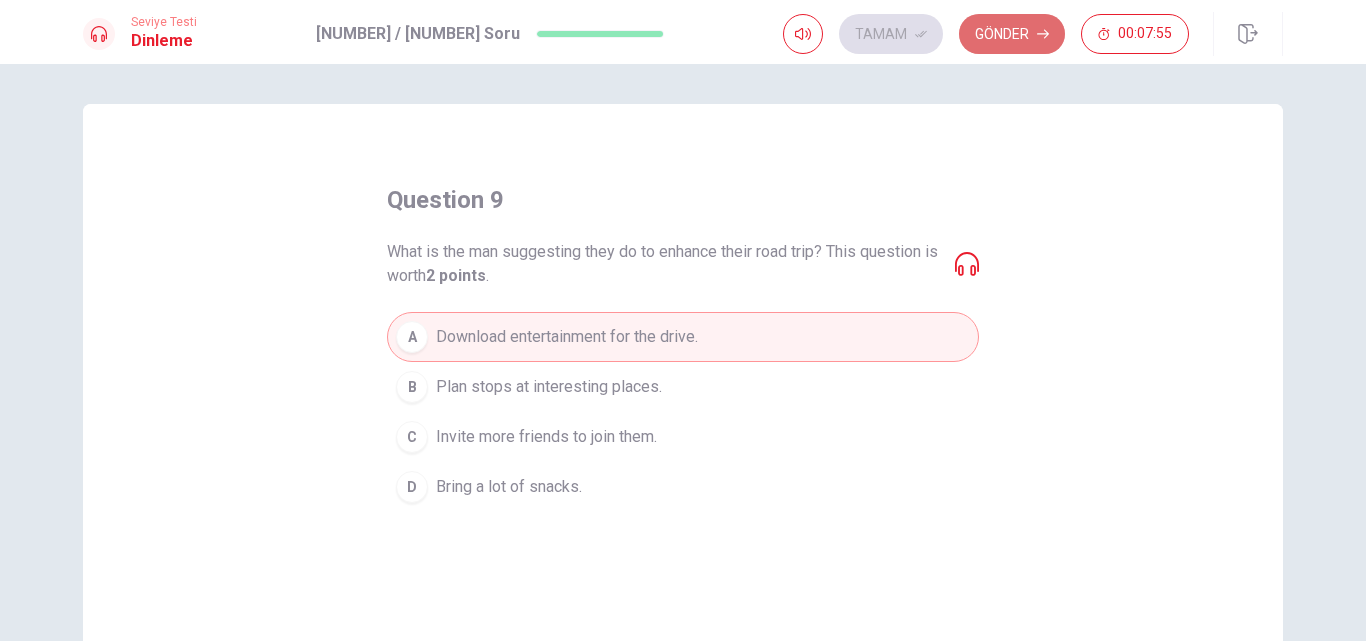 click on "Gönder" at bounding box center [1012, 34] 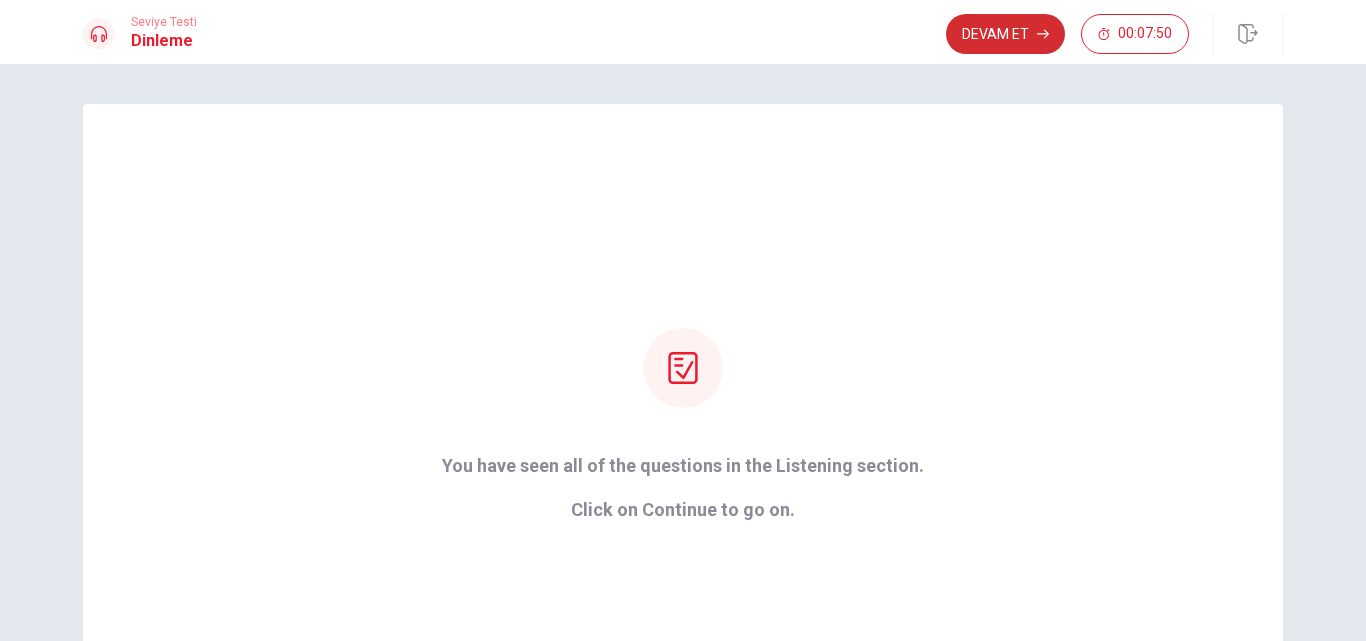 click on "Devam Et" at bounding box center [1005, 34] 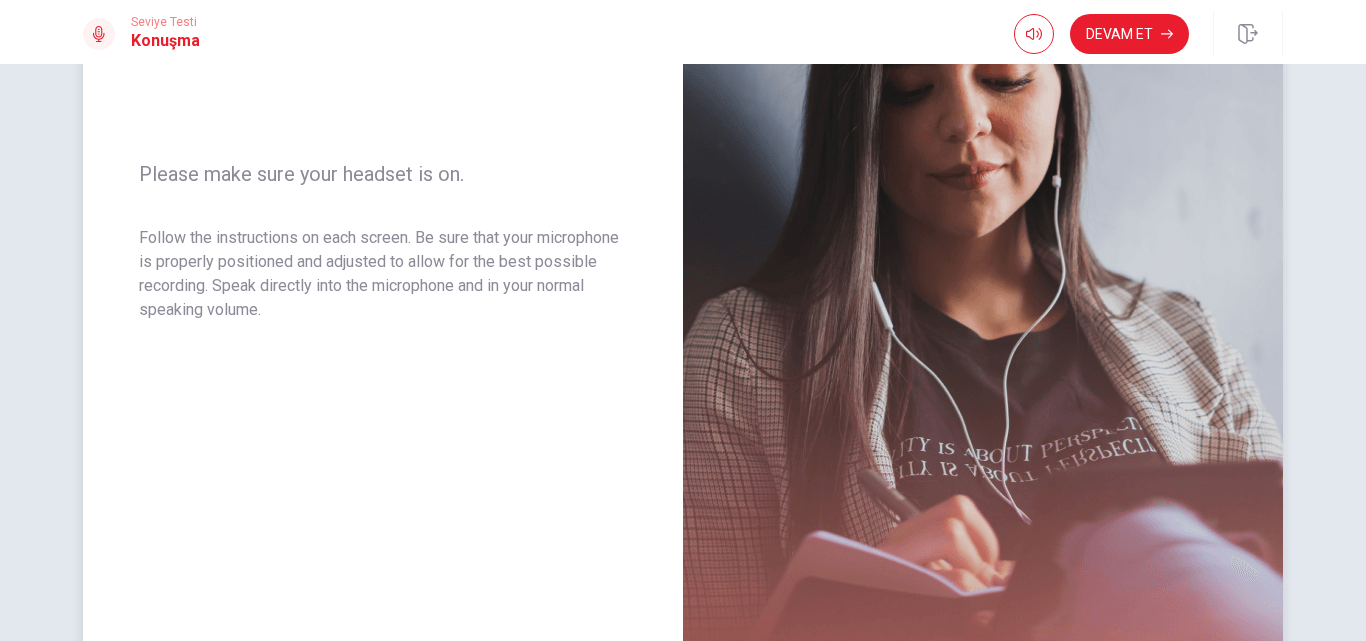 scroll, scrollTop: 301, scrollLeft: 0, axis: vertical 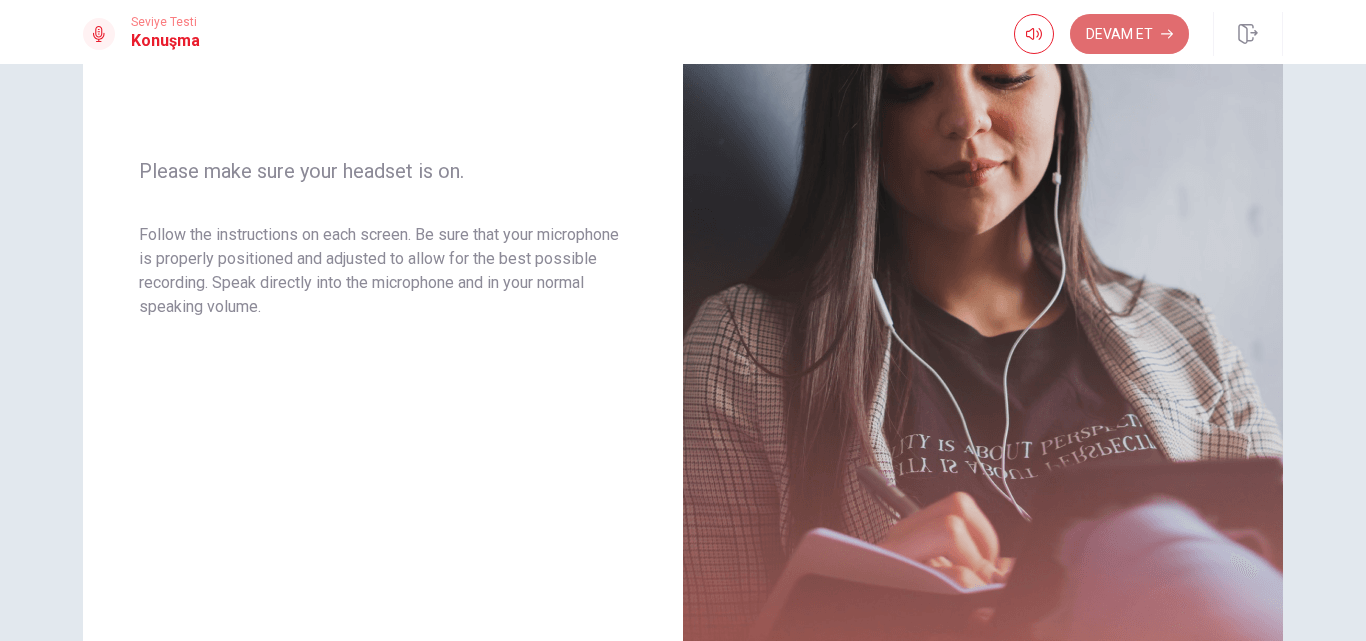 click on "Devam Et" at bounding box center [1129, 34] 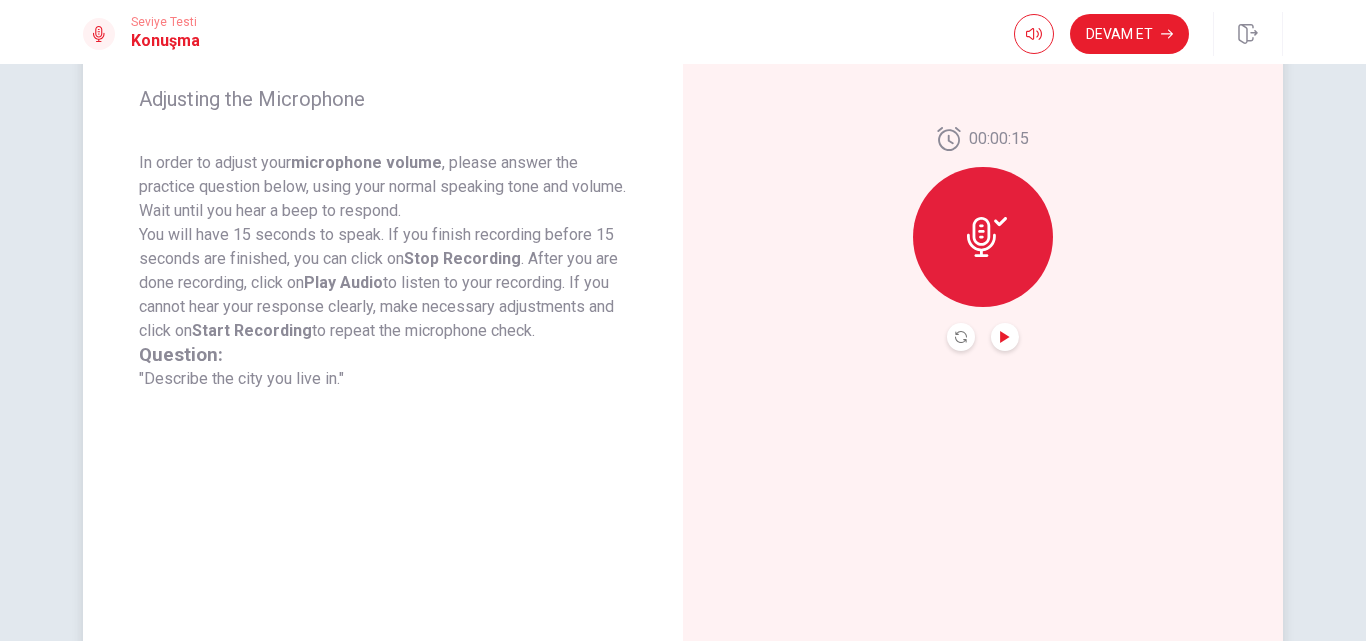 click 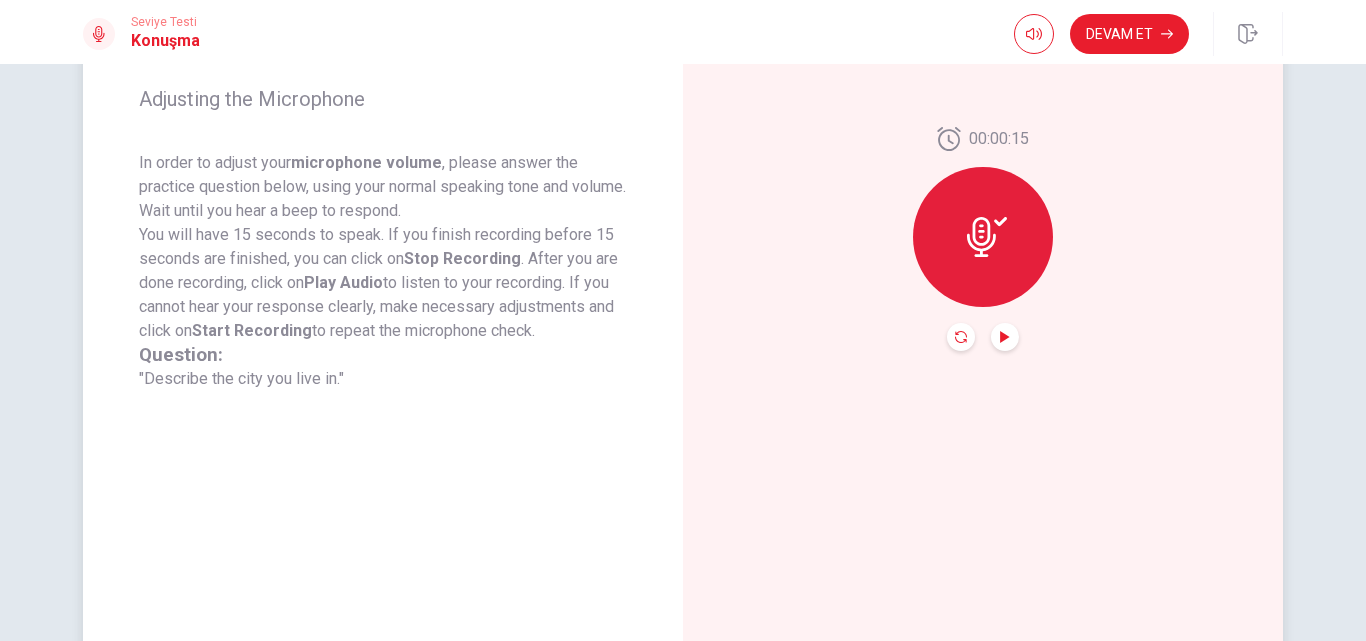 click 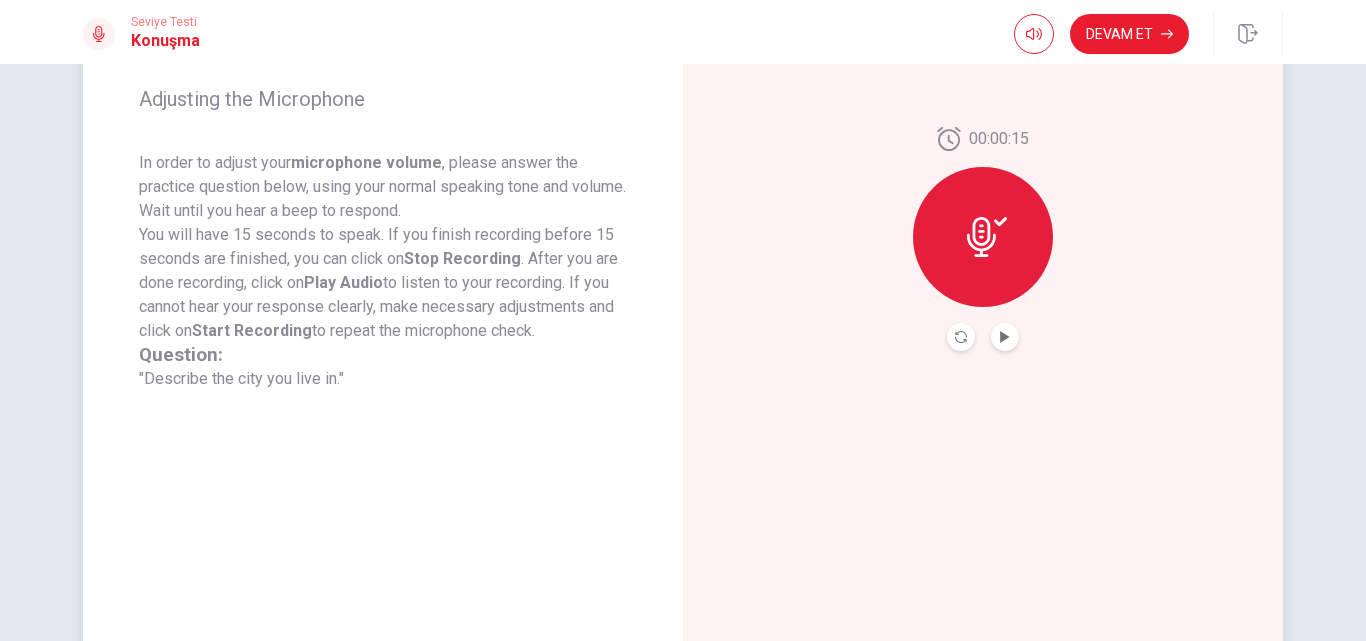 click at bounding box center (1005, 337) 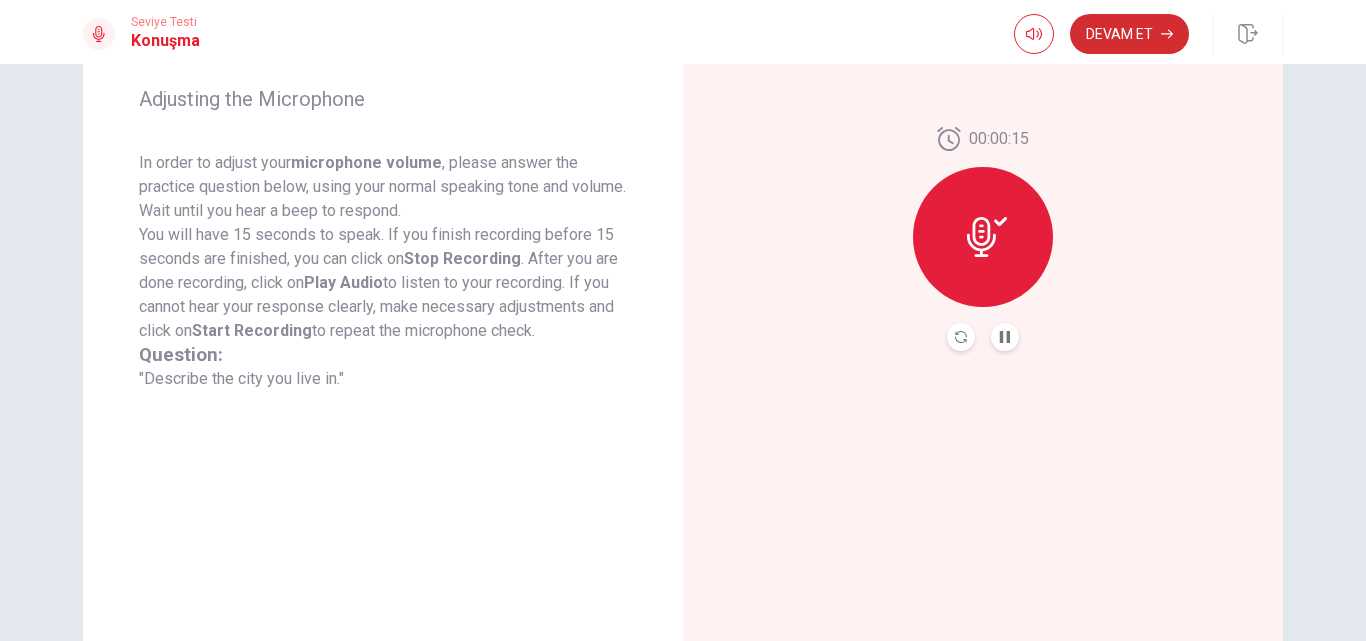 click on "Devam Et" at bounding box center [1129, 34] 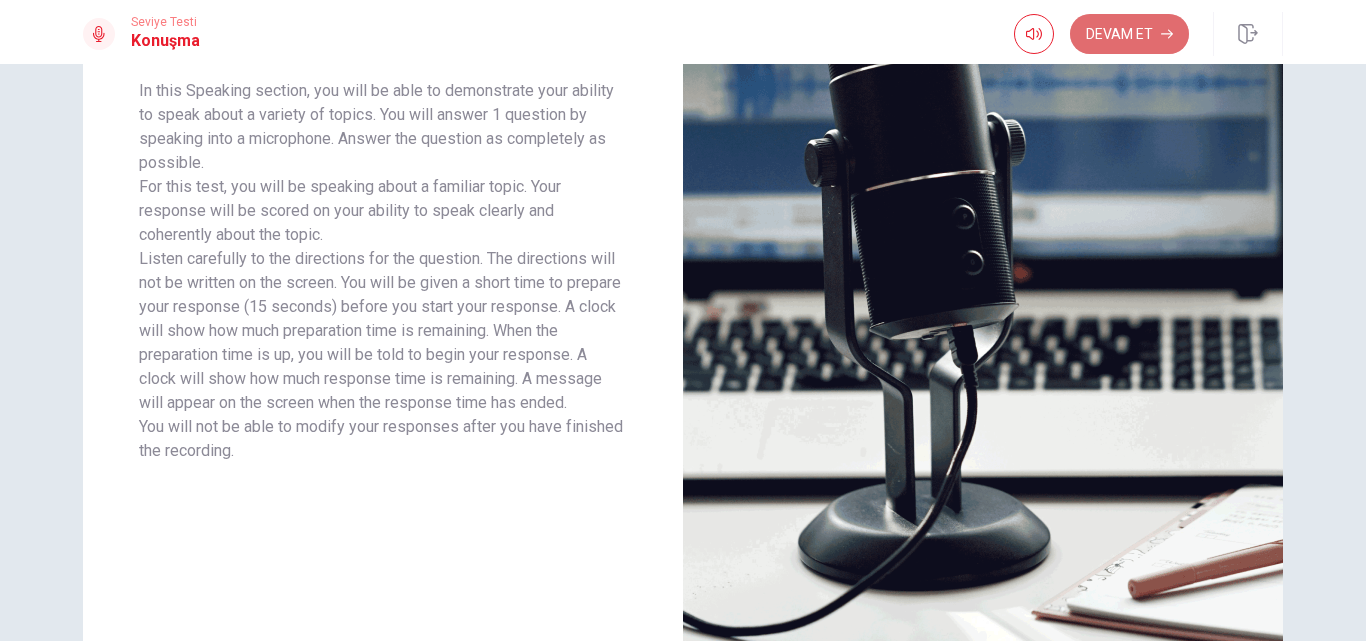 click on "Devam Et" at bounding box center (1129, 34) 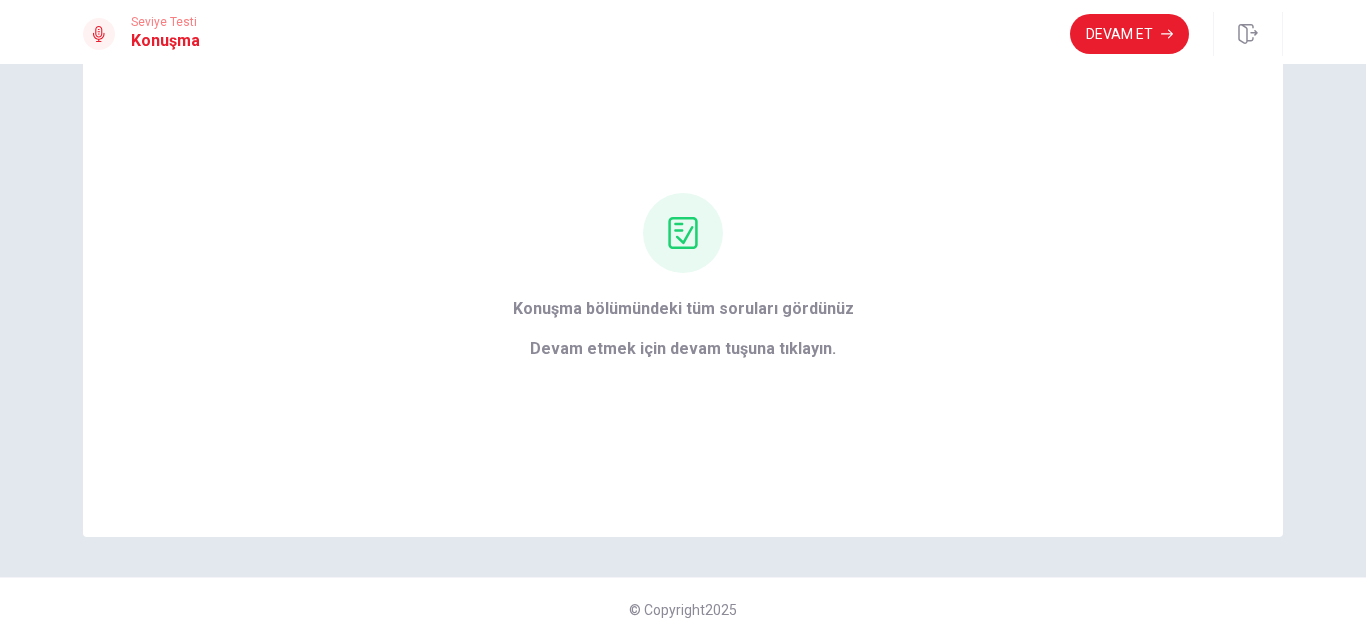 scroll, scrollTop: 87, scrollLeft: 0, axis: vertical 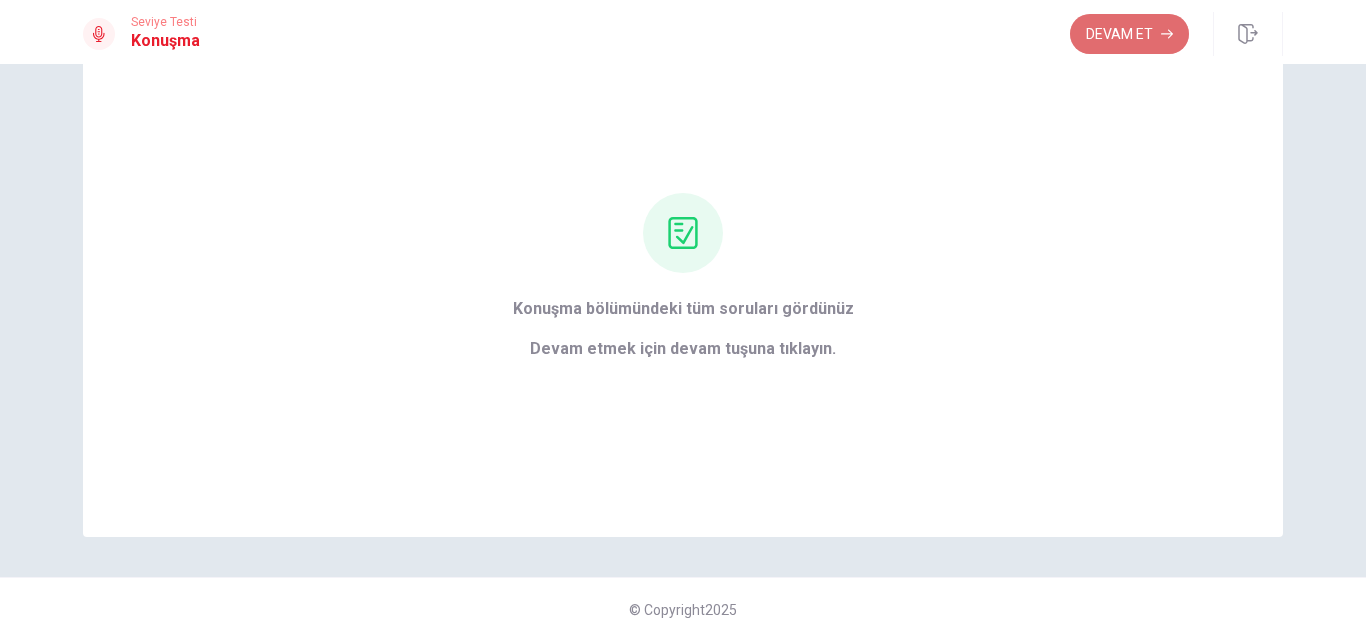 click on "Devam Et" at bounding box center (1129, 34) 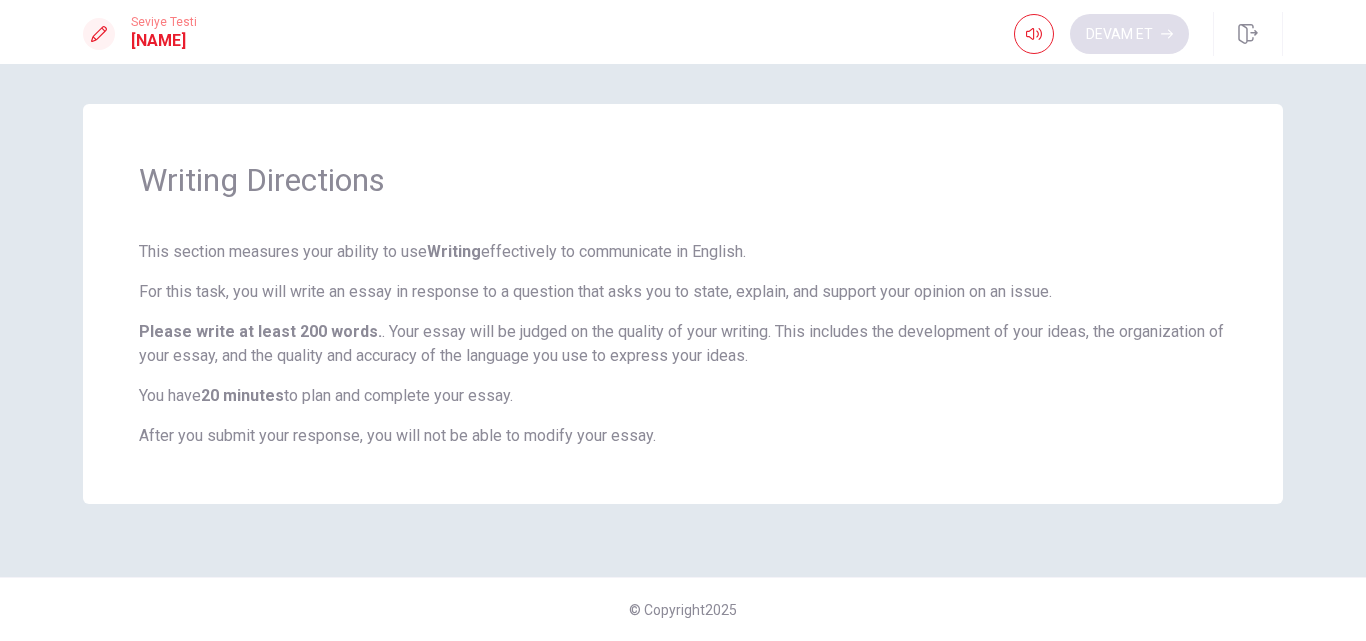 scroll, scrollTop: 0, scrollLeft: 0, axis: both 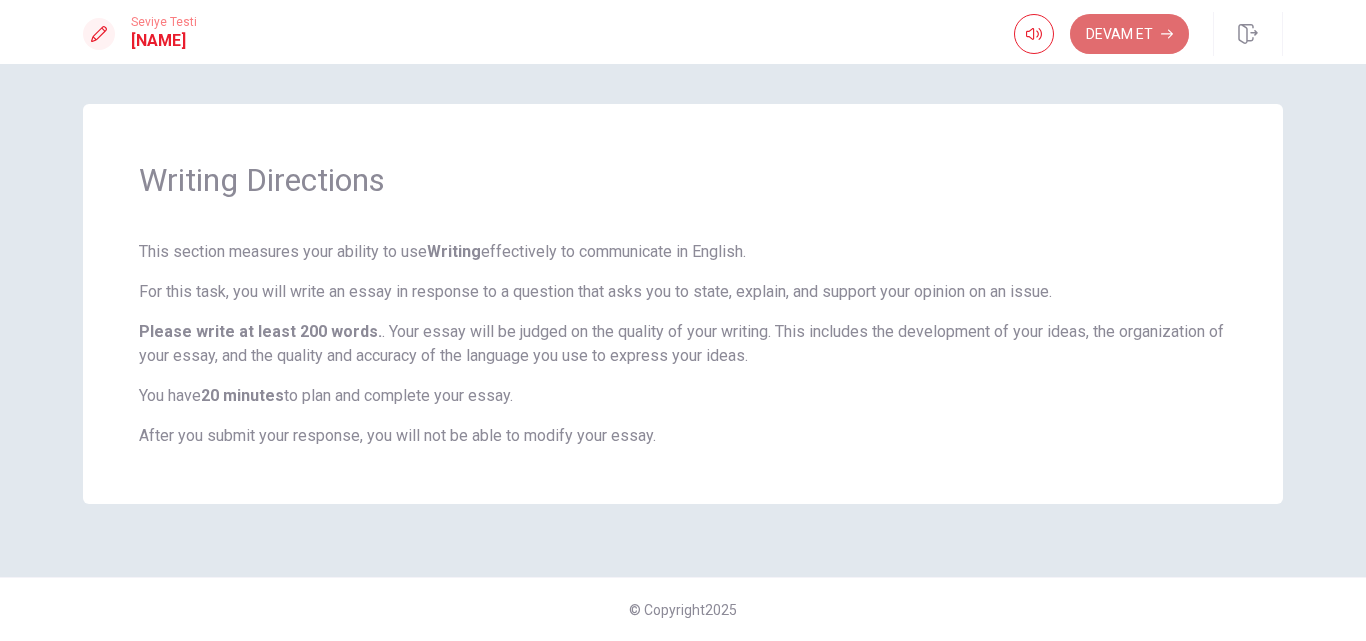 click on "Devam Et" at bounding box center (1129, 34) 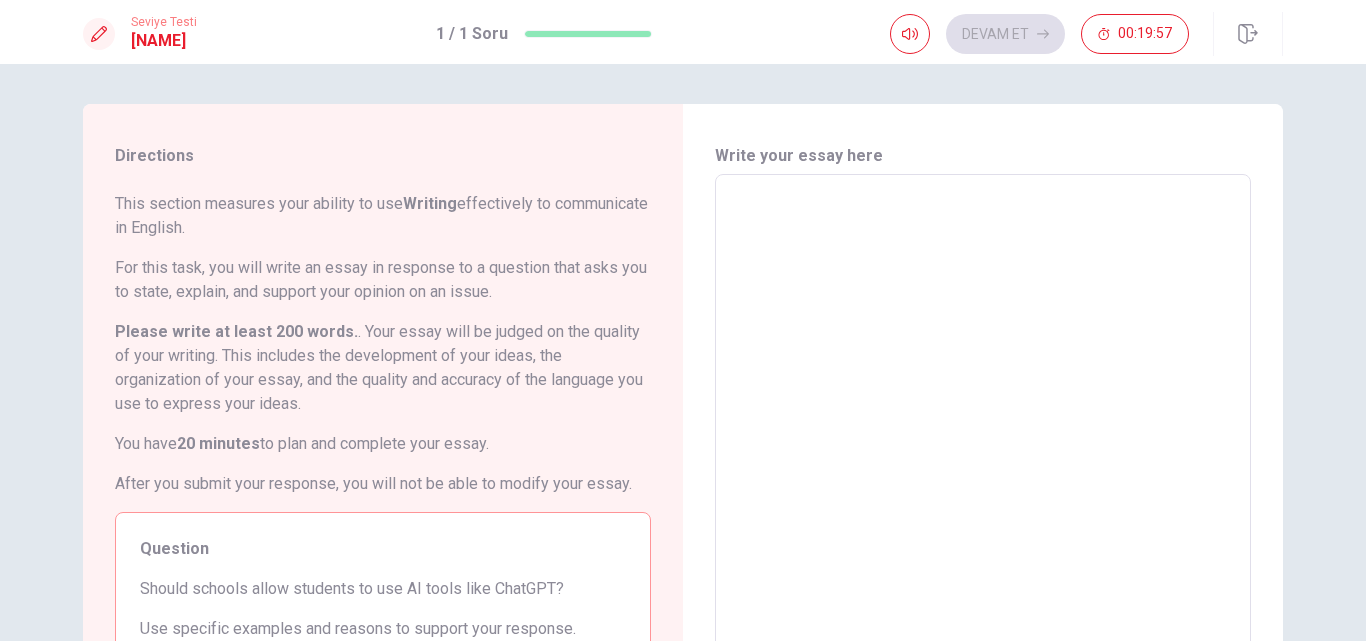 scroll, scrollTop: 71, scrollLeft: 0, axis: vertical 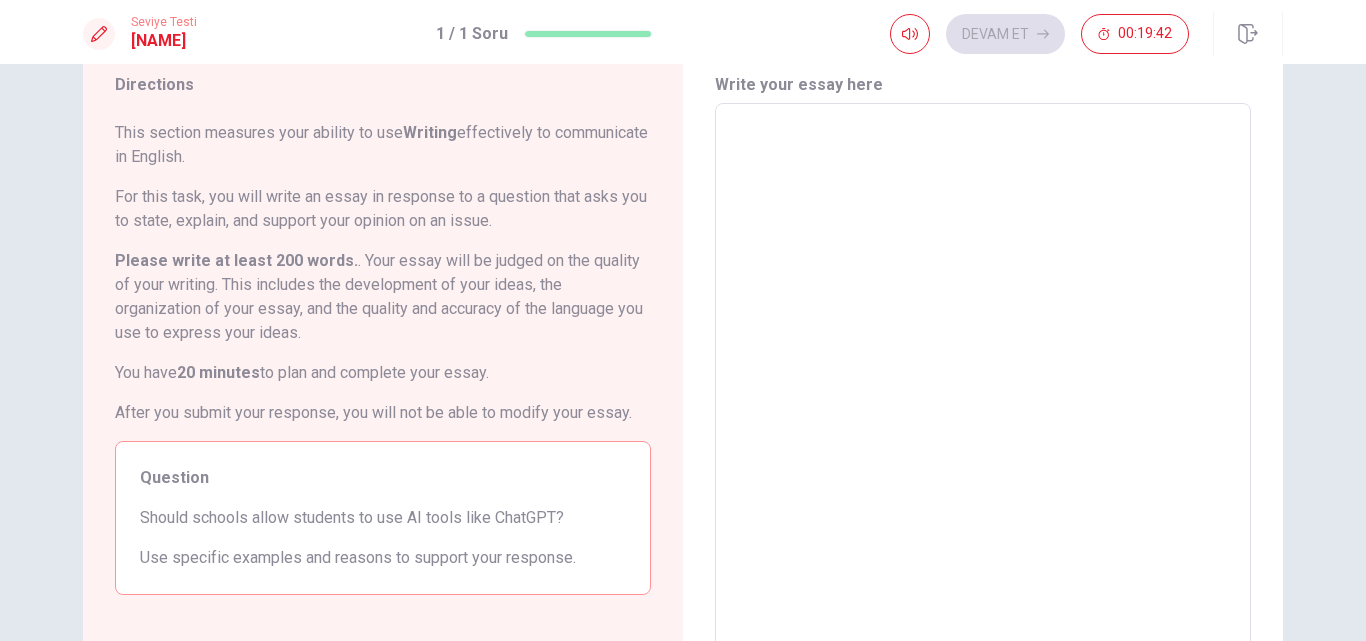 click at bounding box center (983, 380) 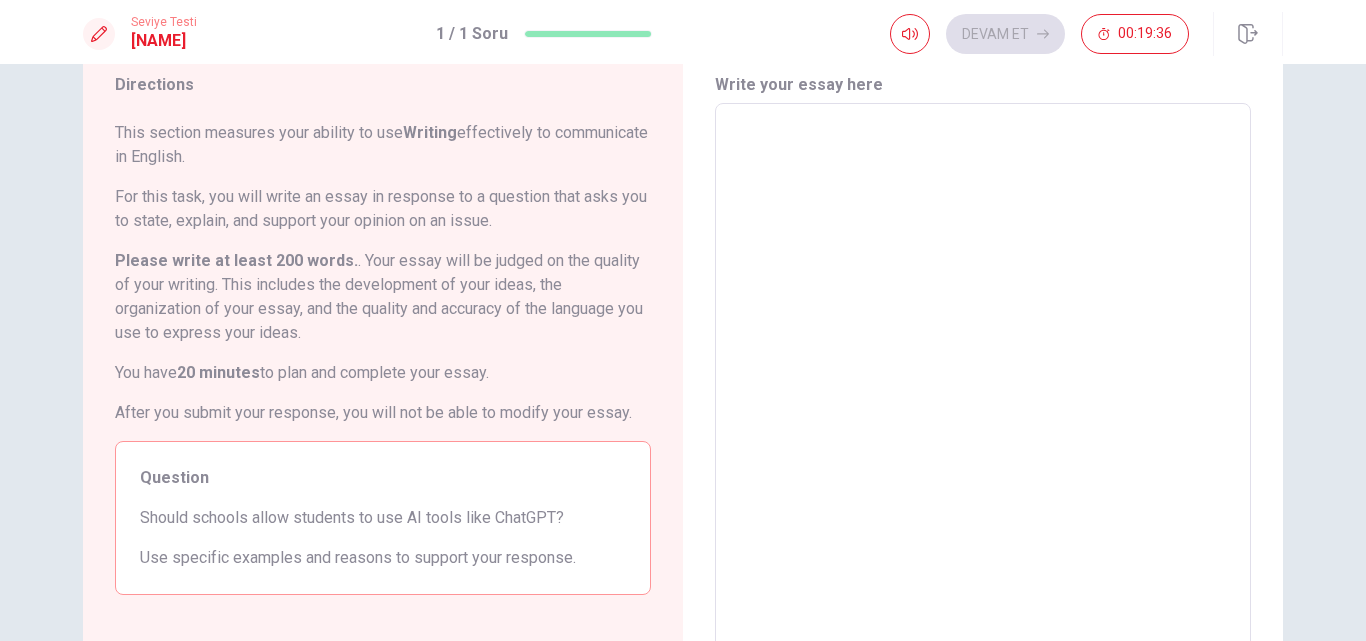 type on "[LETTER]" 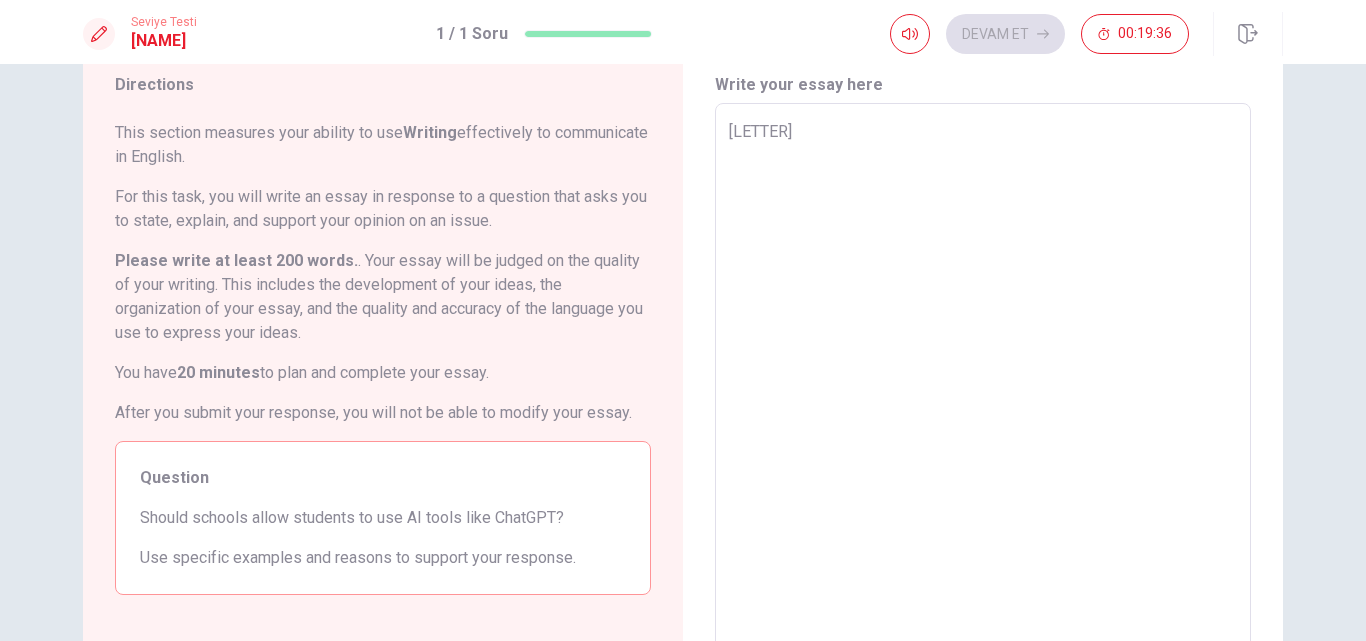 type on "x" 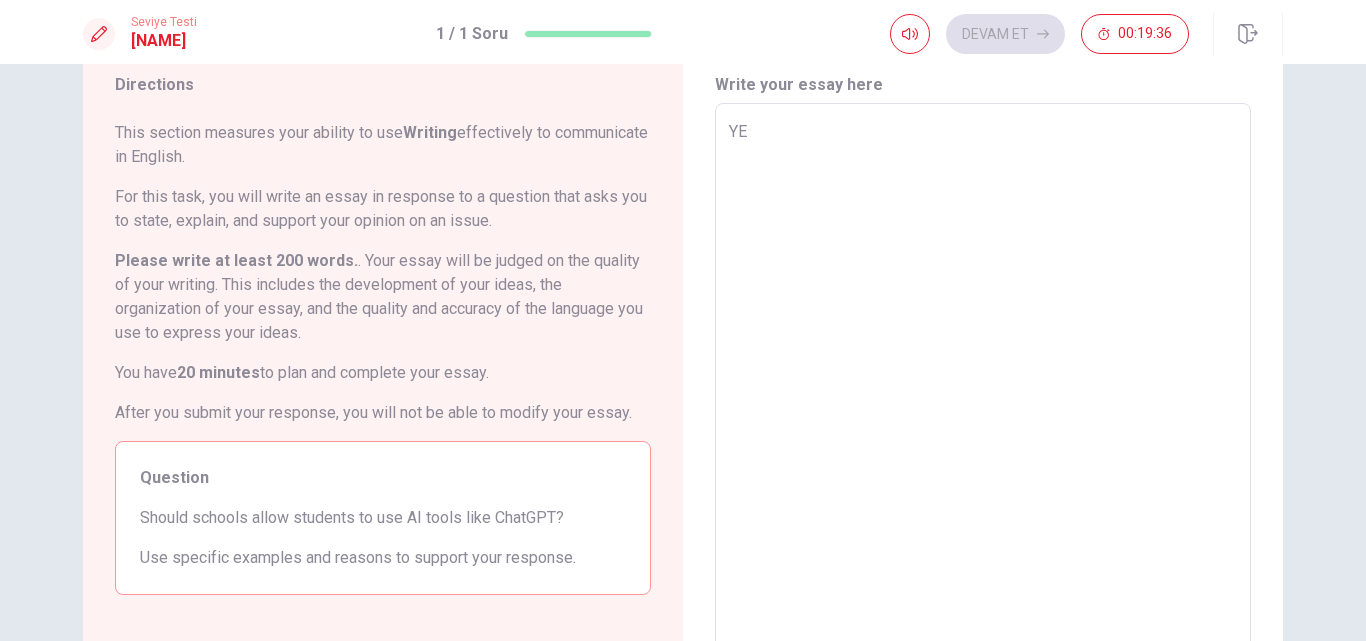 type on "x" 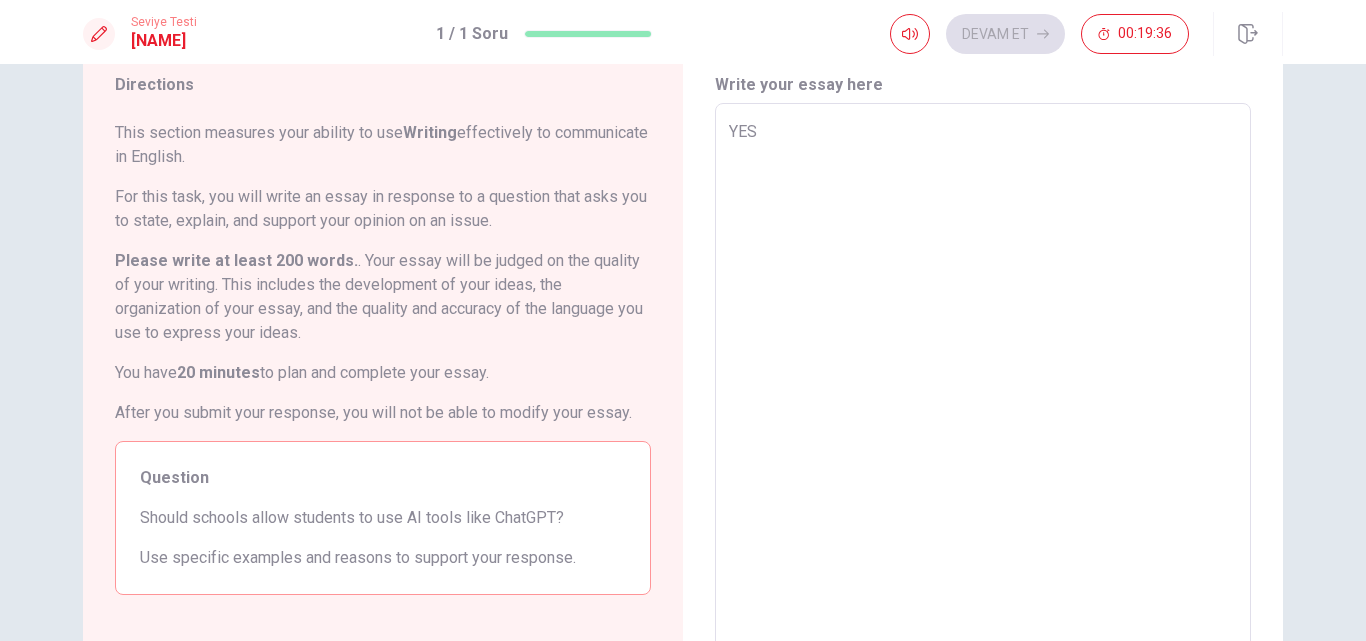type on "x" 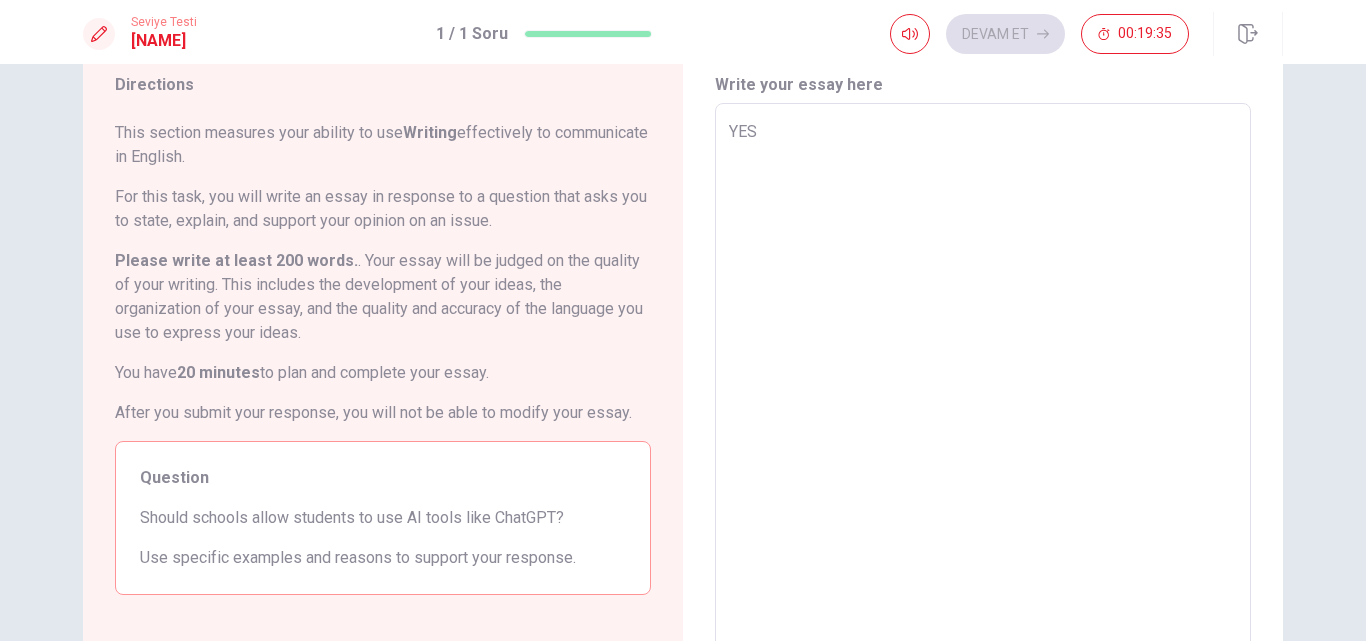 type on "YES," 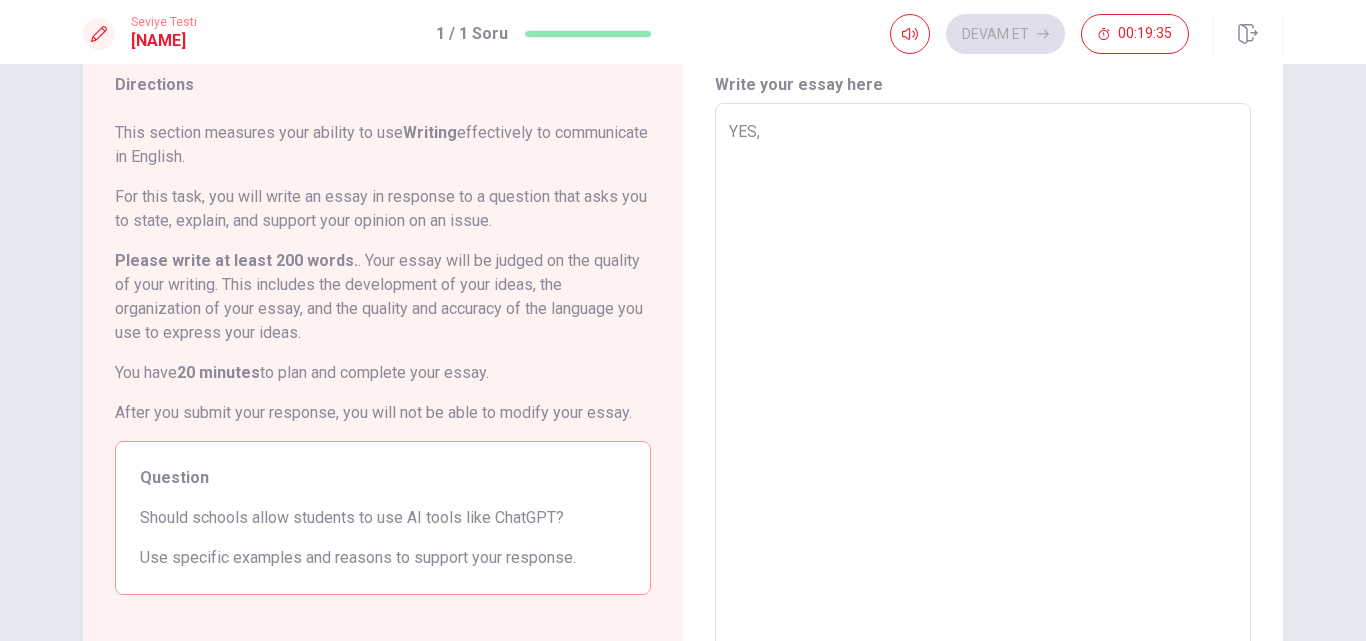 type on "x" 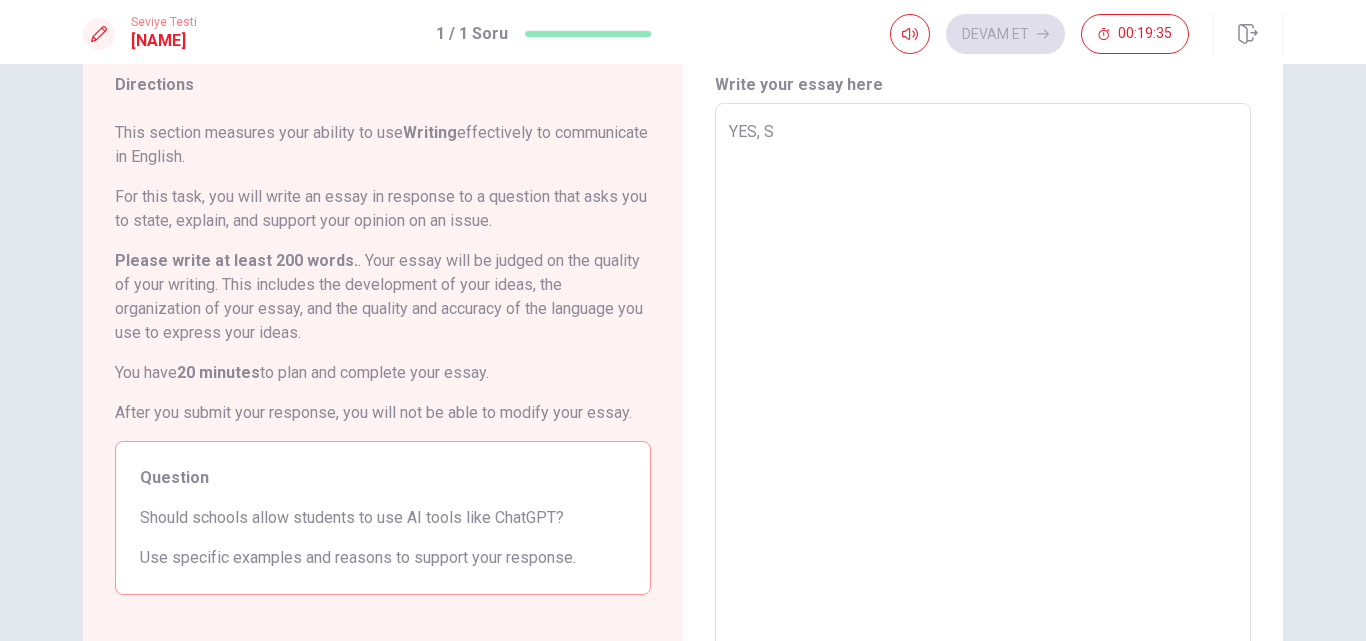 type on "x" 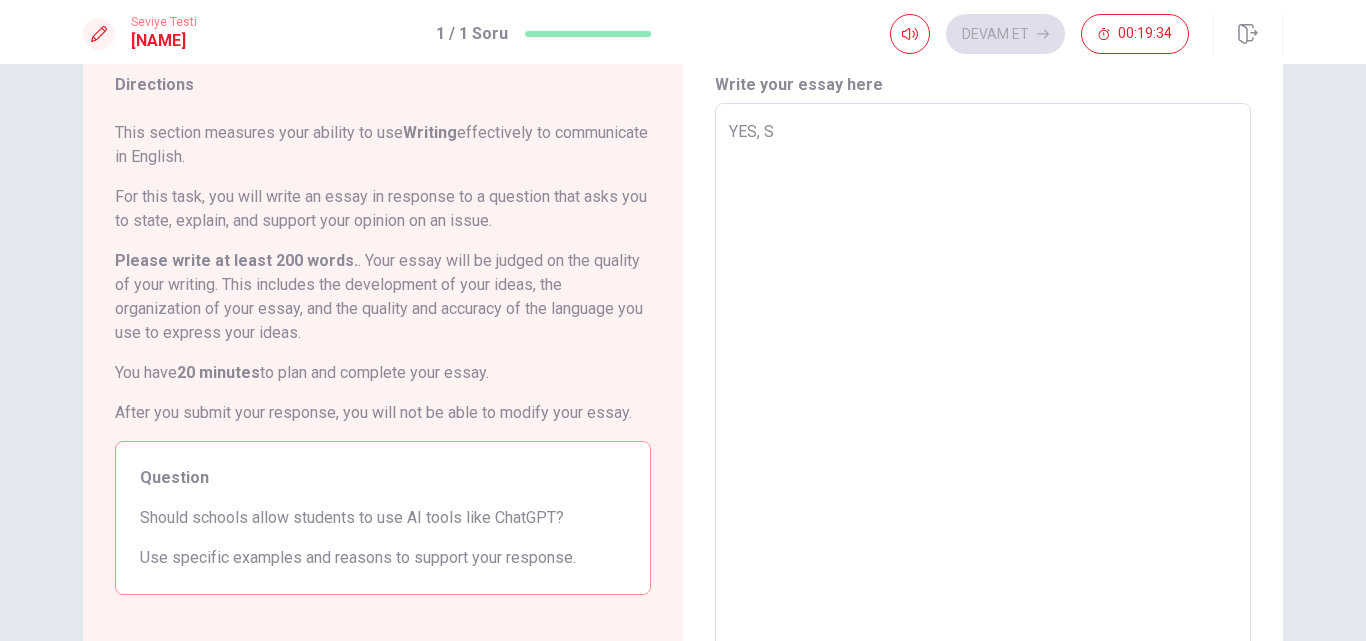 type on "YES, [STATE_CODE]" 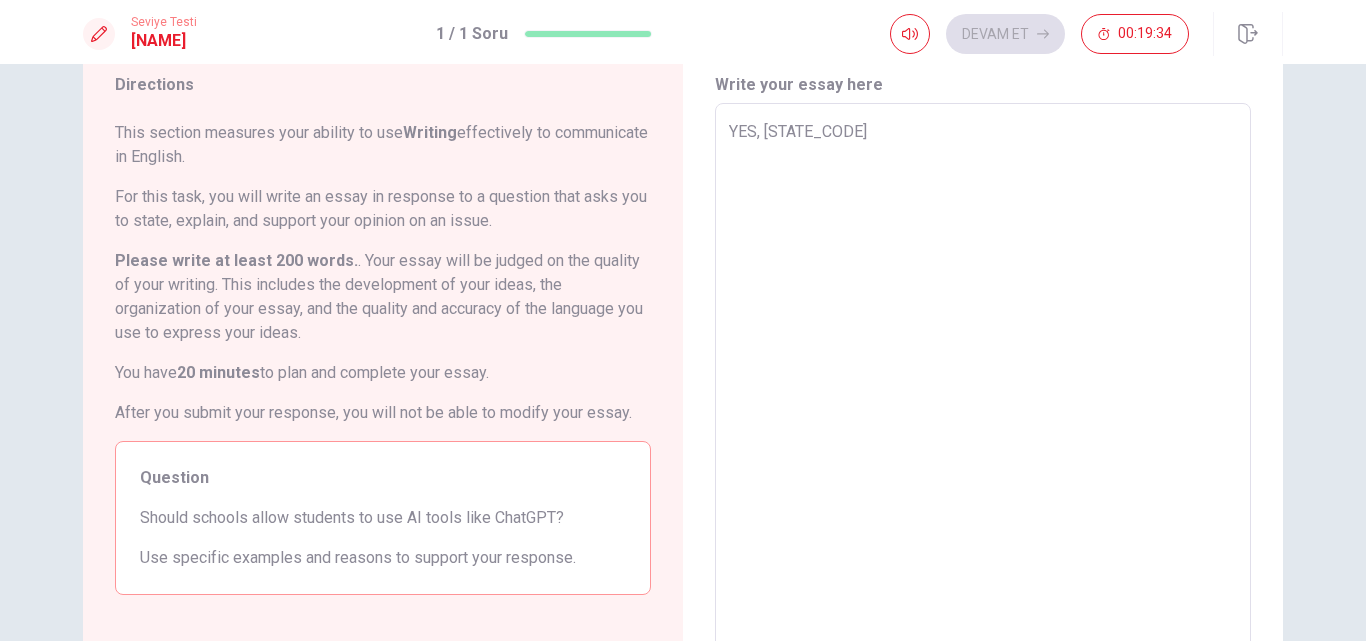type on "x" 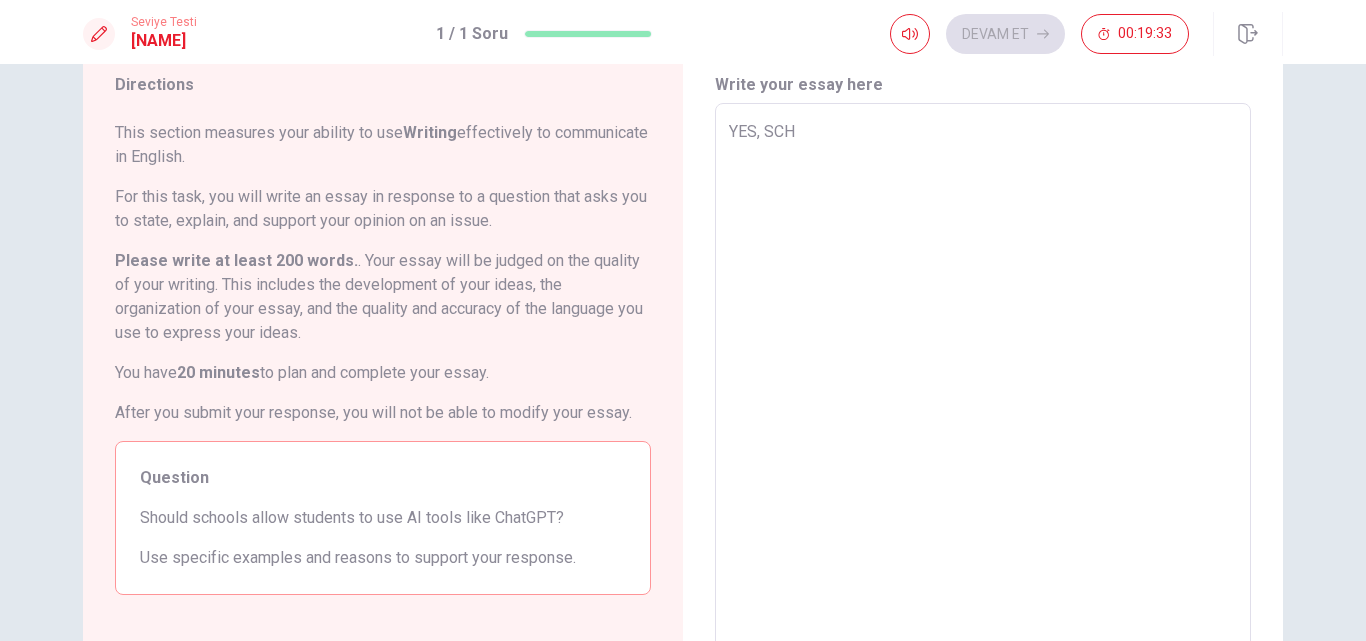 type on "x" 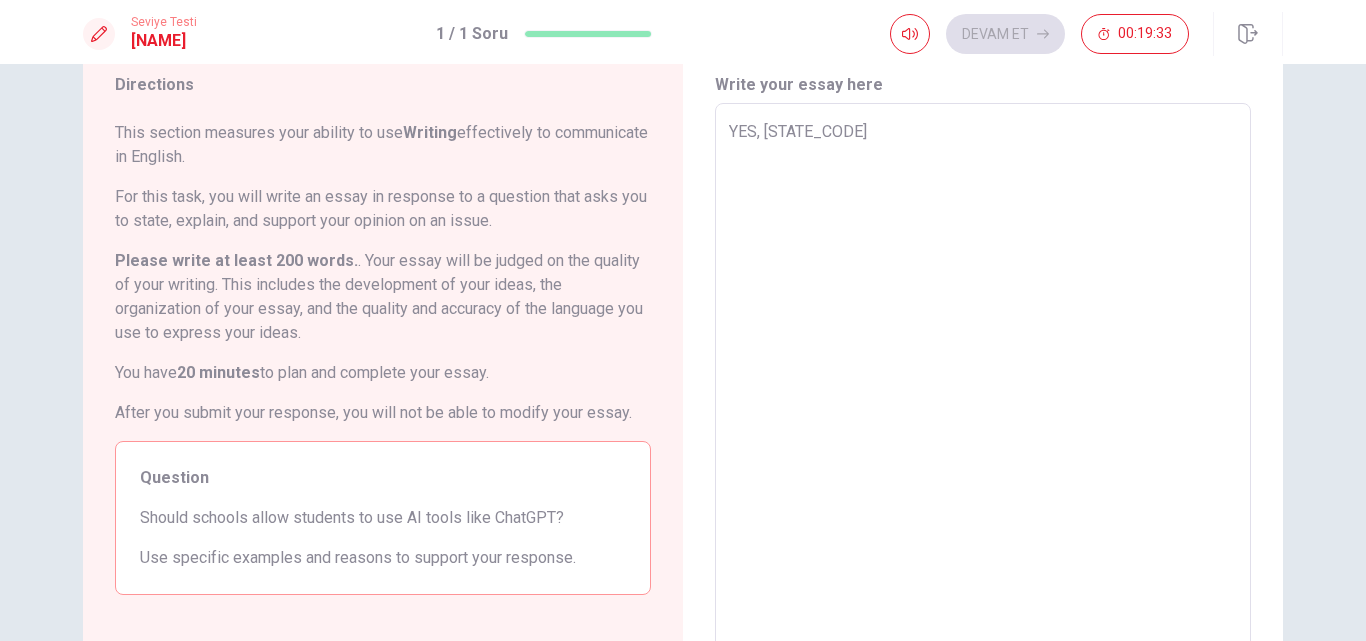 type on "x" 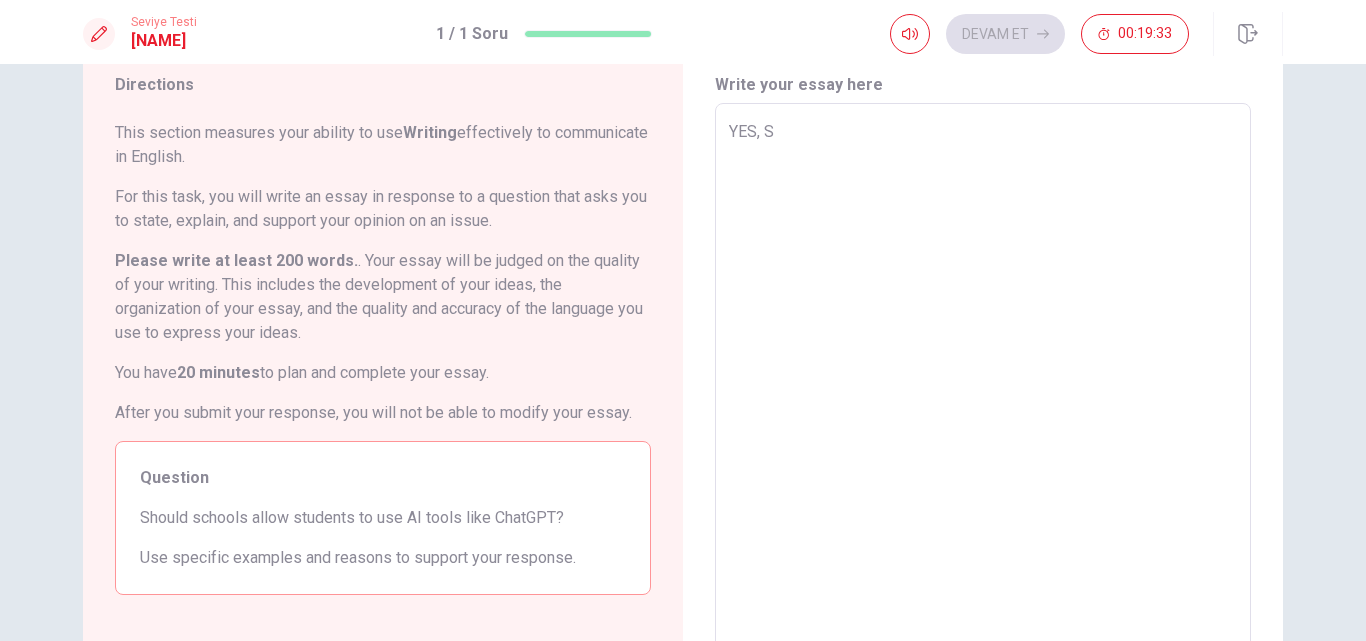 type on "x" 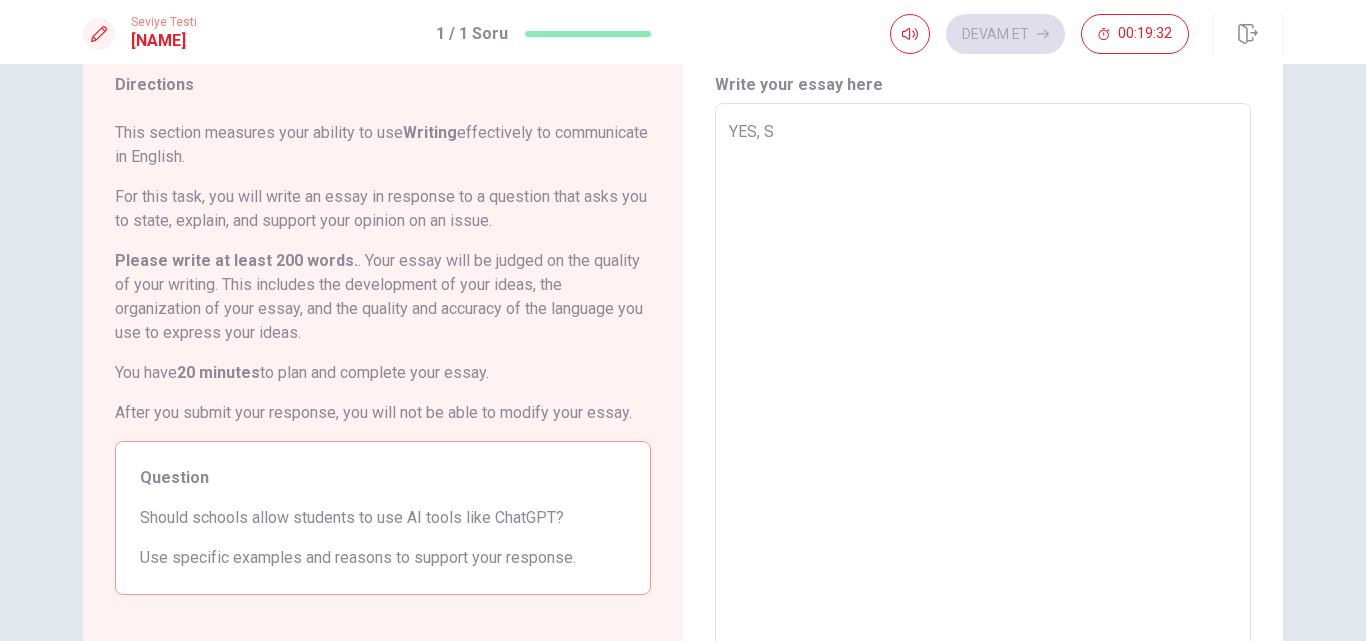 type on "YES," 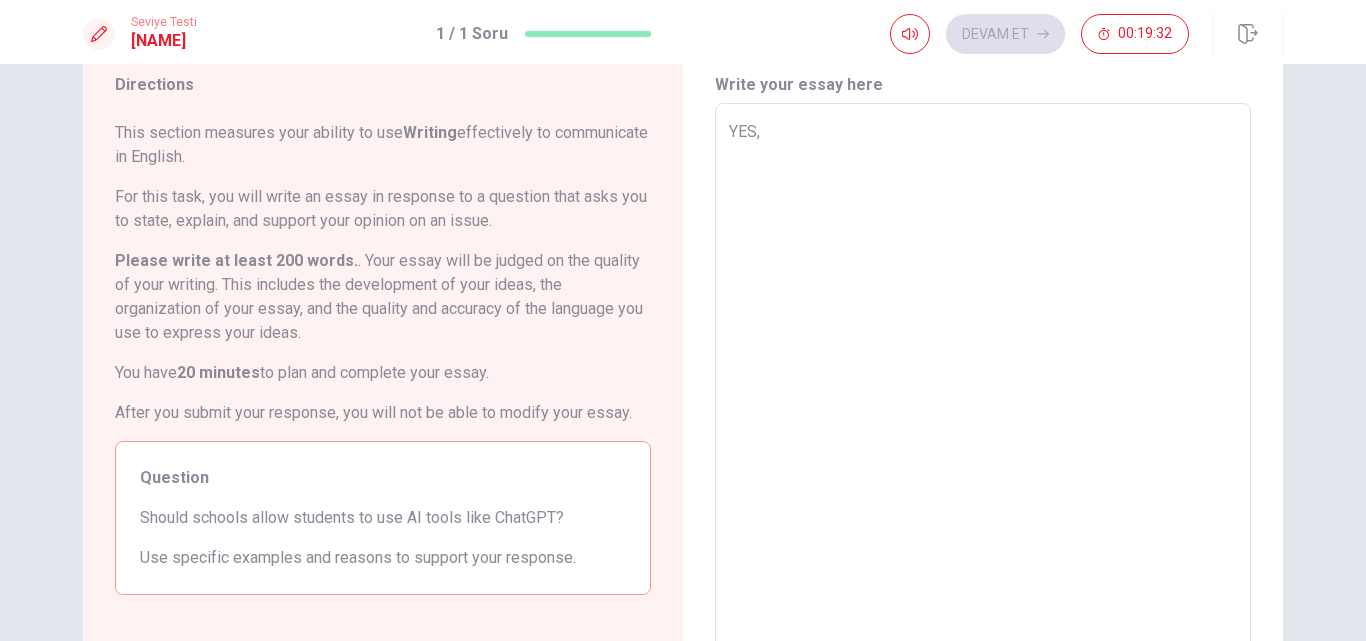 type on "x" 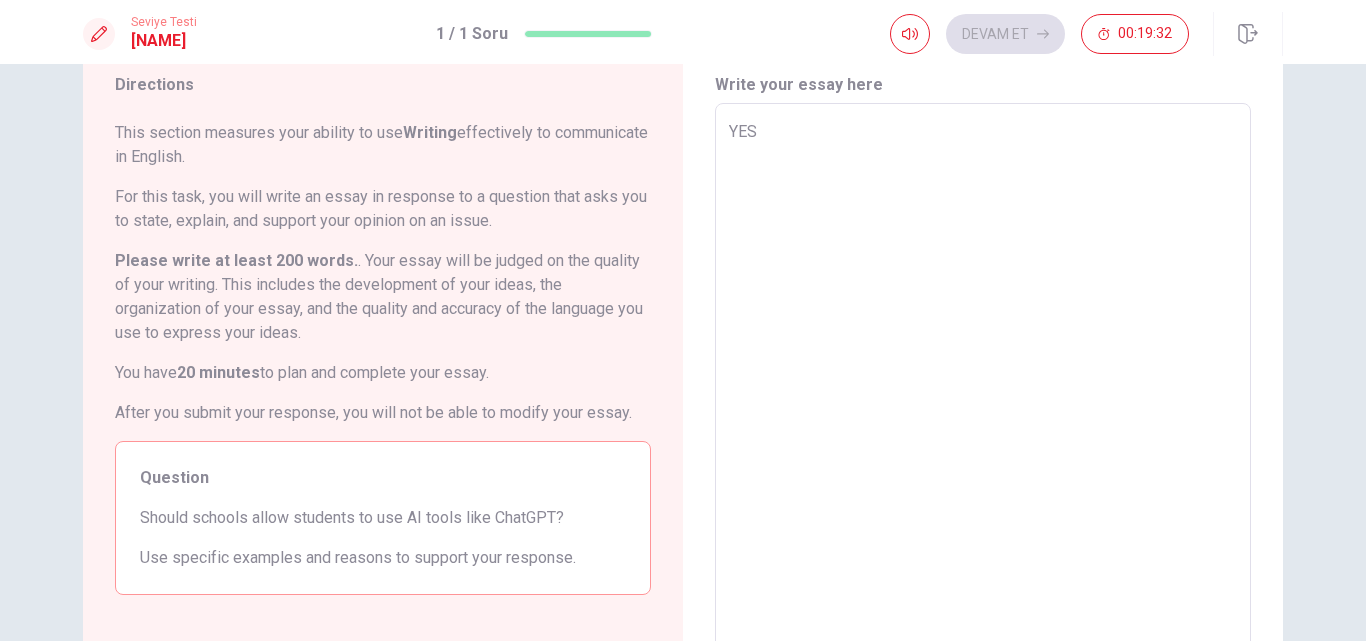 type on "x" 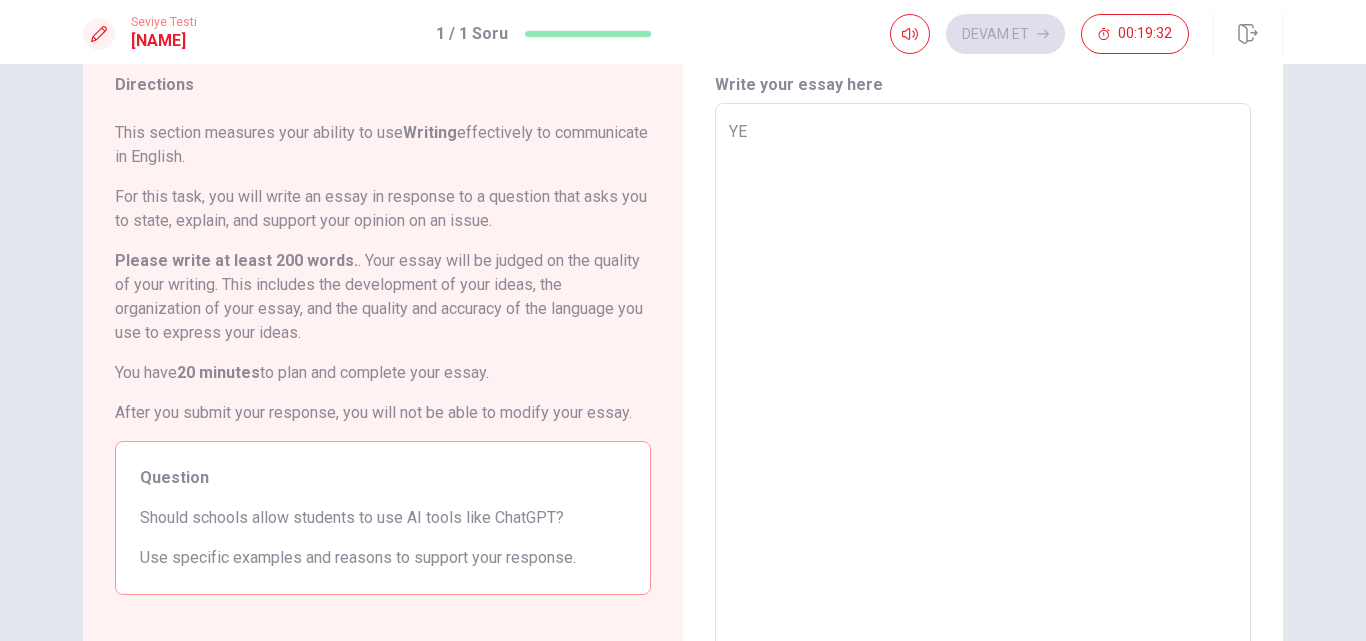 type on "x" 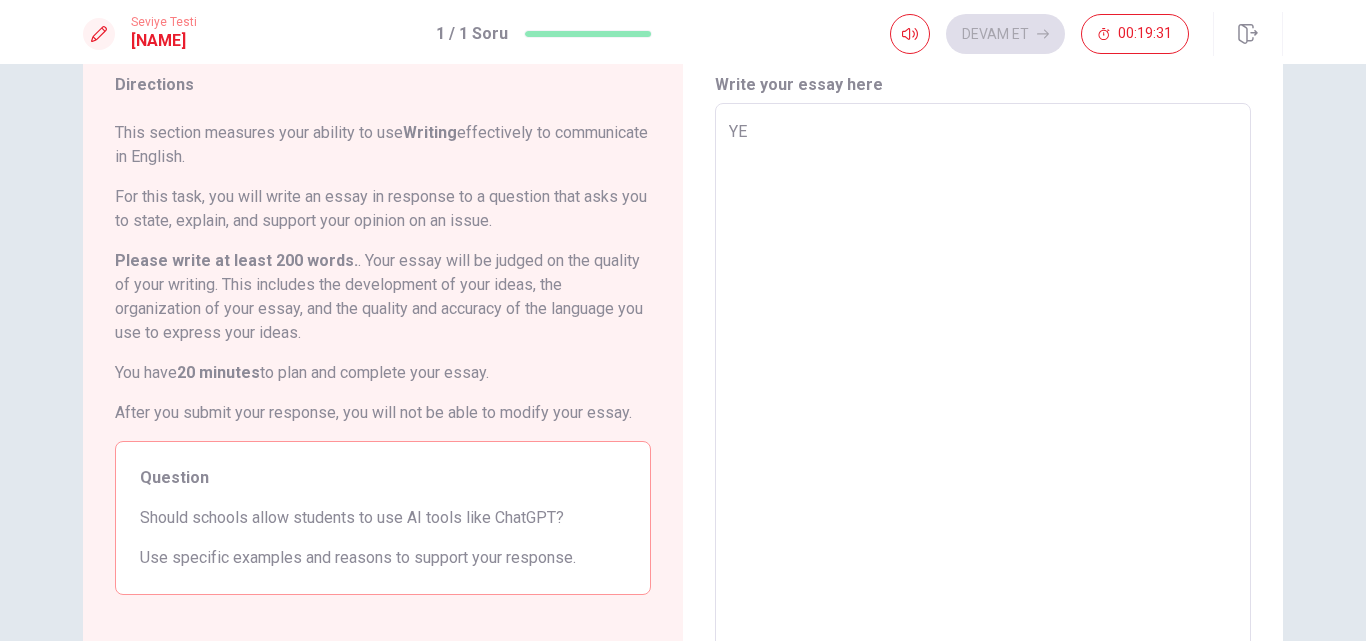 type on "[LETTER]" 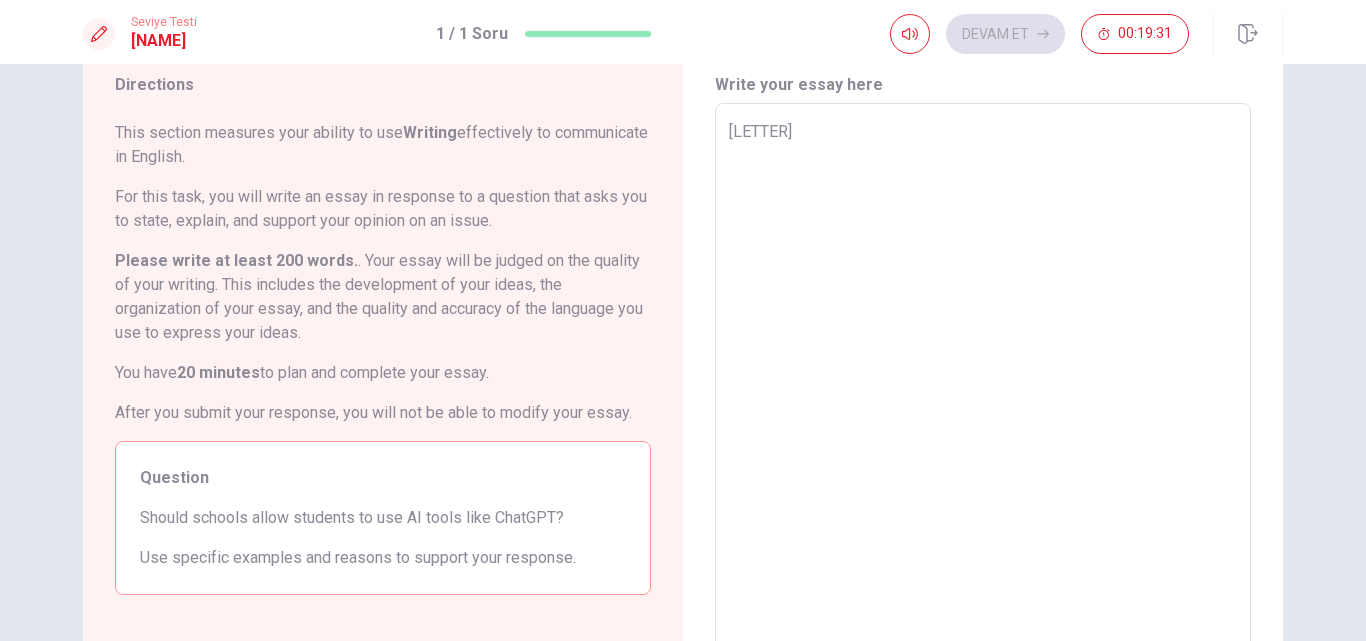 type on "x" 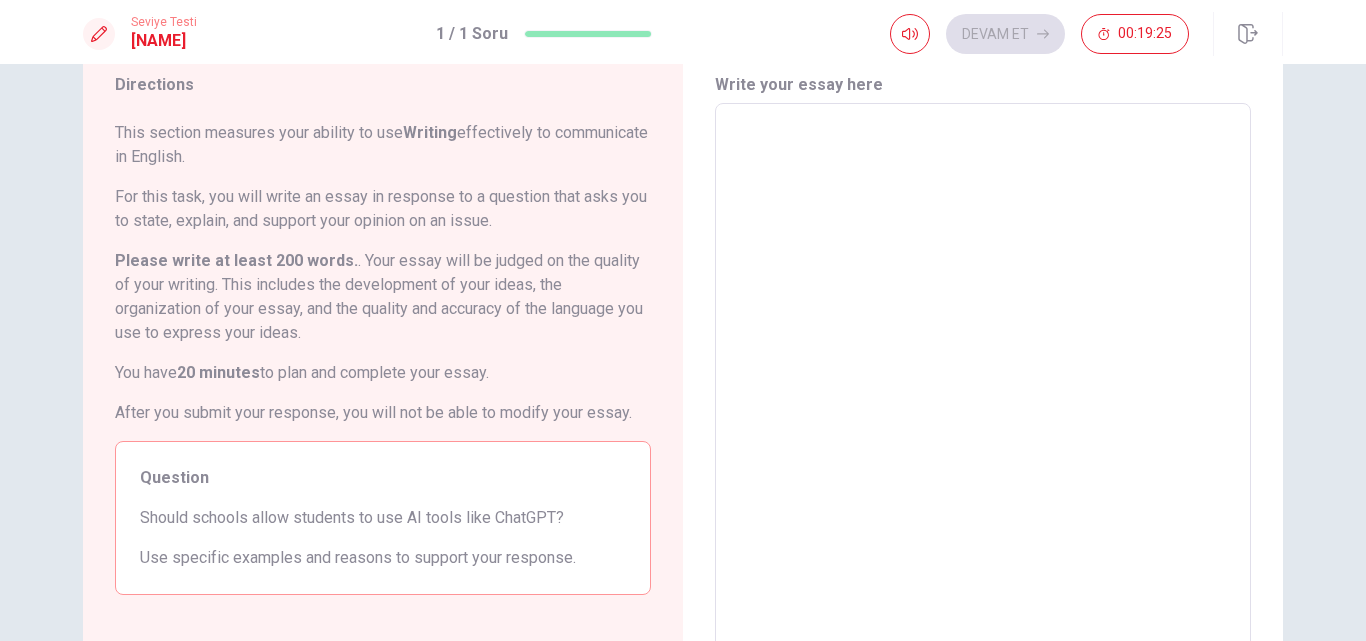 type on "I" 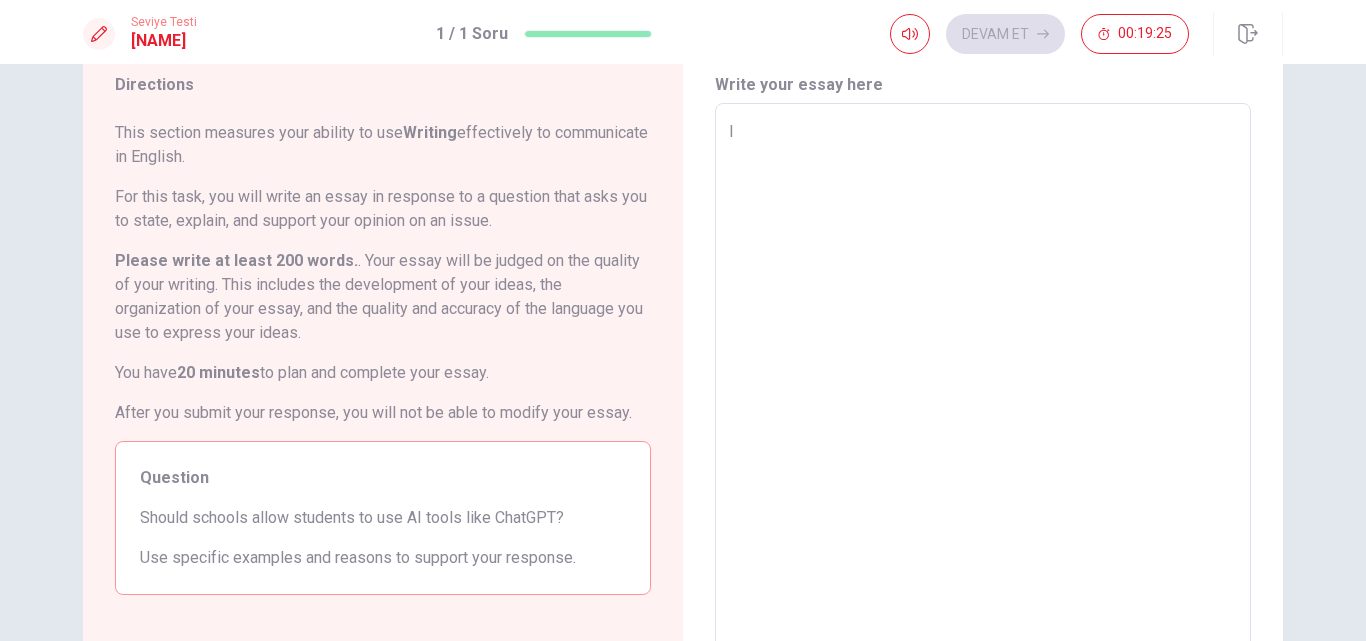 type on "x" 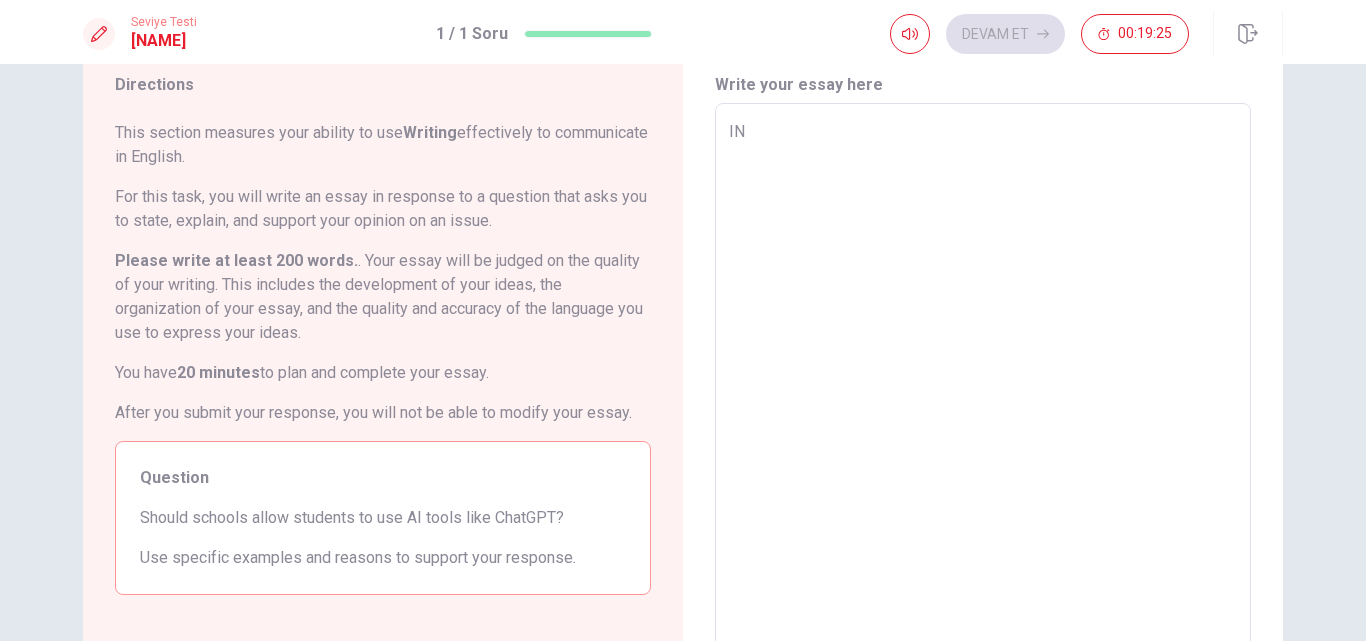 type on "x" 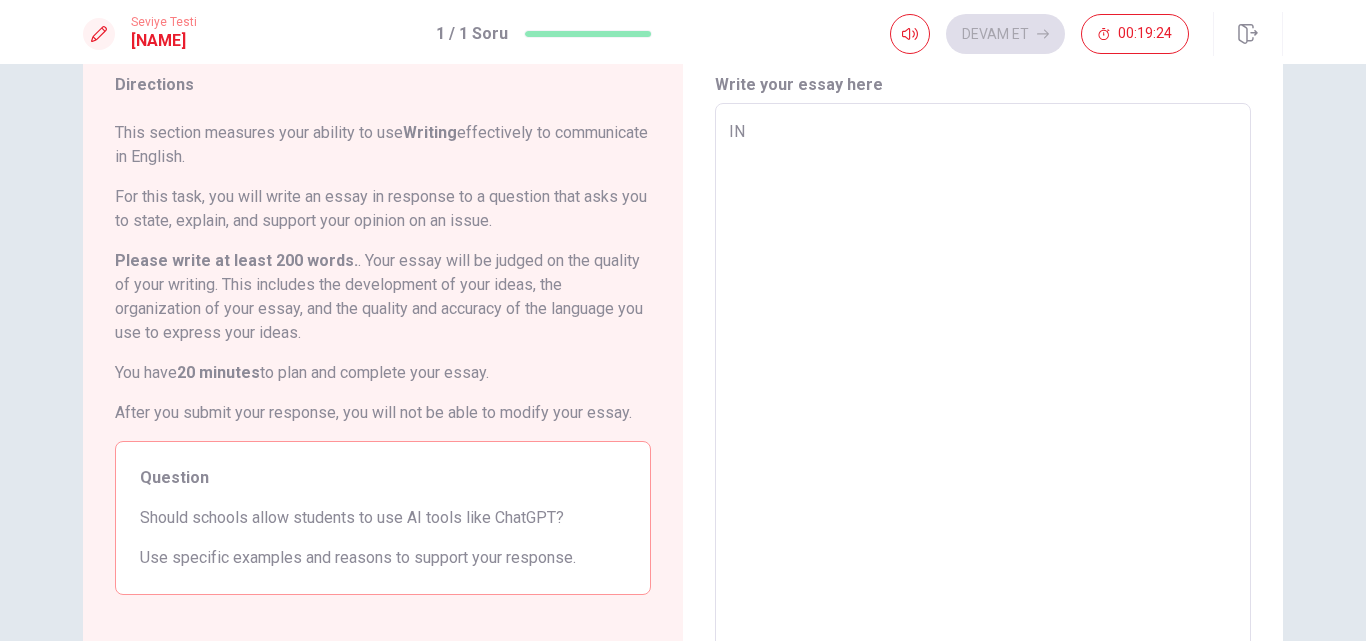 type on "I" 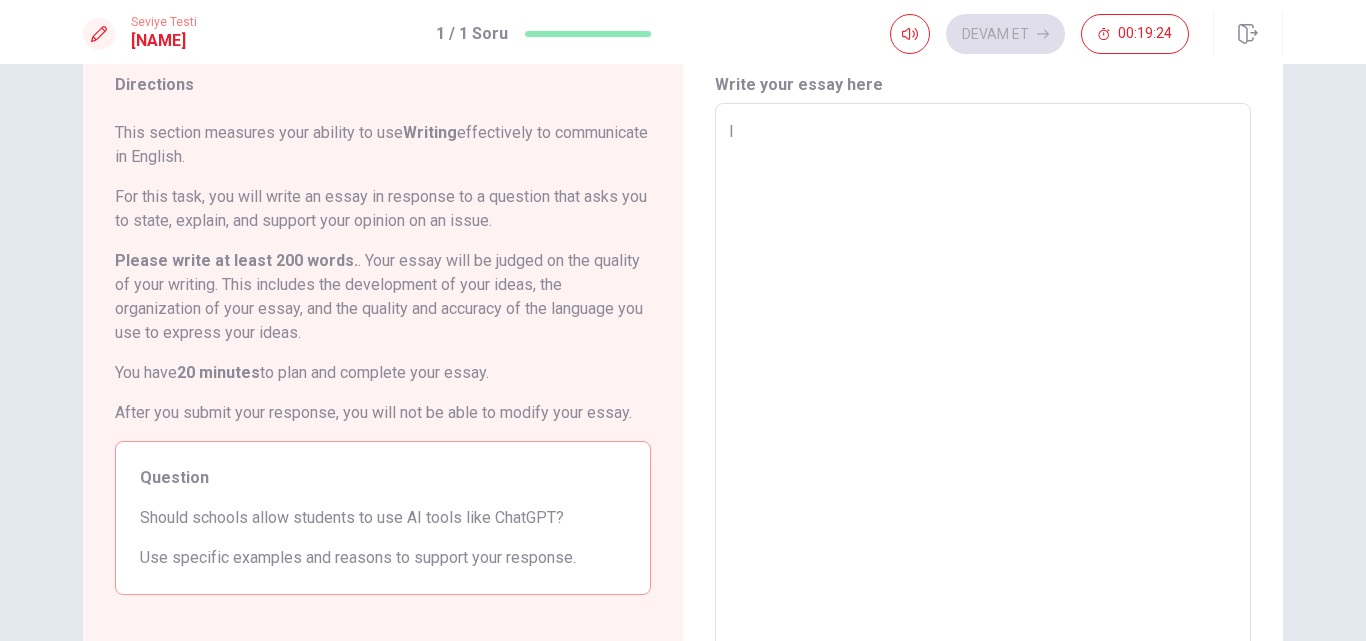 type on "x" 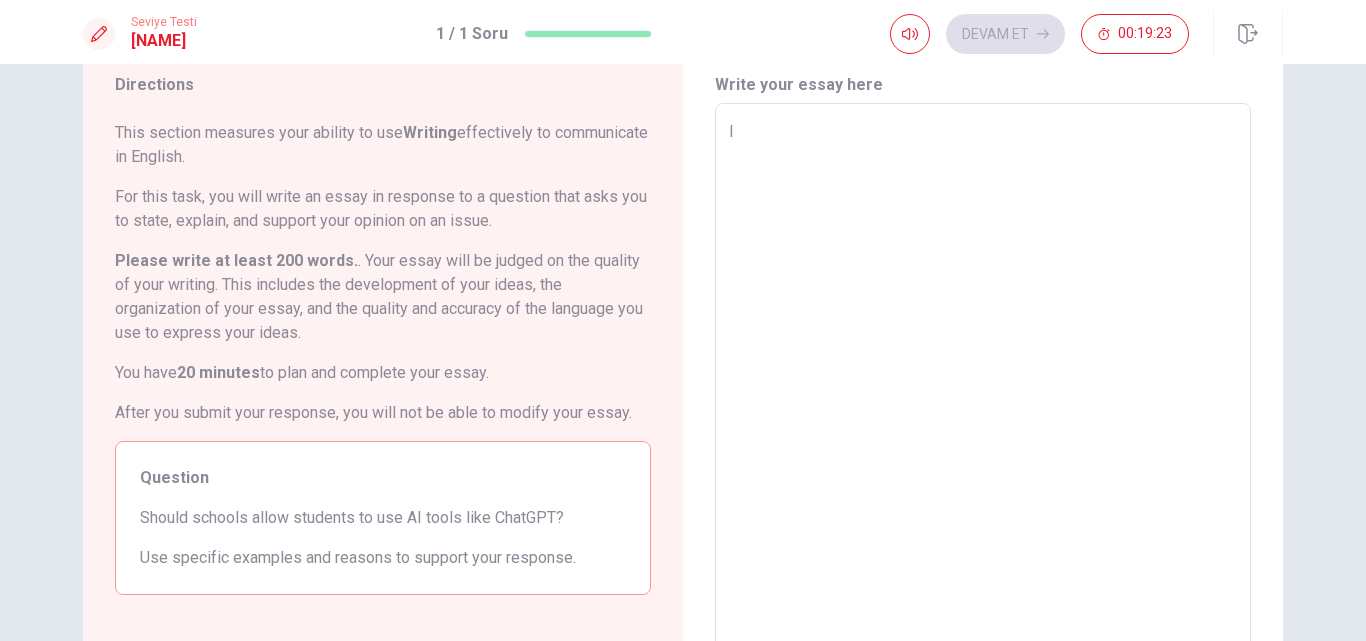 type on "In" 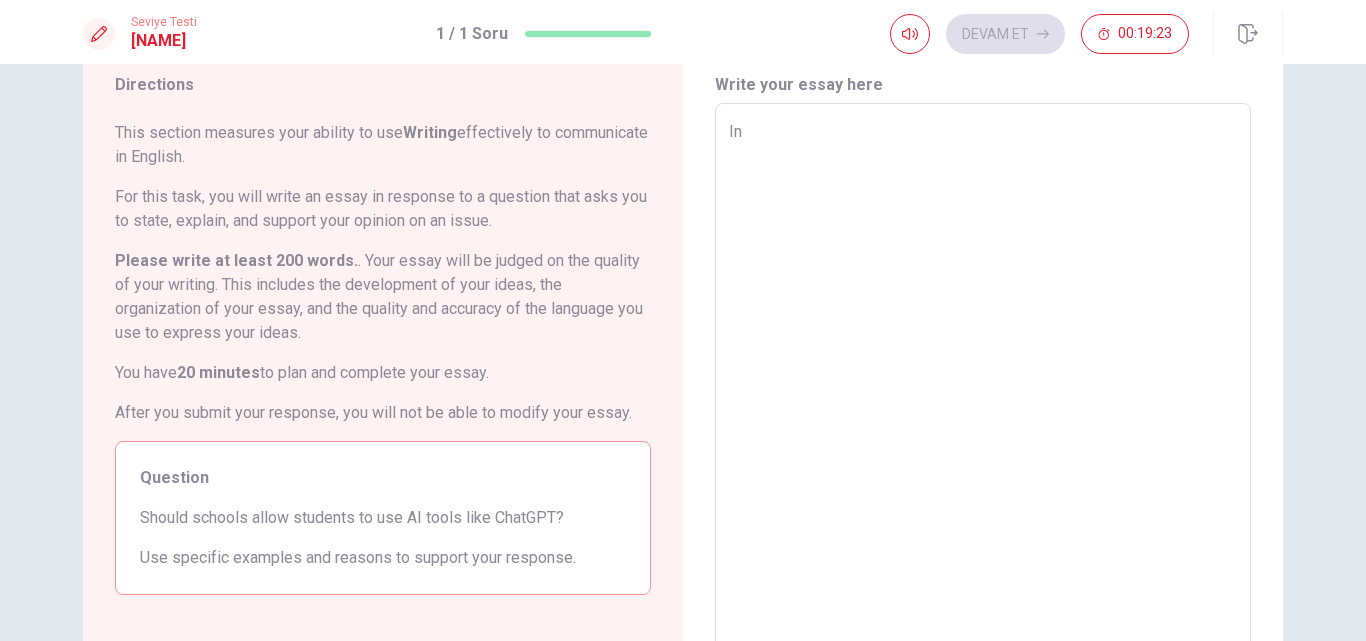 type on "x" 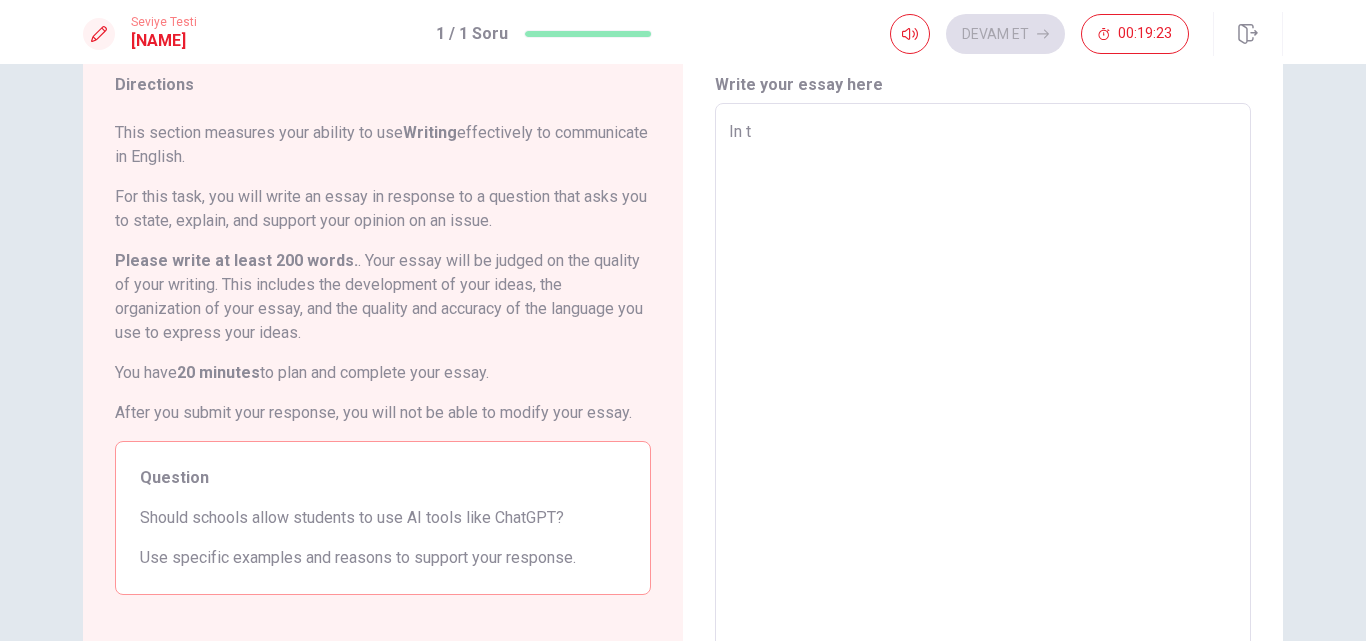 type on "x" 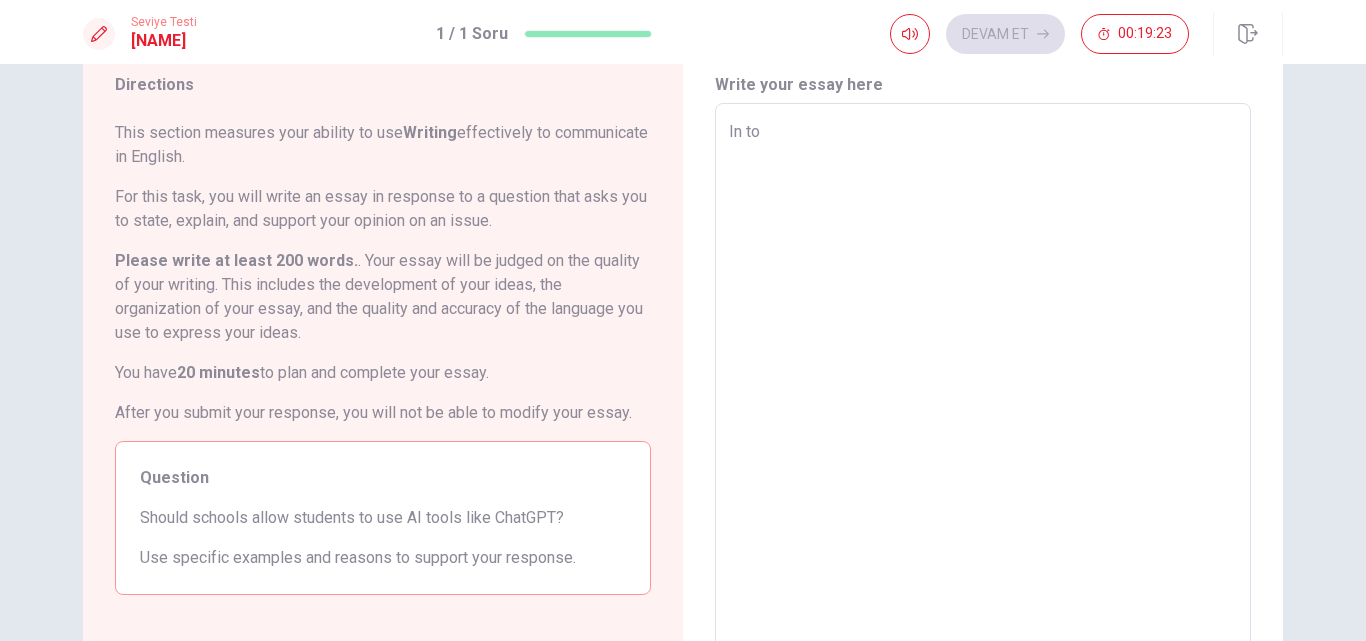 type on "x" 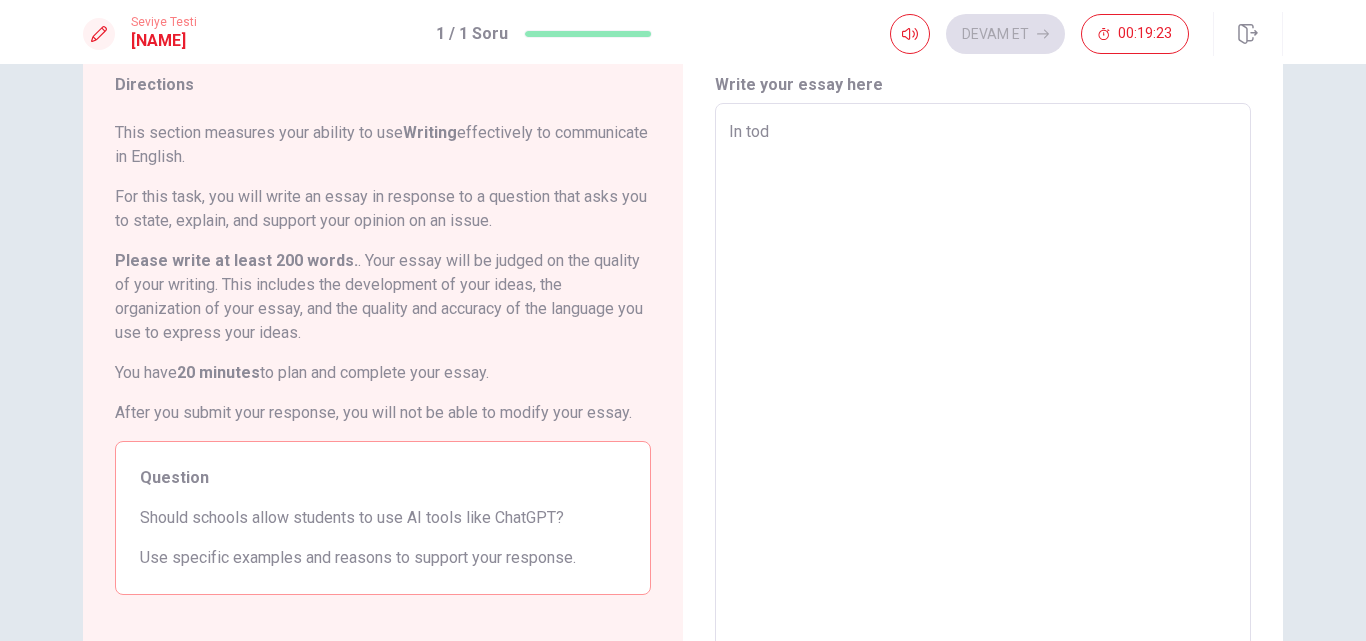 type on "x" 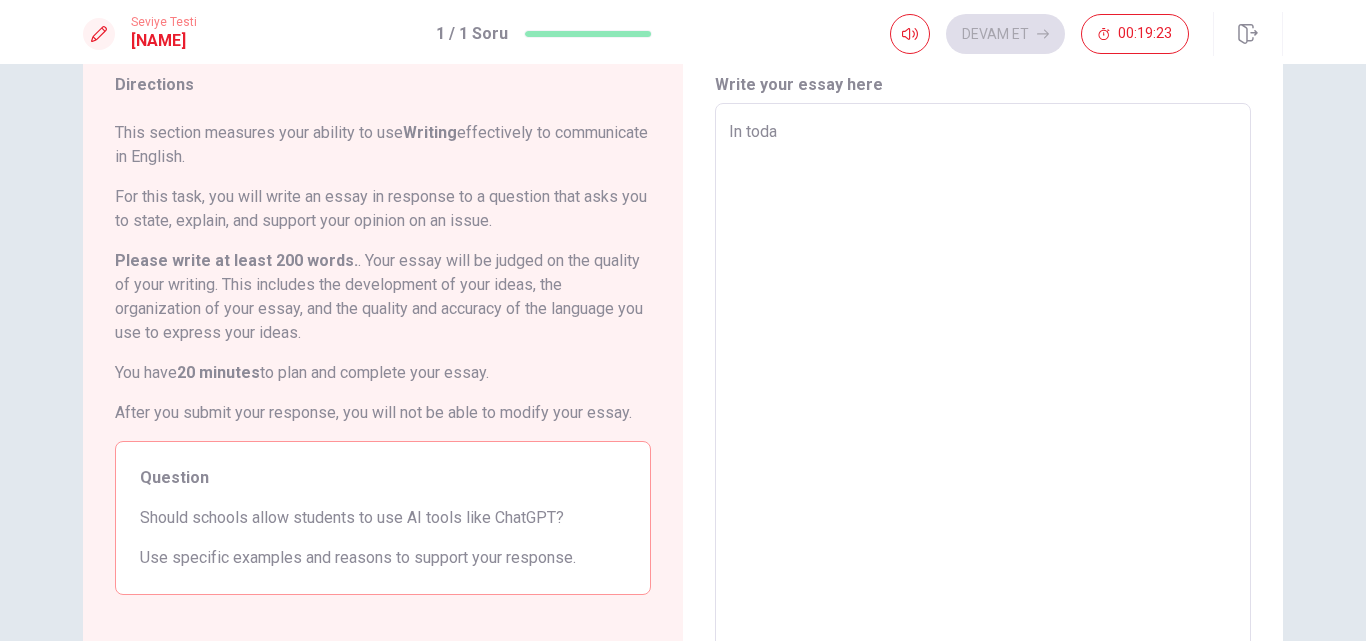 type on "x" 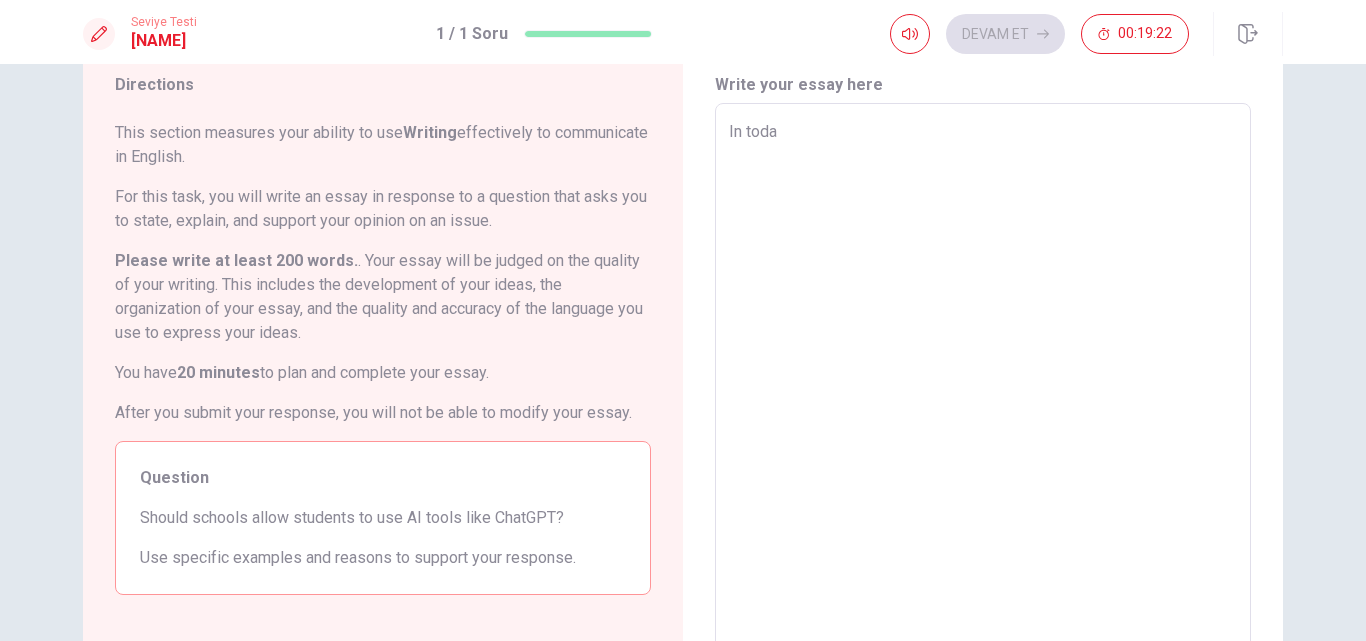 type on "In today" 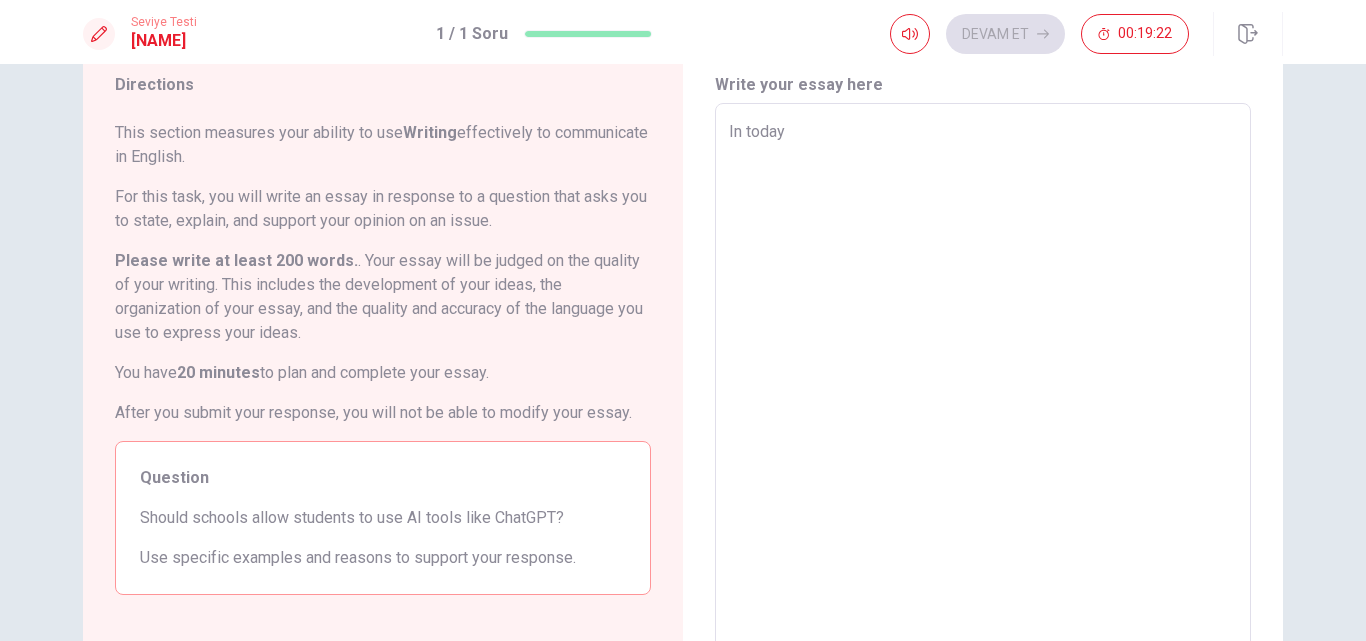 type on "x" 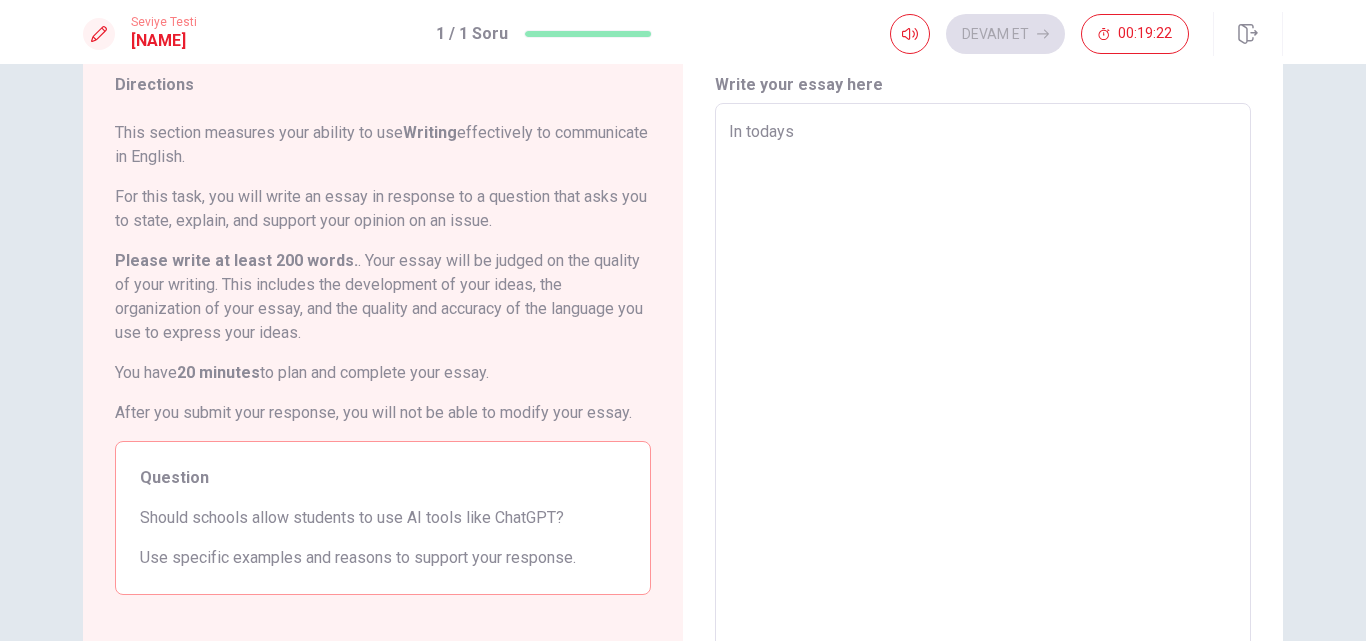 type on "x" 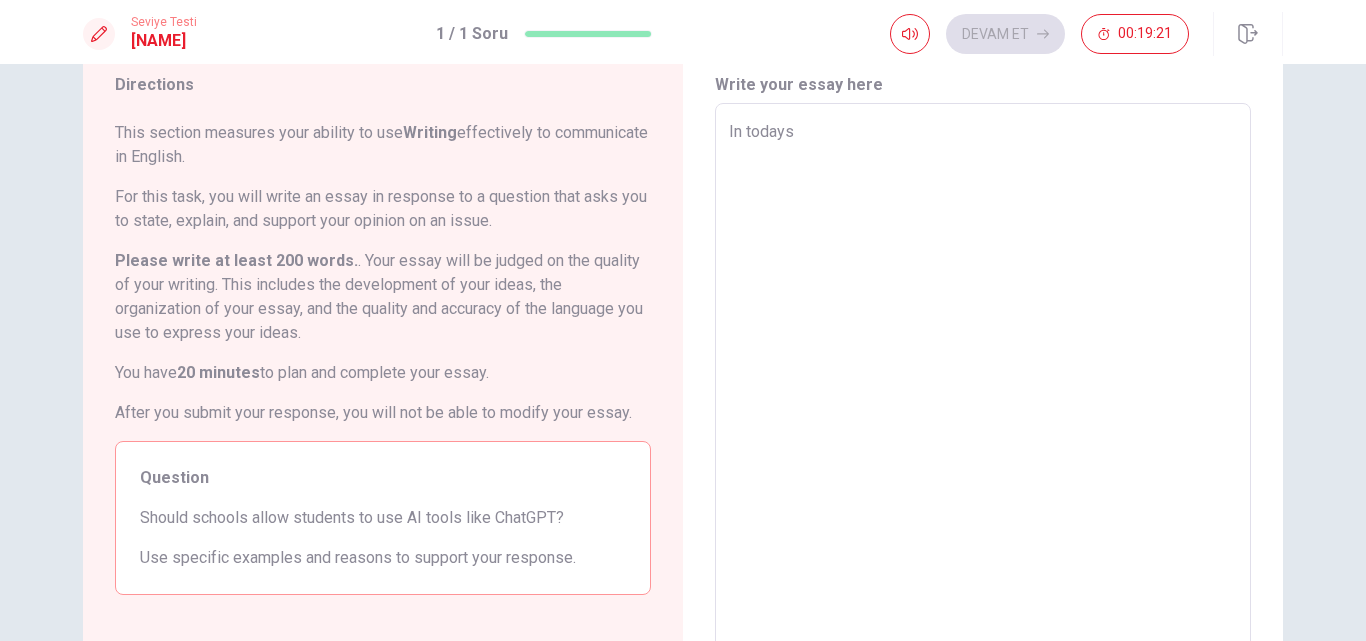type on "In todays w" 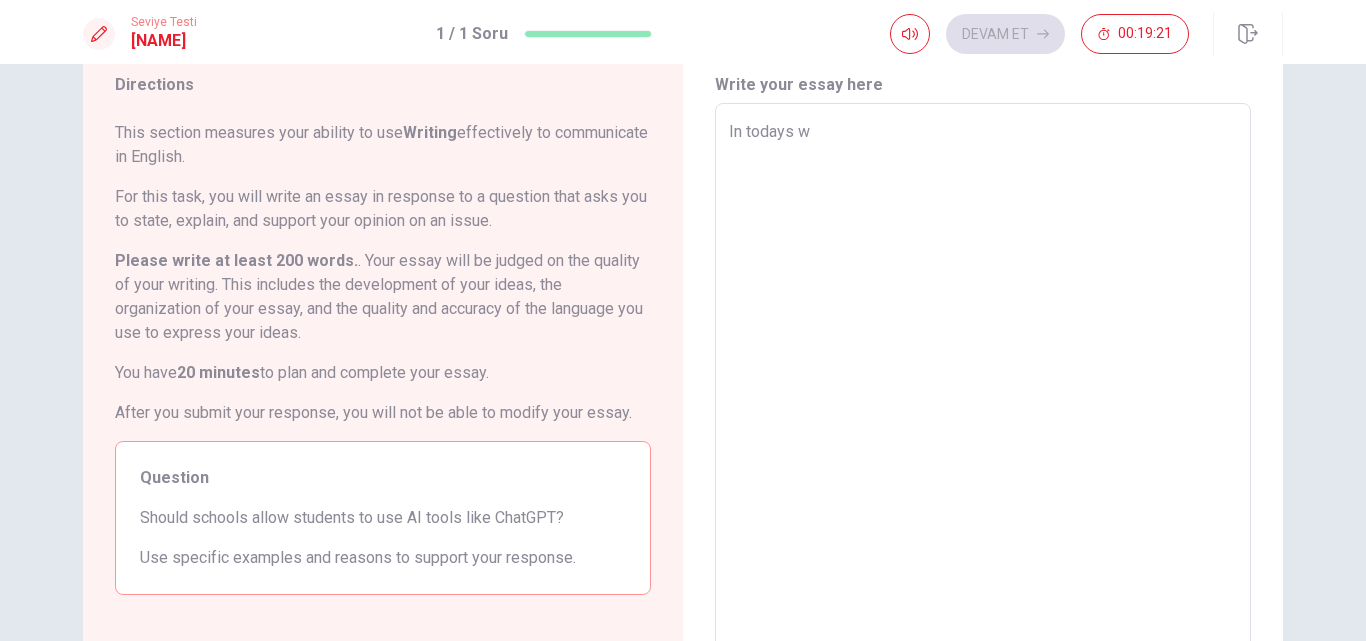 type on "x" 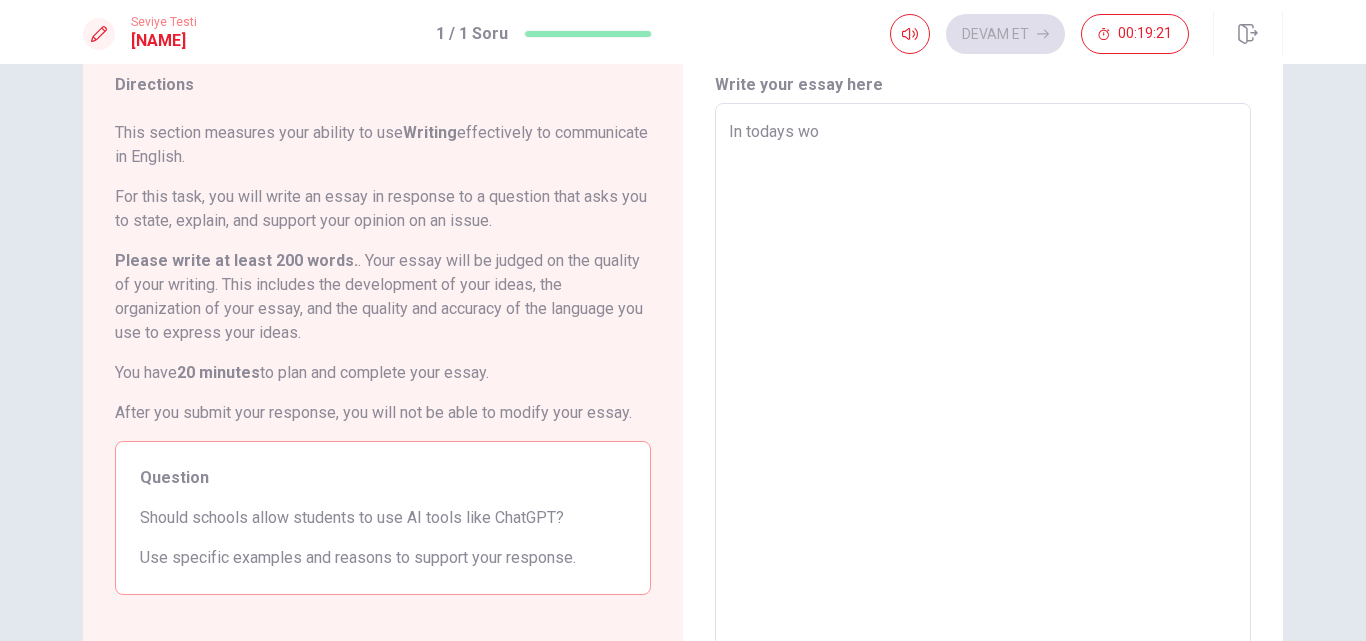 type on "In todays wor" 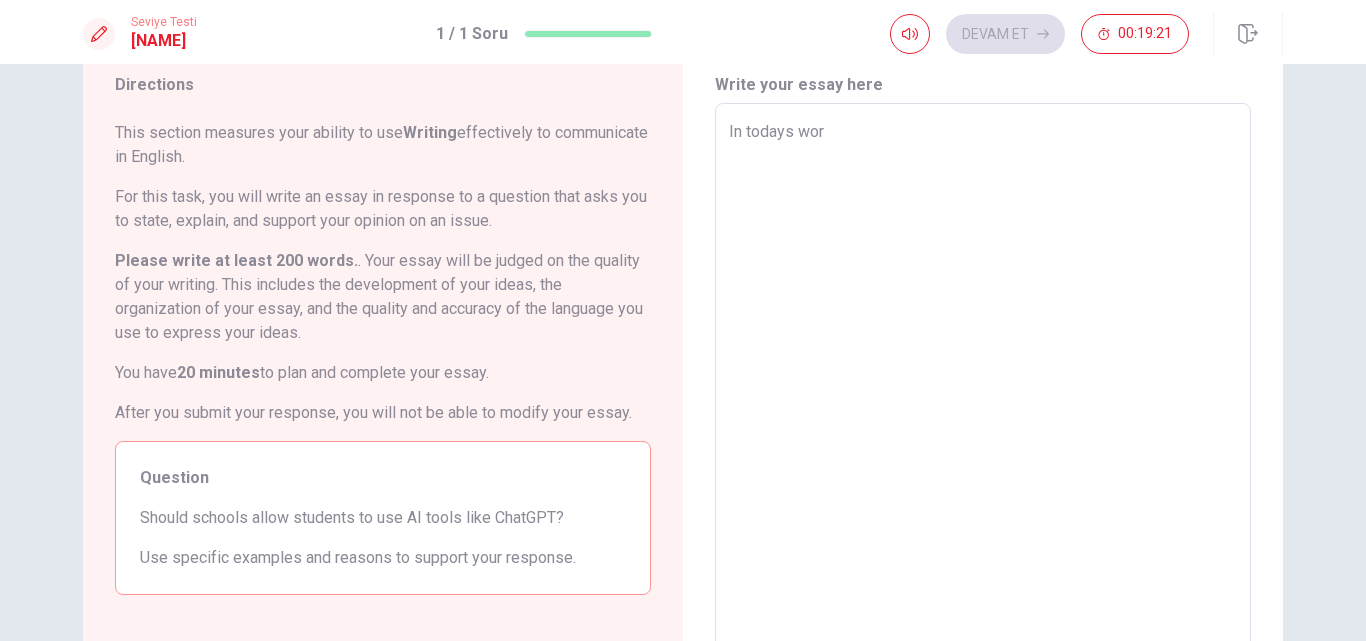 type on "x" 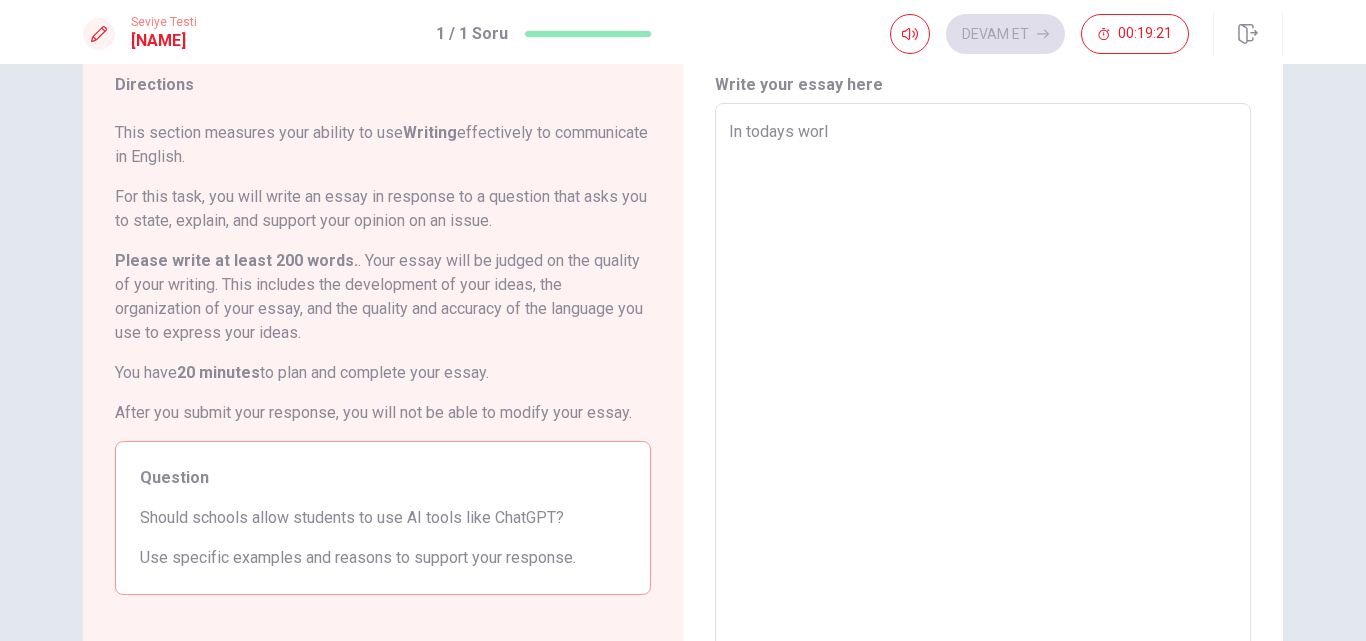 type on "In todays world" 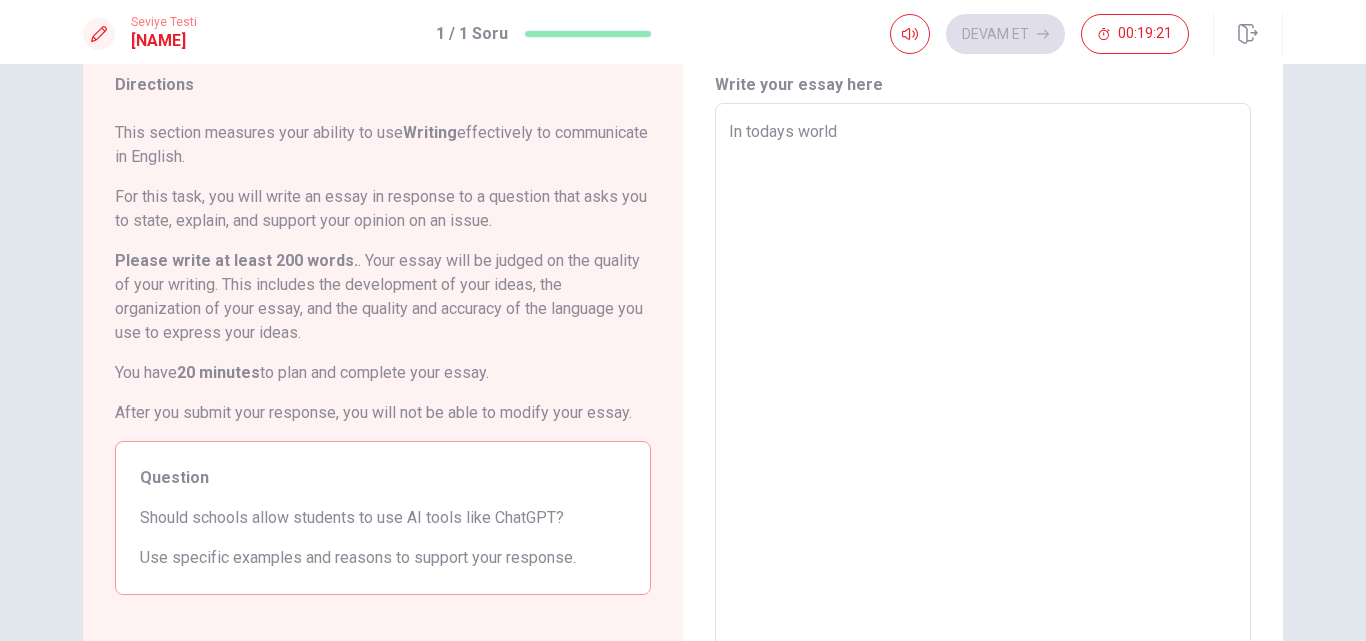type on "x" 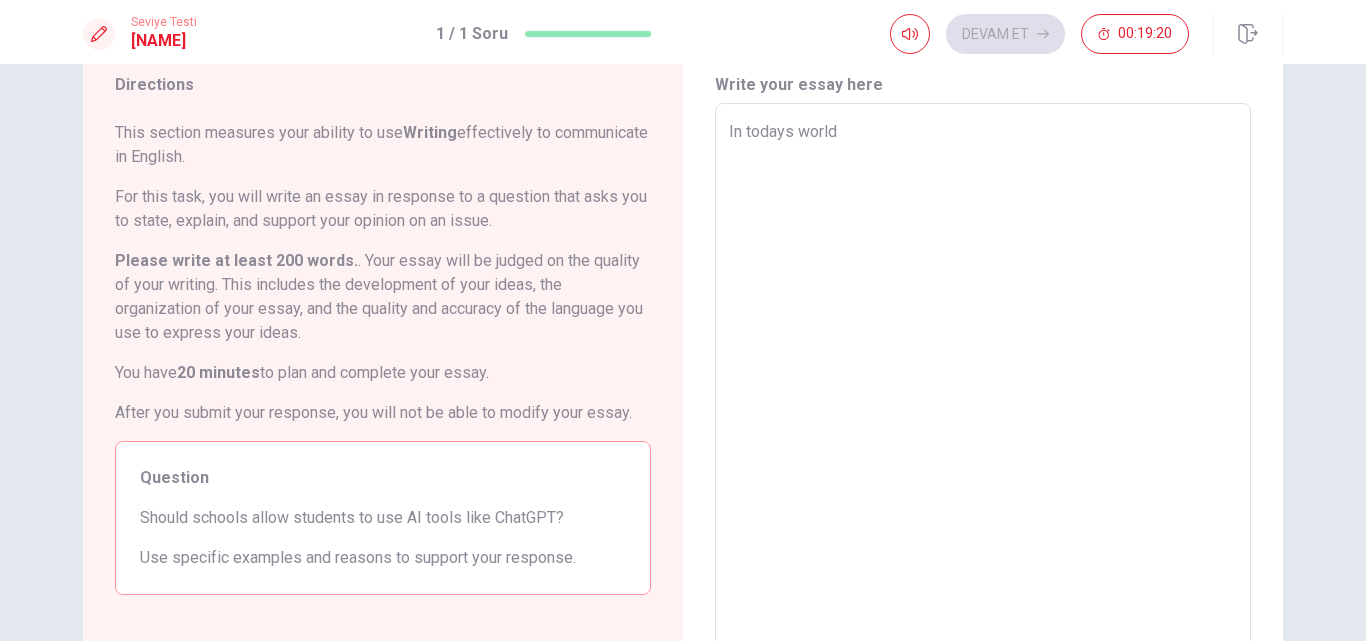 type on "In todays world" 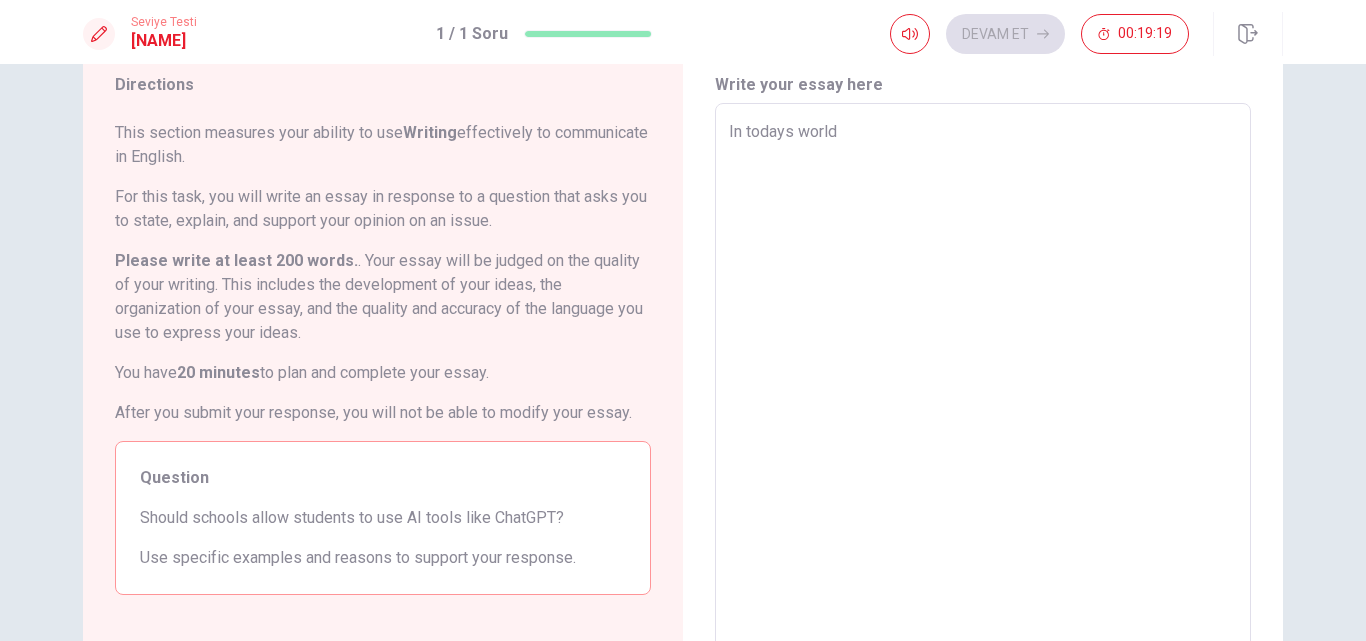 type on "In todays world a" 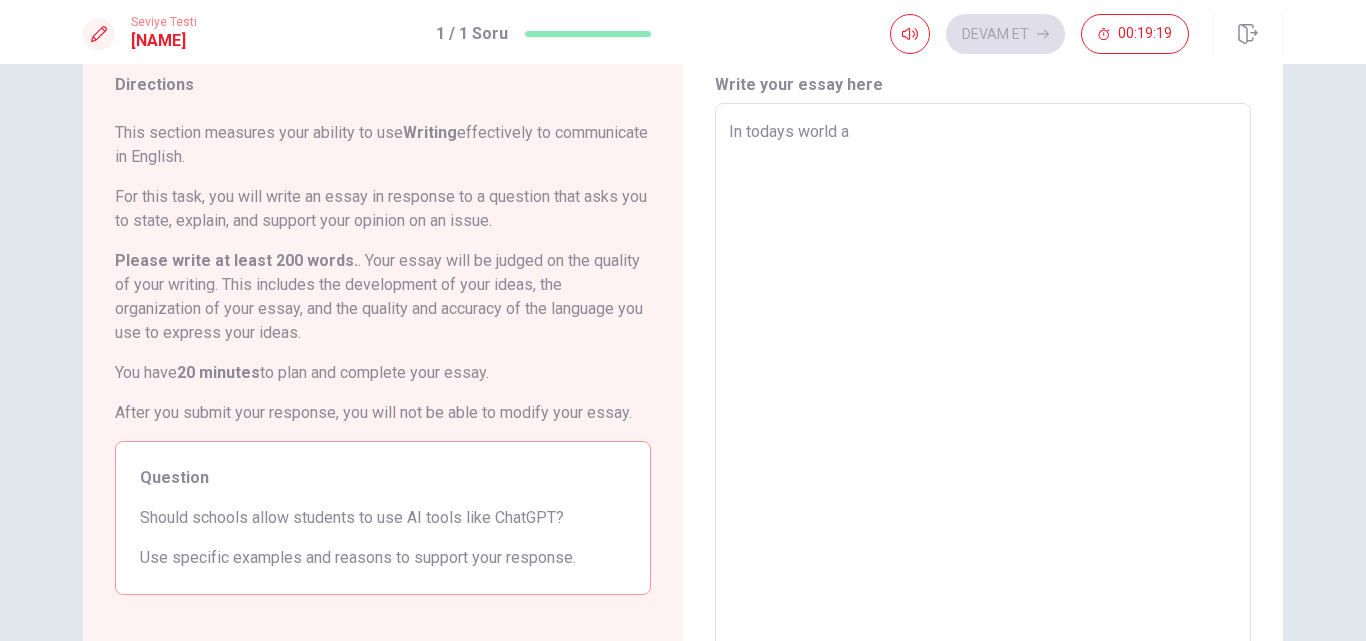 type on "x" 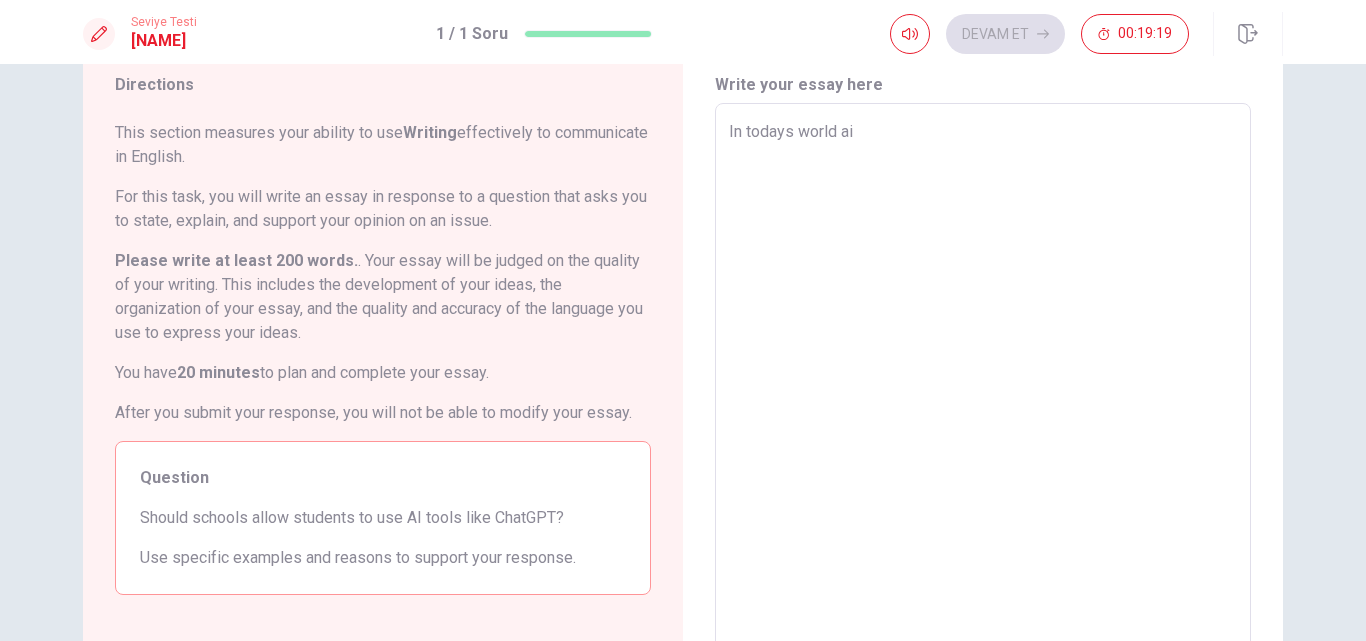 type on "x" 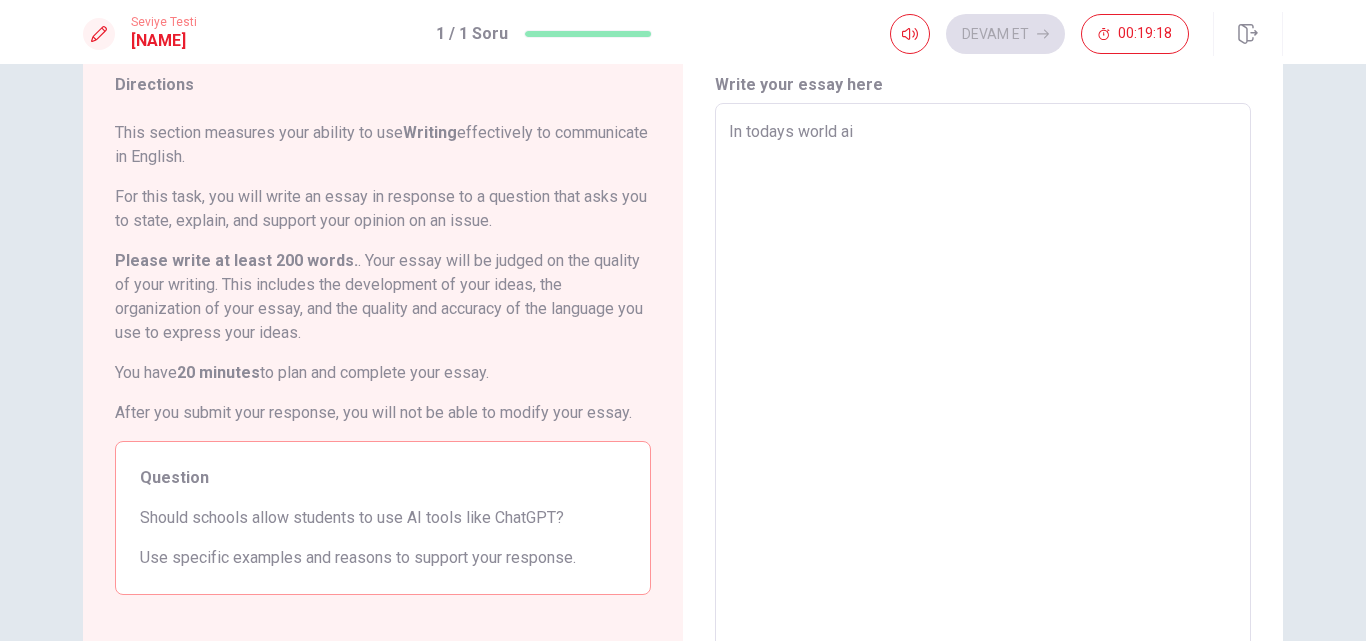 type on "In todays world ai i" 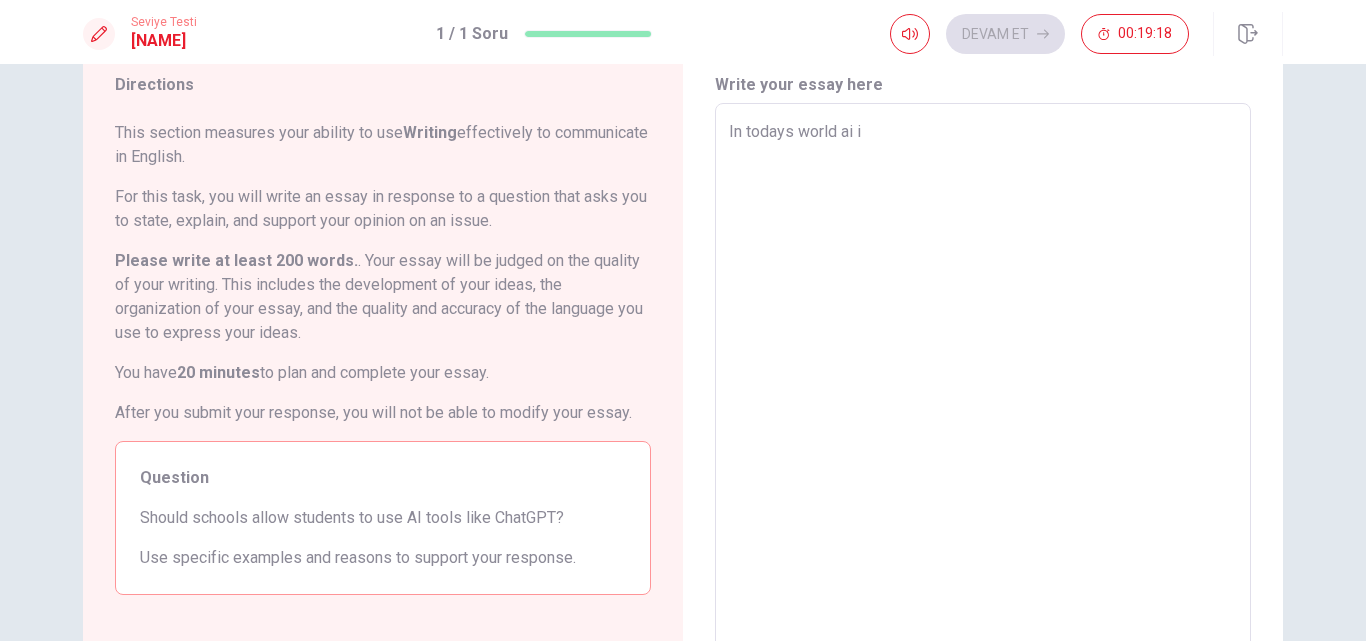 type on "x" 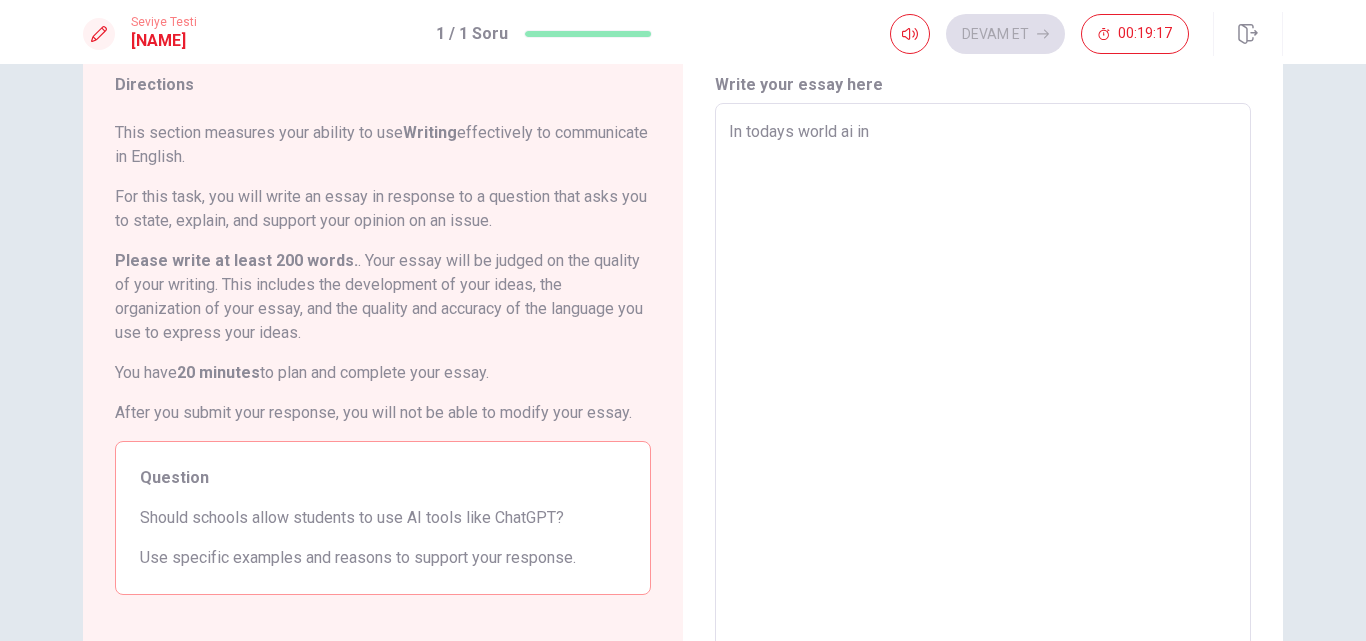 type on "x" 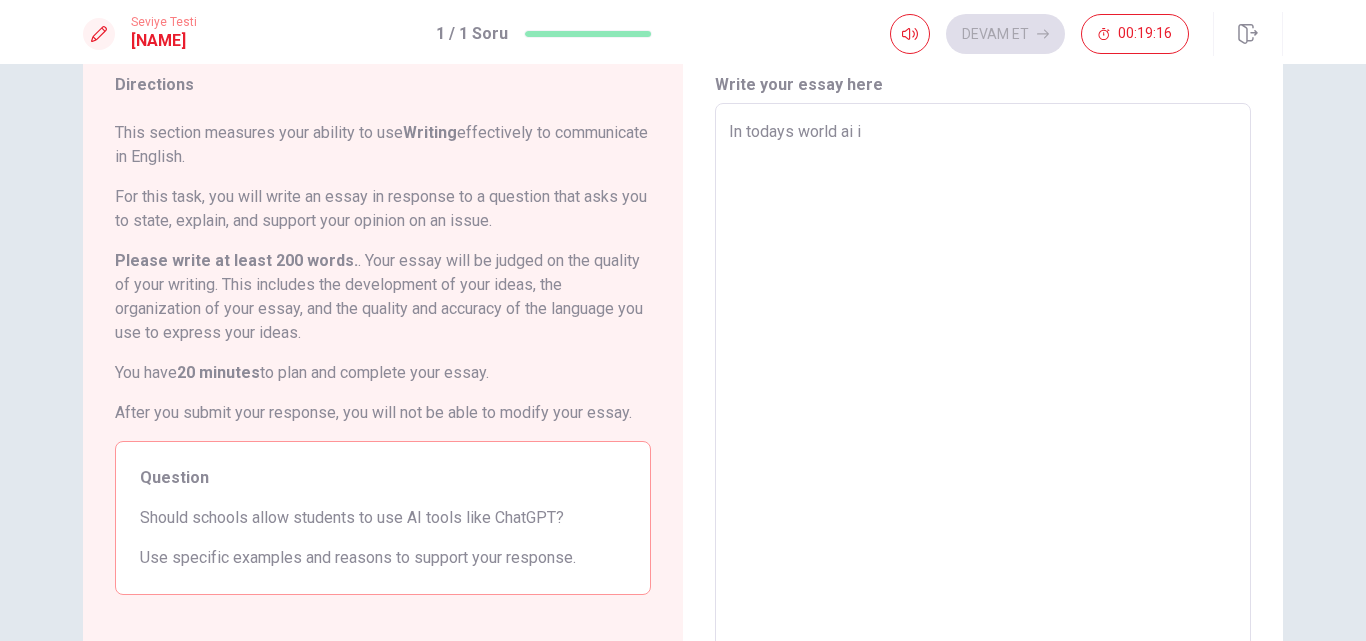 type on "x" 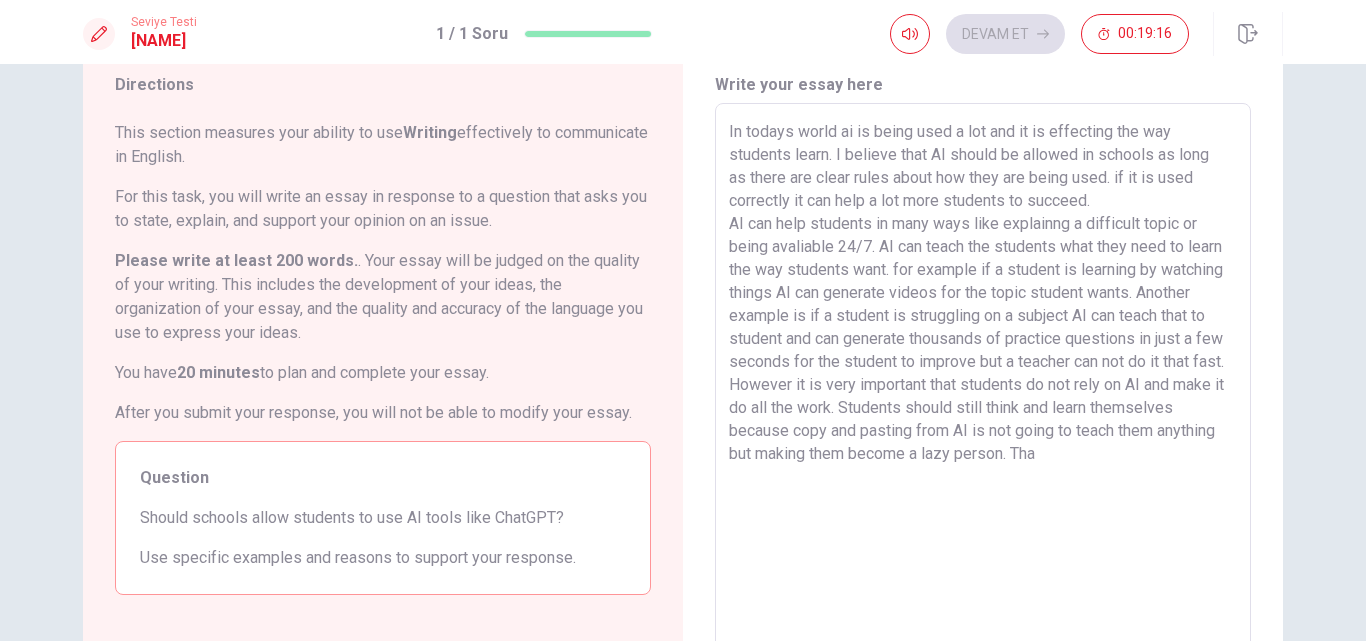 type on "x" 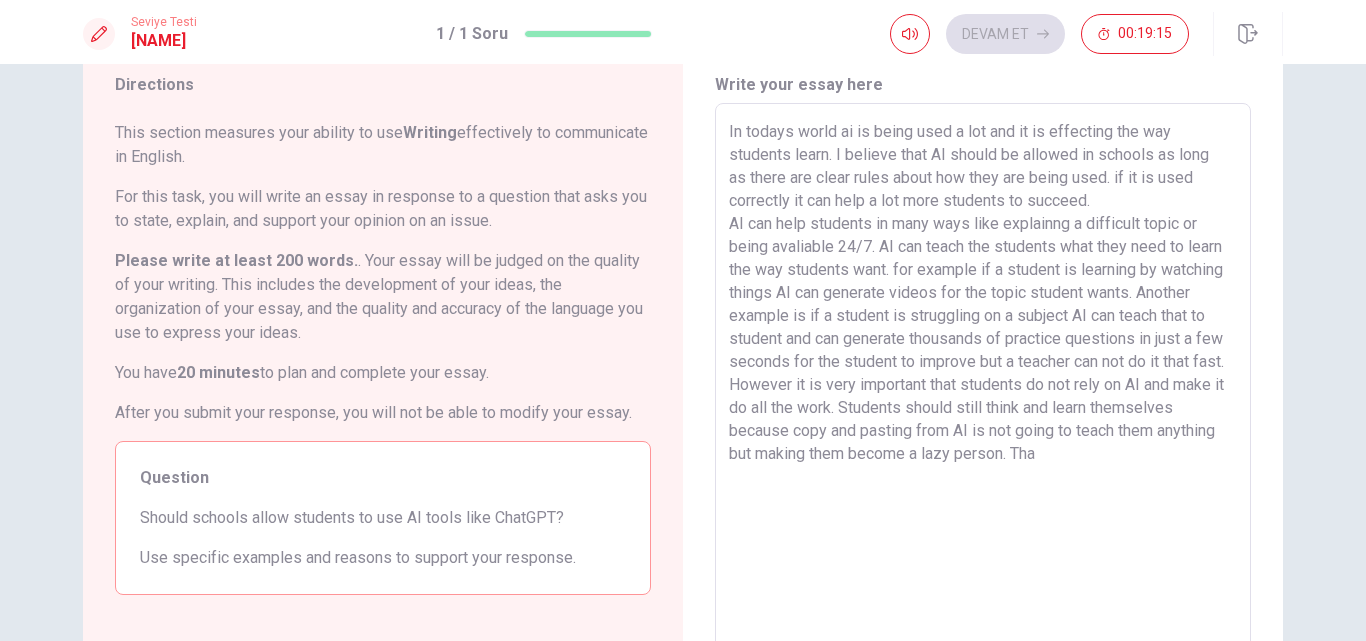 type on "In todays world ai is b" 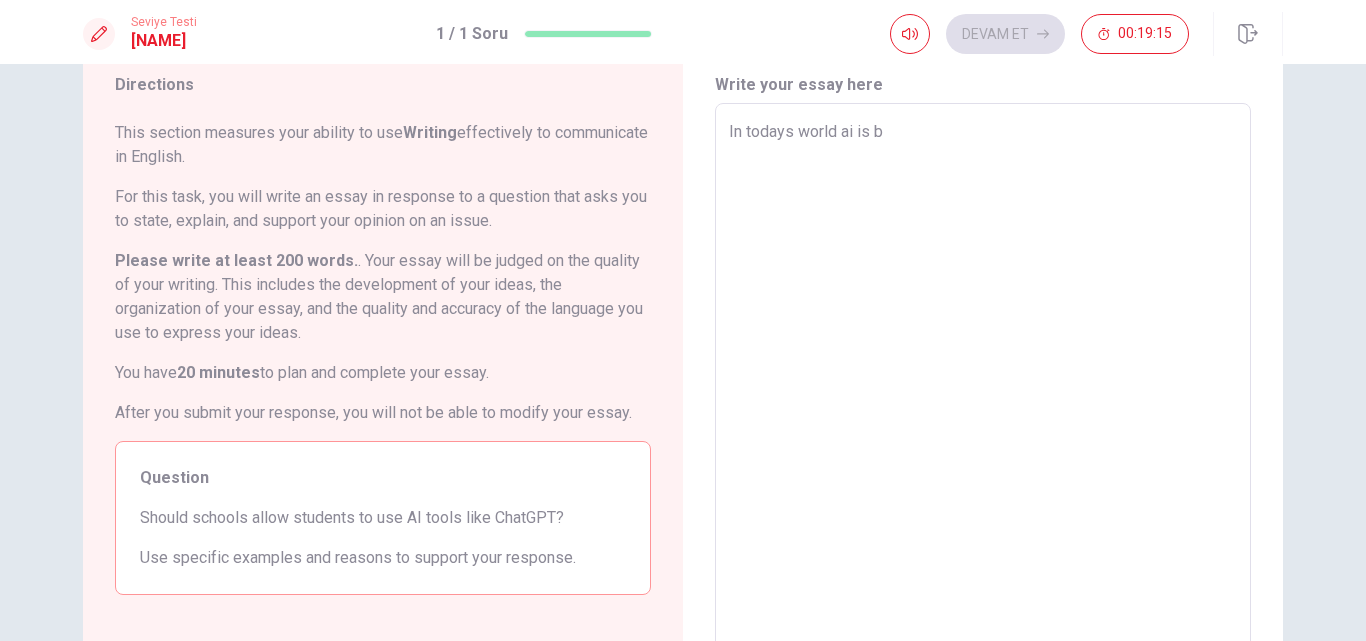 type on "x" 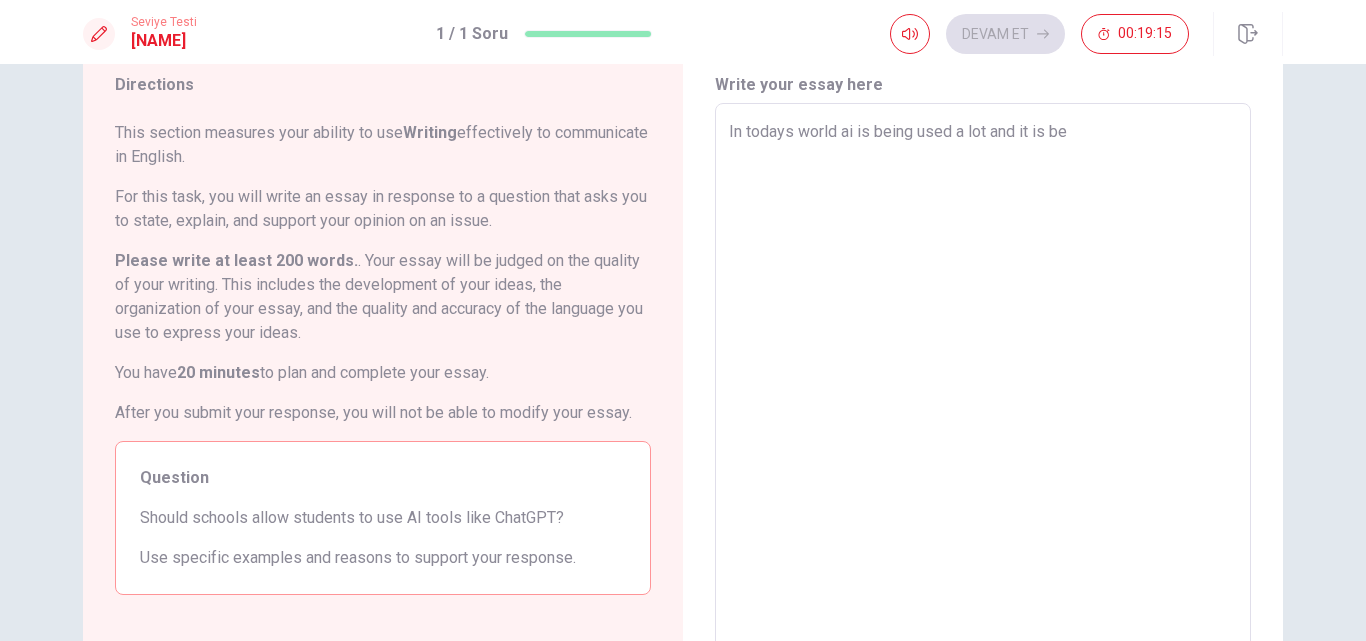 type on "x" 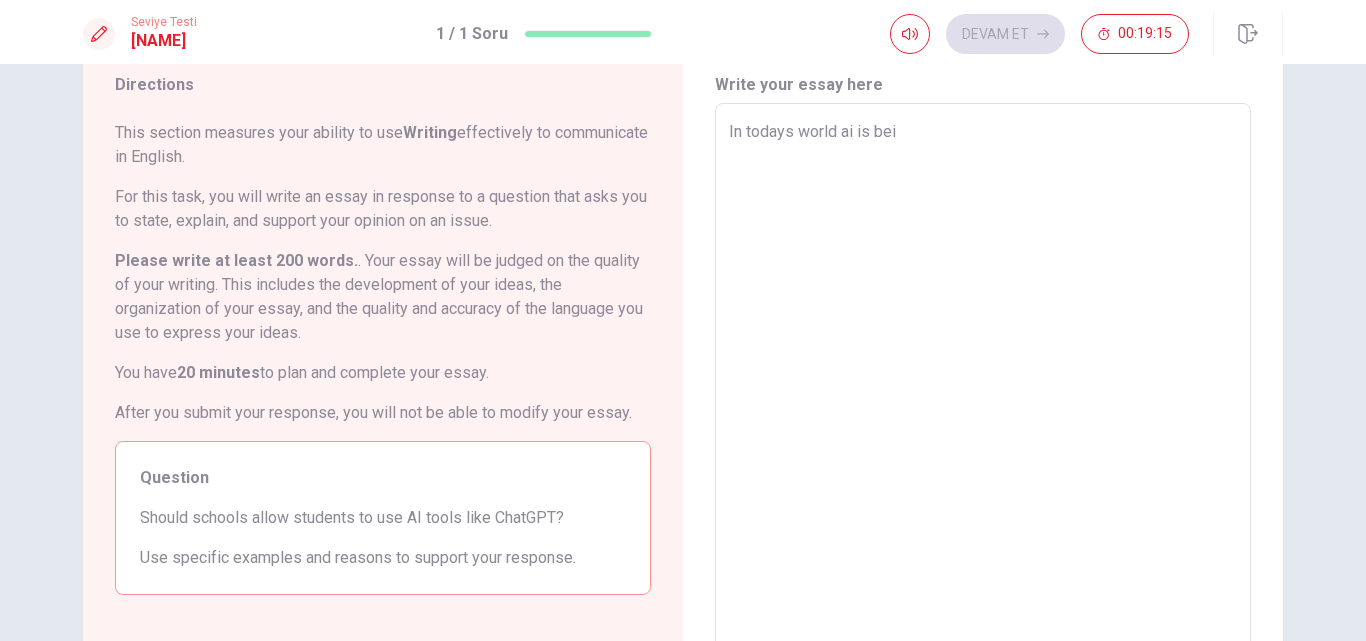 type on "In todays world ai is bein" 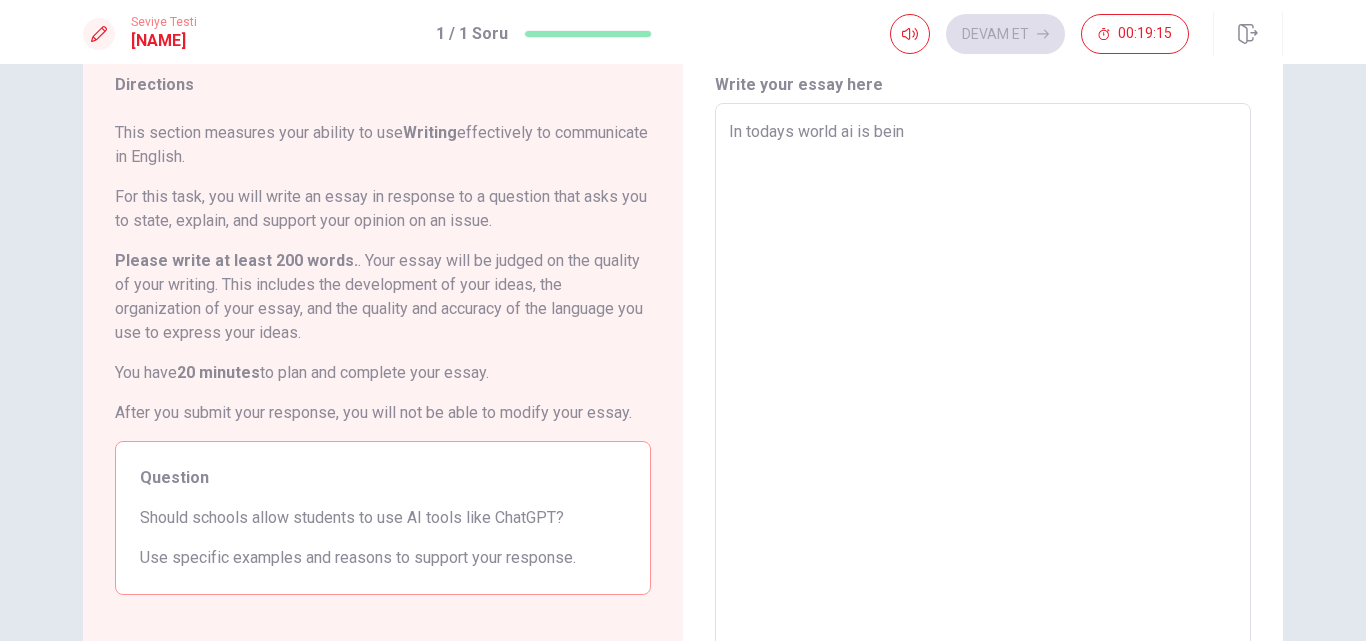 type on "x" 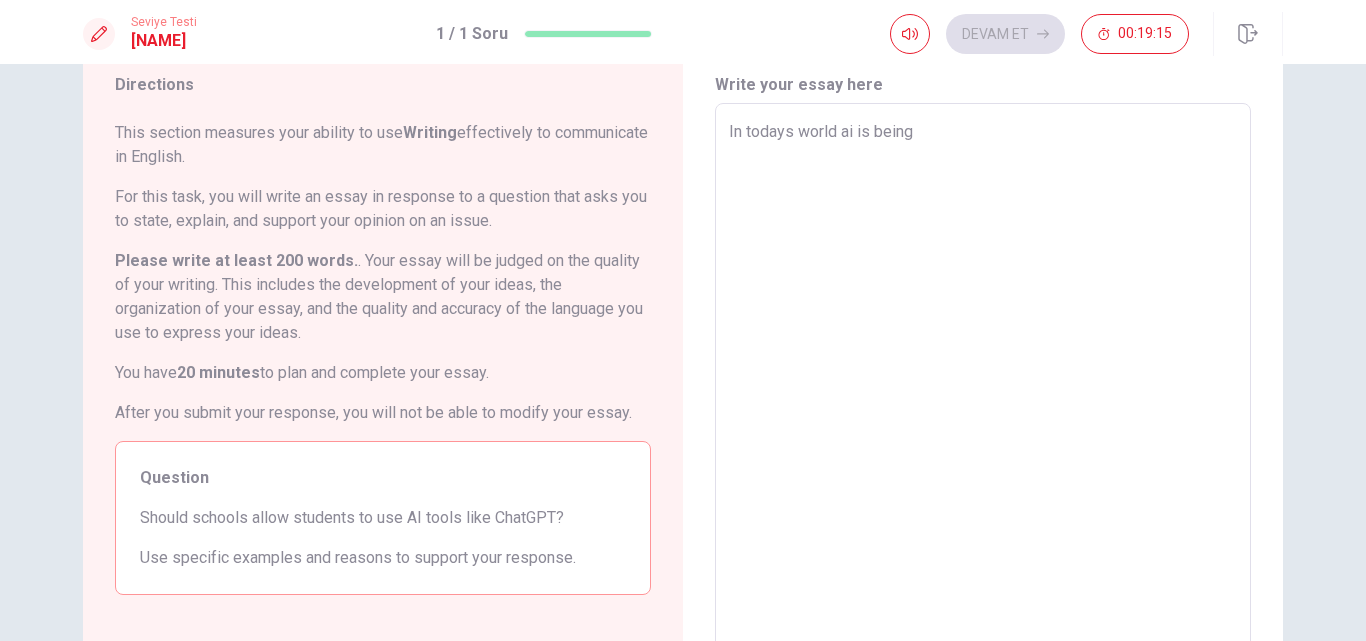 type on "x" 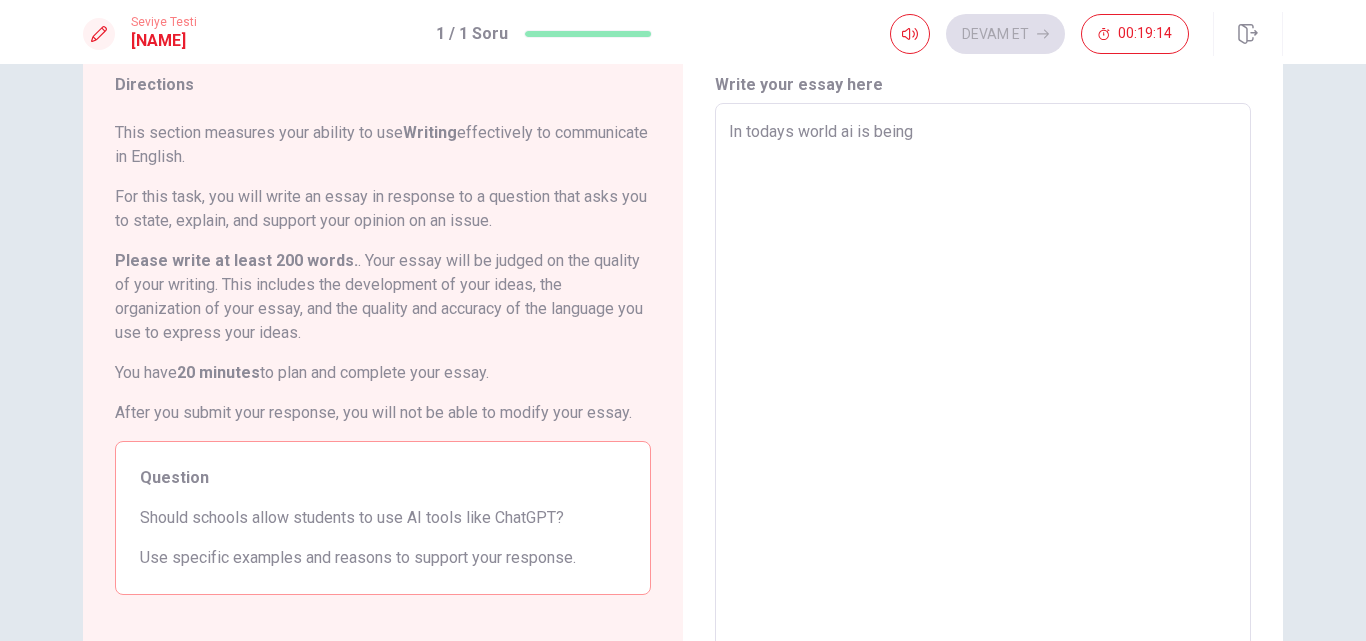 type on "In todays world ai is being u" 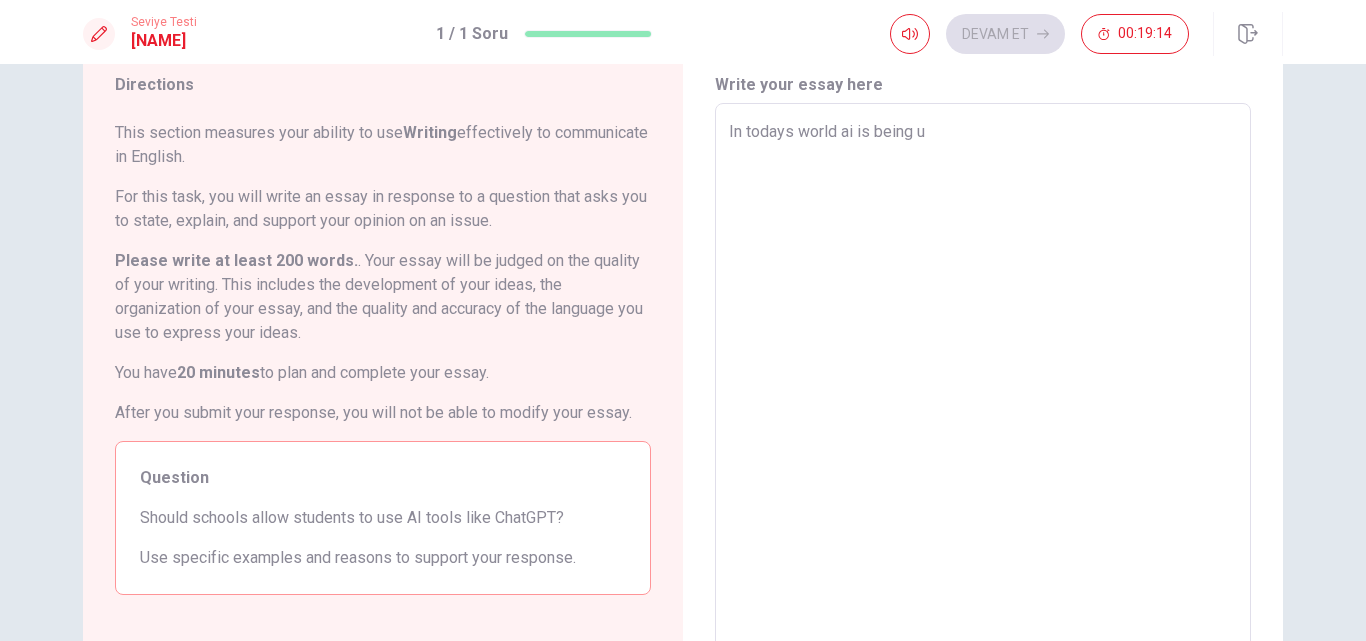 type on "x" 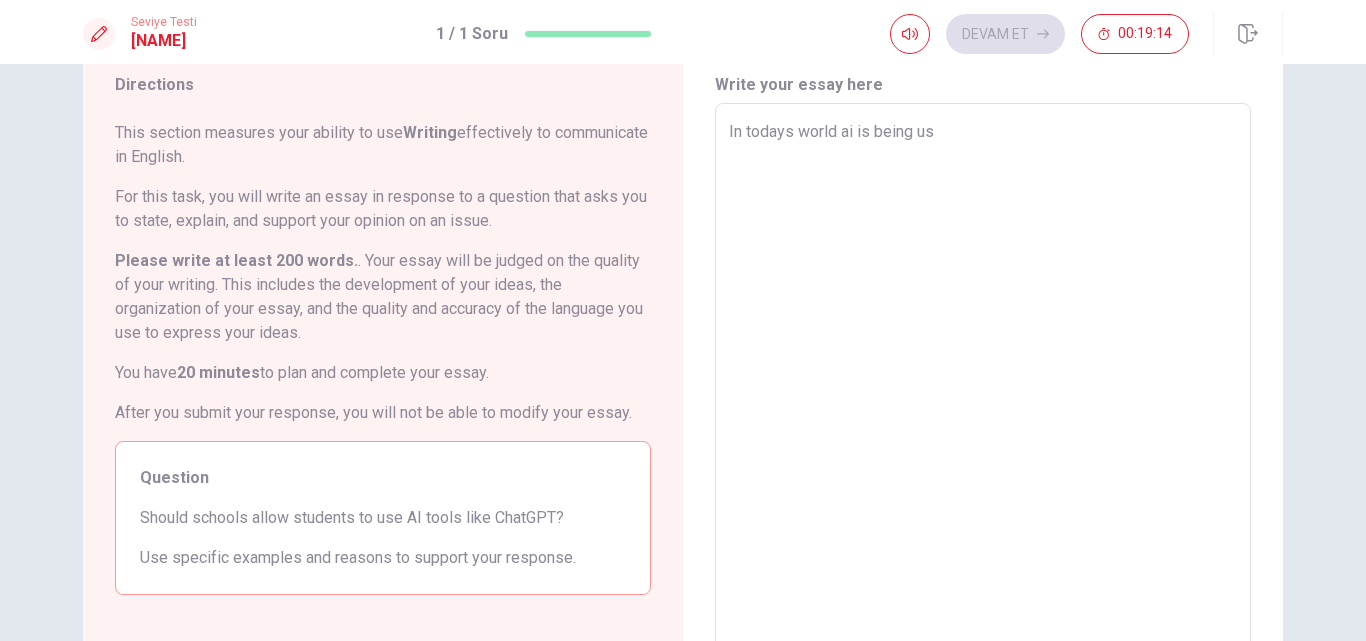 type on "x" 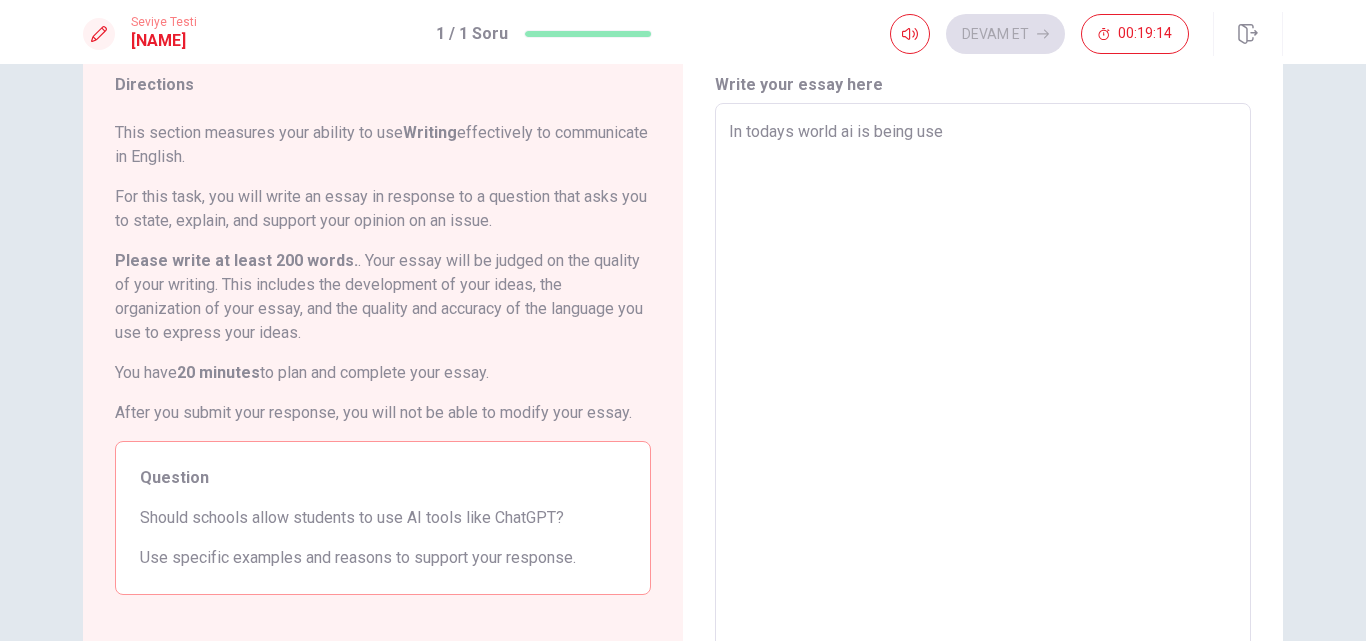 type on "x" 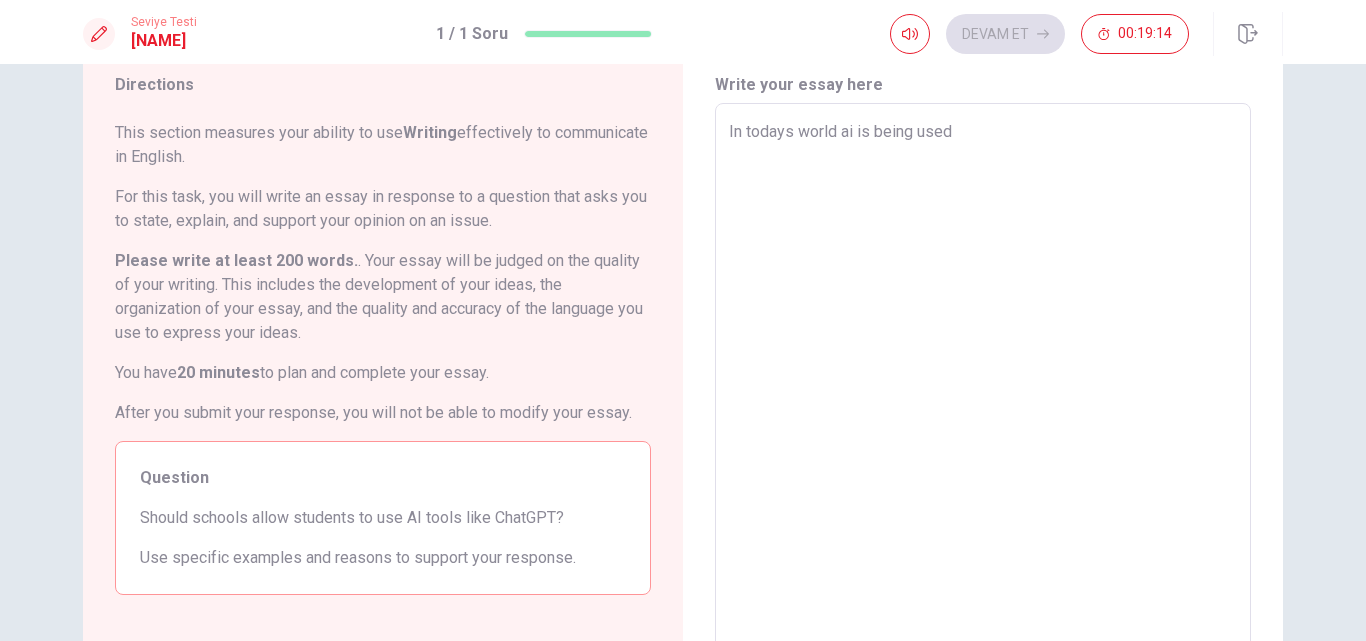 type on "x" 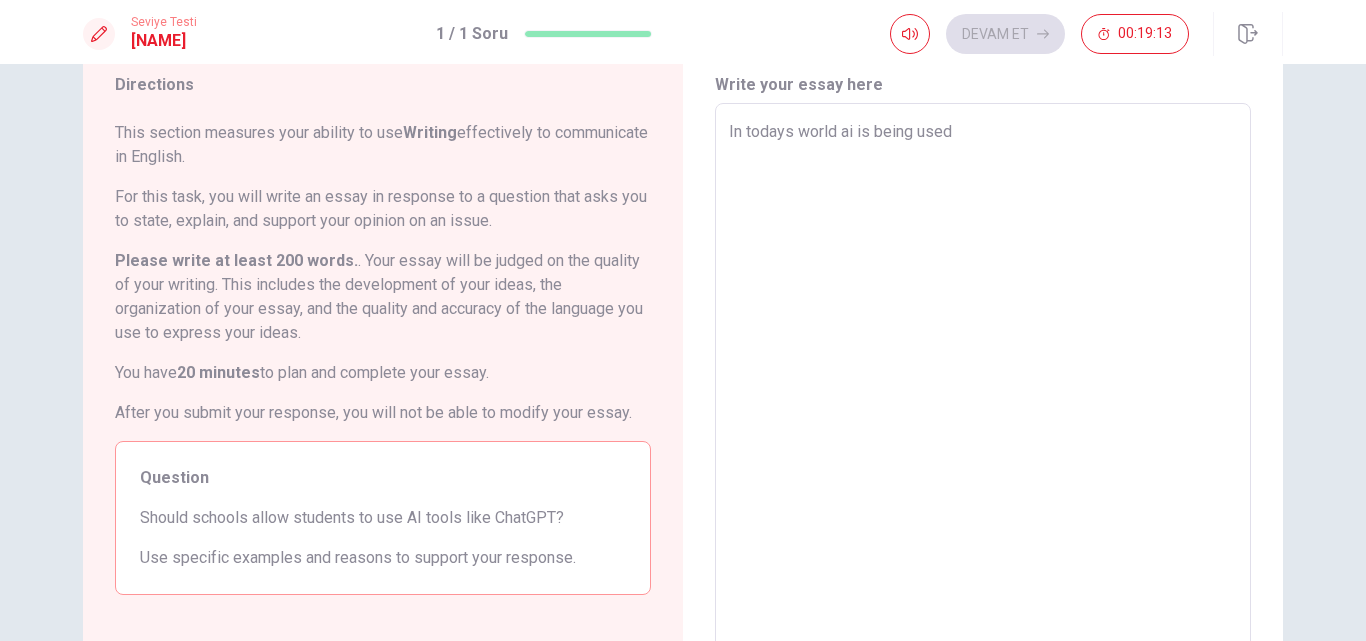 type on "In todays world ai is being used" 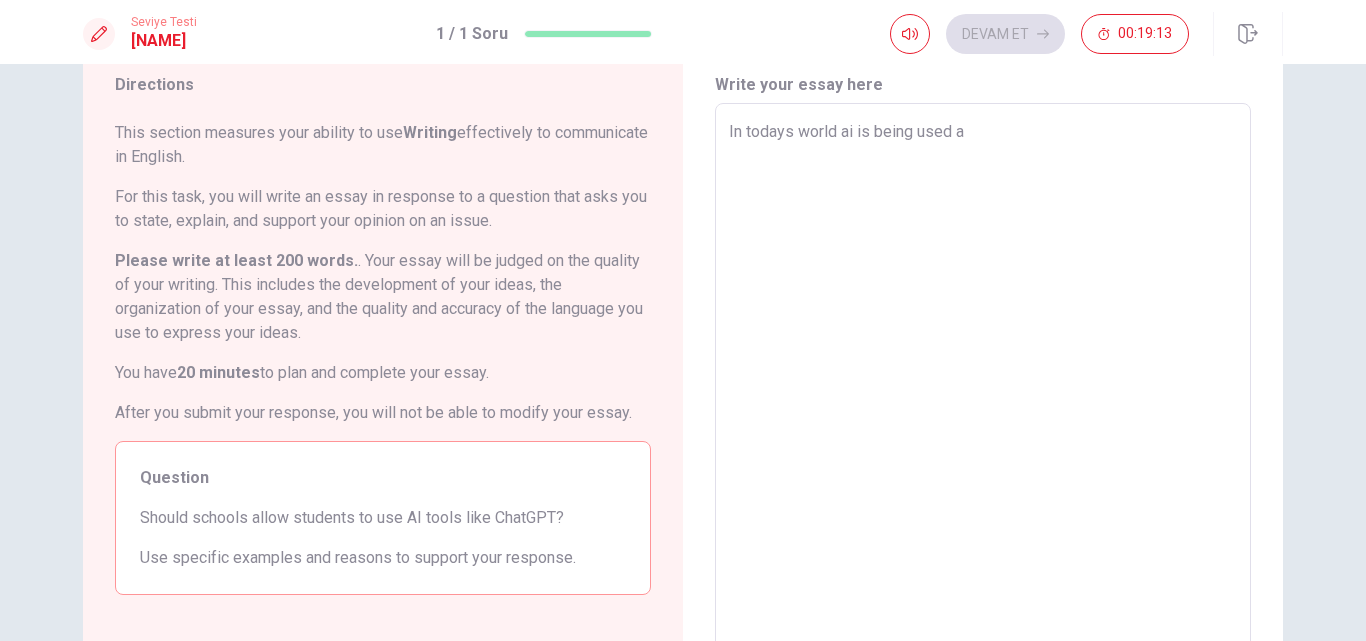 type on "x" 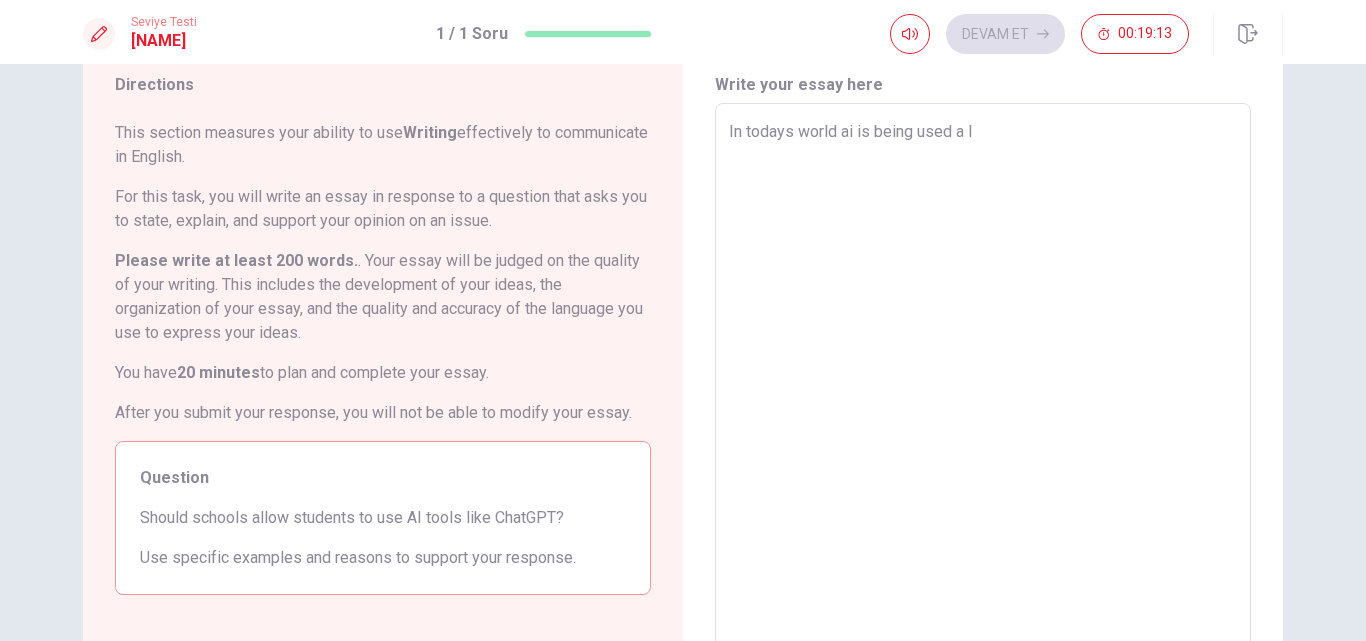 type on "x" 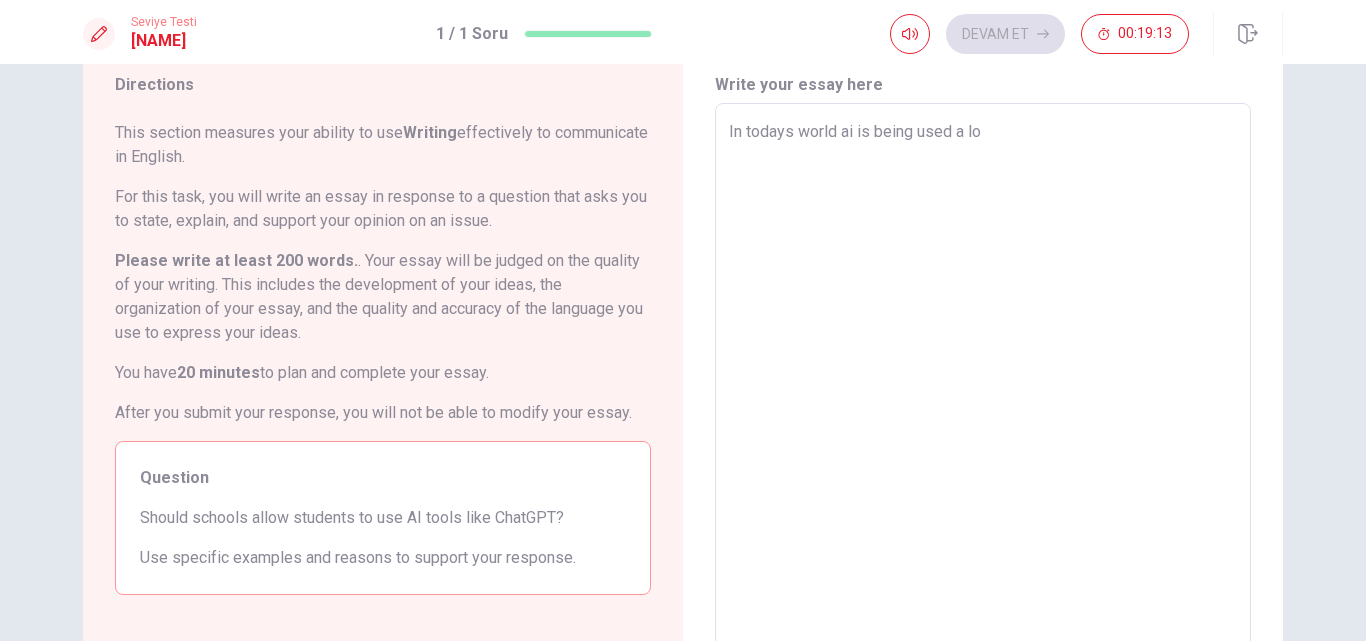 type on "x" 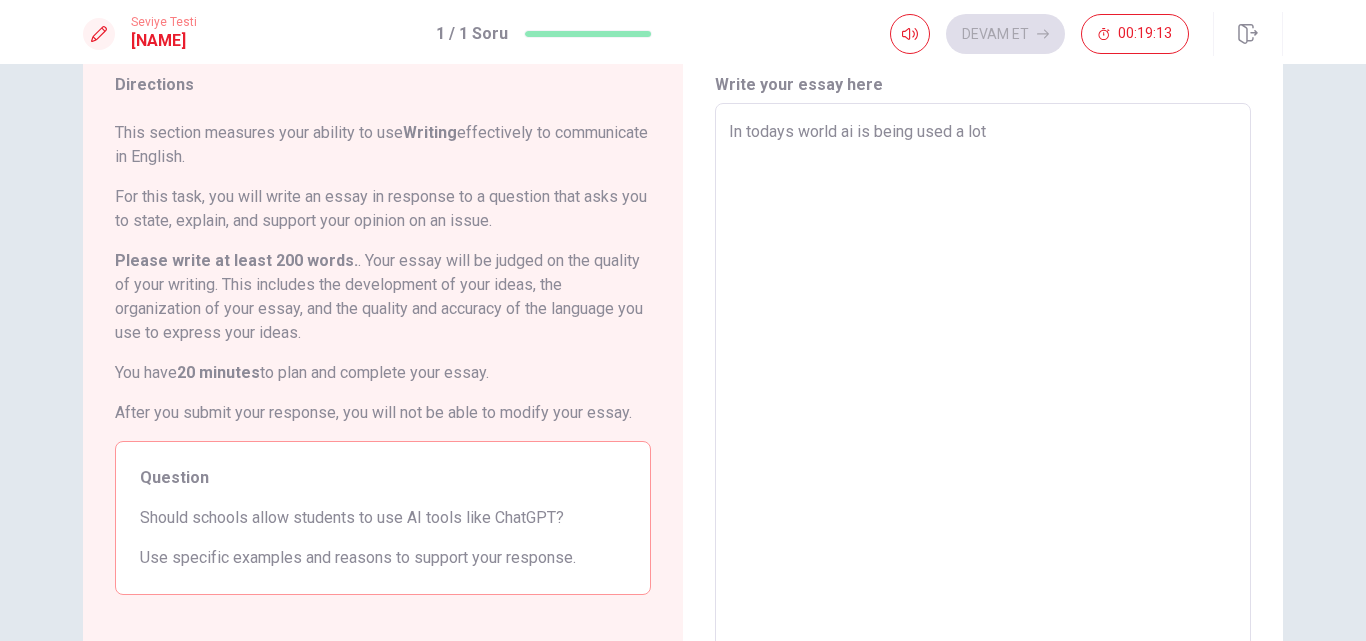 type on "x" 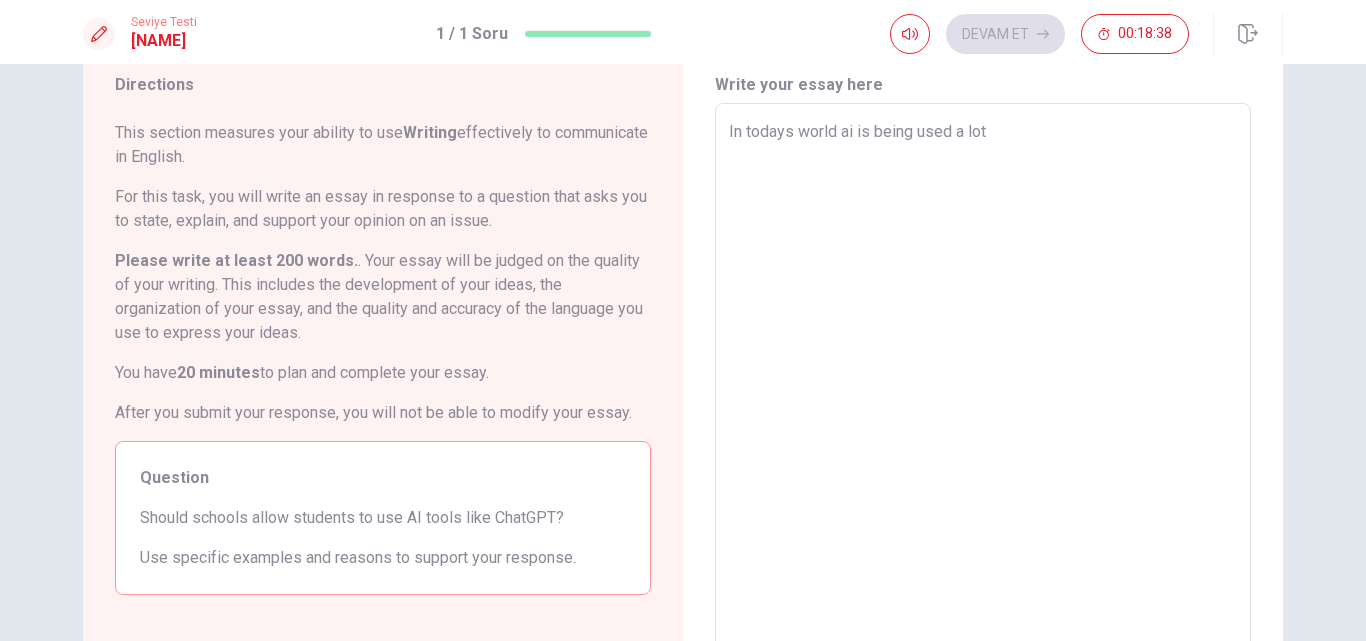 type on "x" 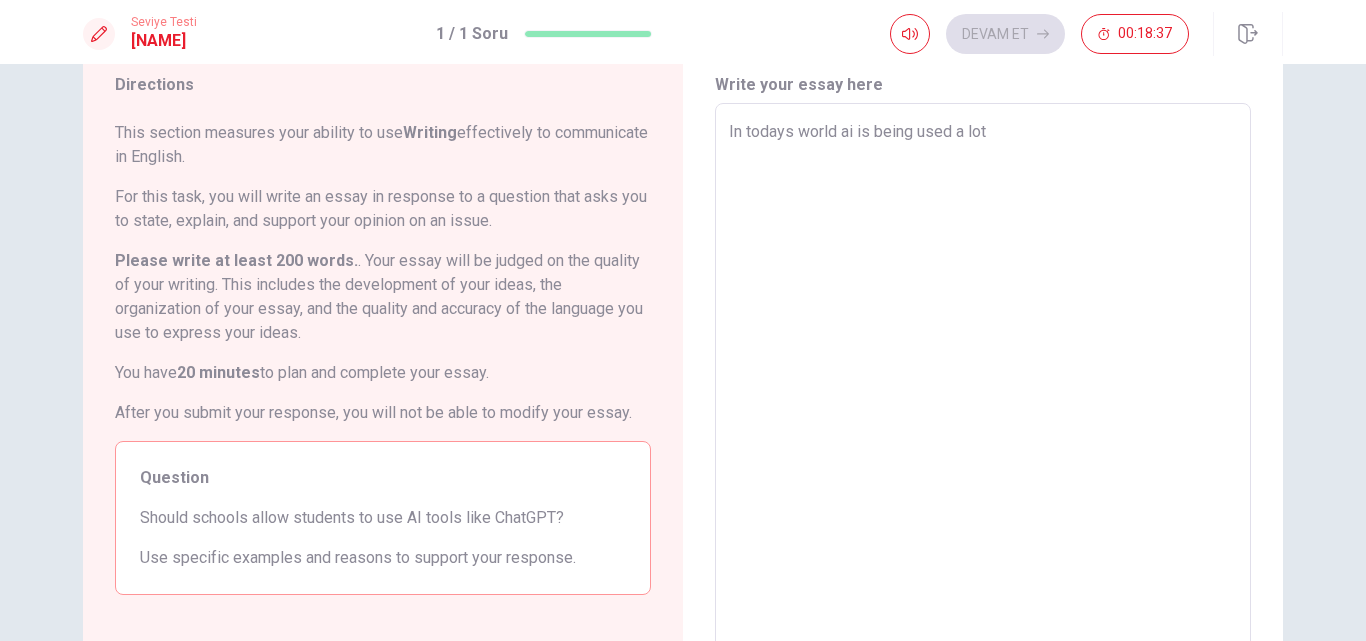 type on "In todays world ai is being used a lot a" 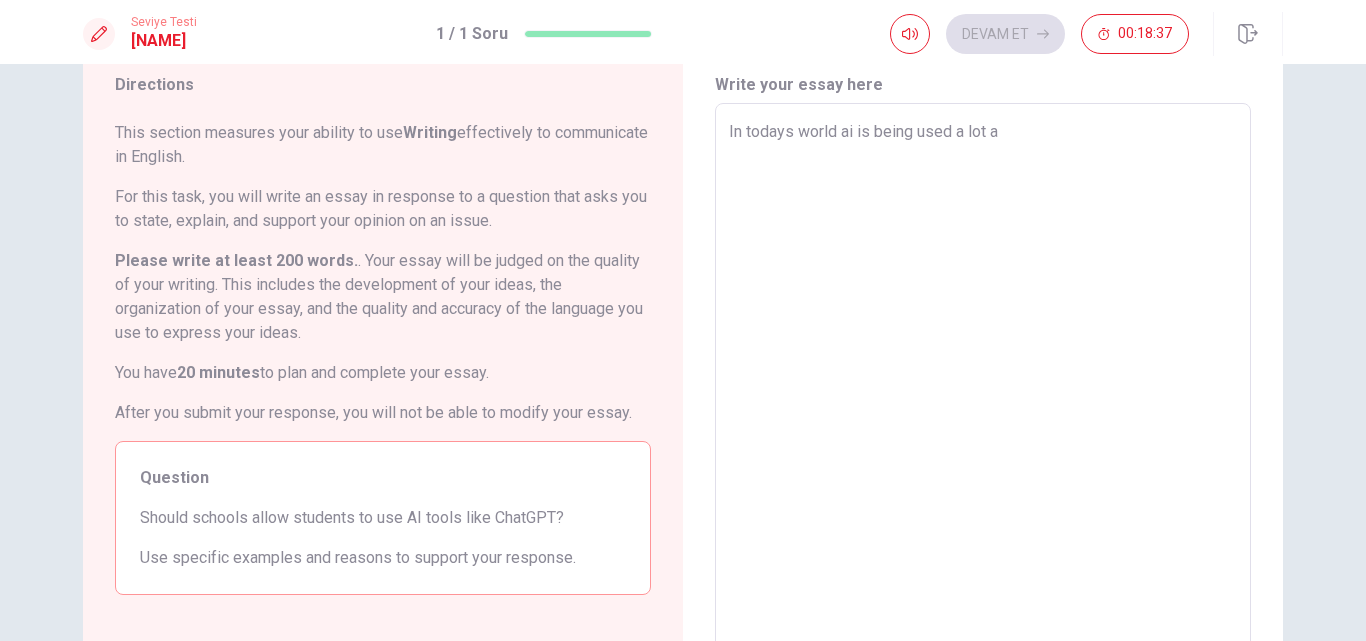 type on "x" 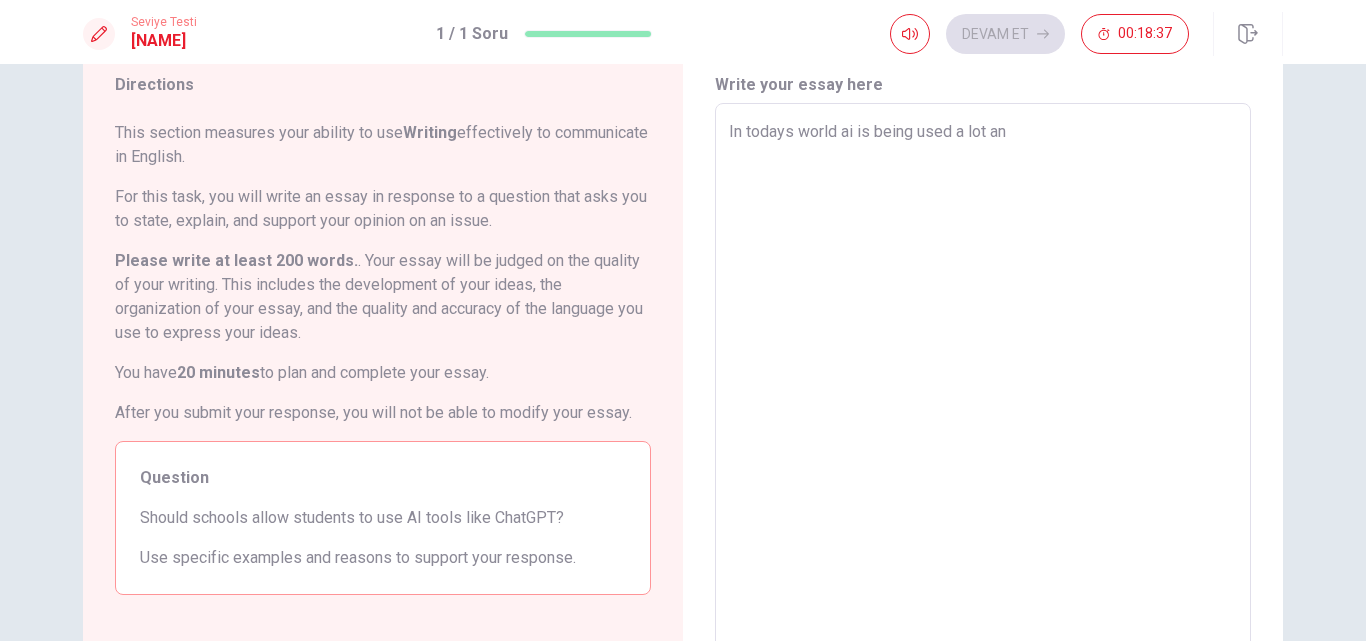 type on "x" 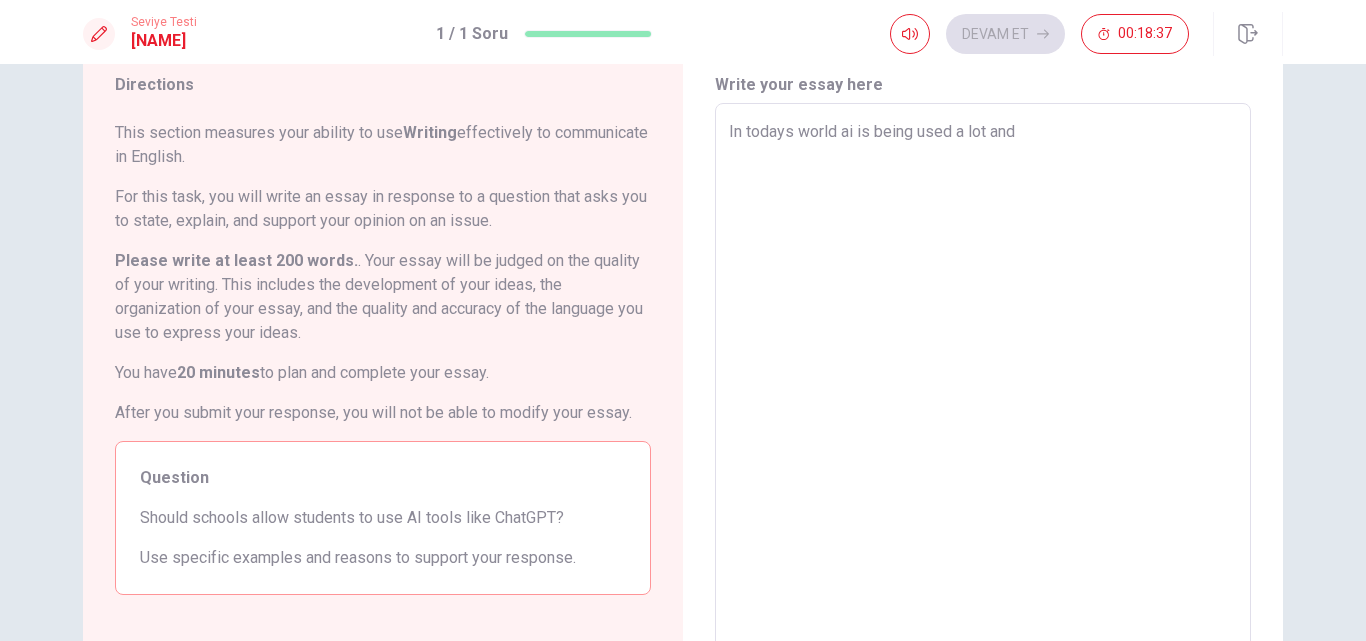 type on "x" 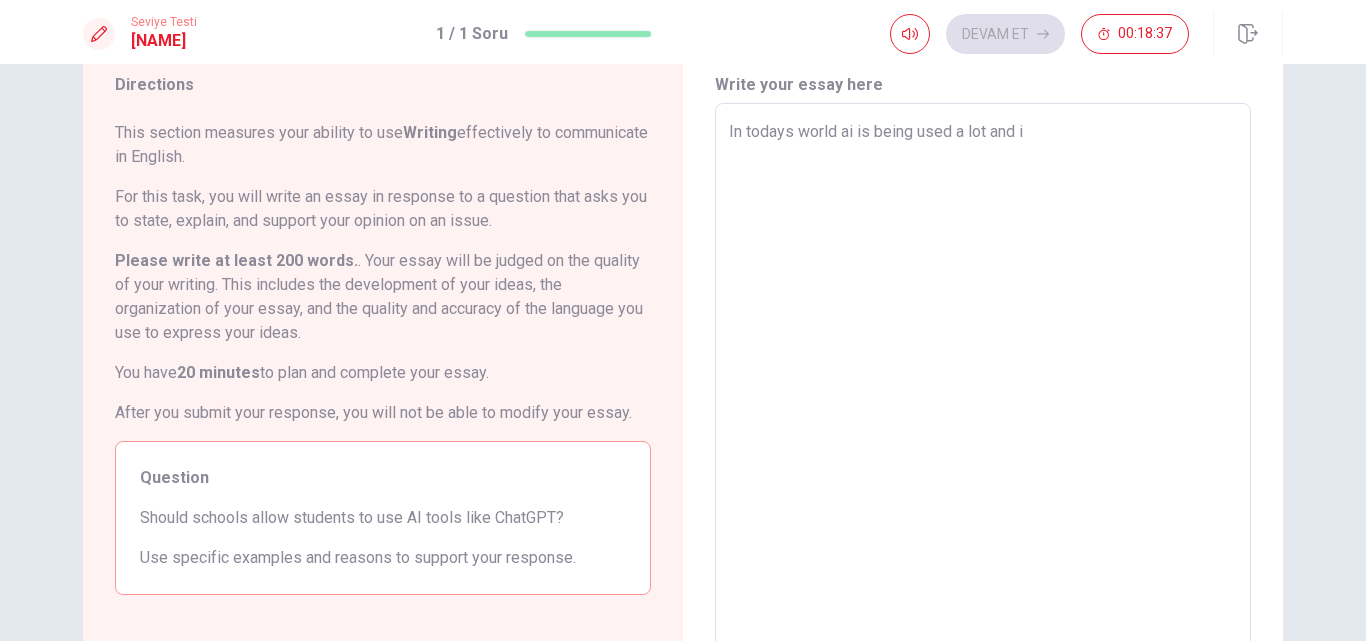 type on "x" 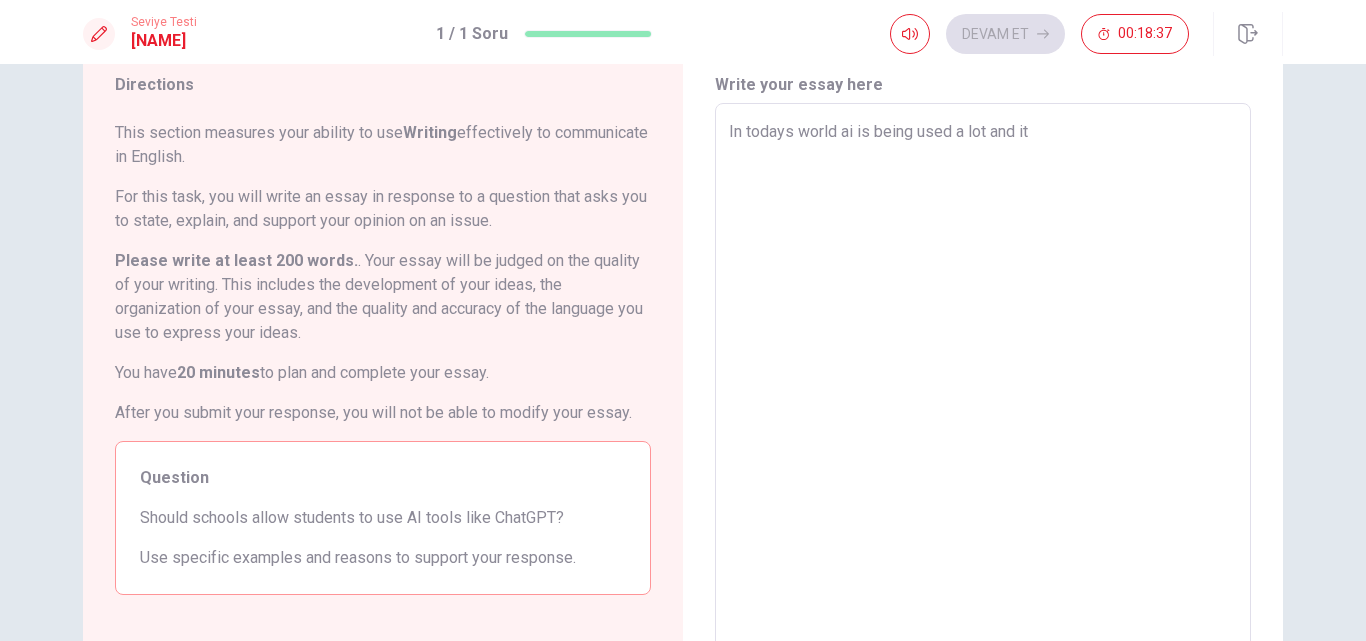 type on "x" 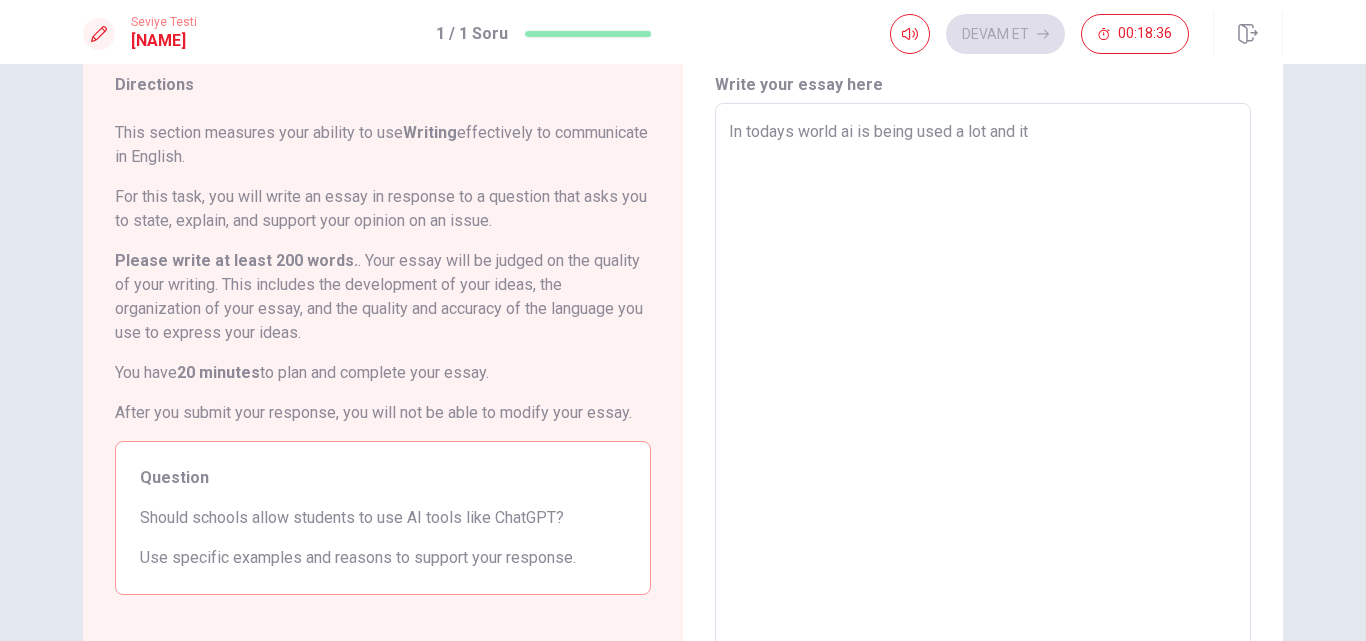 type on "x" 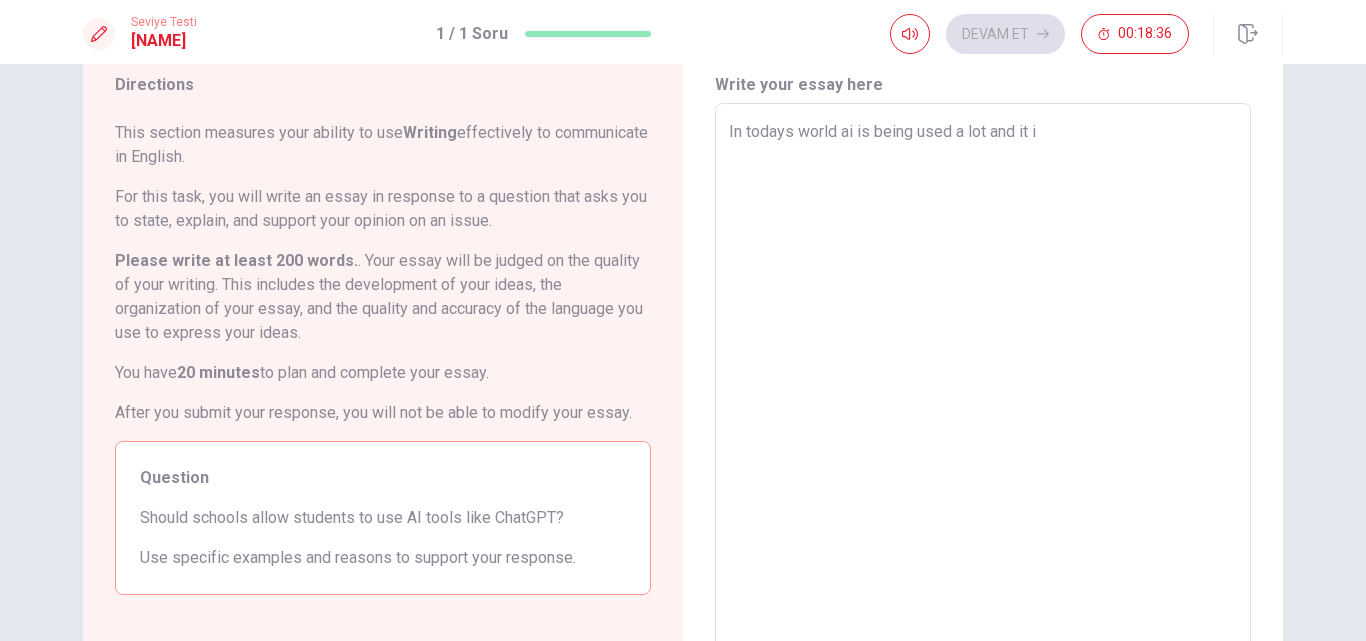 type on "x" 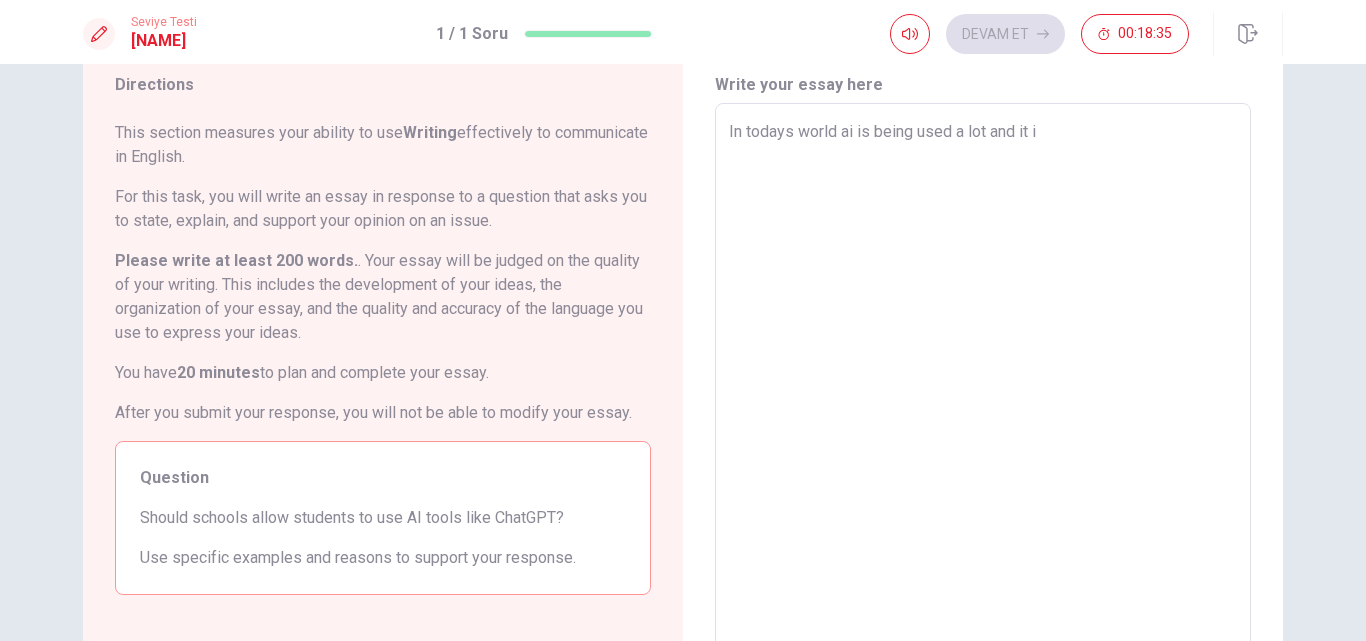 type on "In todays world ai is being used a lot and it is" 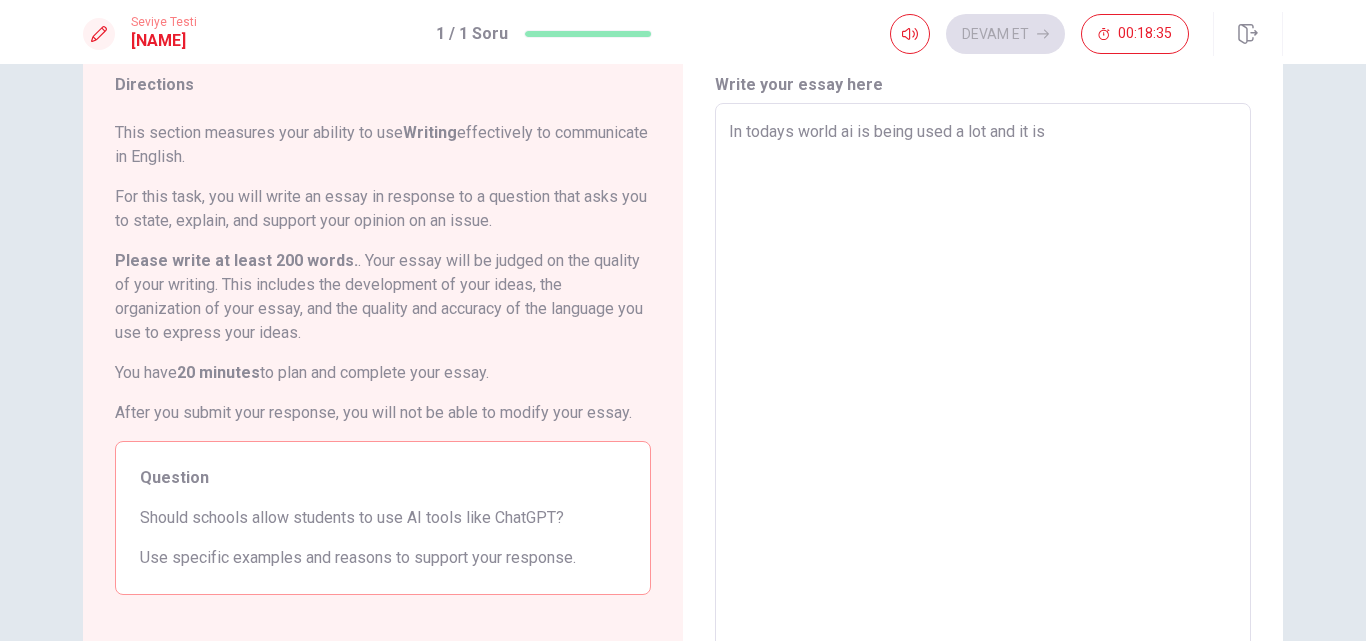 type on "x" 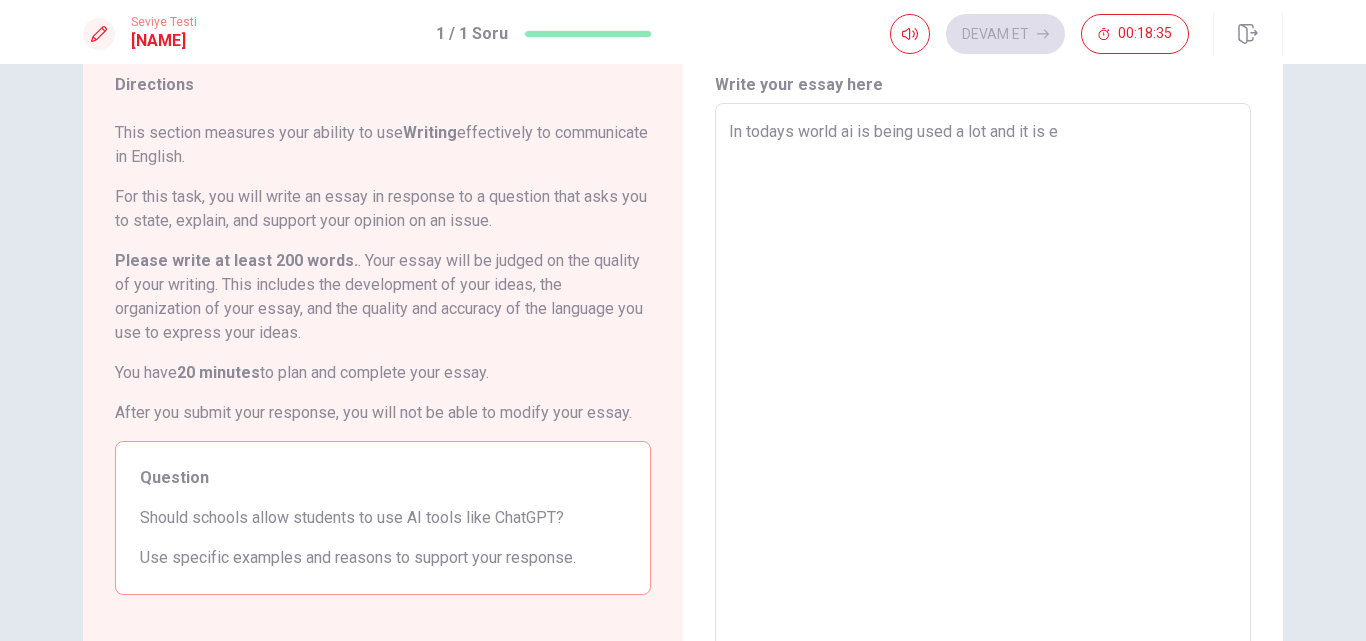 type on "x" 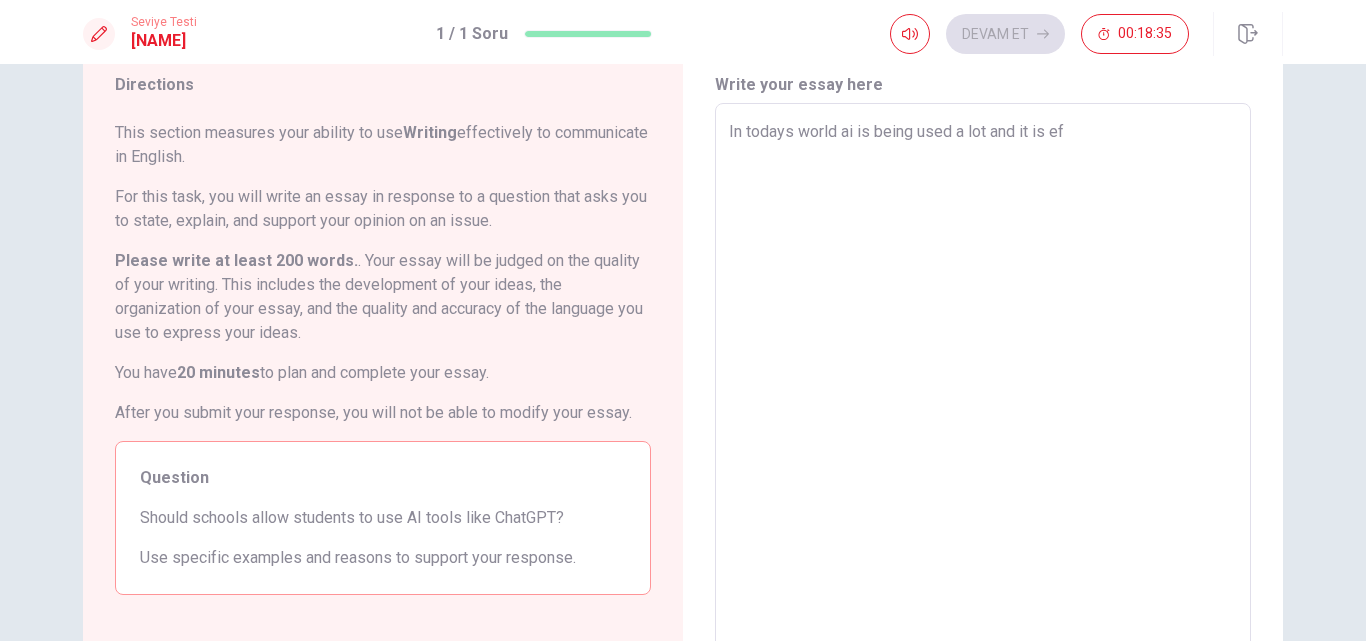 type on "x" 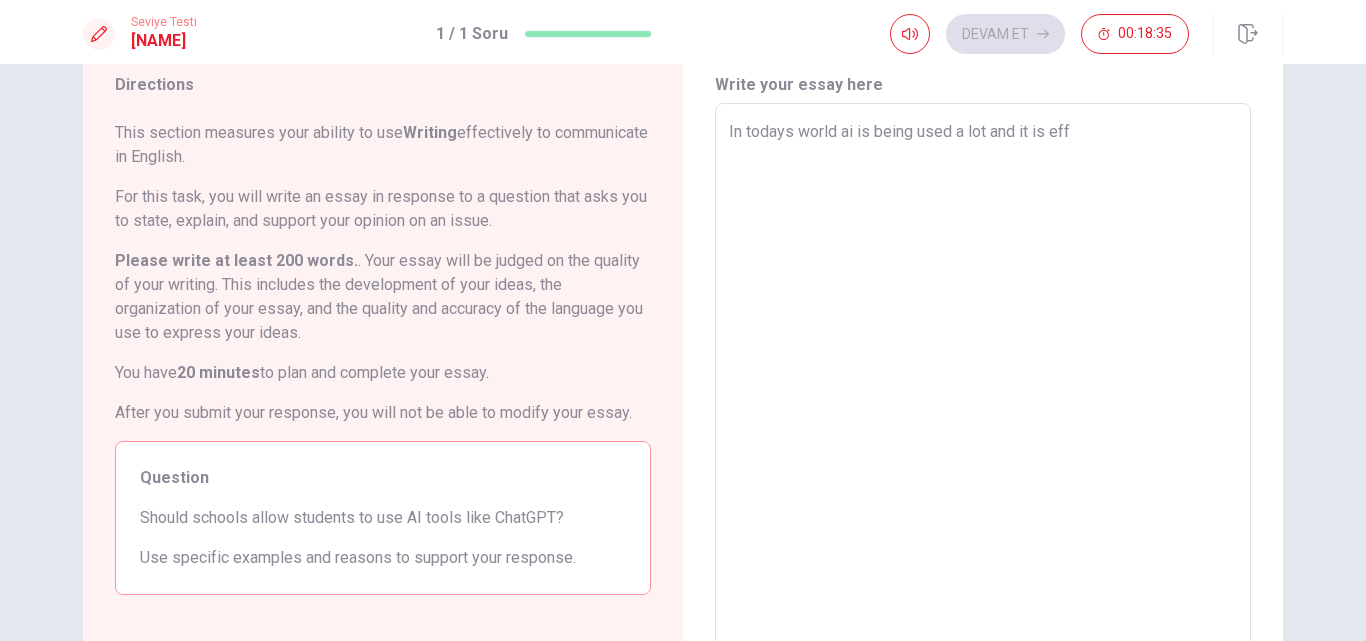 type on "x" 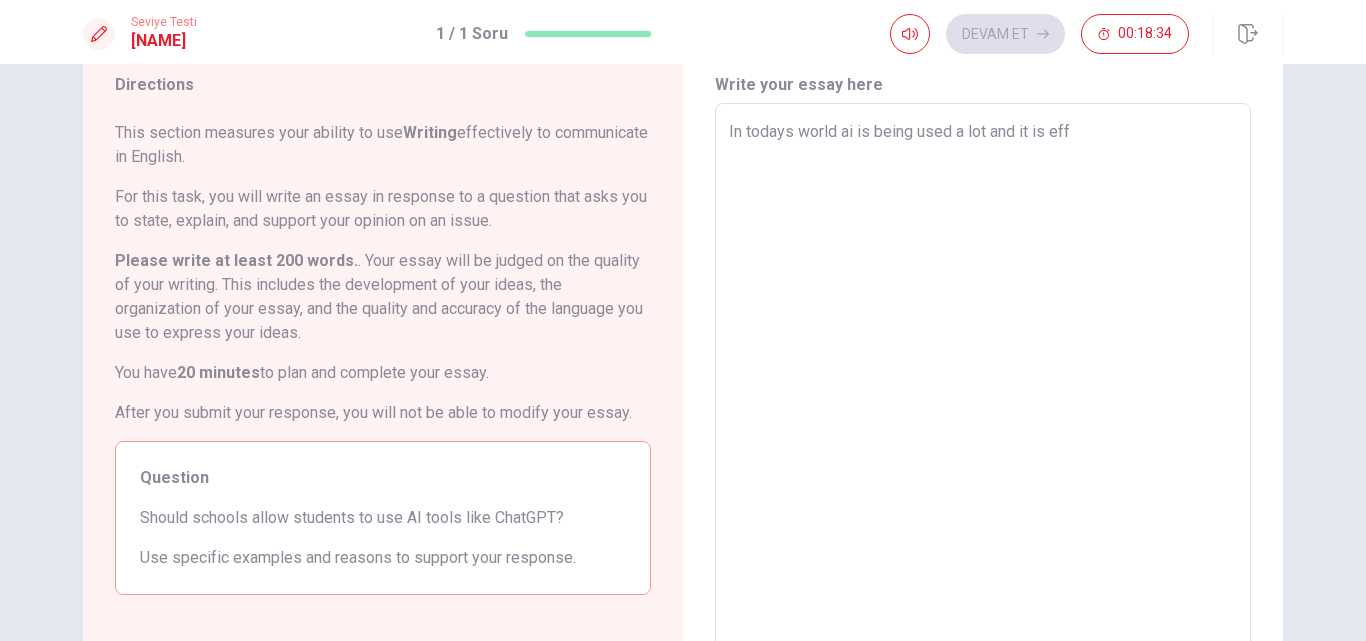 type on "In todays world ai is being used a lot and it is effe" 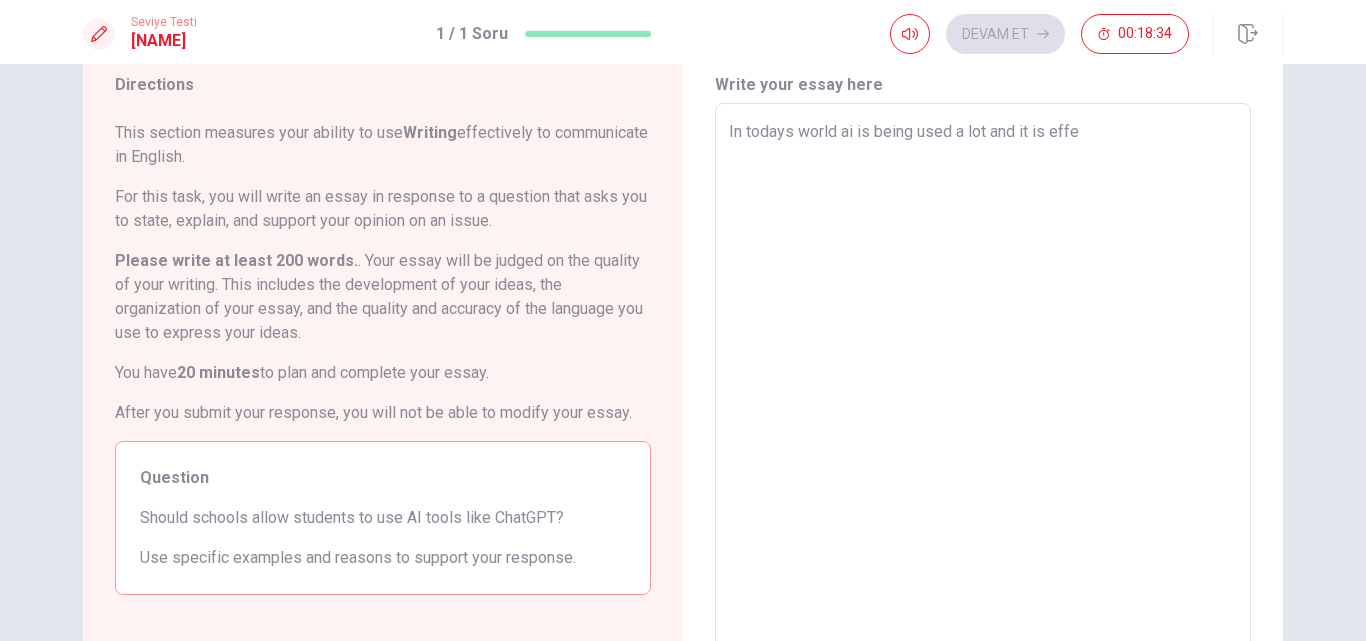 type on "x" 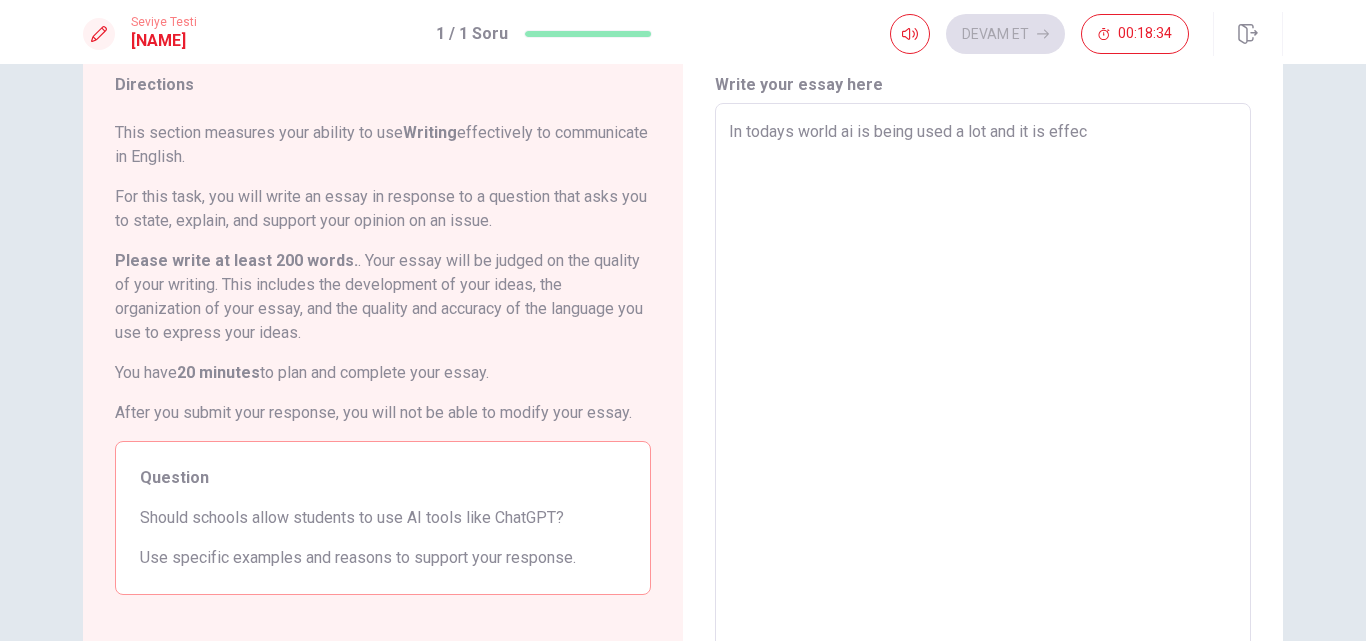 type on "x" 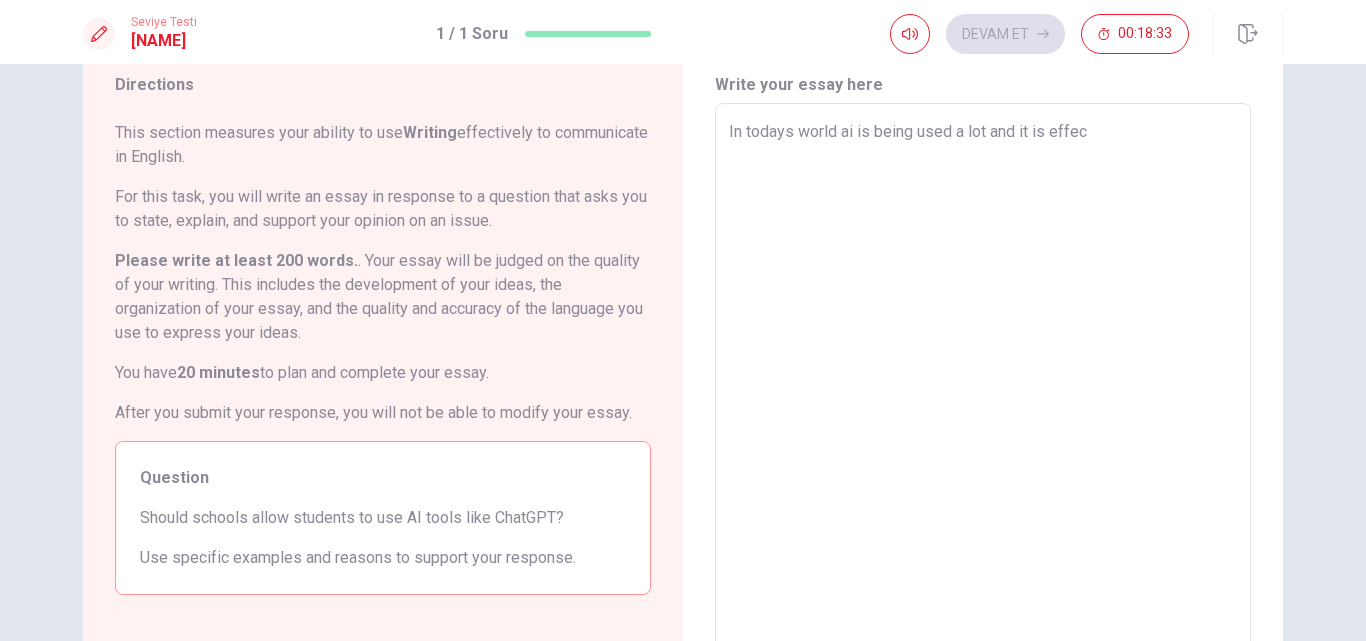 type on "In todays world ai is being used a lot and it is effect" 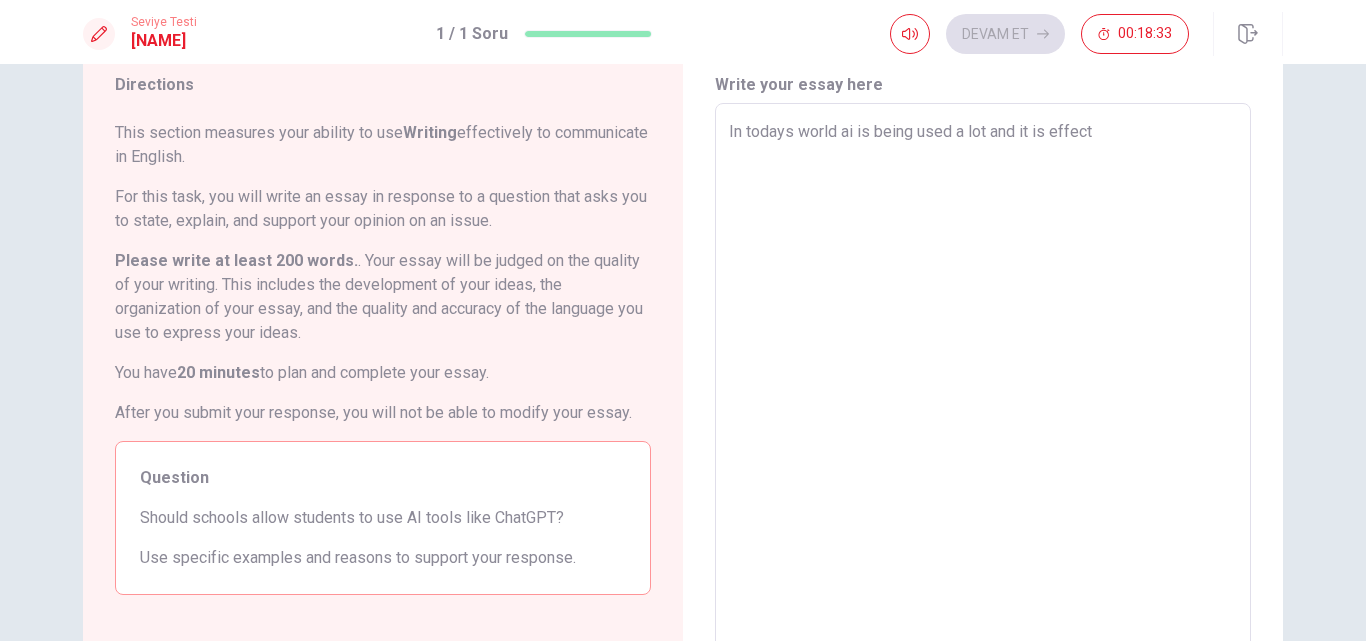 type on "x" 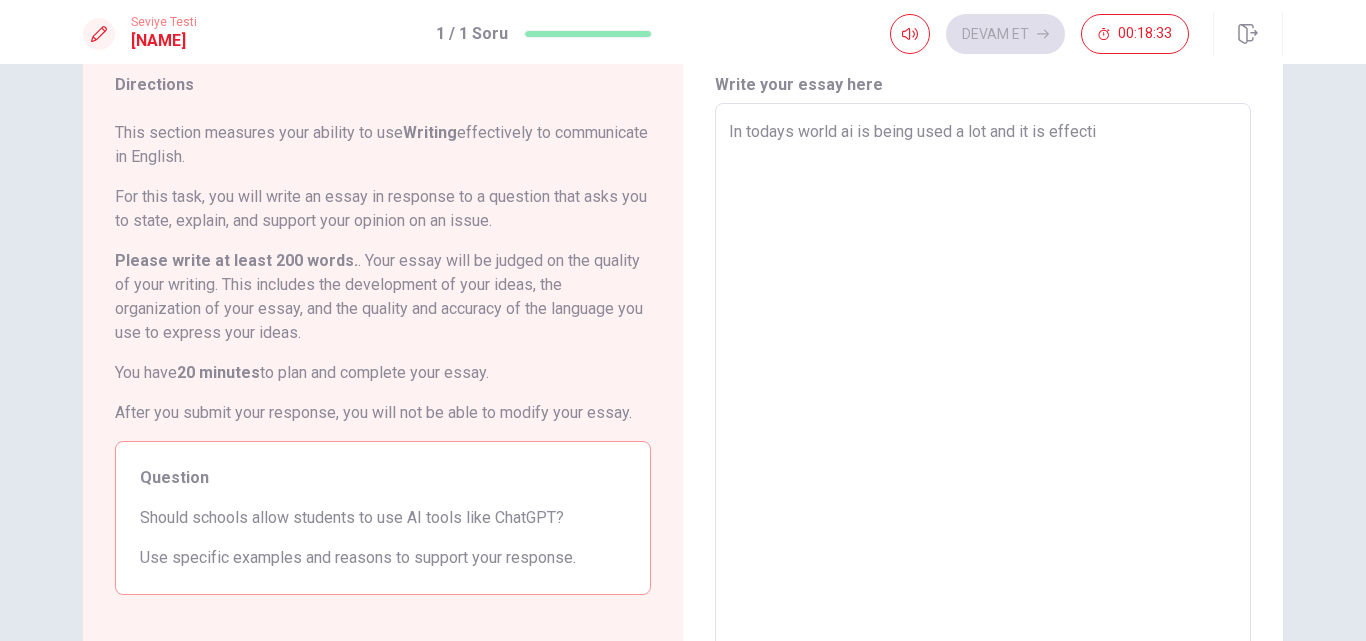 type on "x" 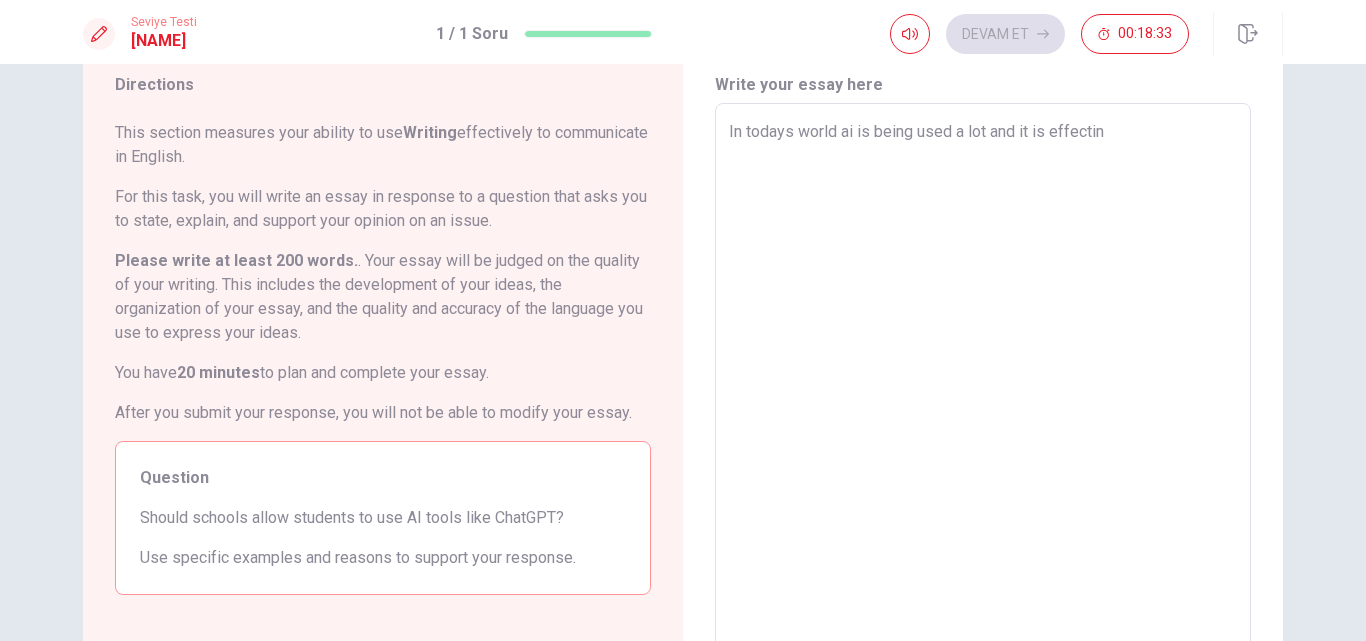 type on "In todays world ai is being used a lot and it is effecting" 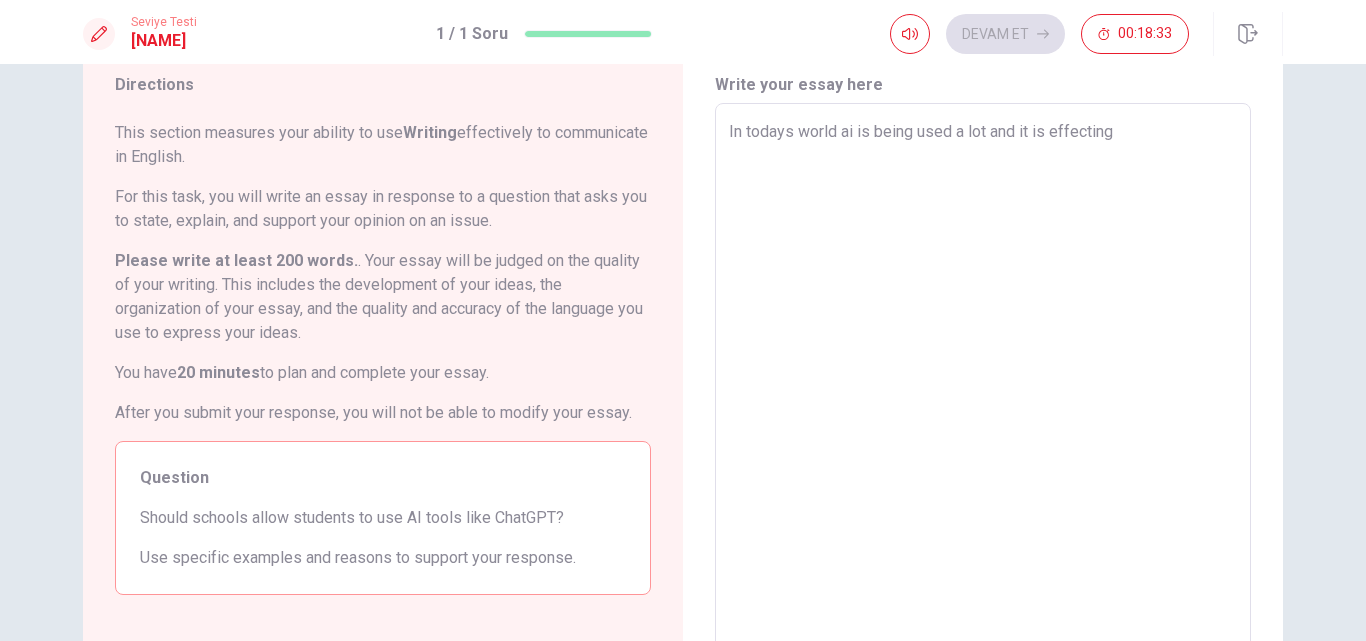 type on "x" 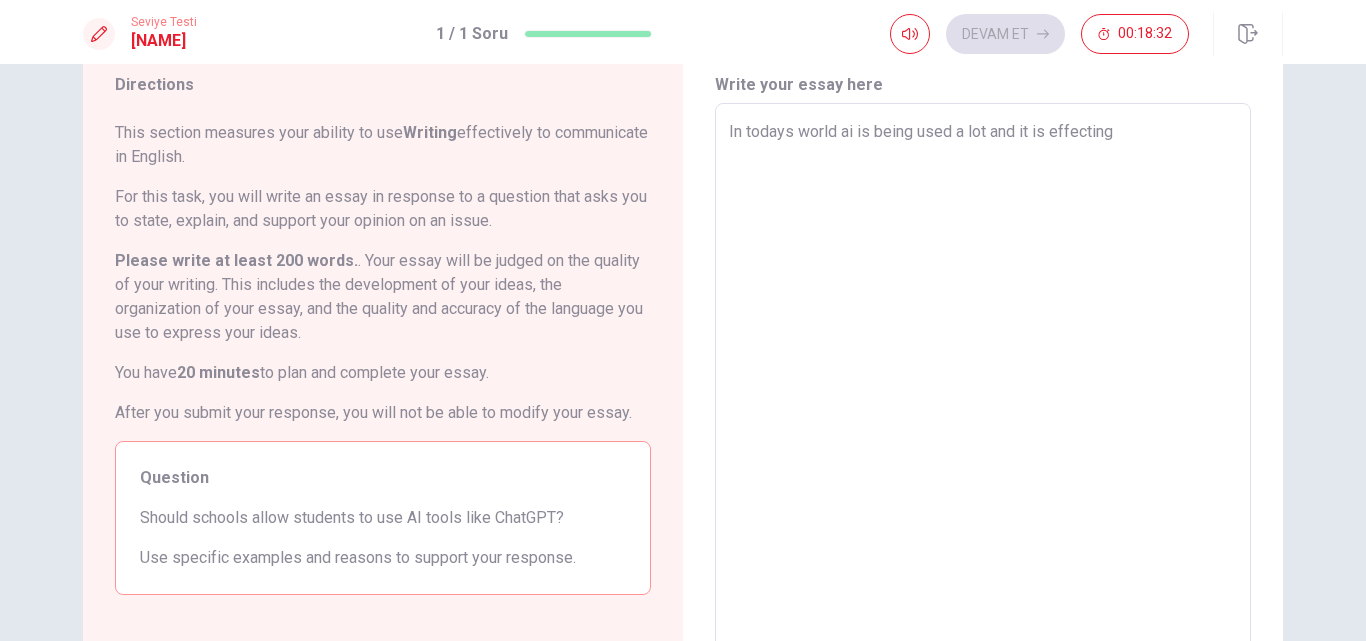 type on "In todays world ai is being used a lot and it is effecting" 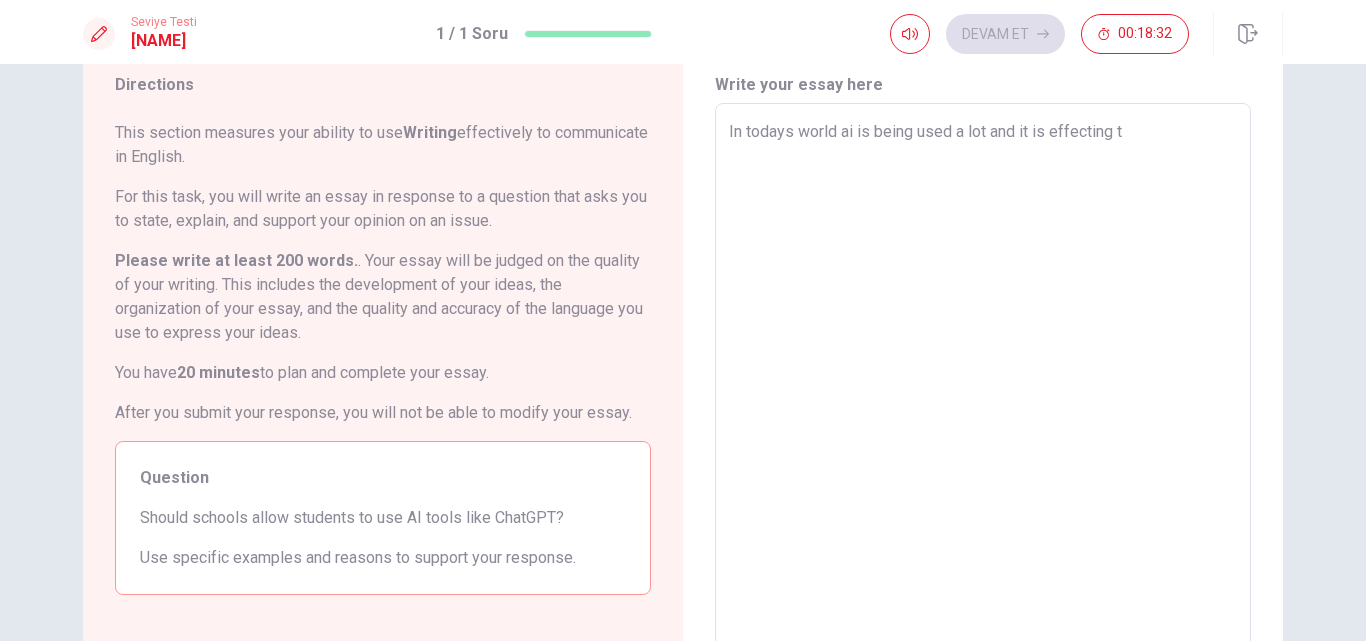 type on "x" 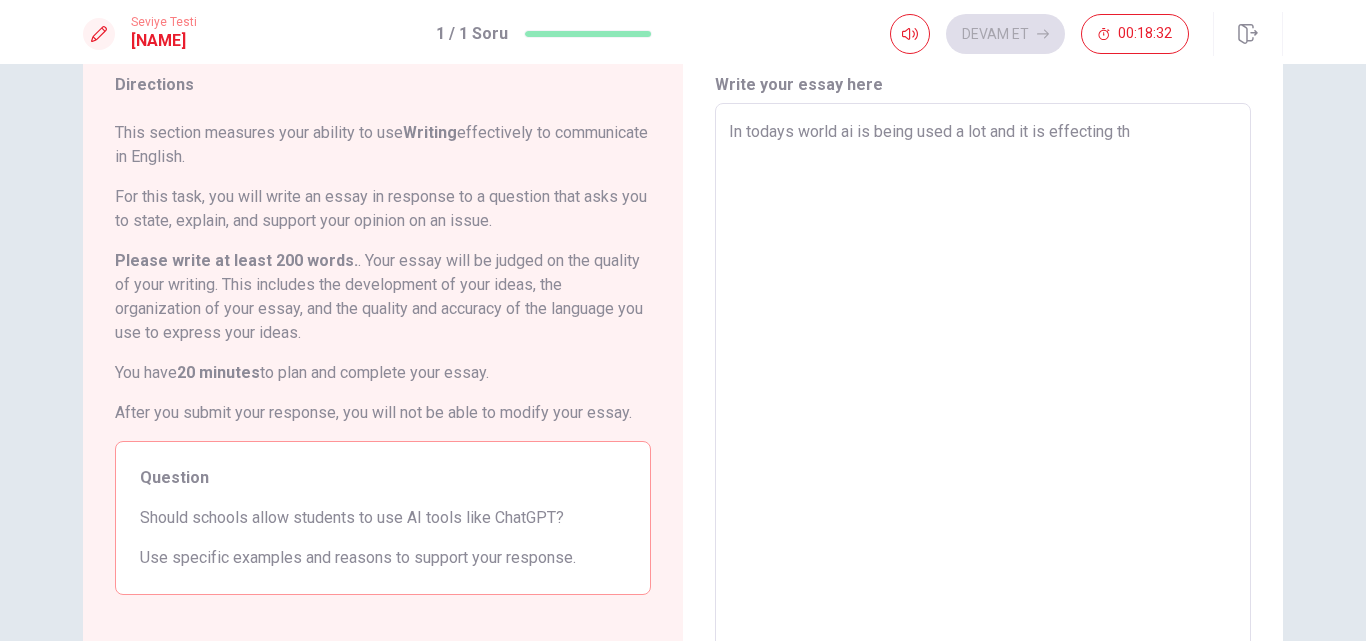 type on "x" 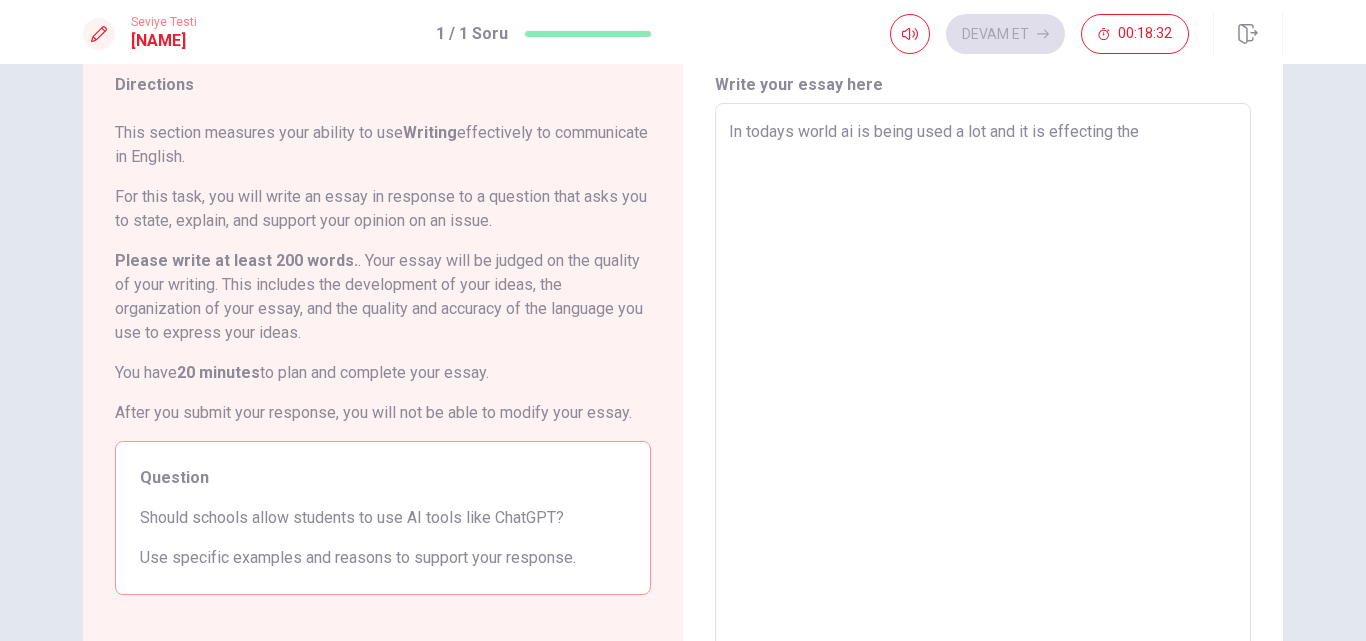 type on "x" 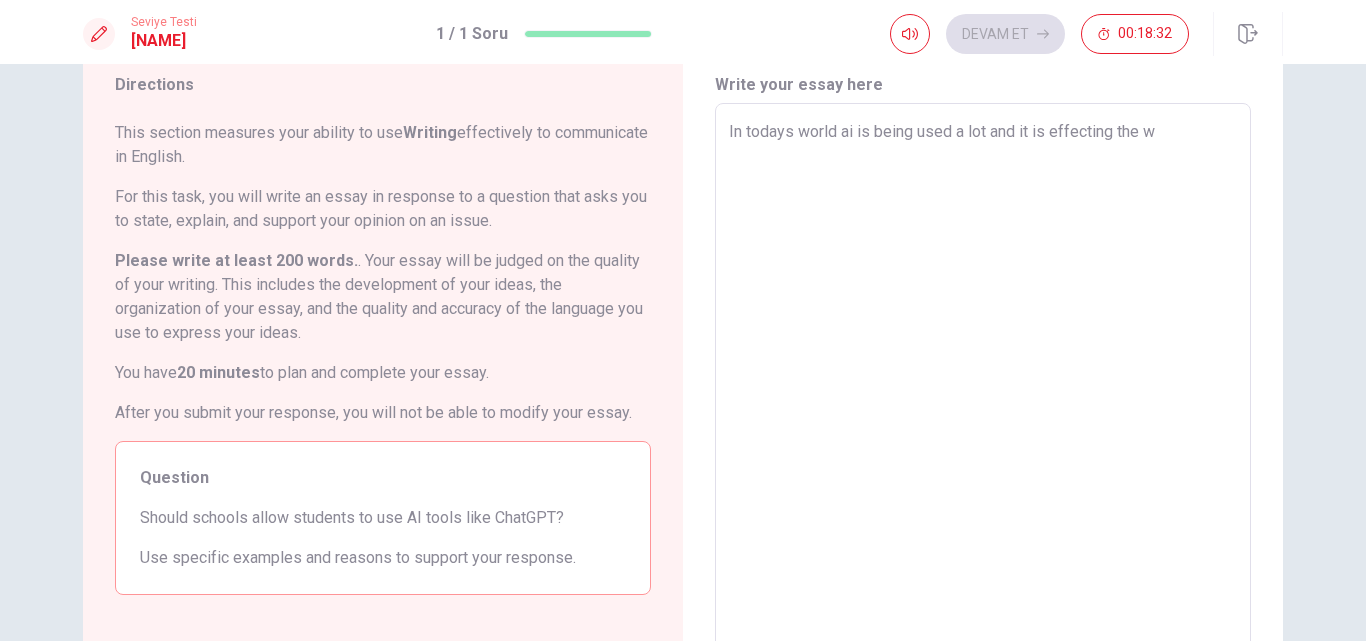 type on "x" 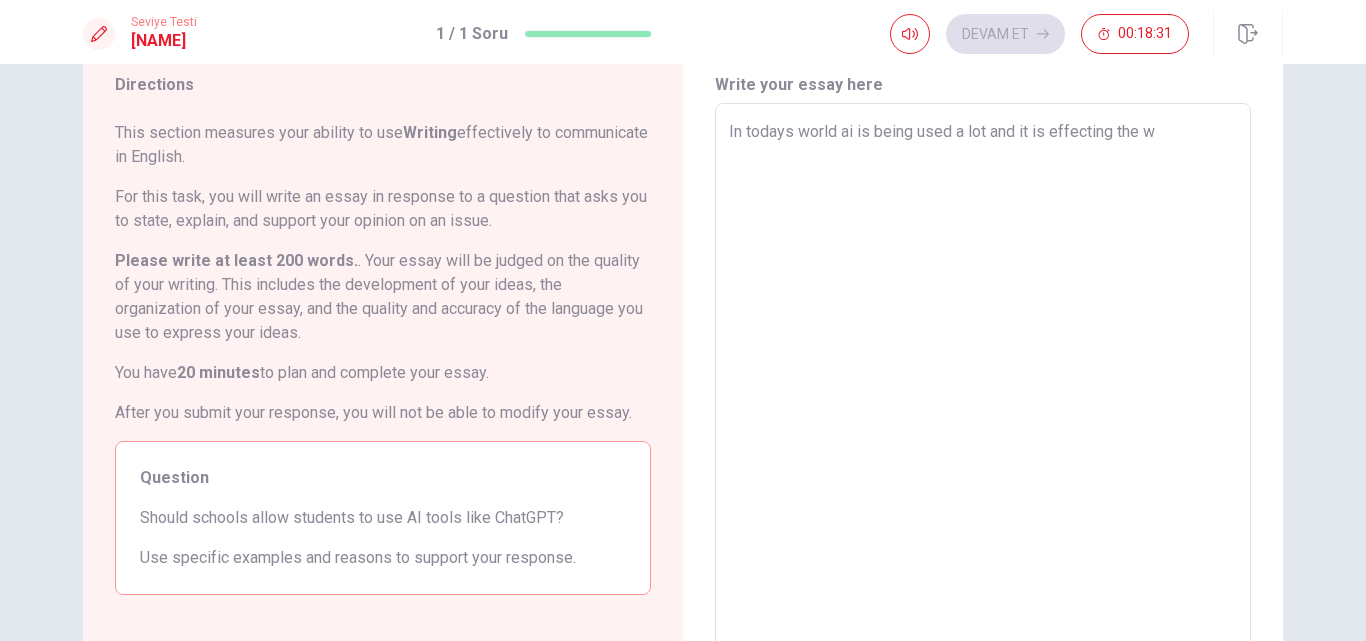 type on "In todays world ai is being used a lot and it is effecting the wa" 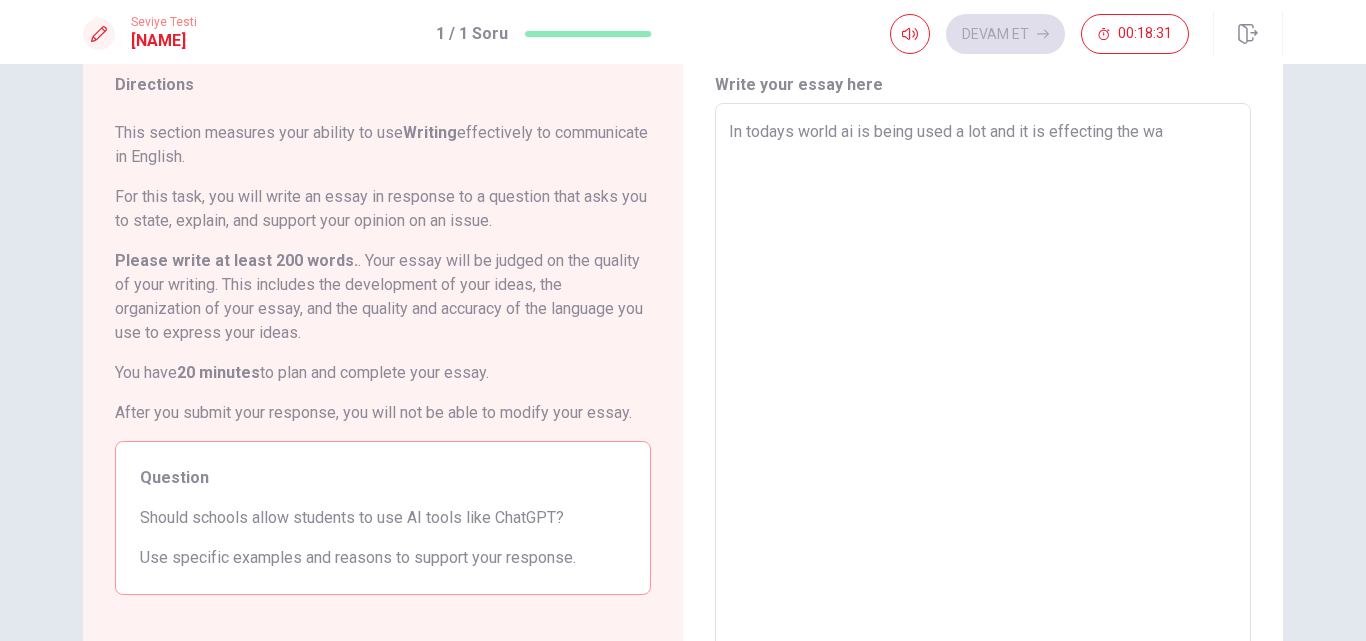 type on "x" 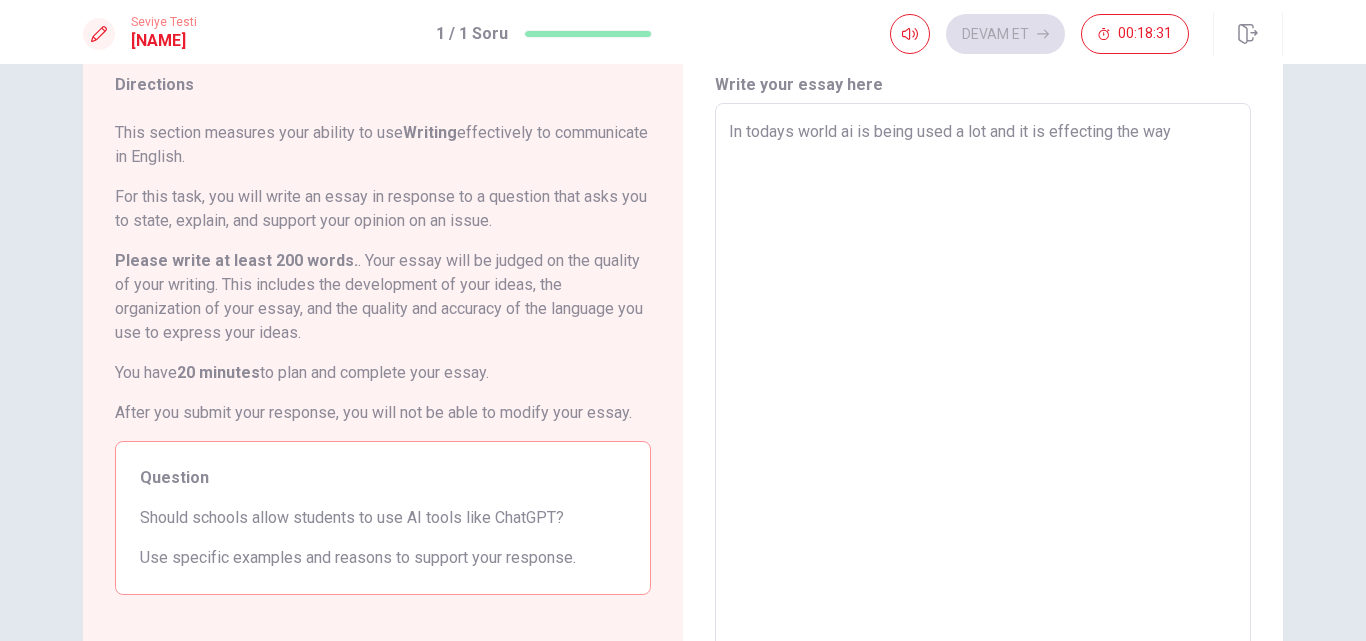 type on "x" 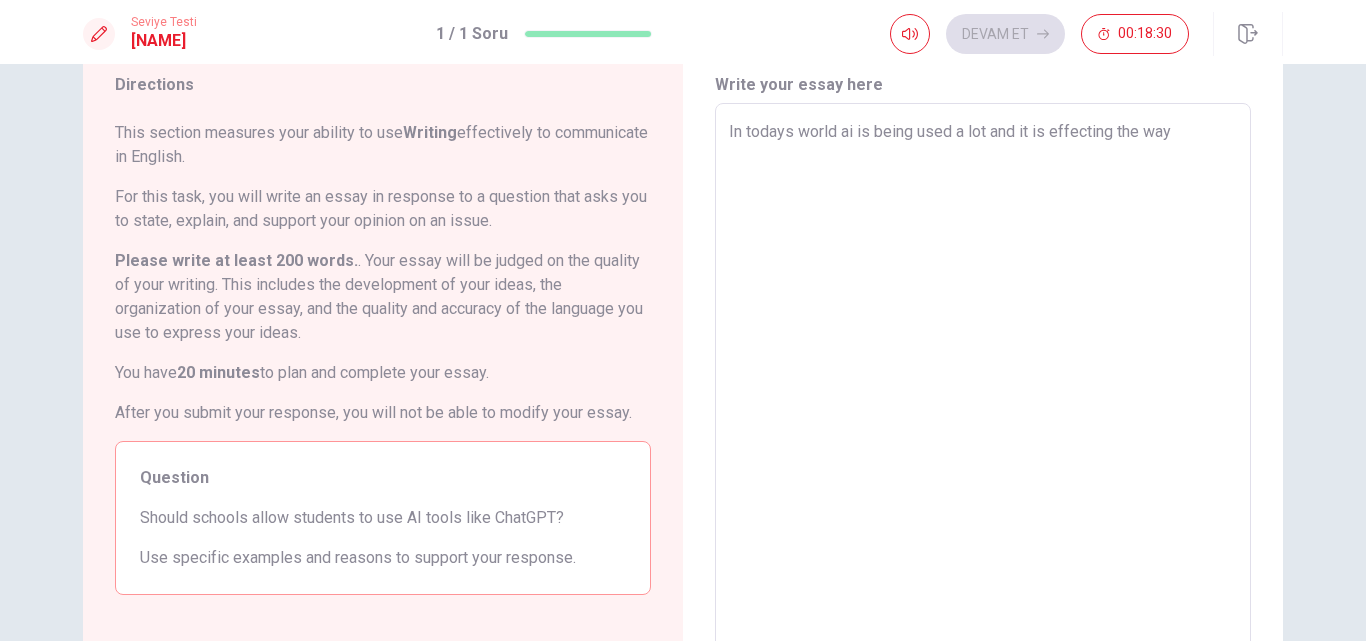 type on "In todays world ai is being used a lot and it is effecting the way s" 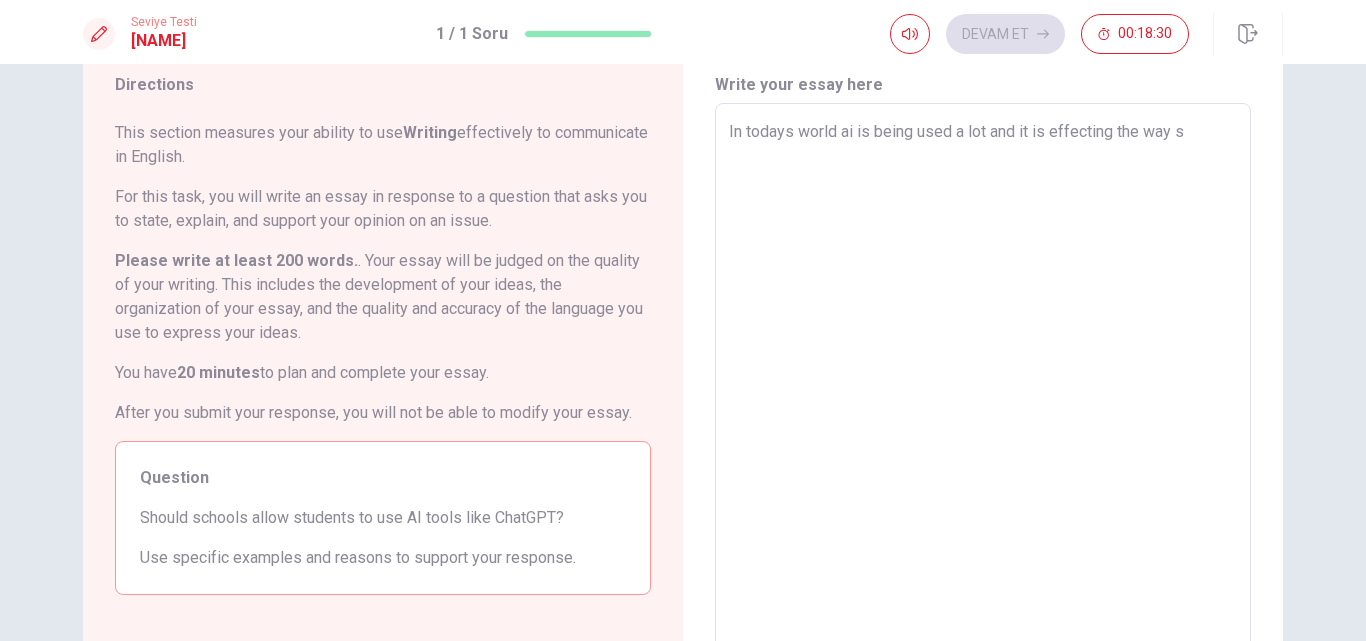 type on "x" 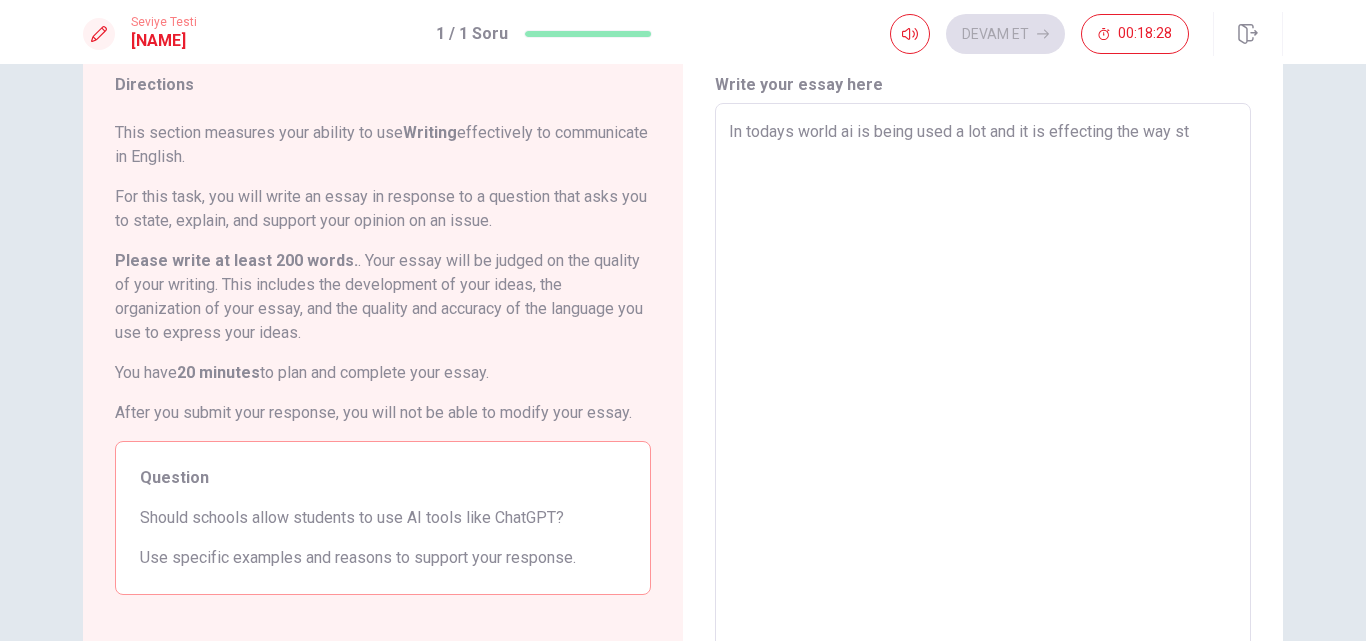type on "x" 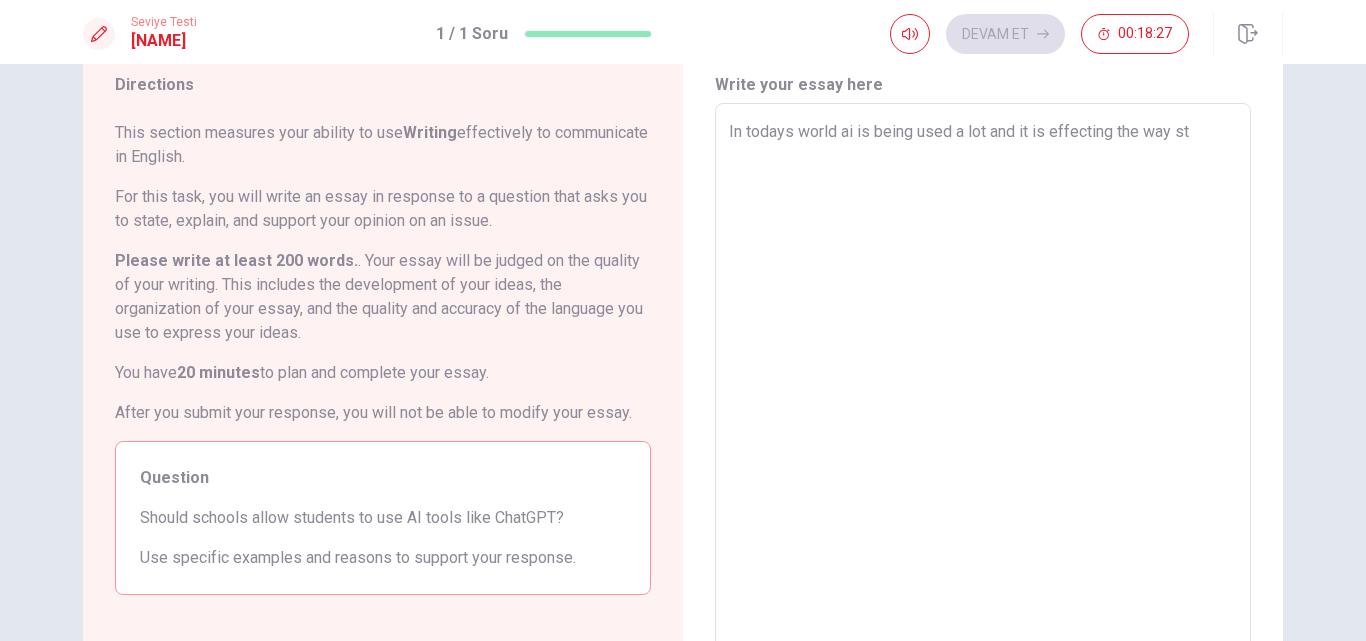 type on "In todays world ai is being used a lot and it is effecting the way stu" 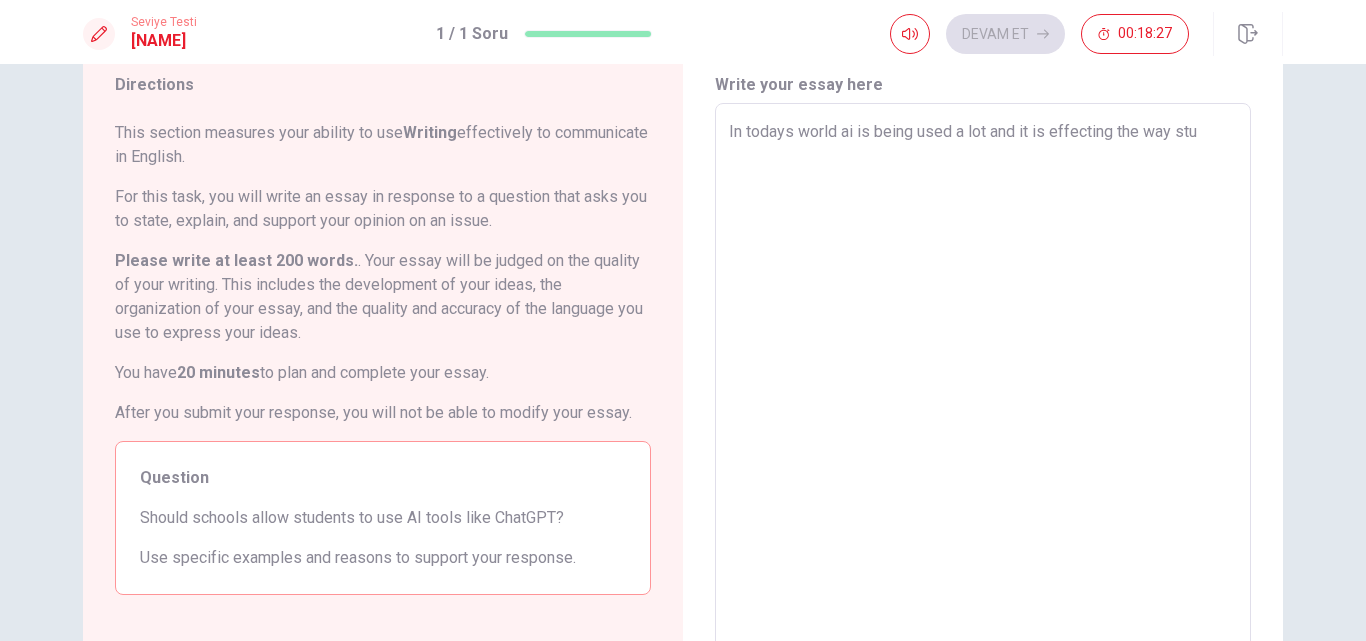 type on "x" 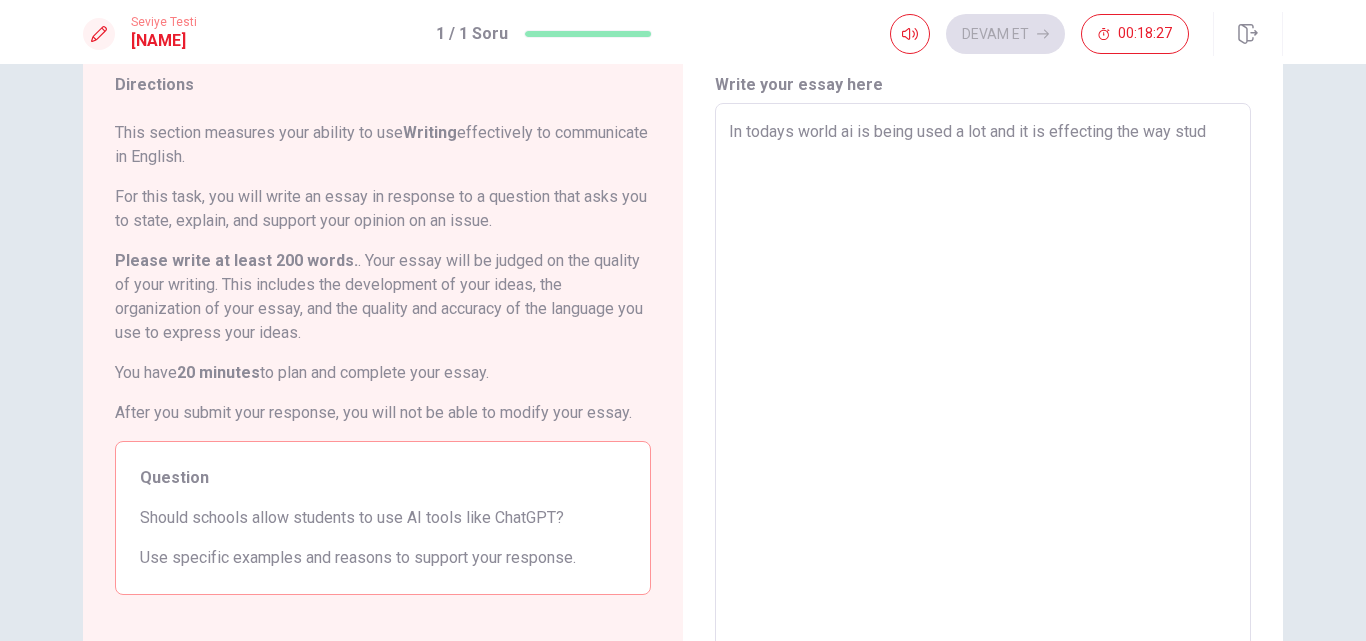 type on "x" 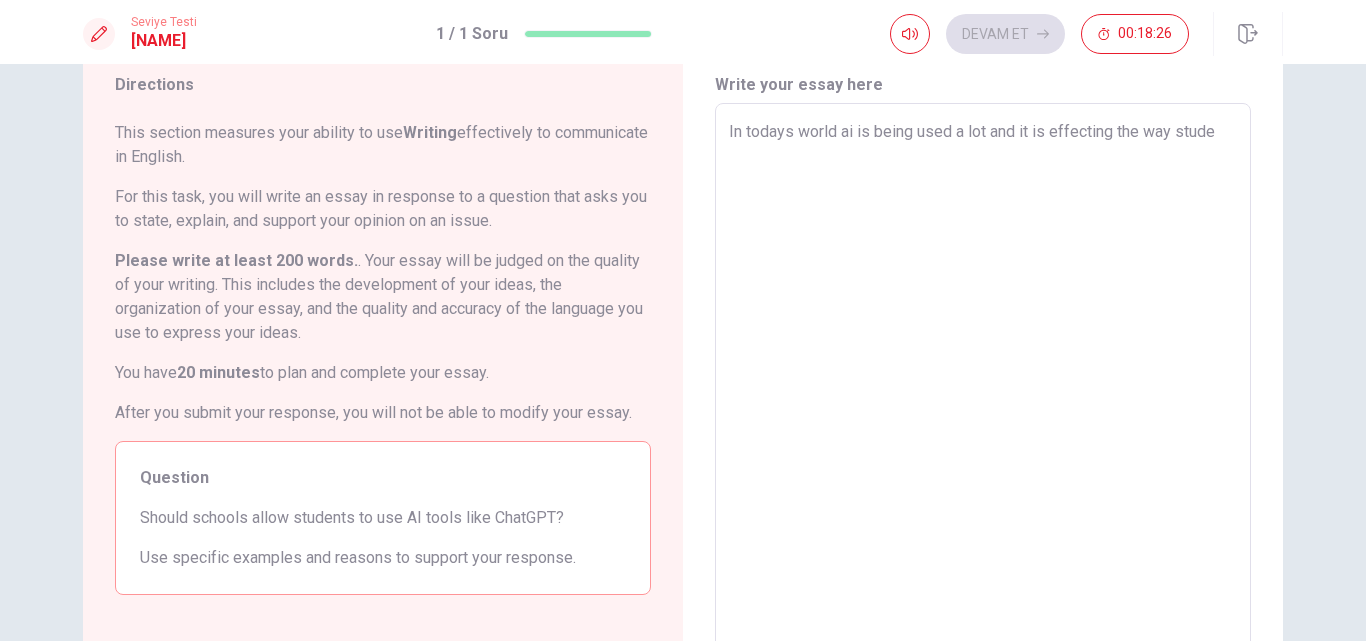 type on "x" 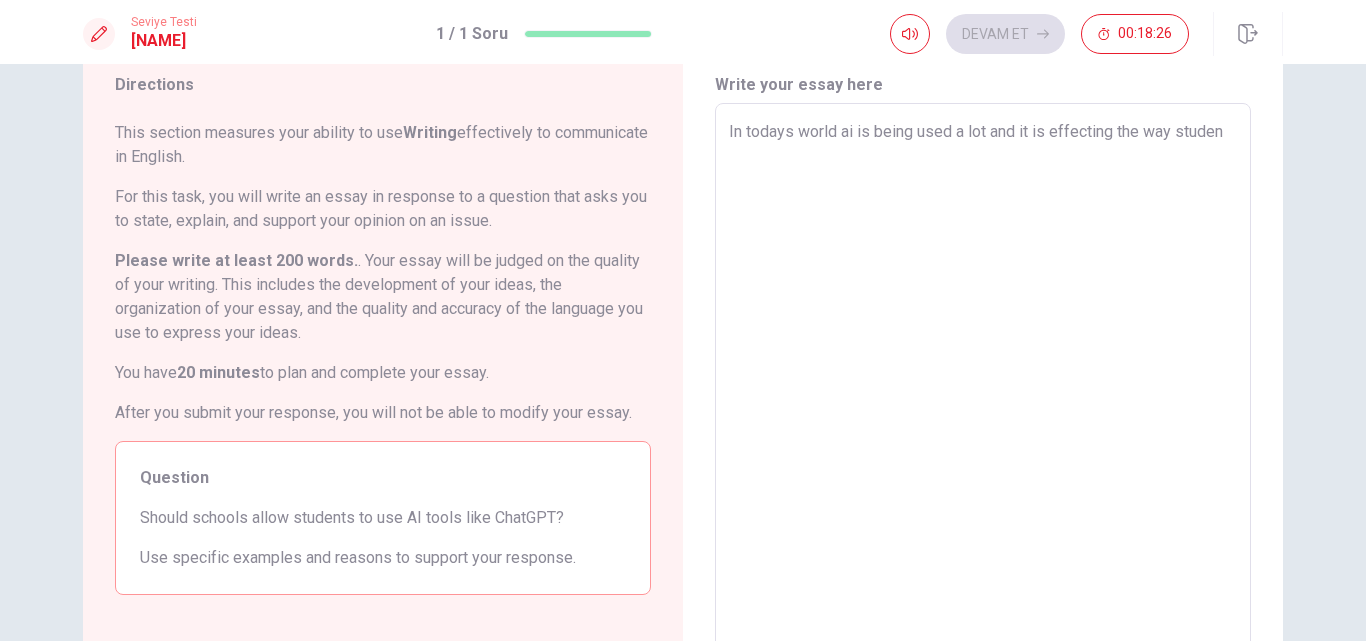 type on "x" 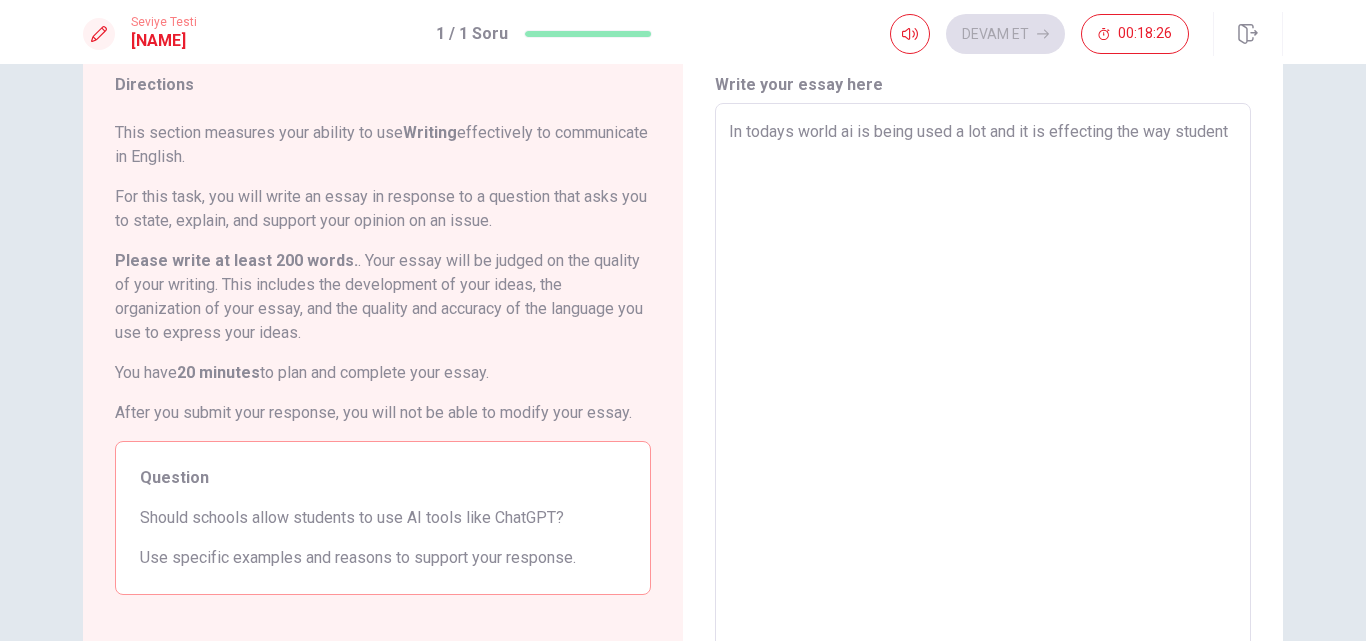 type on "In todays world ai is being used a lot and it is effecting the way students" 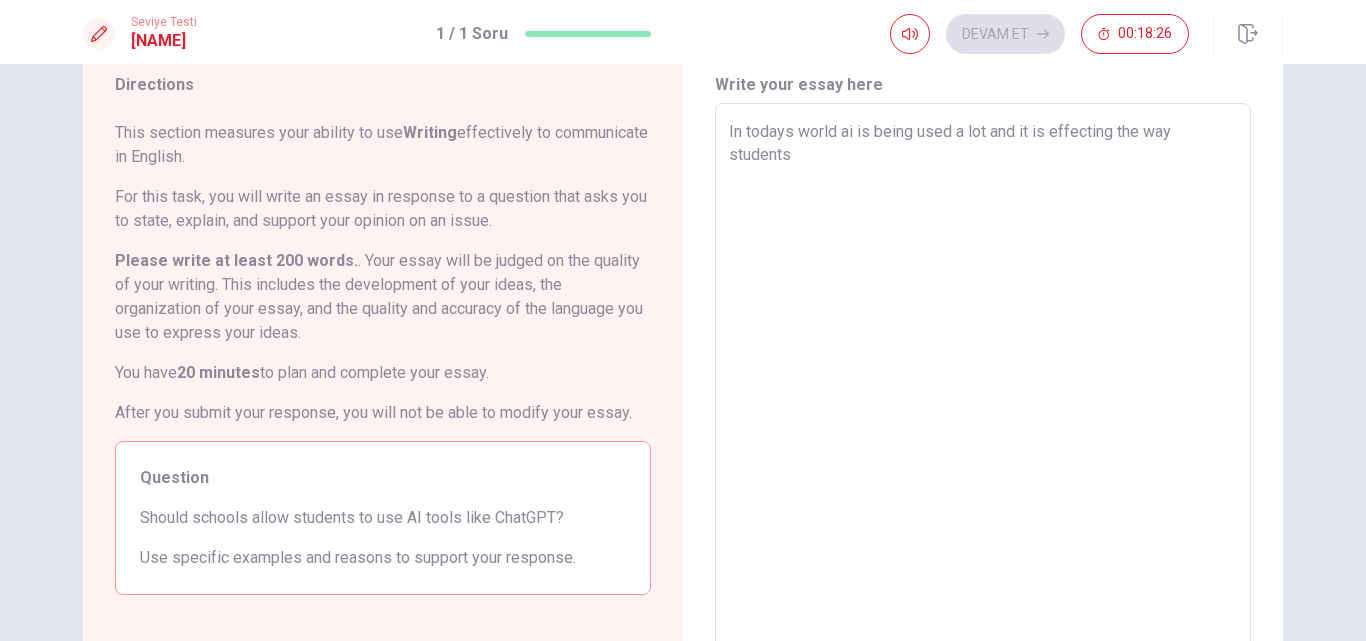 type on "x" 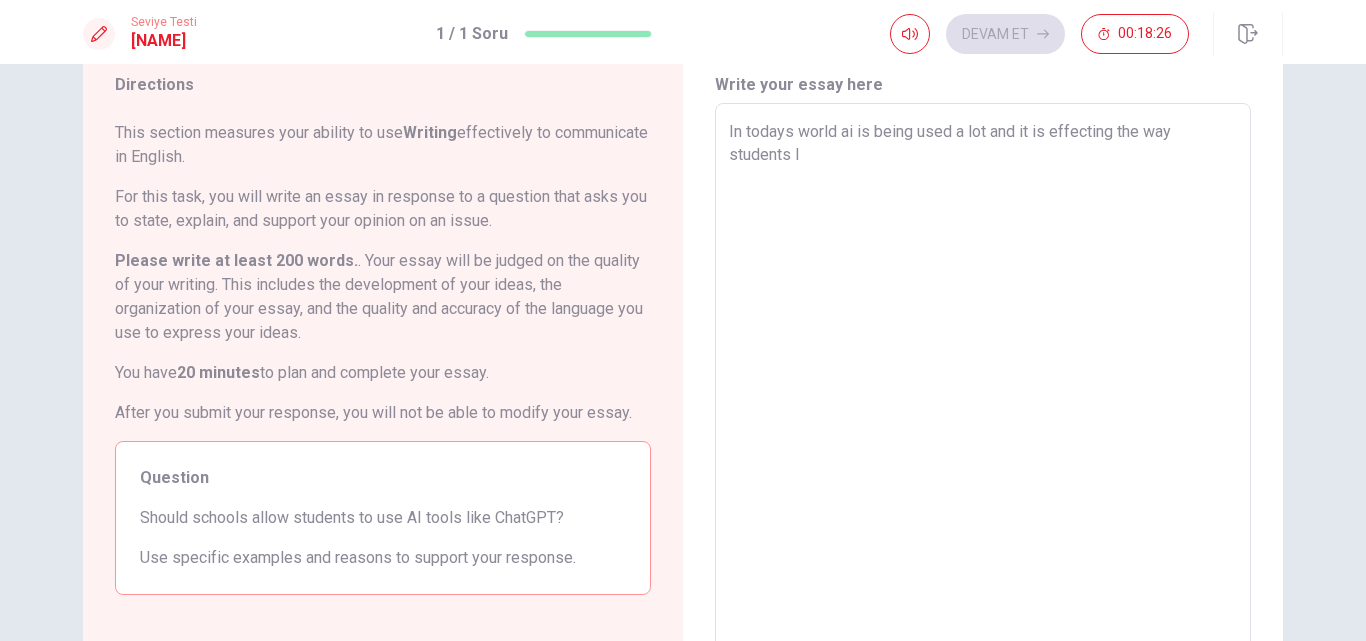 type on "x" 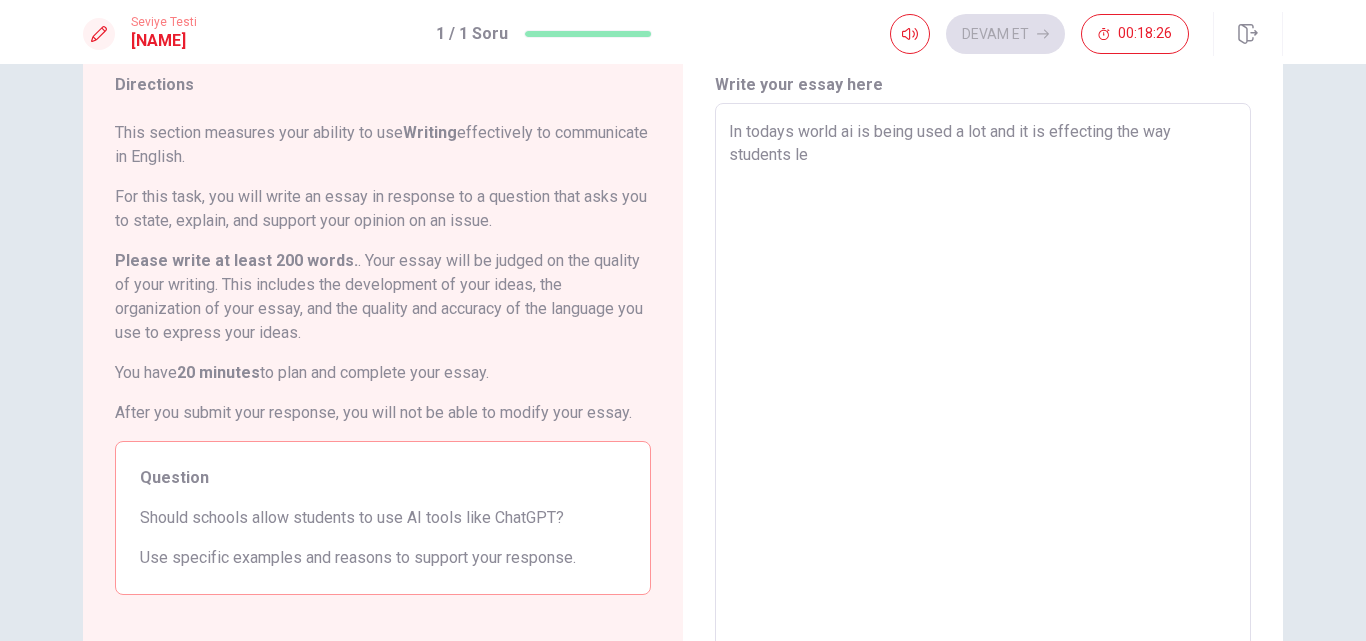 type on "x" 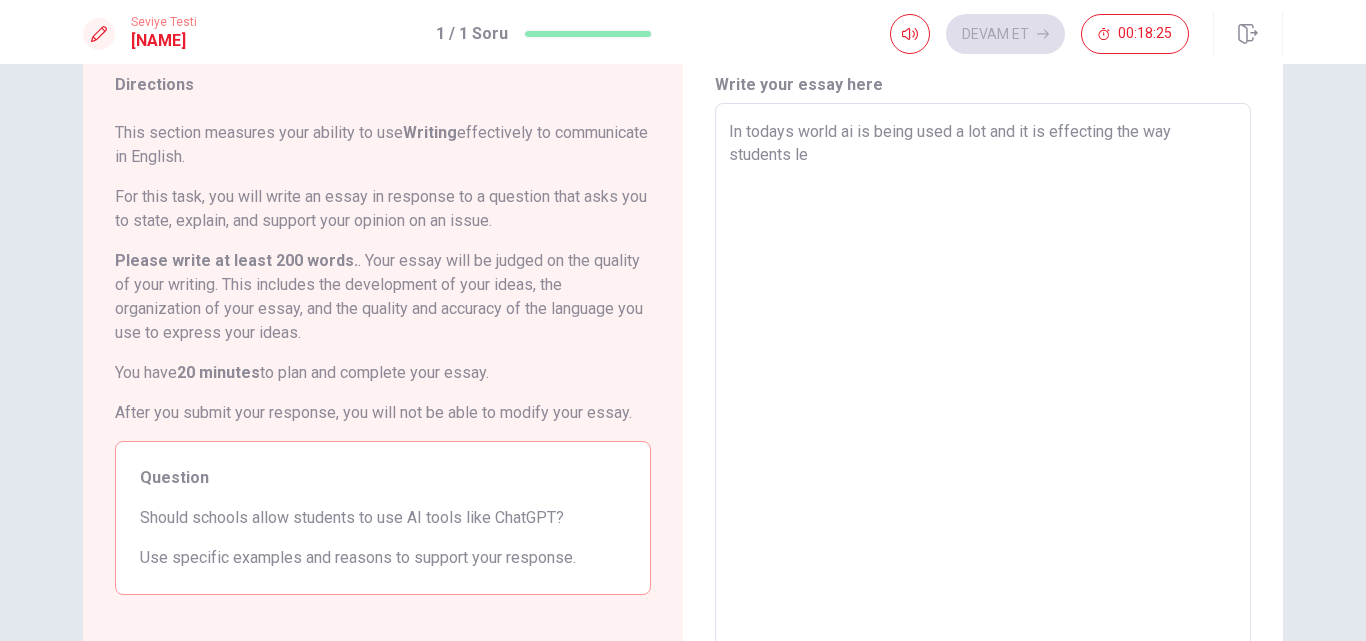 type on "In todays world ai is being used a lot and it is effecting the way students lea" 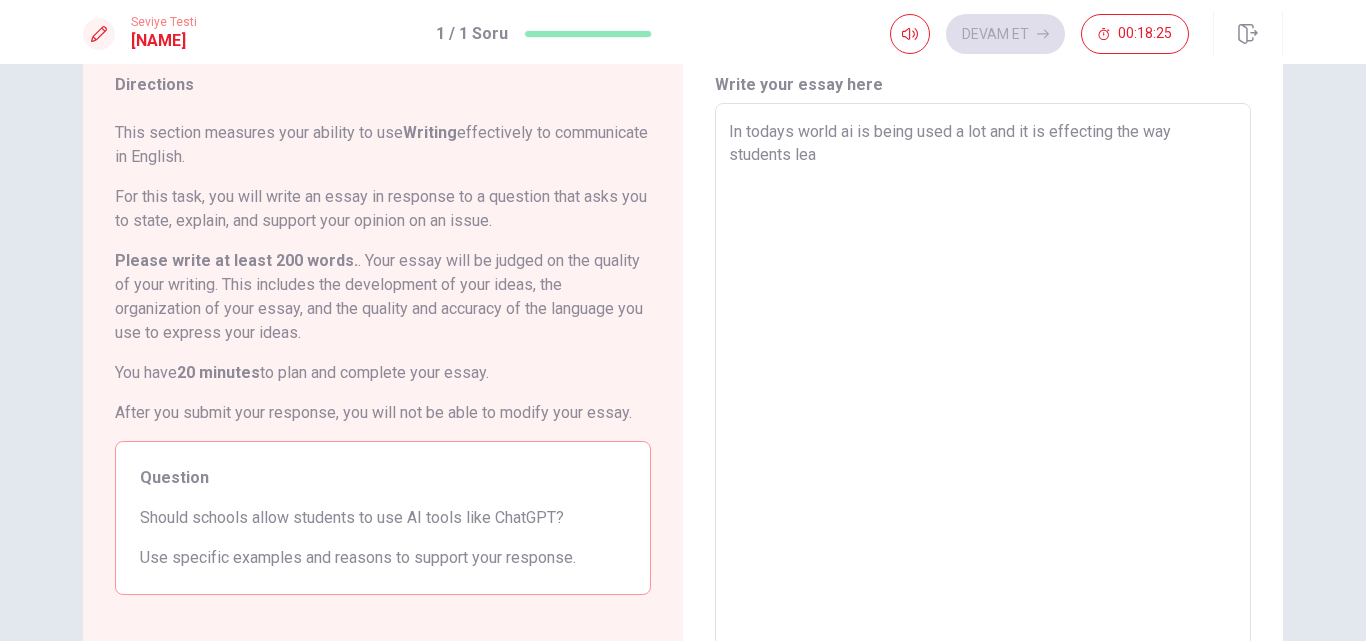 type on "x" 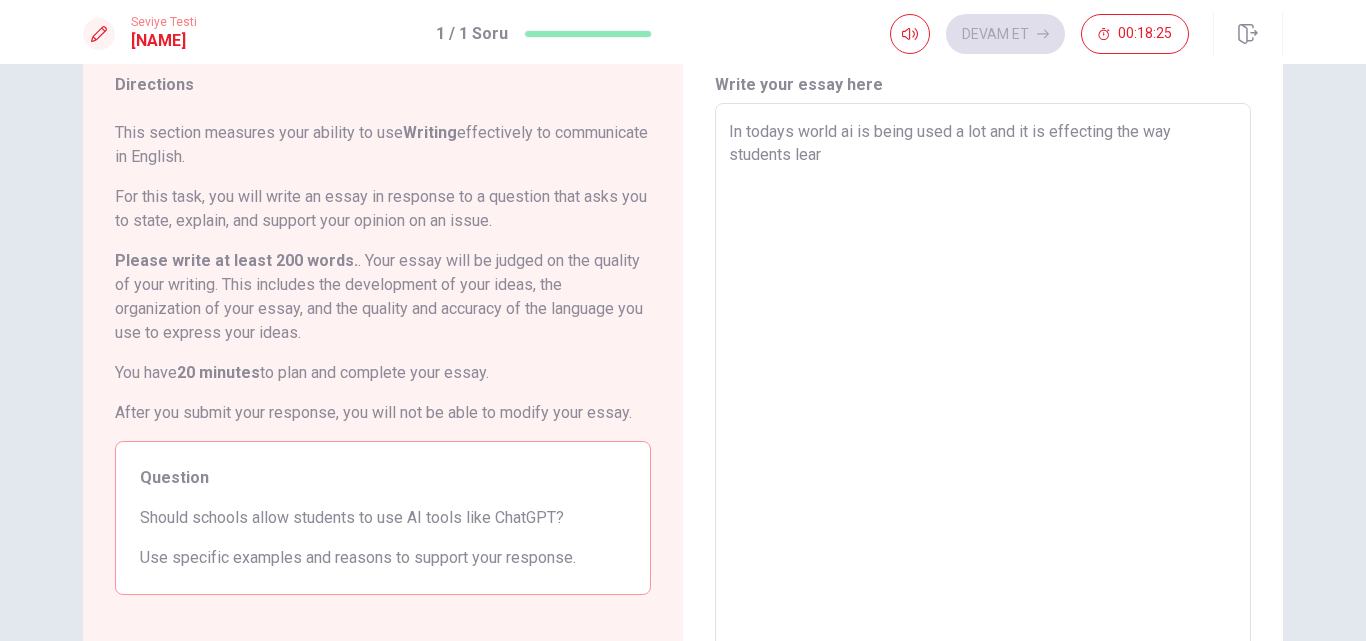 type 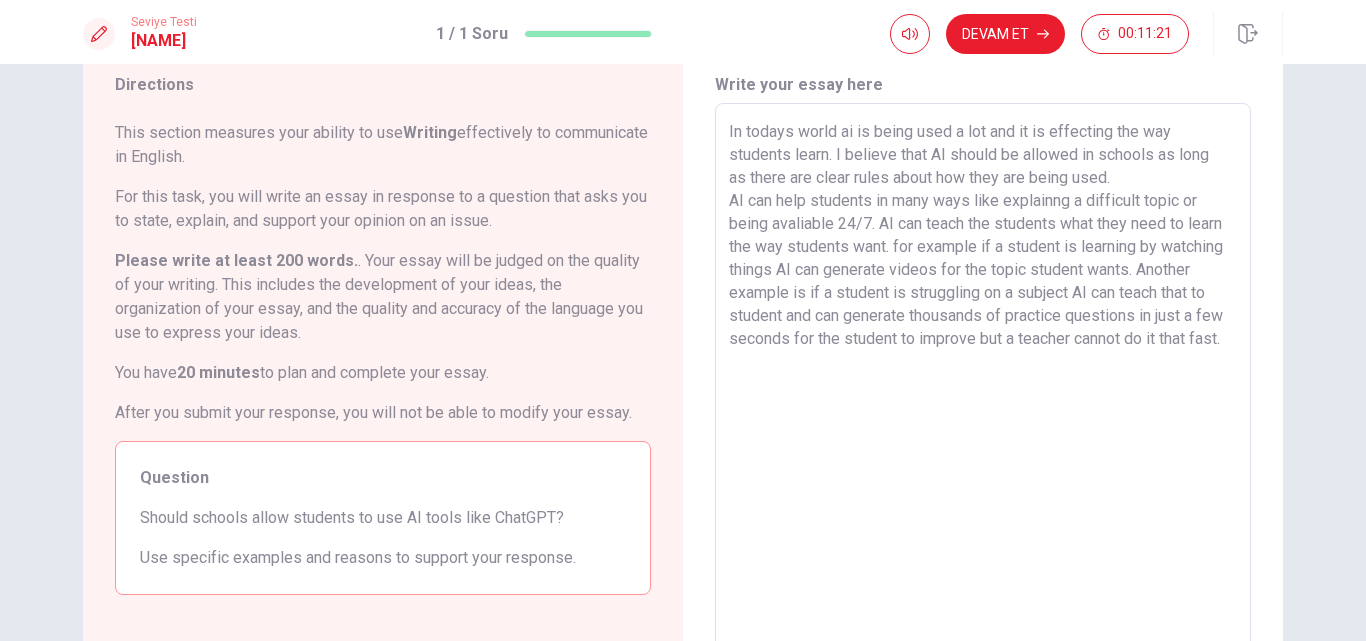 click on "In todays world ai is being used a lot and it is effecting the way students learn. I believe that AI should be allowed in schools as long as there are clear rules about how they are being used.
AI can help students in many ways like explainng a difficult topic or being avaliable 24/7. AI can teach the students what they need to learn the way students want. for example if a student is learning by watching things AI can generate videos for the topic student wants. Another example is if a student is struggling on a subject AI can teach that to student and can generate thousands of practice questions in just a few seconds for the student to improve but a teacher cannot do it that fast." at bounding box center (983, 380) 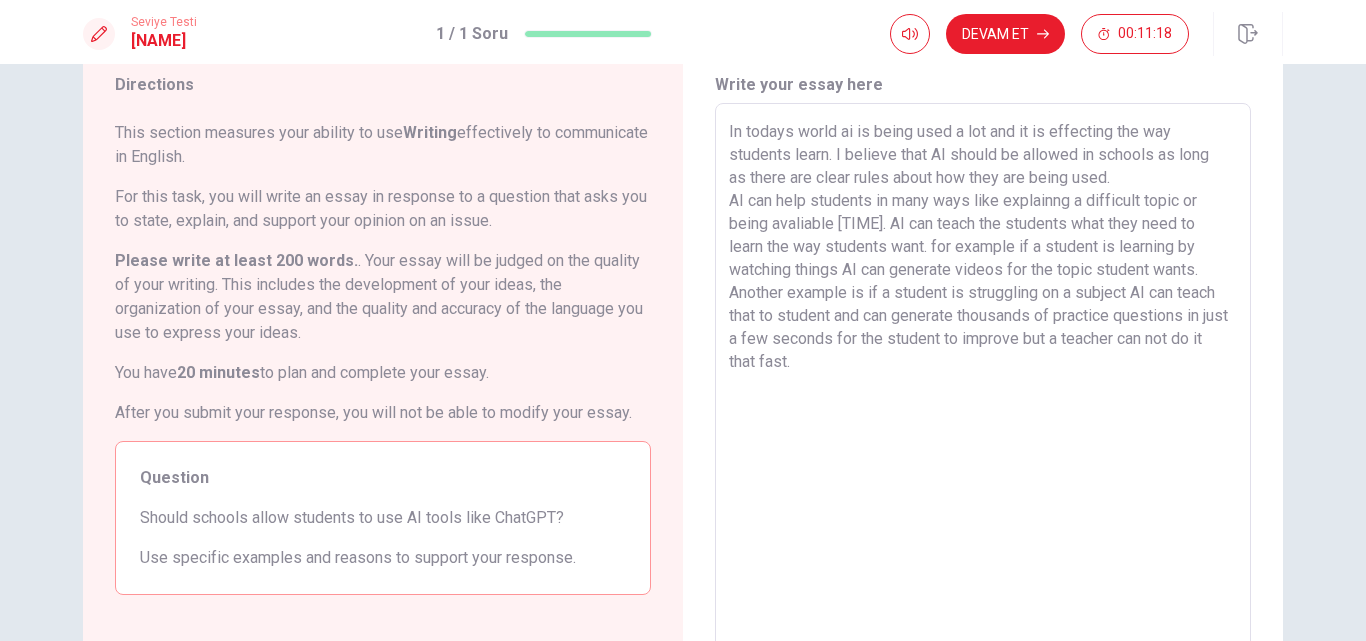 click on "In todays world ai is being used a lot and it is effecting the way students learn. I believe that AI should be allowed in schools as long as there are clear rules about how they are being used.
AI can help students in many ways like explainng a difficult topic or being avaliable [TIME]. AI can teach the students what they need to learn the way students want. for example if a student is learning by watching things AI can generate videos for the topic student wants. Another example is if a student is struggling on a subject AI can teach that to student and can generate thousands of practice questions in just a few seconds for the student to improve but a teacher can not do it that fast." at bounding box center (983, 380) 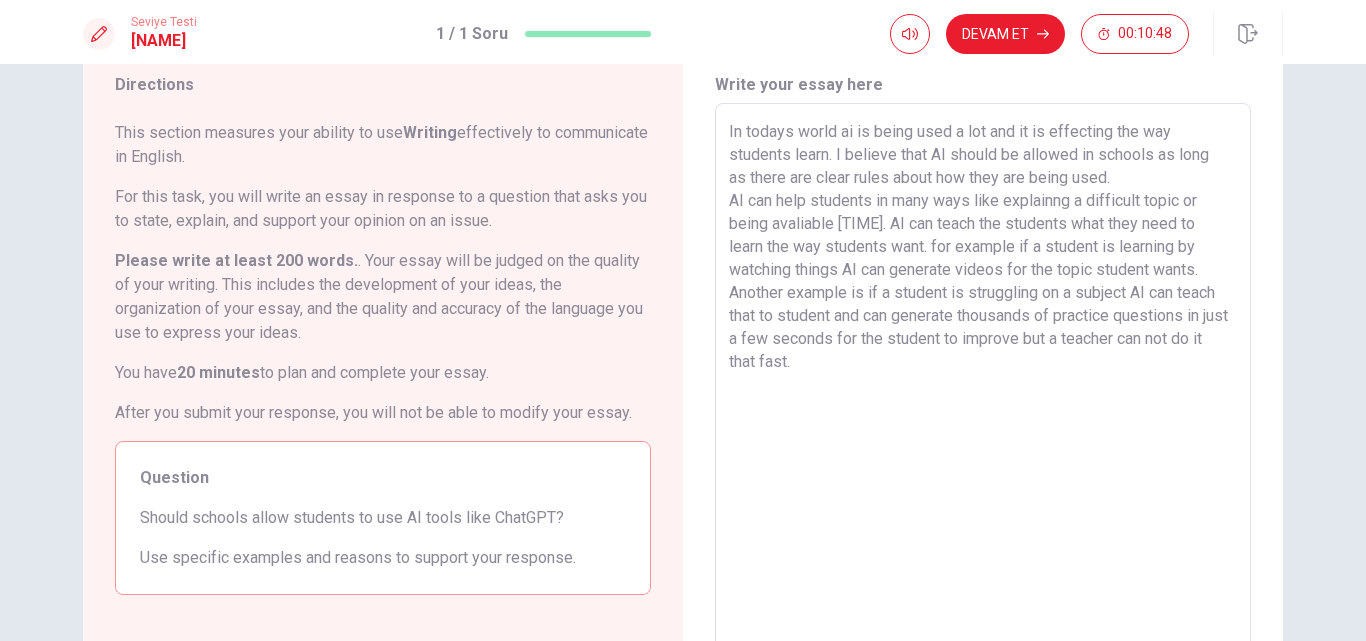 click on "In todays world ai is being used a lot and it is effecting the way students learn. I believe that AI should be allowed in schools as long as there are clear rules about how they are being used.
AI can help students in many ways like explainng a difficult topic or being avaliable [TIME]. AI can teach the students what they need to learn the way students want. for example if a student is learning by watching things AI can generate videos for the topic student wants. Another example is if a student is struggling on a subject AI can teach that to student and can generate thousands of practice questions in just a few seconds for the student to improve but a teacher can not do it that fast." at bounding box center (983, 380) 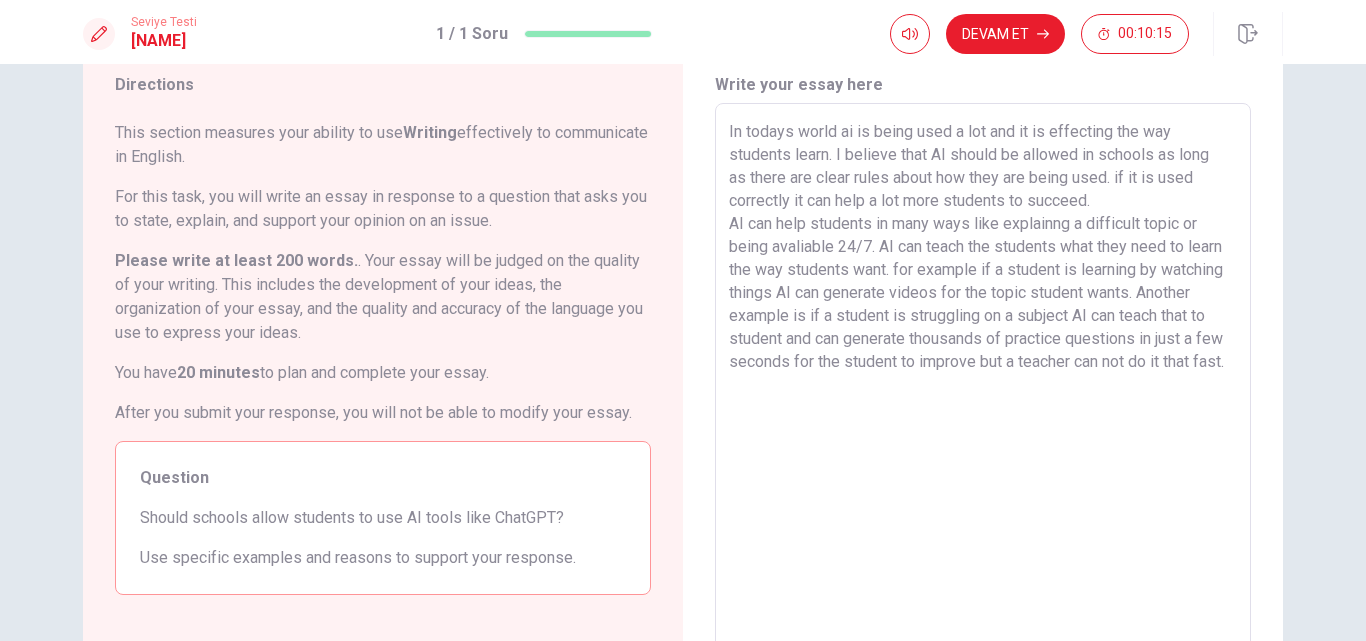 click on "In todays world ai is being used a lot and it is effecting the way students learn. I believe that AI should be allowed in schools as long as there are clear rules about how they are being used. if it is used correctly it can help a lot more students to succeed.
AI can help students in many ways like explainng a difficult topic or being avaliable 24/7. AI can teach the students what they need to learn the way students want. for example if a student is learning by watching things AI can generate videos for the topic student wants. Another example is if a student is struggling on a subject AI can teach that to student and can generate thousands of practice questions in just a few seconds for the student to improve but a teacher can not do it that fast." at bounding box center (983, 380) 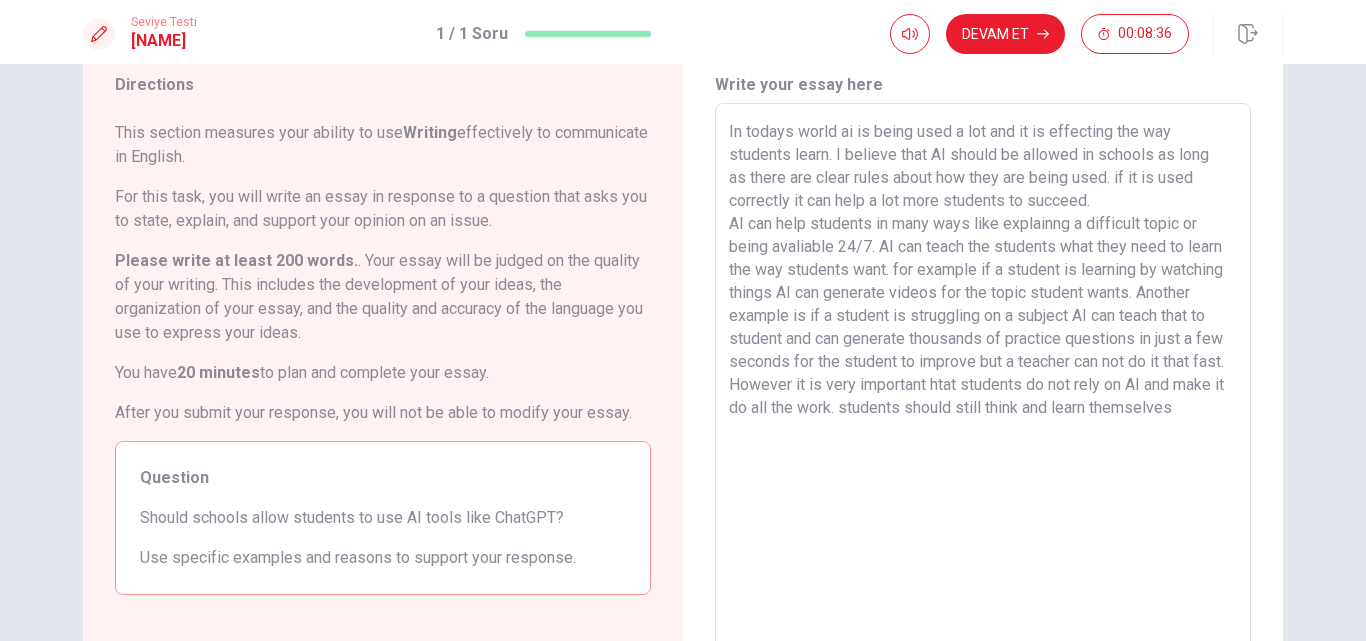 click on "In todays world ai is being used a lot and it is effecting the way students learn. I believe that AI should be allowed in schools as long as there are clear rules about how they are being used. if it is used correctly it can help a lot more students to succeed.
AI can help students in many ways like explainng a difficult topic or being avaliable 24/7. AI can teach the students what they need to learn the way students want. for example if a student is learning by watching things AI can generate videos for the topic student wants. Another example is if a student is struggling on a subject AI can teach that to student and can generate thousands of practice questions in just a few seconds for the student to improve but a teacher can not do it that fast.
However it is very important htat students do not rely on AI and make it do all the work. students should still think and learn themselves" at bounding box center (983, 380) 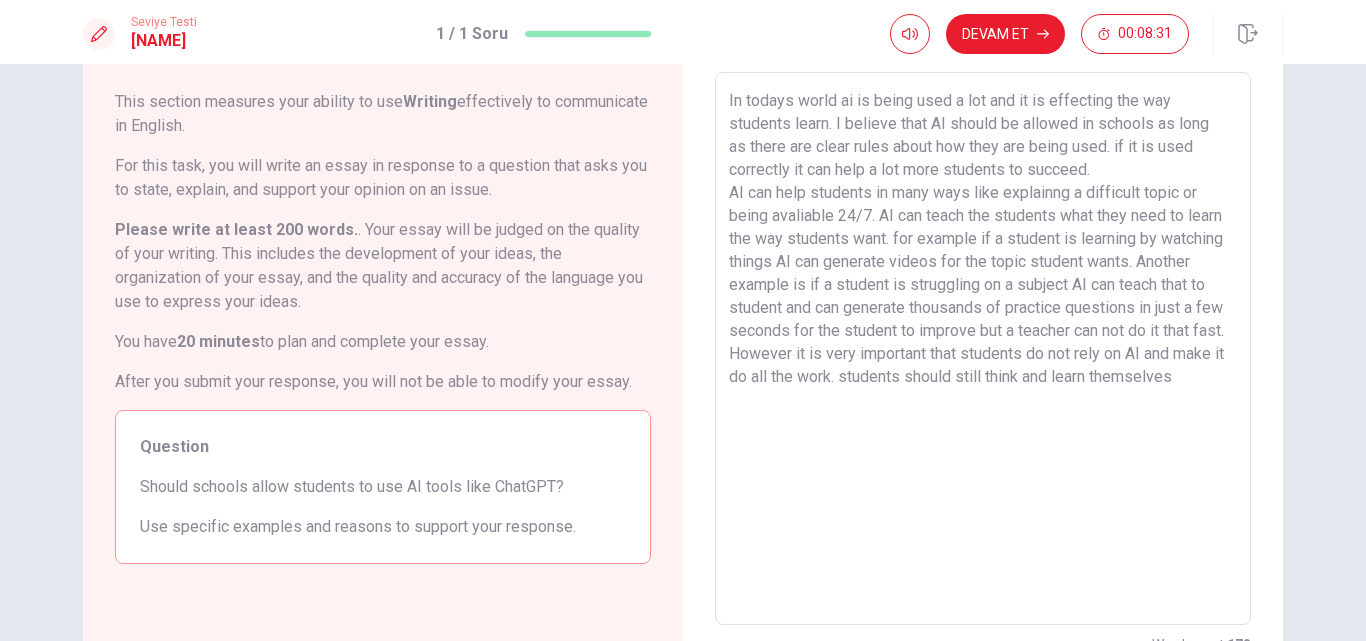 scroll, scrollTop: 103, scrollLeft: 0, axis: vertical 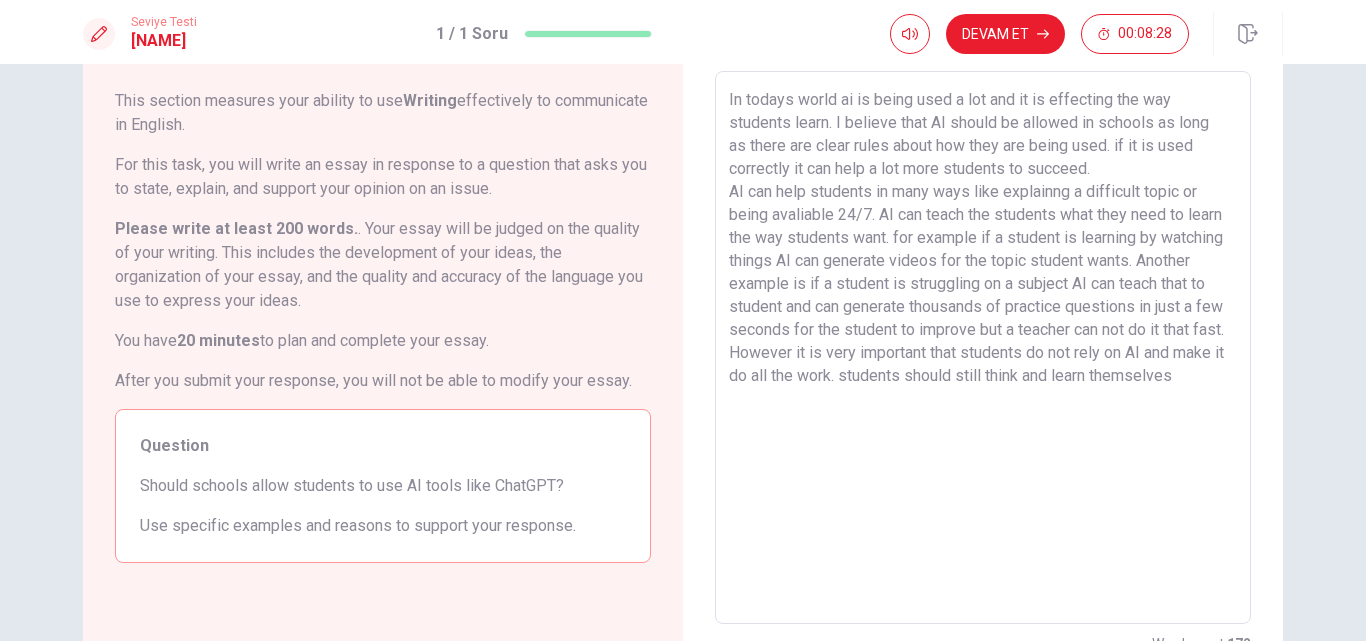 click on "In todays world ai is being used a lot and it is effecting the way students learn. I believe that AI should be allowed in schools as long as there are clear rules about how they are being used. if it is used correctly it can help a lot more students to succeed.
AI can help students in many ways like explainng a difficult topic or being avaliable 24/7. AI can teach the students what they need to learn the way students want. for example if a student is learning by watching things AI can generate videos for the topic student wants. Another example is if a student is struggling on a subject AI can teach that to student and can generate thousands of practice questions in just a few seconds for the student to improve but a teacher can not do it that fast.
However it is very important that students do not rely on AI and make it do all the work. students should still think and learn themselves" at bounding box center [983, 348] 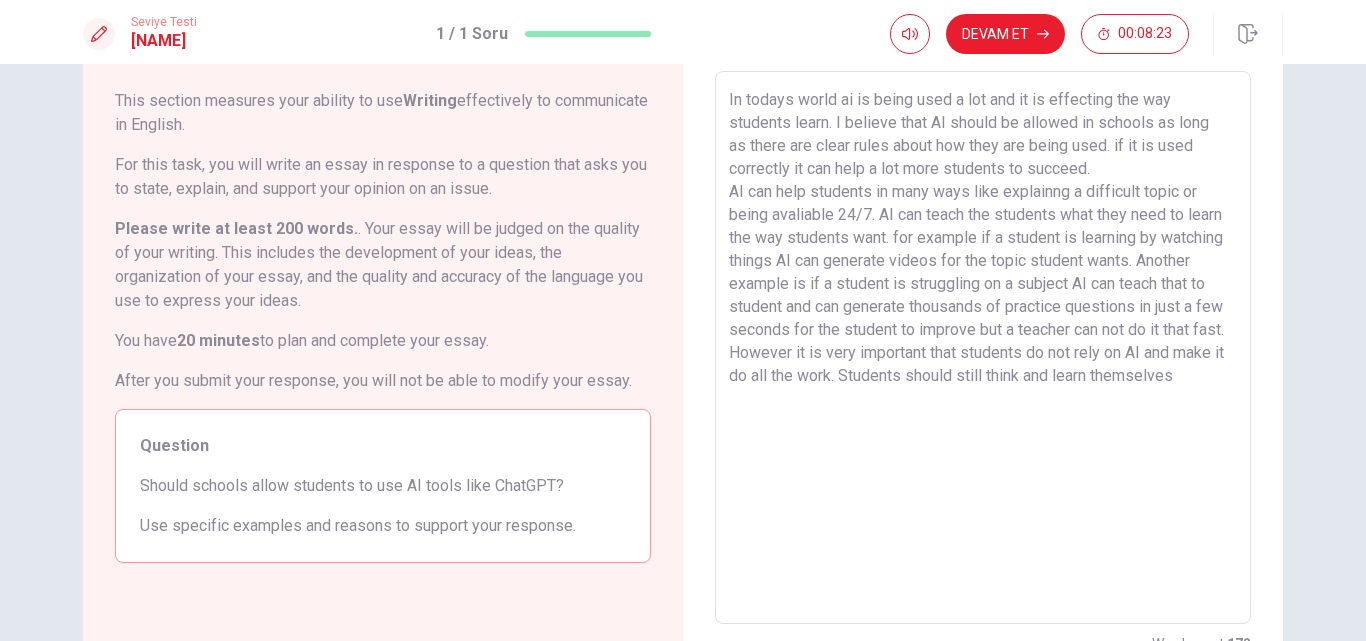 click on "In todays world ai is being used a lot and it is effecting the way students learn. I believe that AI should be allowed in schools as long as there are clear rules about how they are being used. if it is used correctly it can help a lot more students to succeed.
AI can help students in many ways like explainng a difficult topic or being avaliable 24/7. AI can teach the students what they need to learn the way students want. for example if a student is learning by watching things AI can generate videos for the topic student wants. Another example is if a student is struggling on a subject AI can teach that to student and can generate thousands of practice questions in just a few seconds for the student to improve but a teacher can not do it that fast.
However it is very important that students do not rely on AI and make it do all the work. Students should still think and learn themselves" at bounding box center (983, 348) 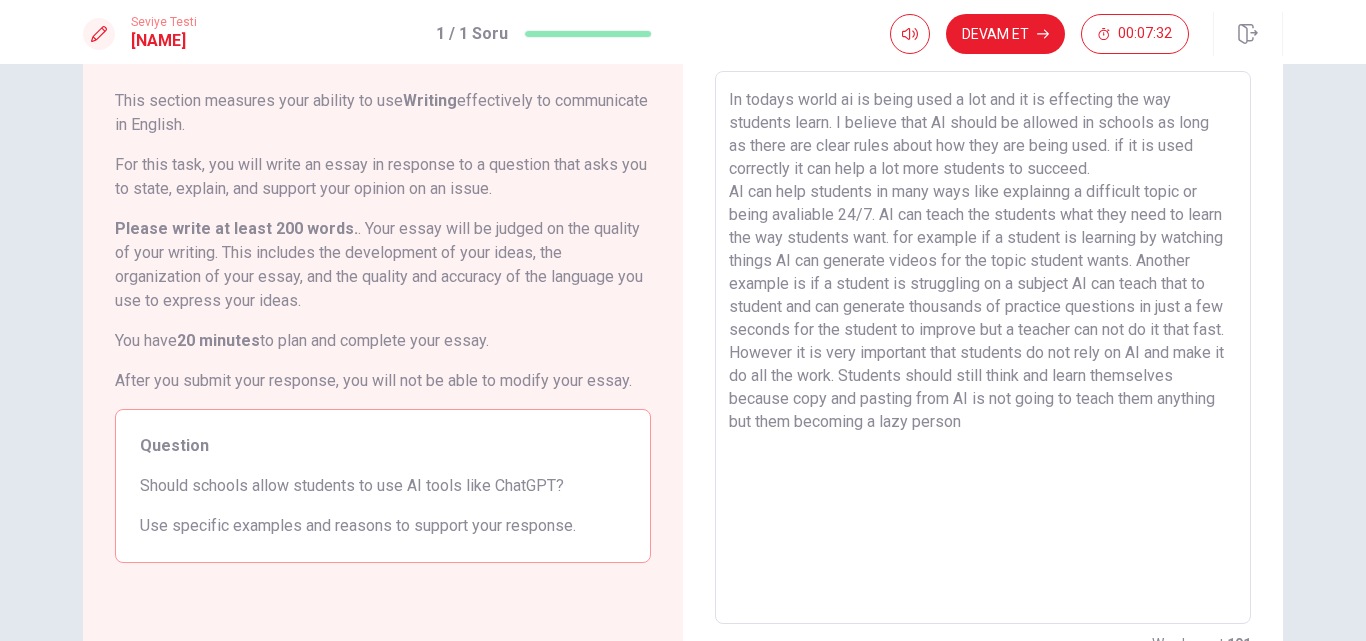 click on "In todays world ai is being used a lot and it is effecting the way students learn. I believe that AI should be allowed in schools as long as there are clear rules about how they are being used. if it is used correctly it can help a lot more students to succeed.
AI can help students in many ways like explainng a difficult topic or being avaliable 24/7. AI can teach the students what they need to learn the way students want. for example if a student is learning by watching things AI can generate videos for the topic student wants. Another example is if a student is struggling on a subject AI can teach that to student and can generate thousands of practice questions in just a few seconds for the student to improve but a teacher can not do it that fast.
However it is very important that students do not rely on AI and make it do all the work. Students should still think and learn themselves because copy and pasting from AI is not going to teach them anything but them becoming a lazy person" at bounding box center [983, 348] 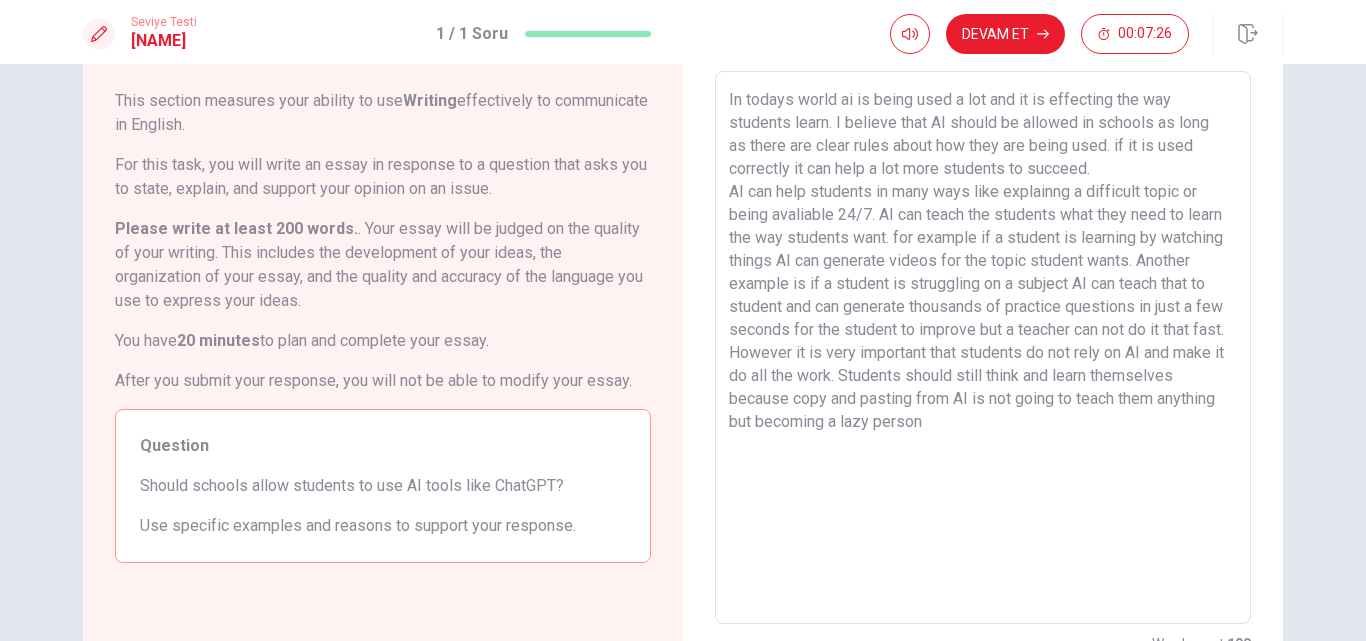 click on "In todays world ai is being used a lot and it is effecting the way students learn. I believe that AI should be allowed in schools as long as there are clear rules about how they are being used. if it is used correctly it can help a lot more students to succeed.
AI can help students in many ways like explainng a difficult topic or being avaliable 24/7. AI can teach the students what they need to learn the way students want. for example if a student is learning by watching things AI can generate videos for the topic student wants. Another example is if a student is struggling on a subject AI can teach that to student and can generate thousands of practice questions in just a few seconds for the student to improve but a teacher can not do it that fast.
However it is very important that students do not rely on AI and make it do all the work. Students should still think and learn themselves because copy and pasting from AI is not going to teach them anything but becoming a lazy person" at bounding box center [983, 348] 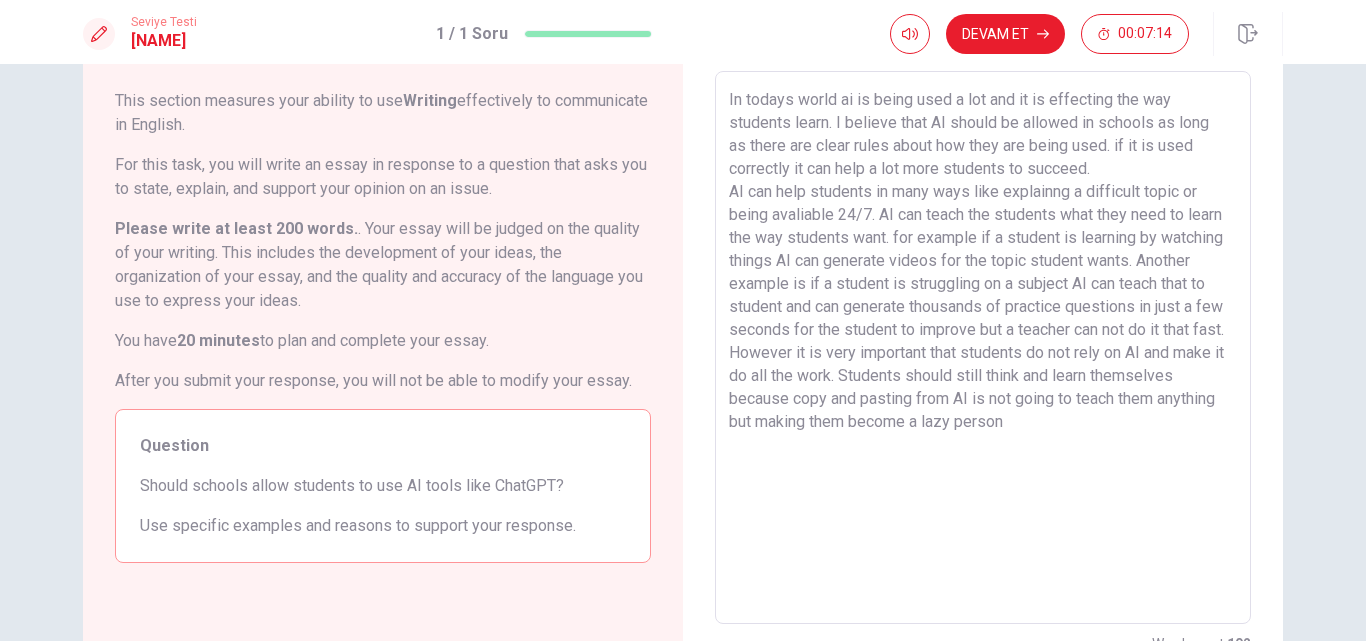 click on "In todays world ai is being used a lot and it is effecting the way students learn. I believe that AI should be allowed in schools as long as there are clear rules about how they are being used. if it is used correctly it can help a lot more students to succeed.
AI can help students in many ways like explainng a difficult topic or being avaliable 24/7. AI can teach the students what they need to learn the way students want. for example if a student is learning by watching things AI can generate videos for the topic student wants. Another example is if a student is struggling on a subject AI can teach that to student and can generate thousands of practice questions in just a few seconds for the student to improve but a teacher can not do it that fast.
However it is very important that students do not rely on AI and make it do all the work. Students should still think and learn themselves because copy and pasting from AI is not going to teach them anything but making them become a lazy person" at bounding box center (983, 348) 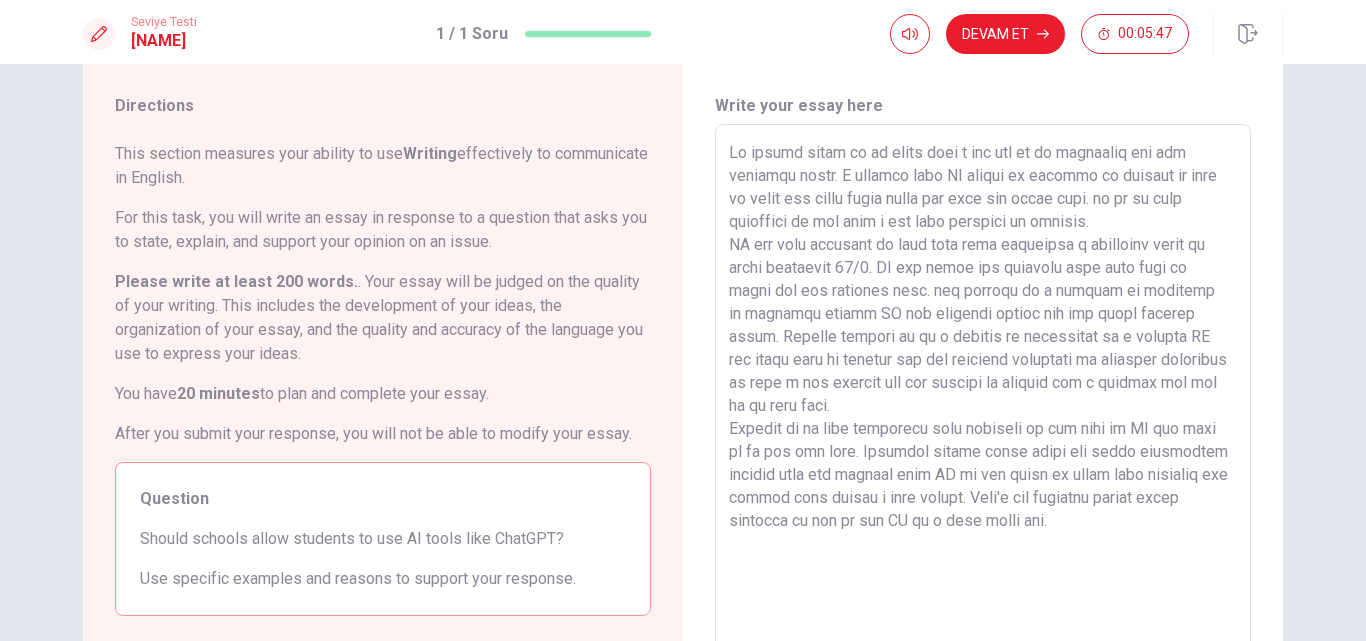 scroll, scrollTop: 39, scrollLeft: 0, axis: vertical 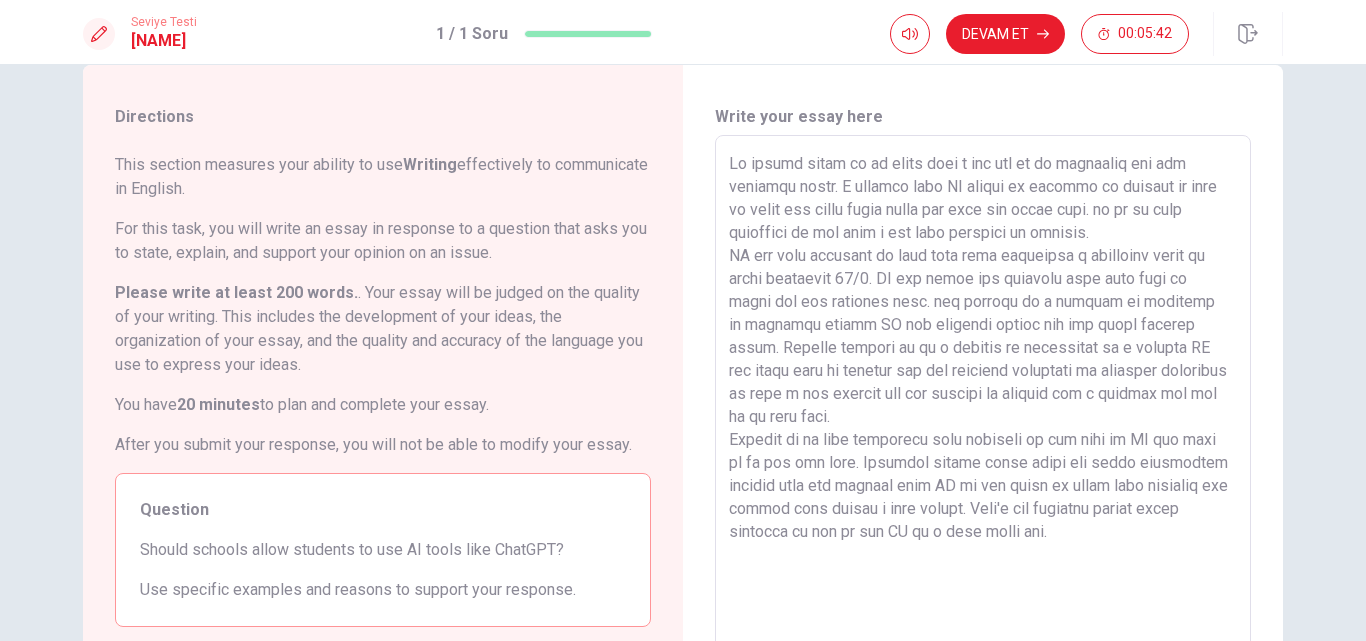 click at bounding box center (983, 412) 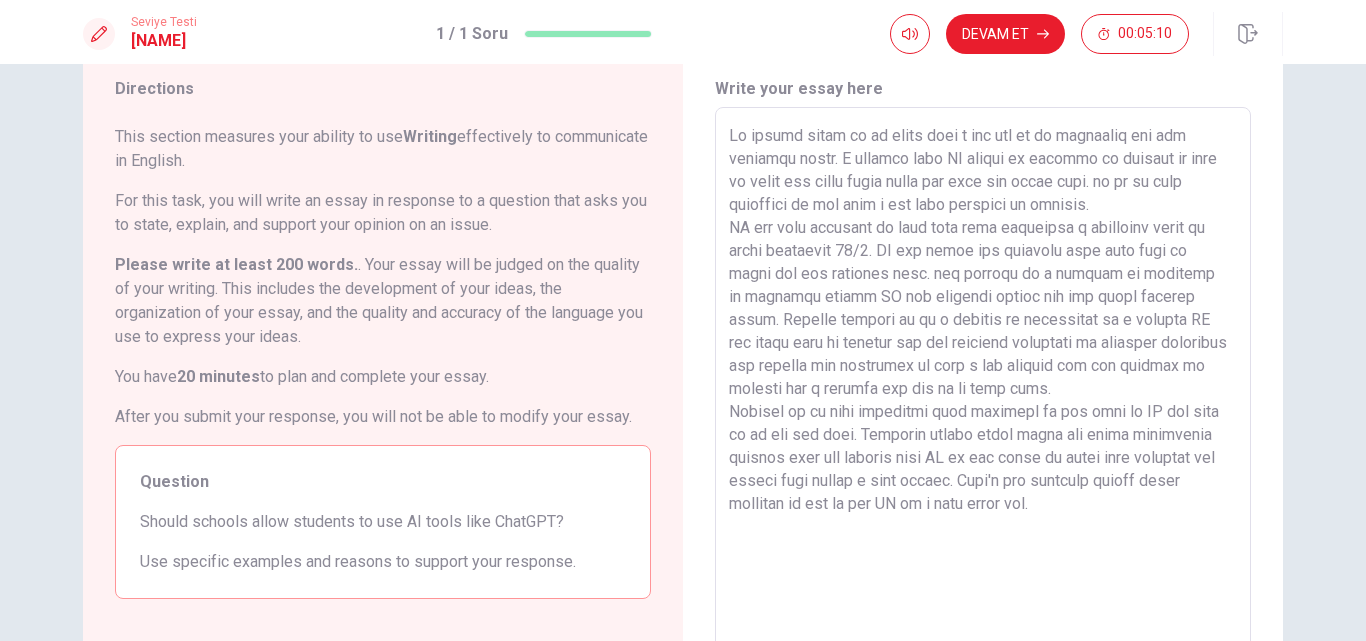 scroll, scrollTop: 70, scrollLeft: 0, axis: vertical 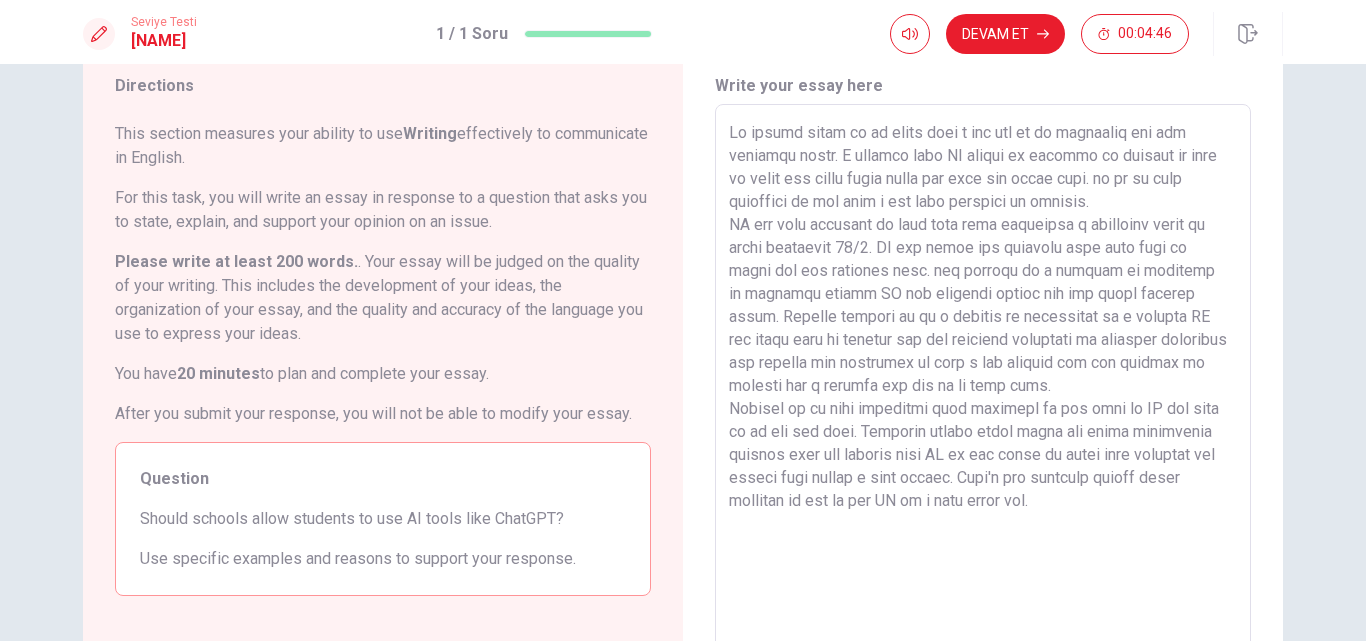 click at bounding box center [983, 381] 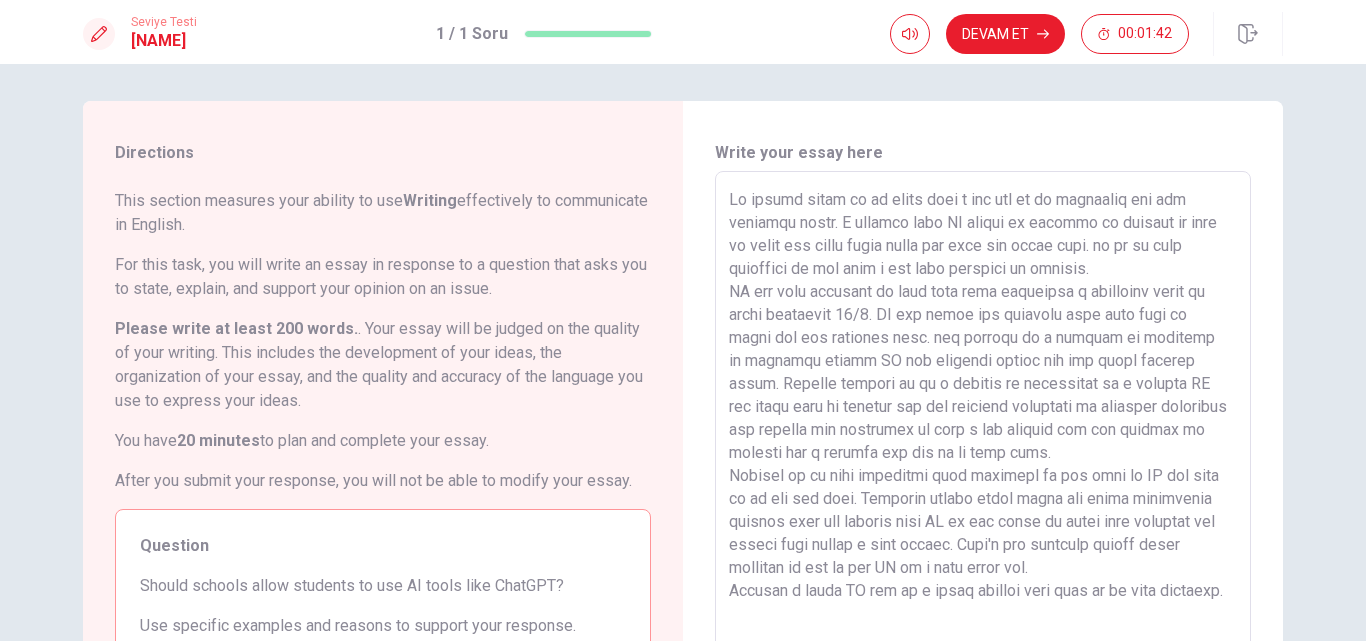 scroll, scrollTop: 2, scrollLeft: 0, axis: vertical 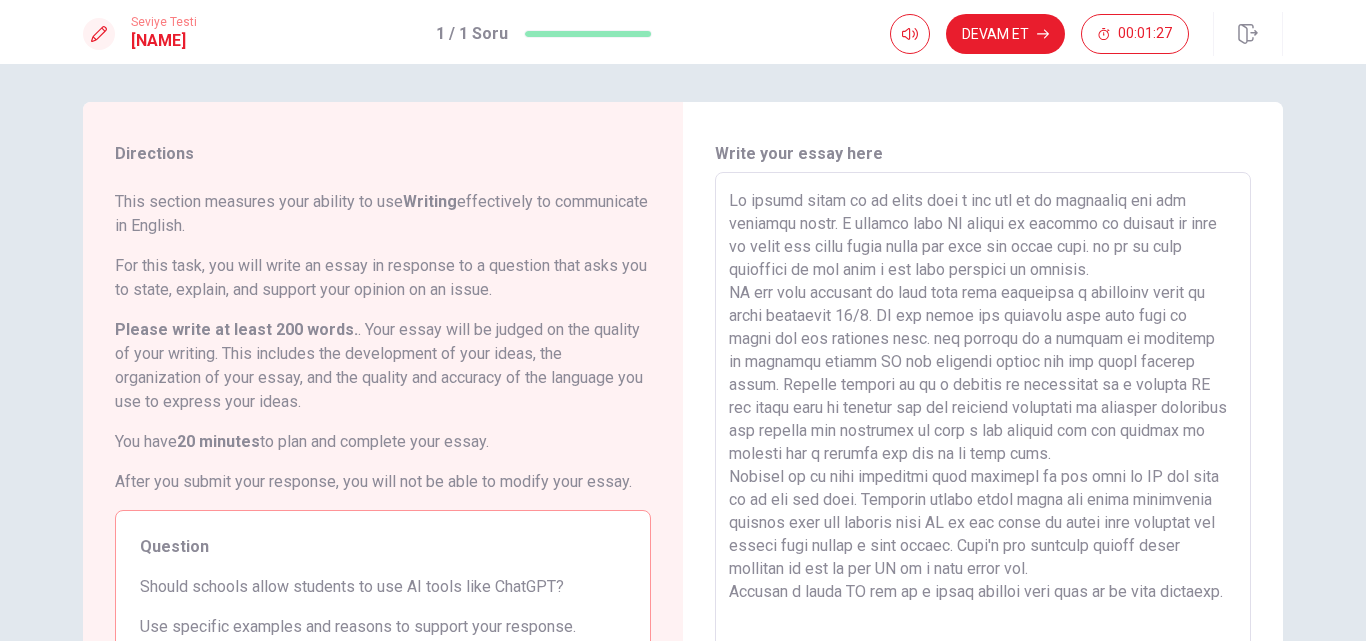 click at bounding box center [983, 449] 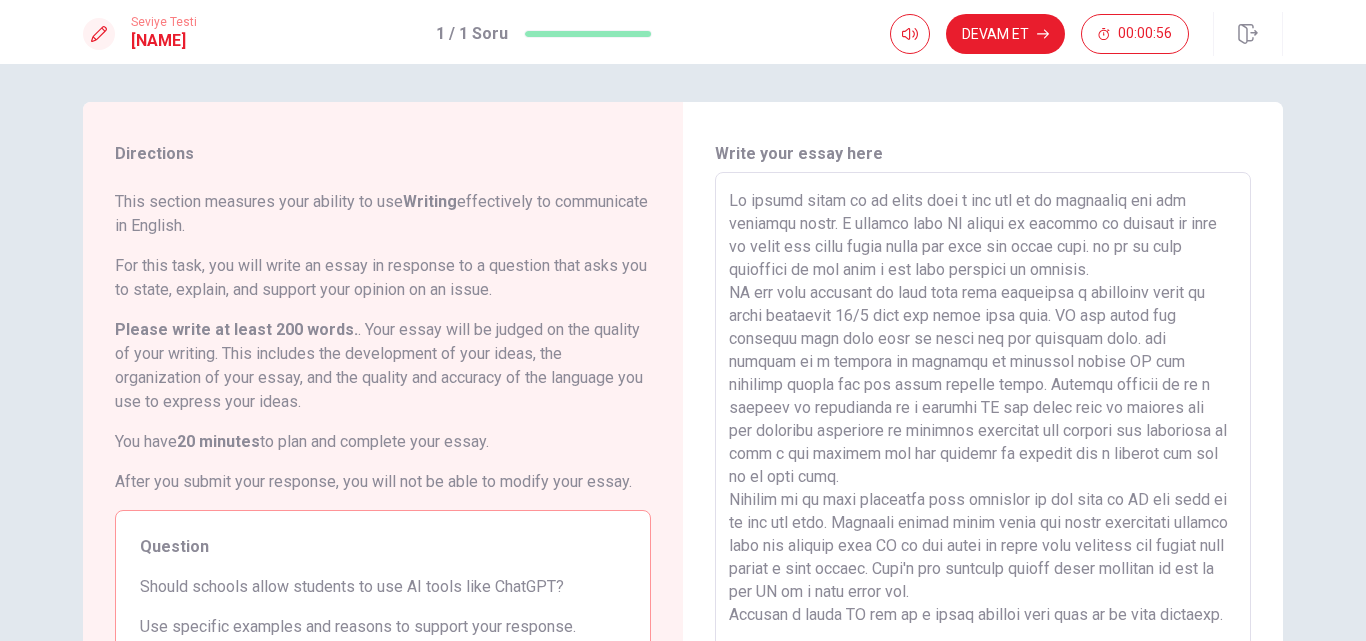 click at bounding box center (983, 449) 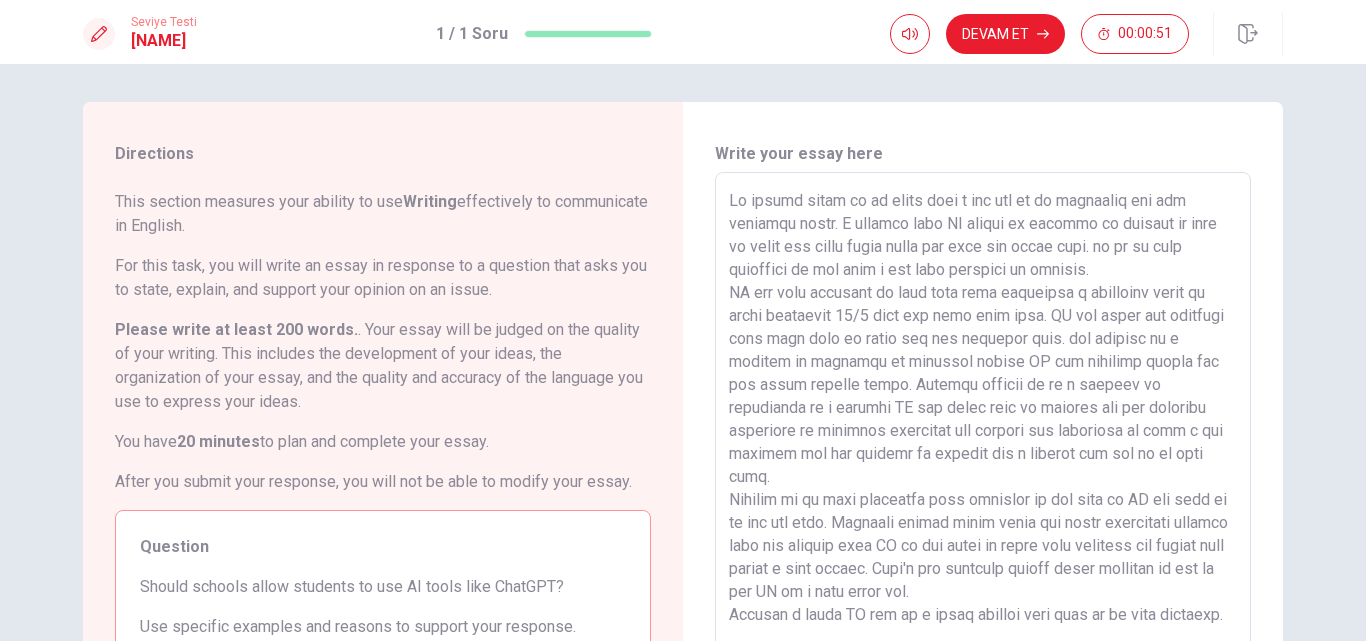 click at bounding box center (983, 449) 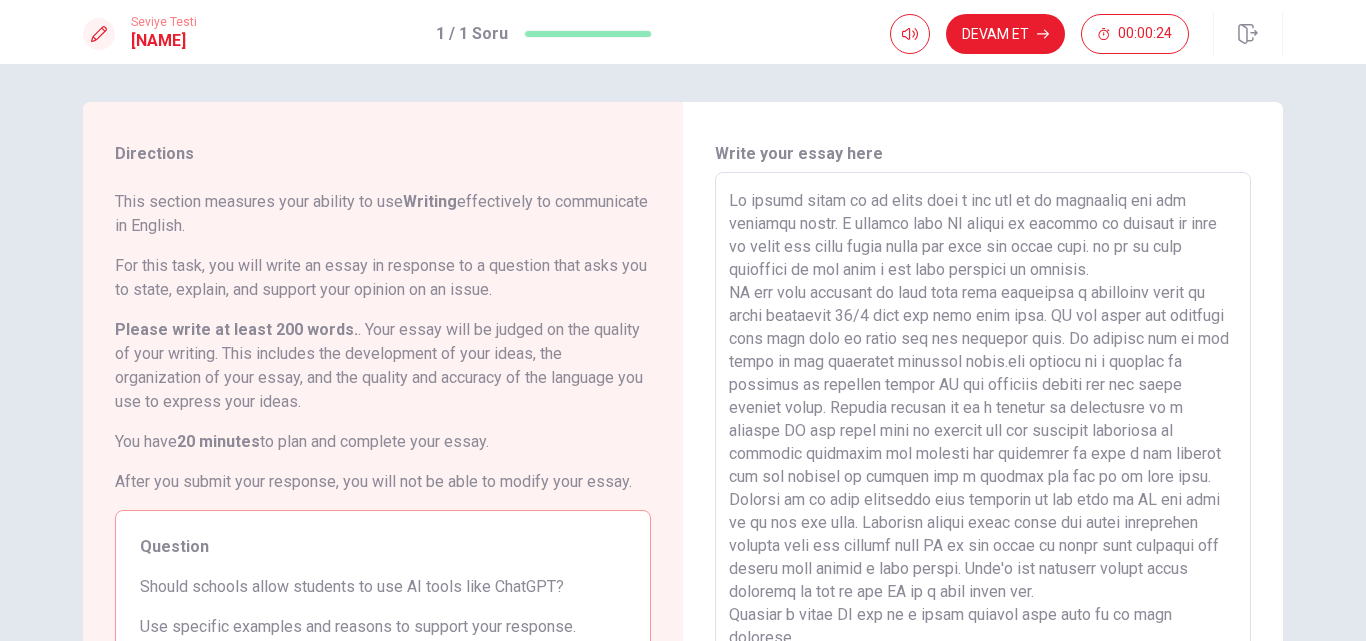 click at bounding box center (983, 449) 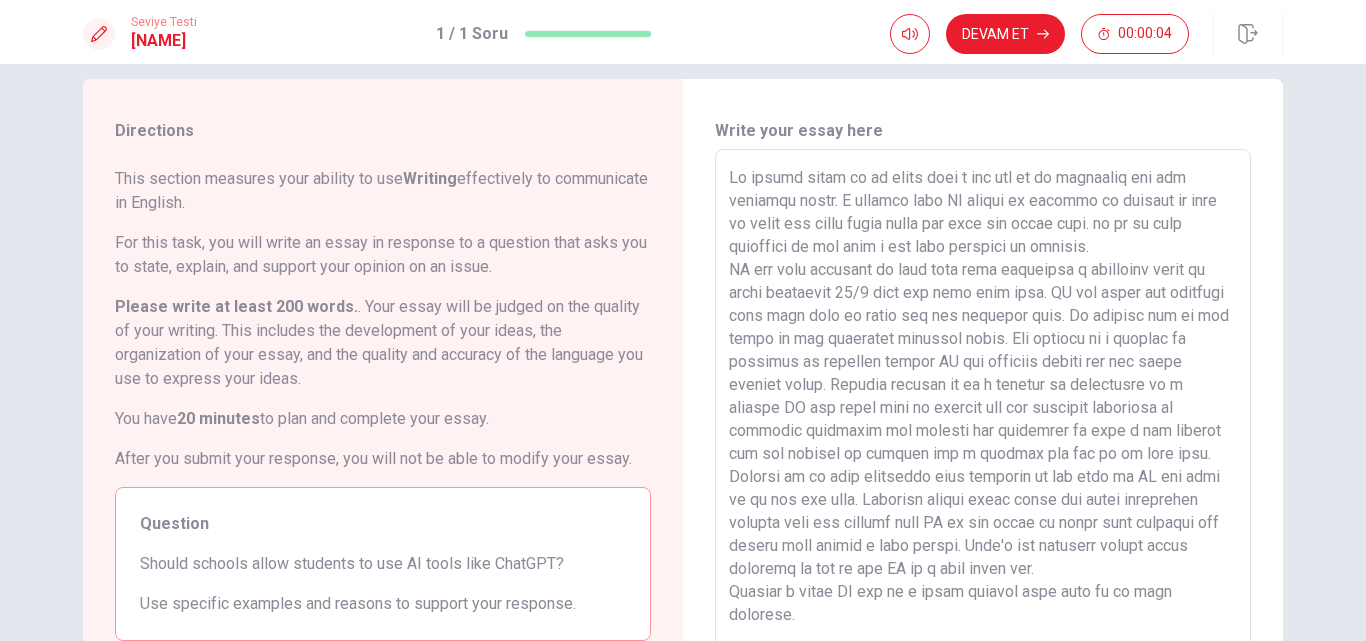 scroll, scrollTop: 24, scrollLeft: 0, axis: vertical 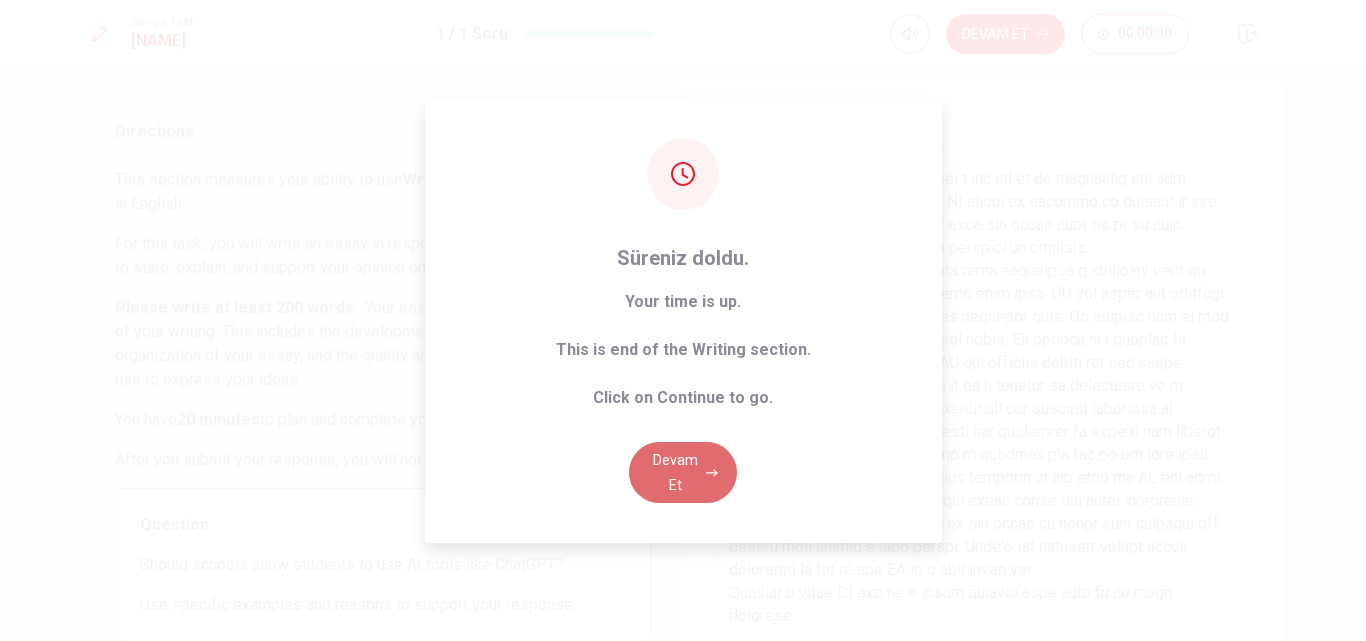 click on "Devam Et" at bounding box center [683, 472] 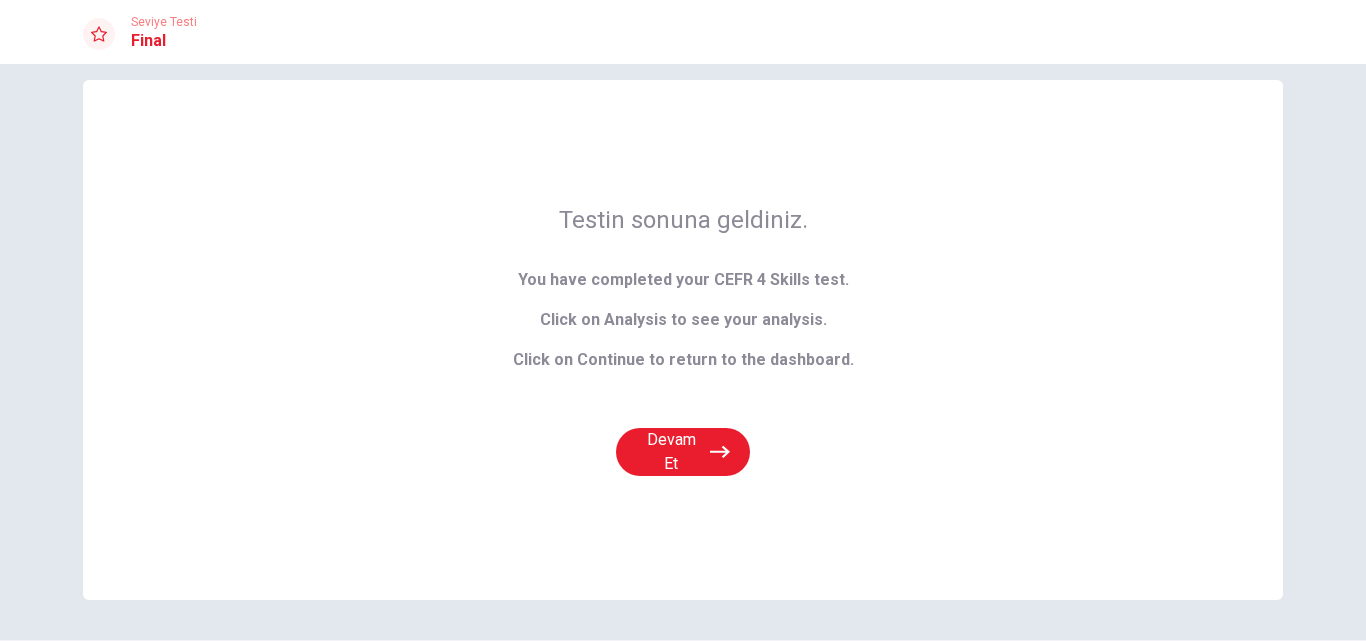click on "Click on Analysis to see your analysis." at bounding box center [683, 319] 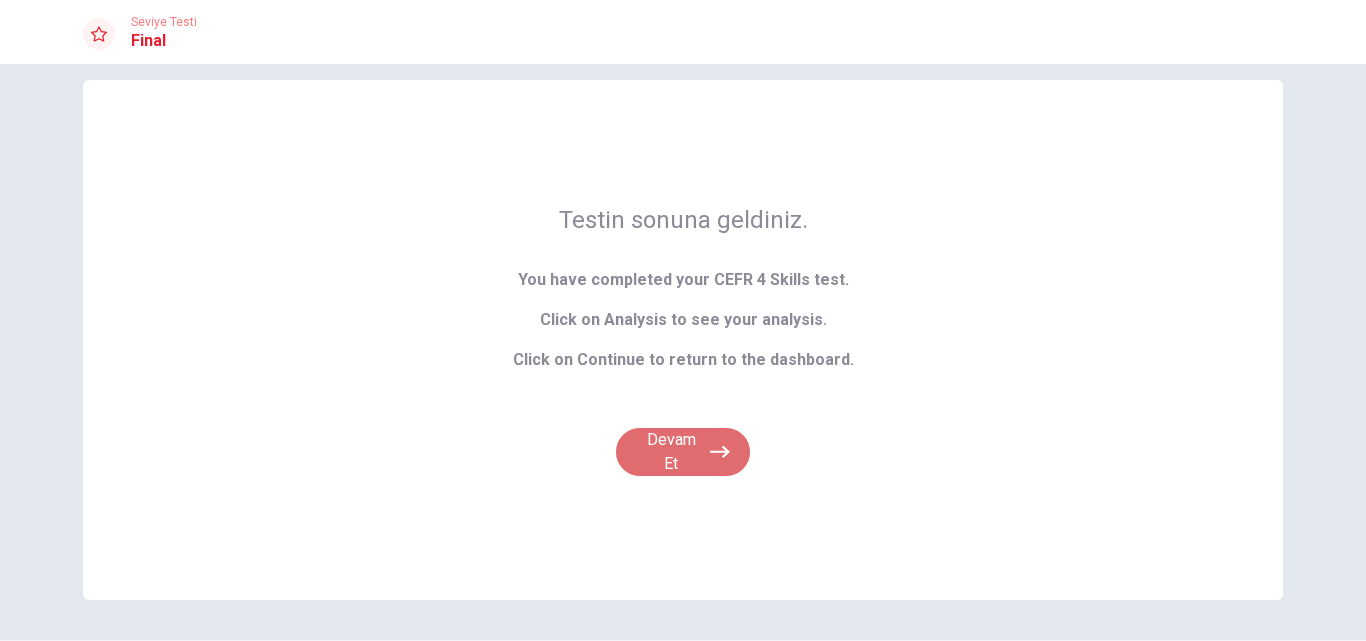 click on "Devam Et" at bounding box center [683, 452] 